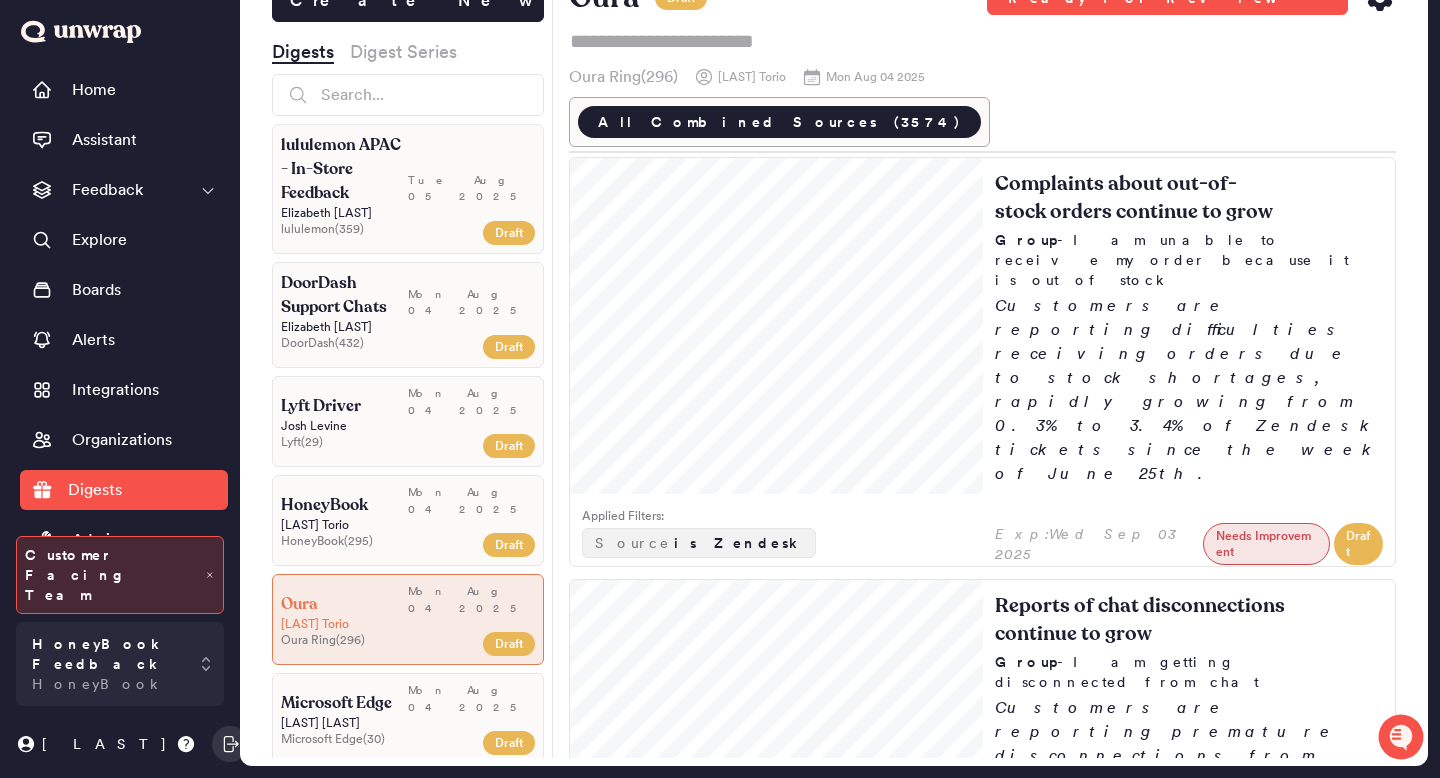 scroll, scrollTop: 0, scrollLeft: 0, axis: both 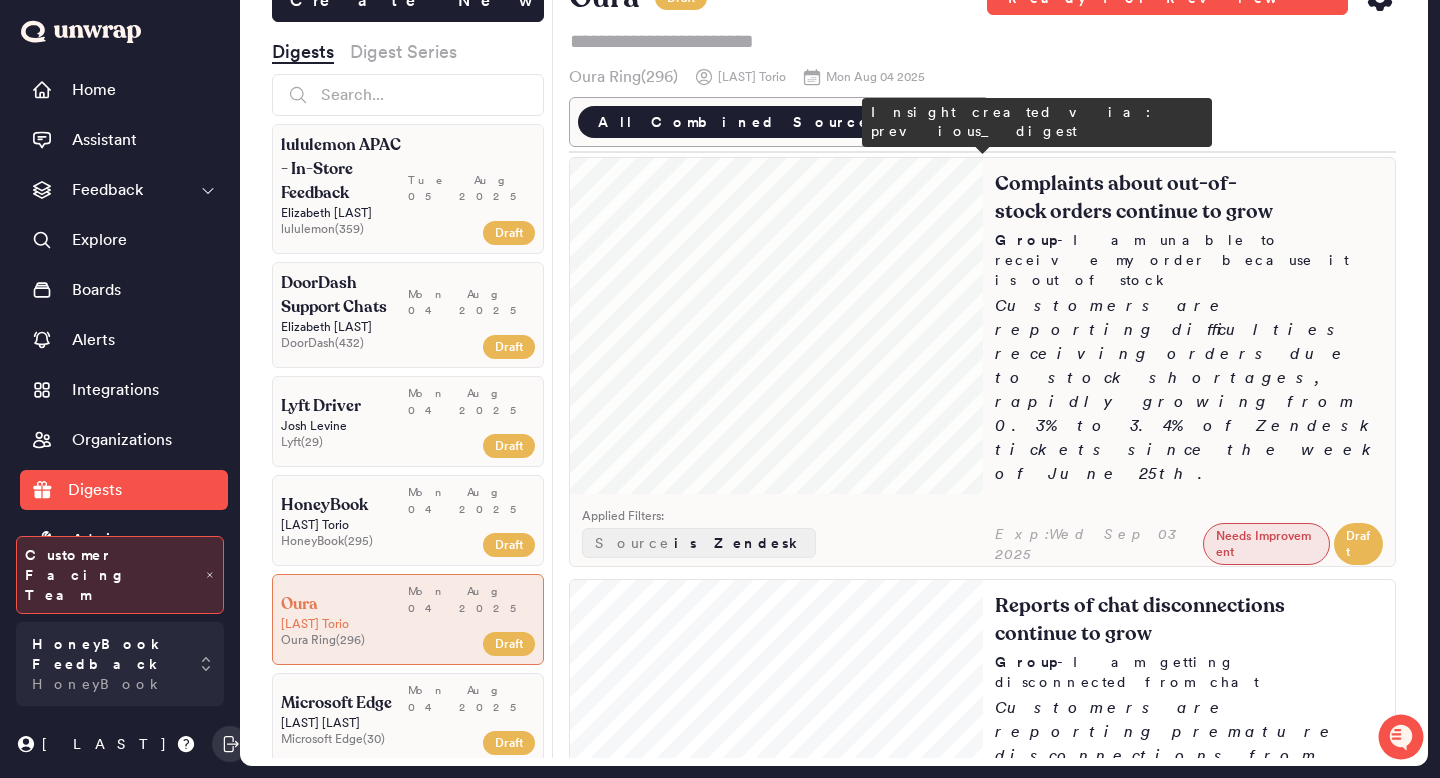 click on "Customers are reporting difficulties receiving orders due to stock shortages, rapidly growing from 0.3% to 3.4% of Zendesk tickets since the week of June 25th." at bounding box center (1189, 390) 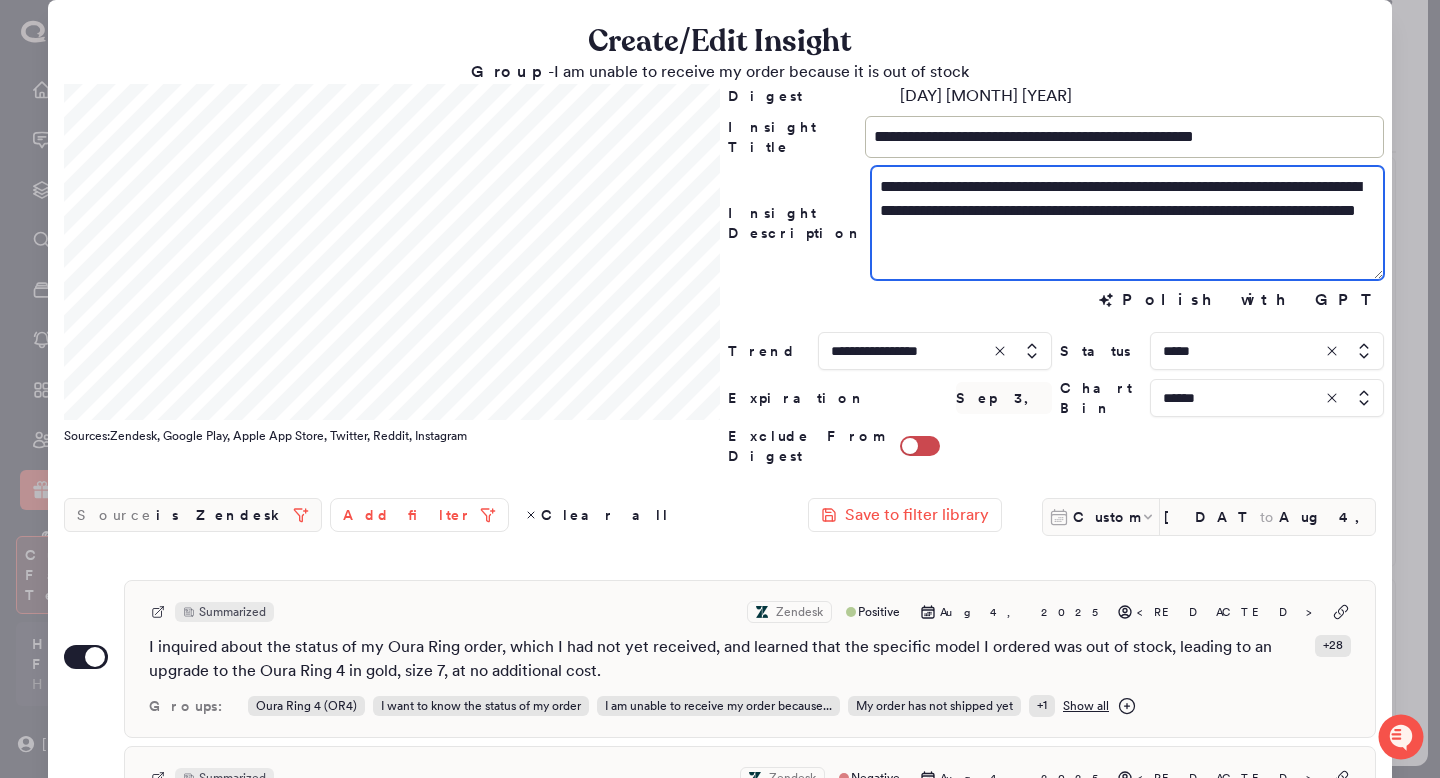 drag, startPoint x: 1196, startPoint y: 211, endPoint x: 1109, endPoint y: 201, distance: 87.57283 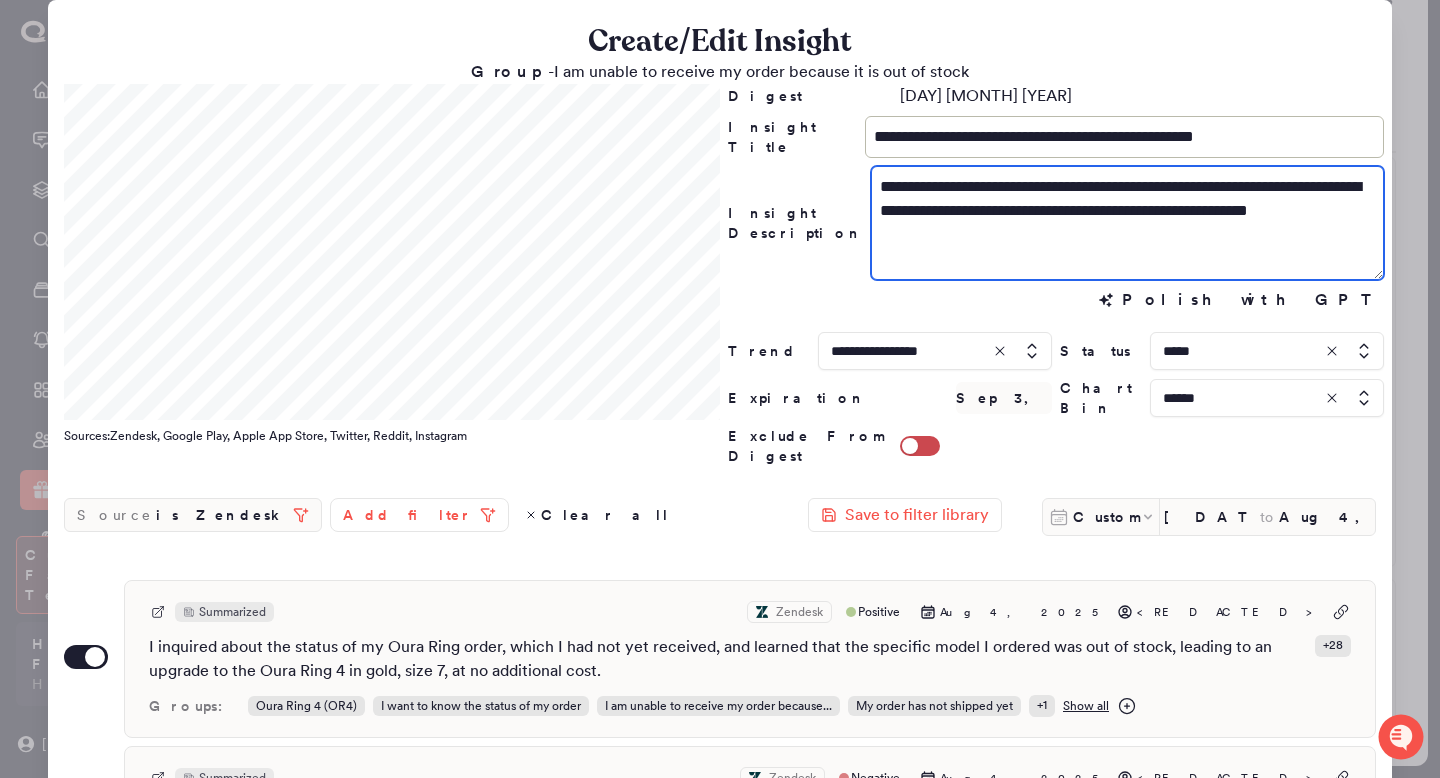 type on "**********" 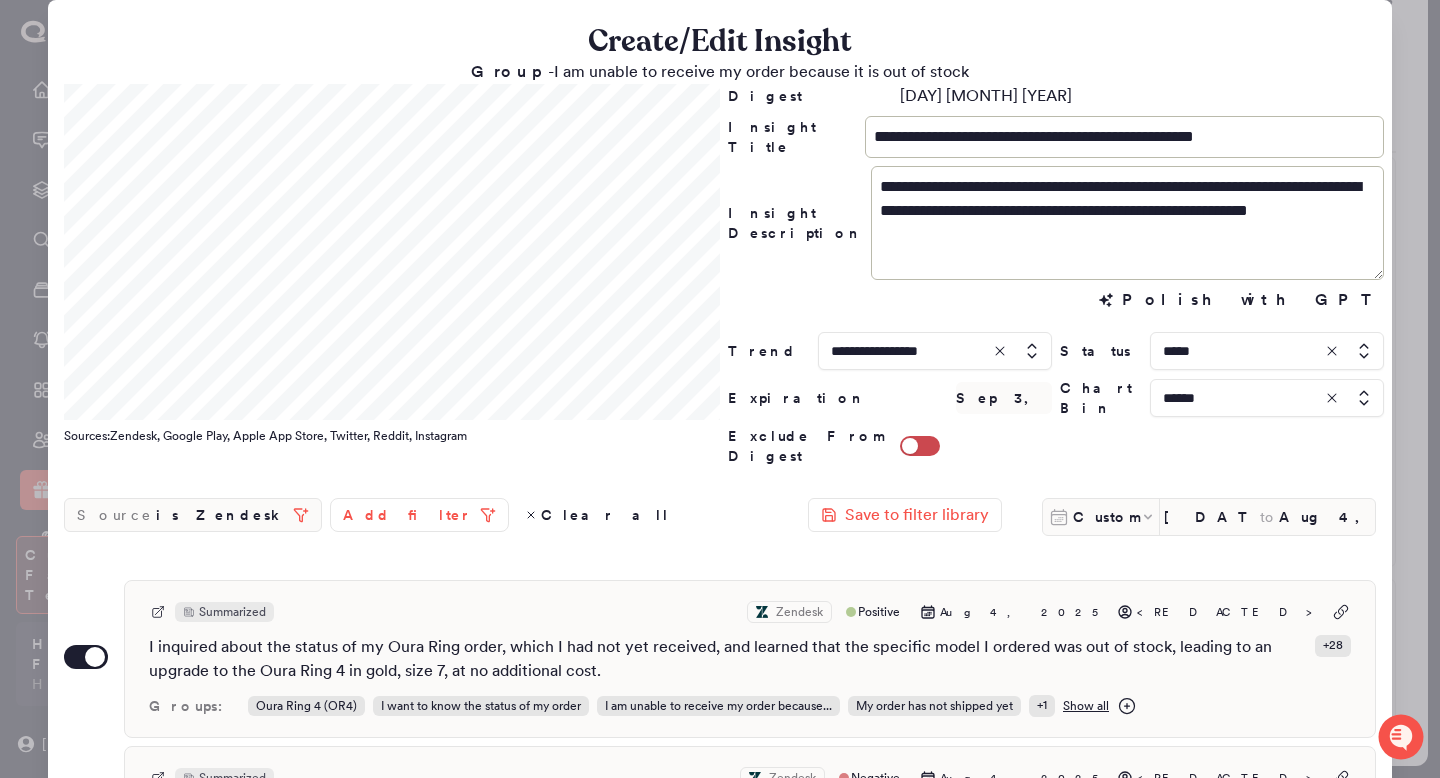 click at bounding box center (1267, 351) 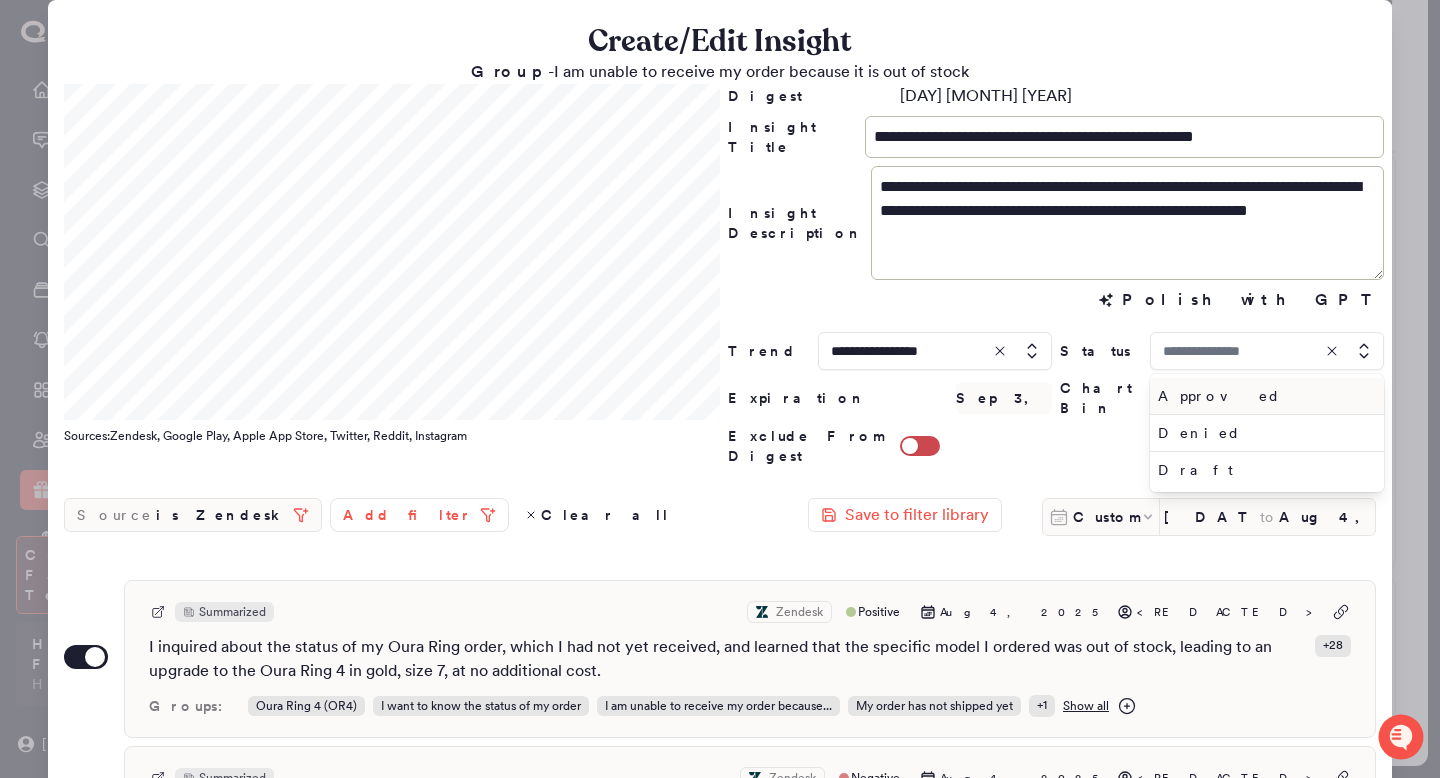 type on "*****" 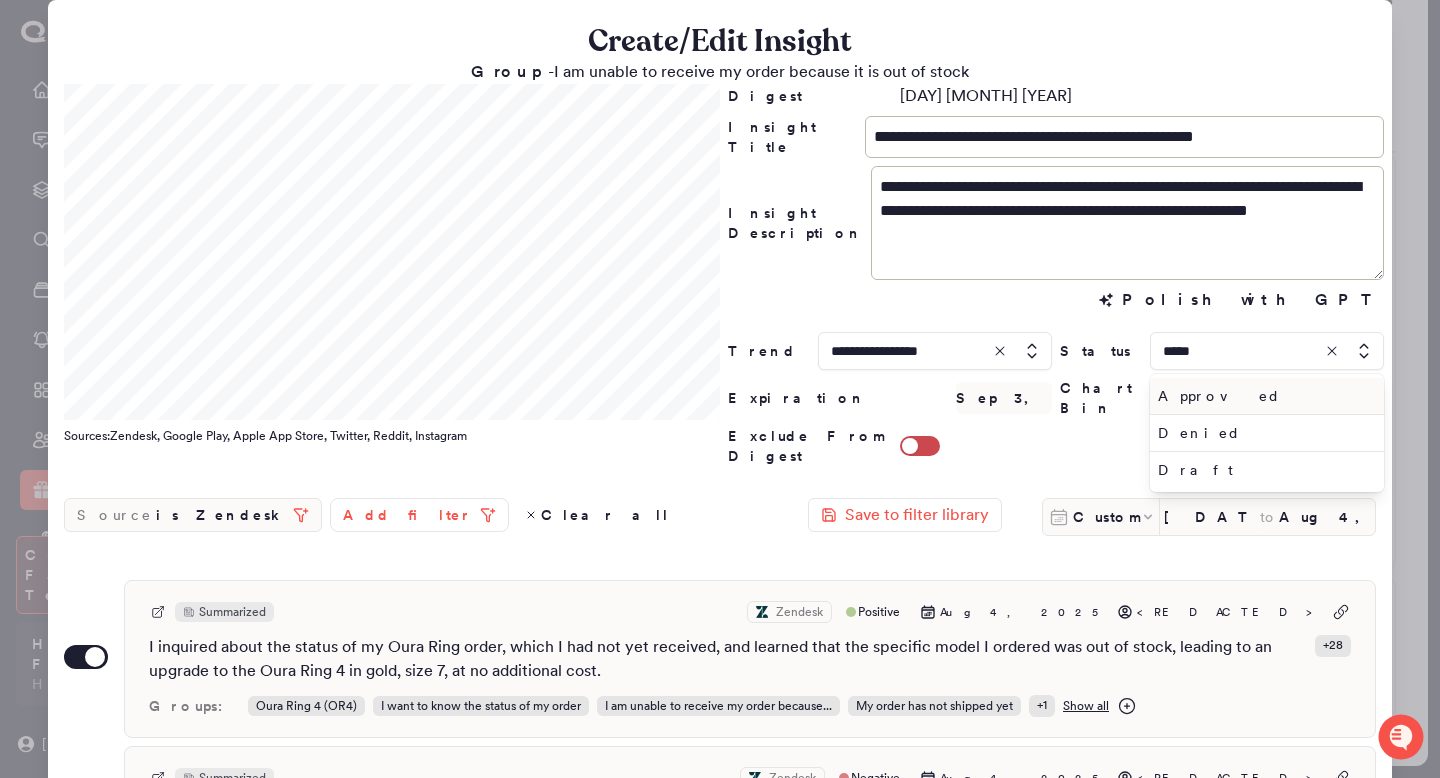 click on "Approved" at bounding box center [1263, 396] 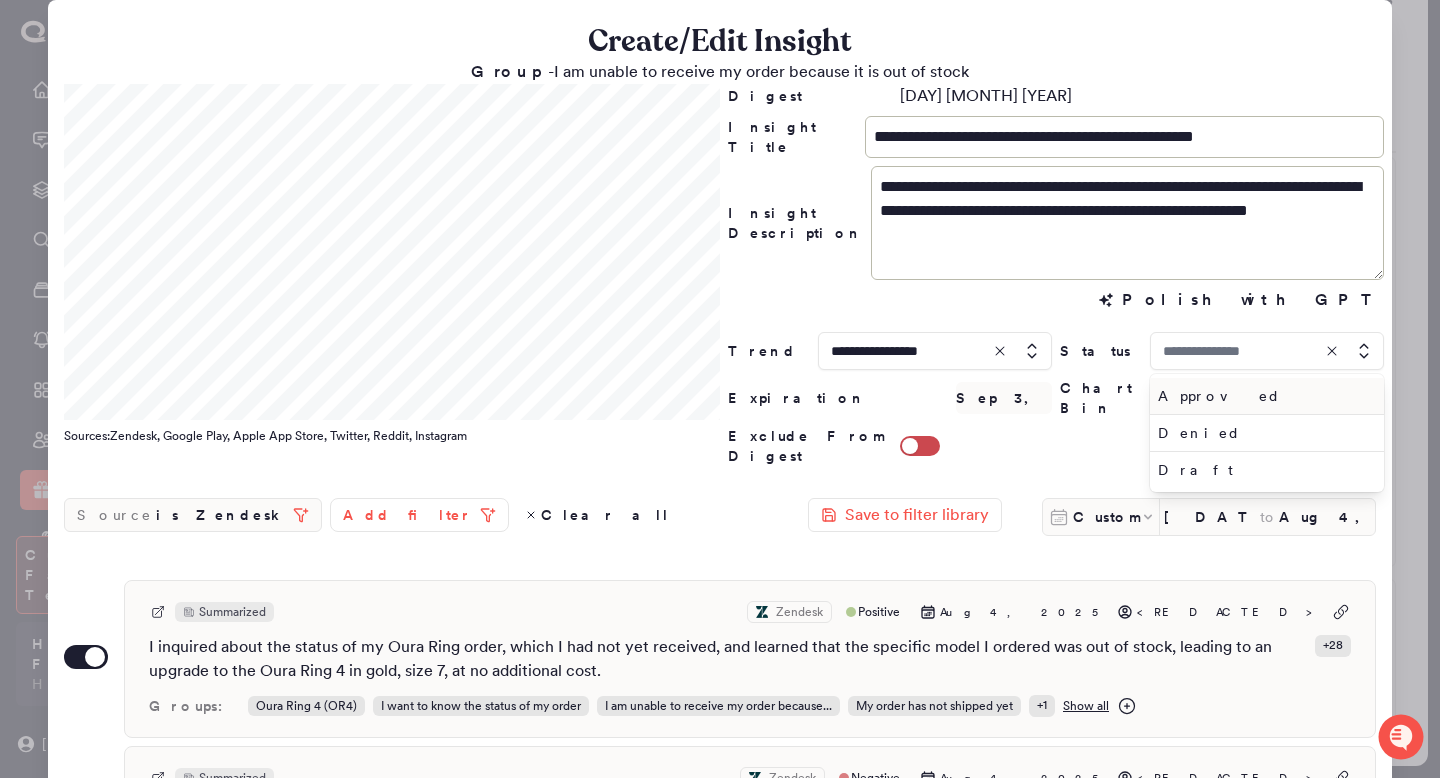 type on "********" 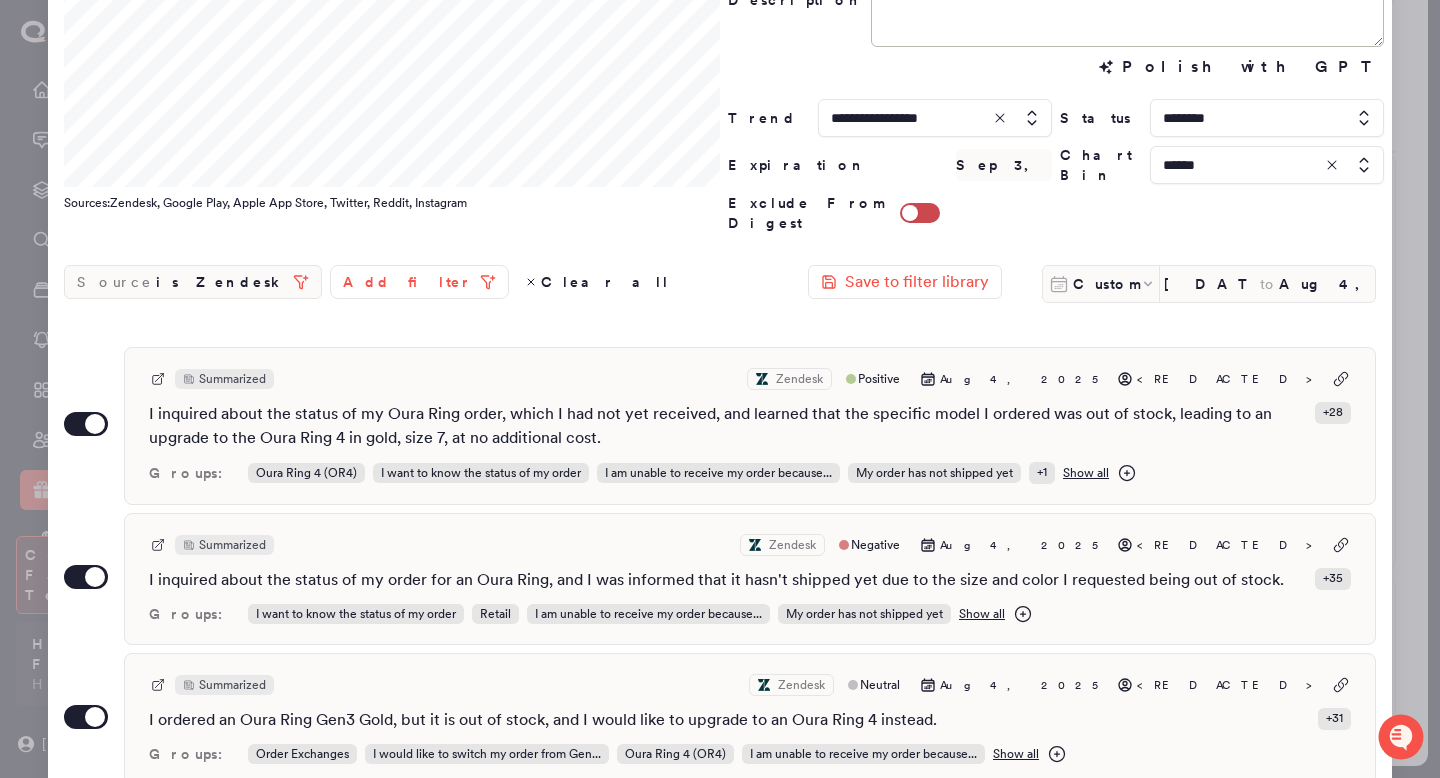 scroll, scrollTop: 237, scrollLeft: 0, axis: vertical 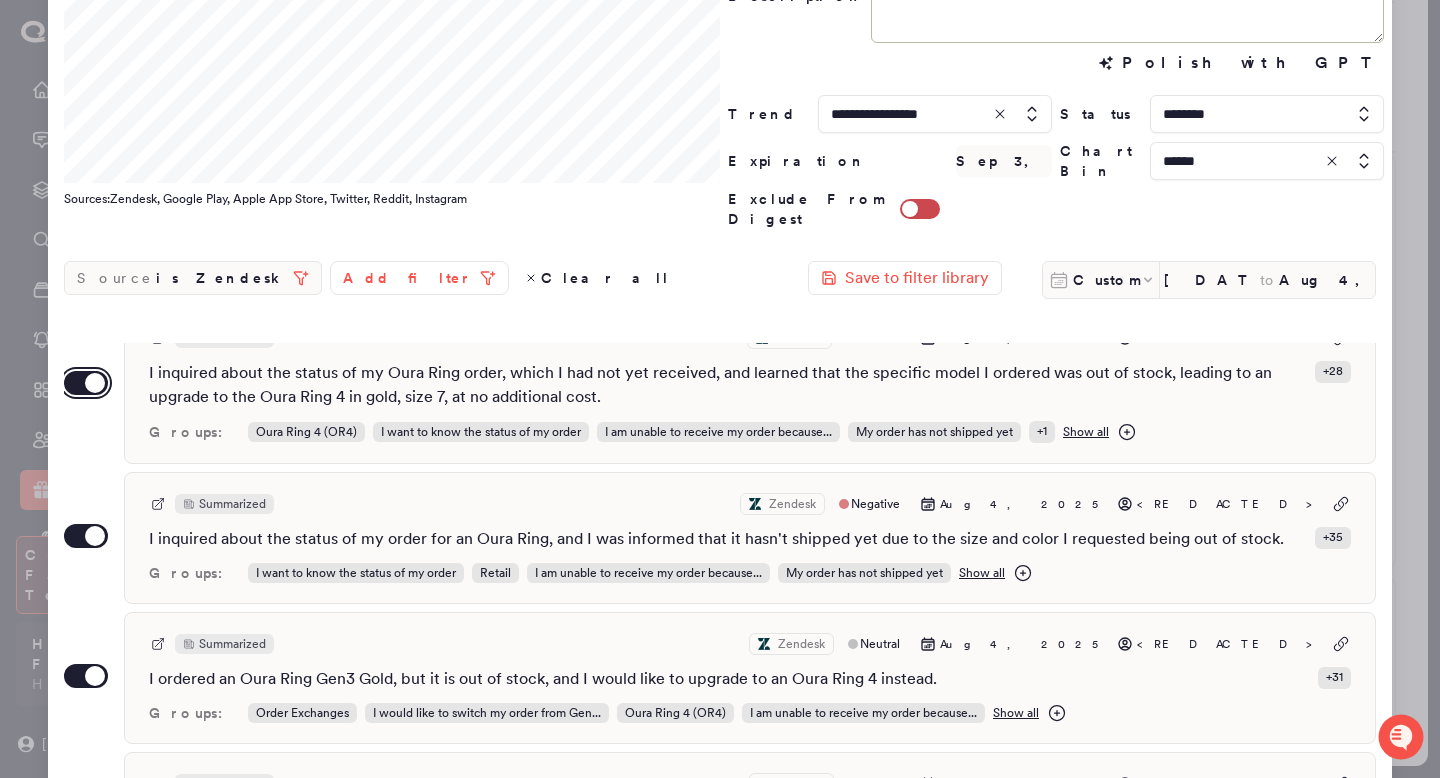 click on "Use setting" at bounding box center [86, 383] 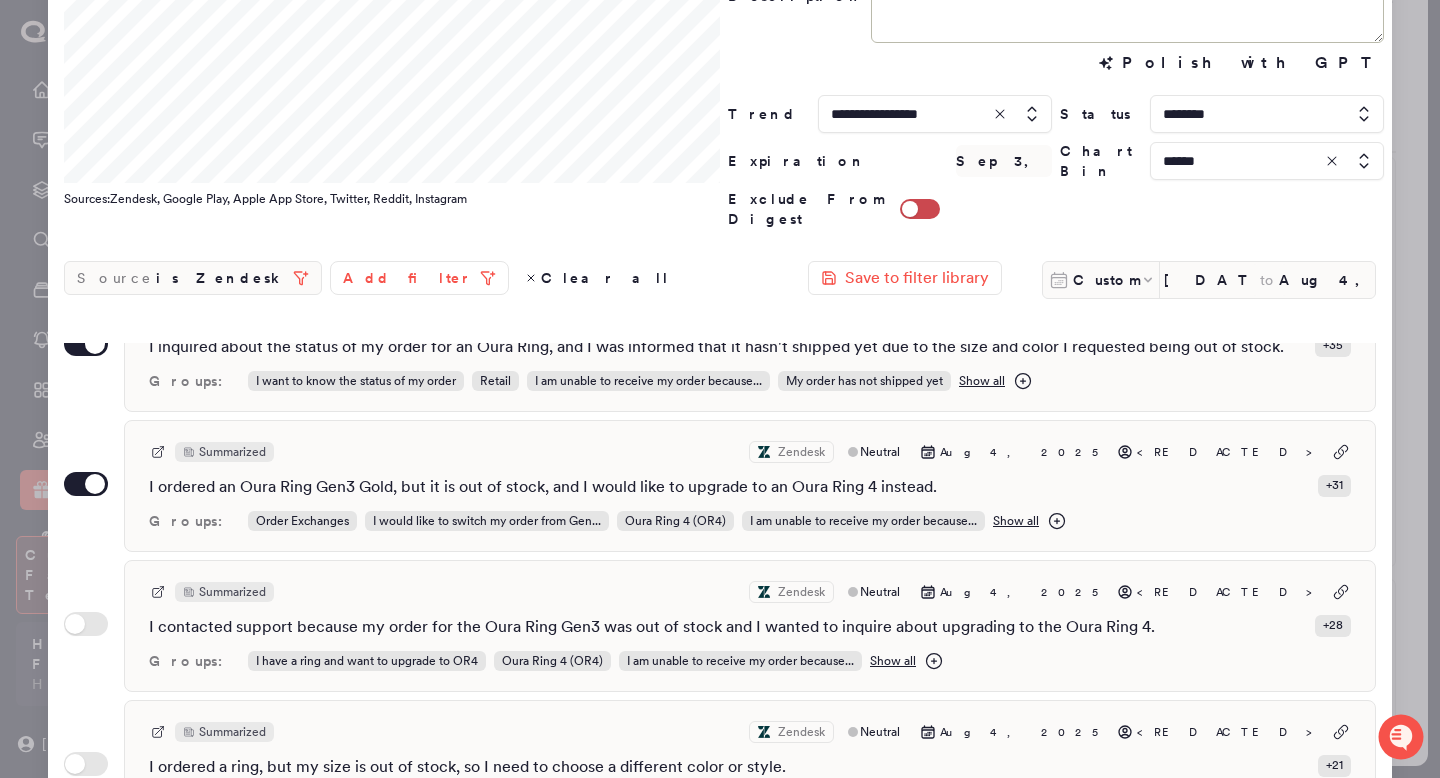 scroll, scrollTop: 242, scrollLeft: 0, axis: vertical 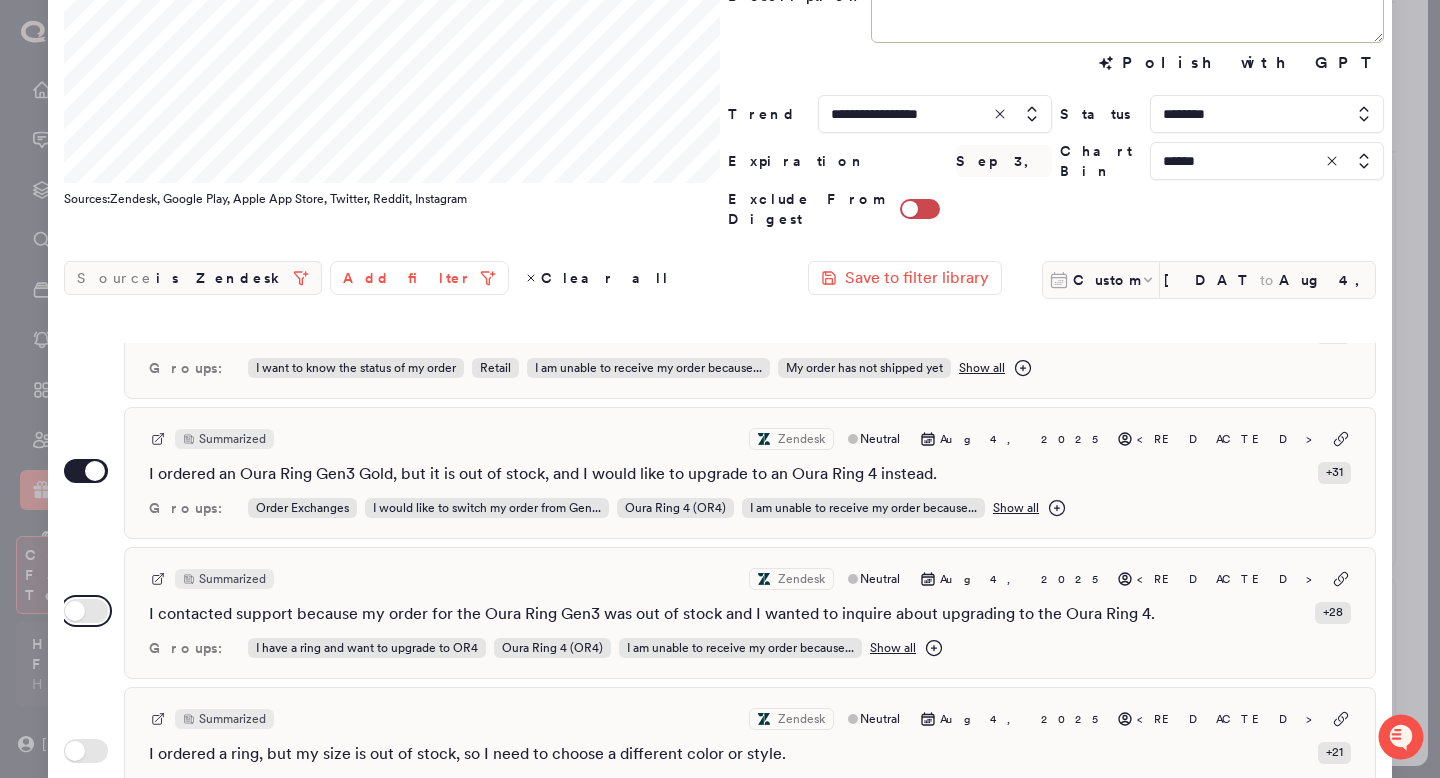 click on "Use setting" at bounding box center [86, 611] 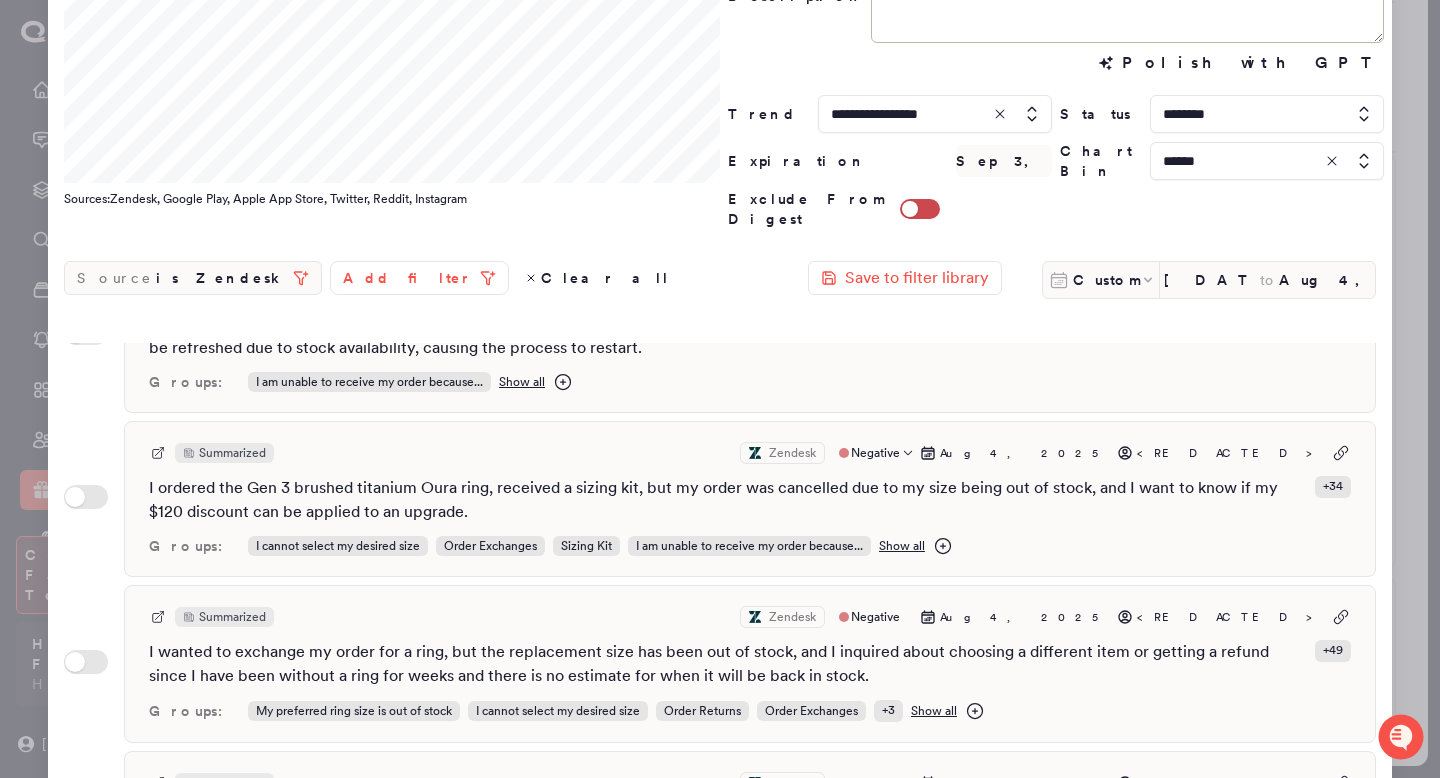 scroll, scrollTop: 2348, scrollLeft: 0, axis: vertical 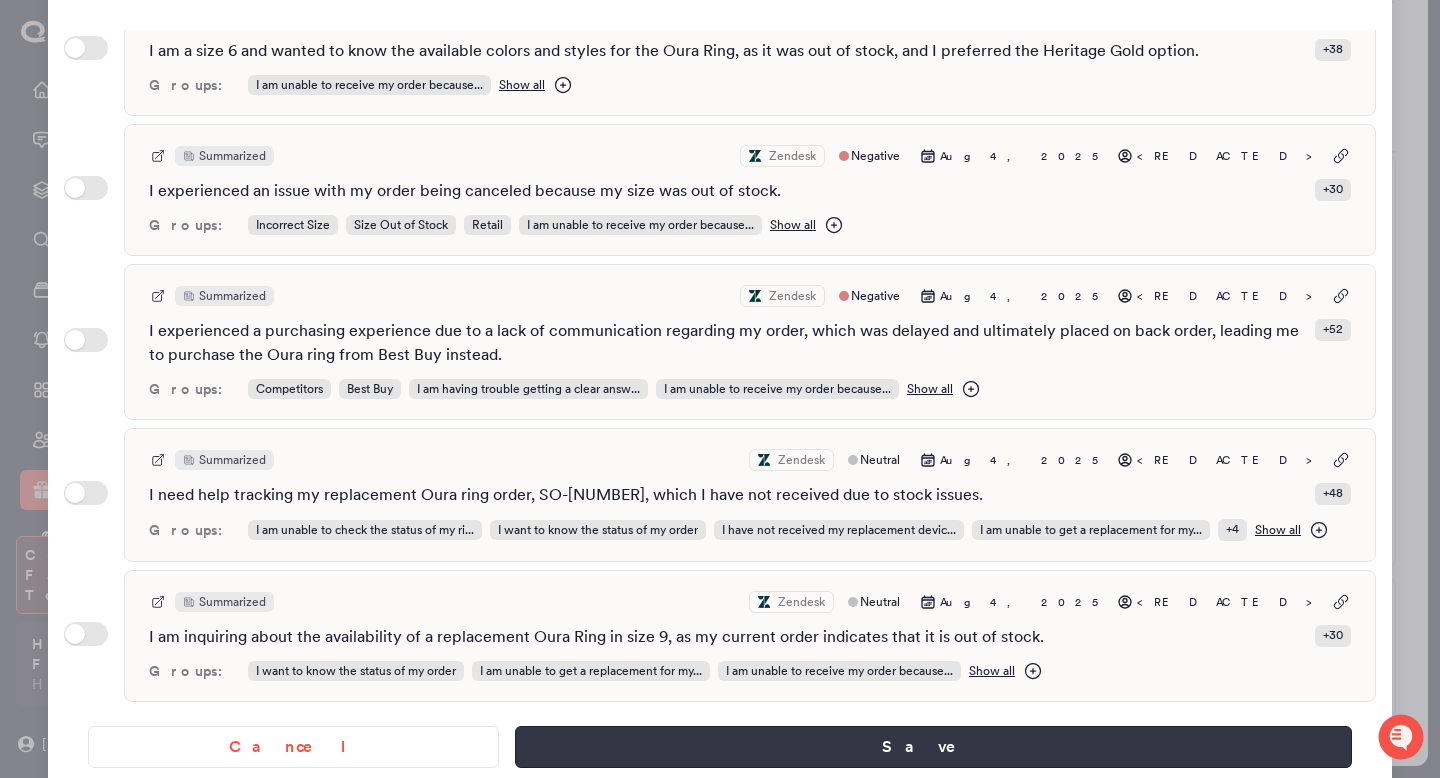 click on "Save" at bounding box center [933, 747] 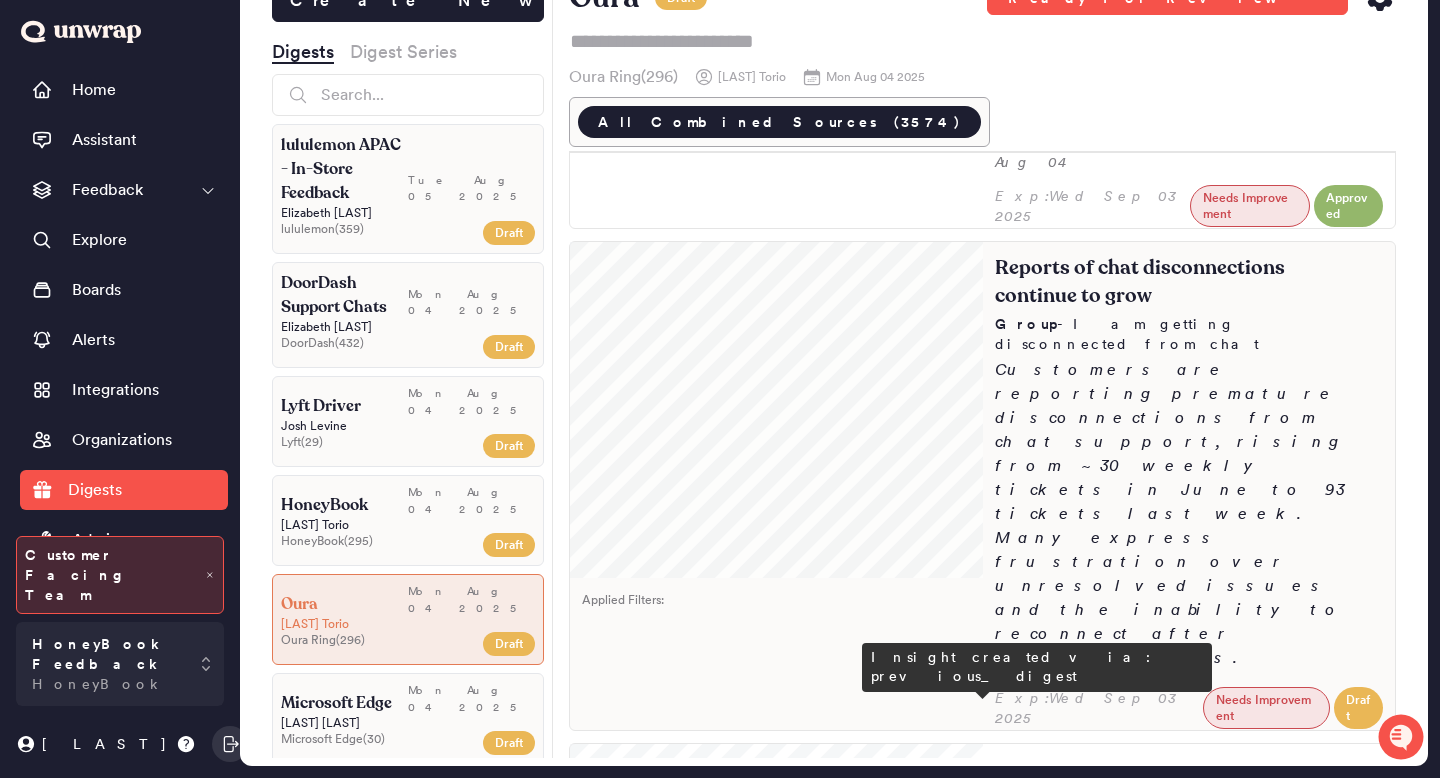 scroll, scrollTop: 689, scrollLeft: 0, axis: vertical 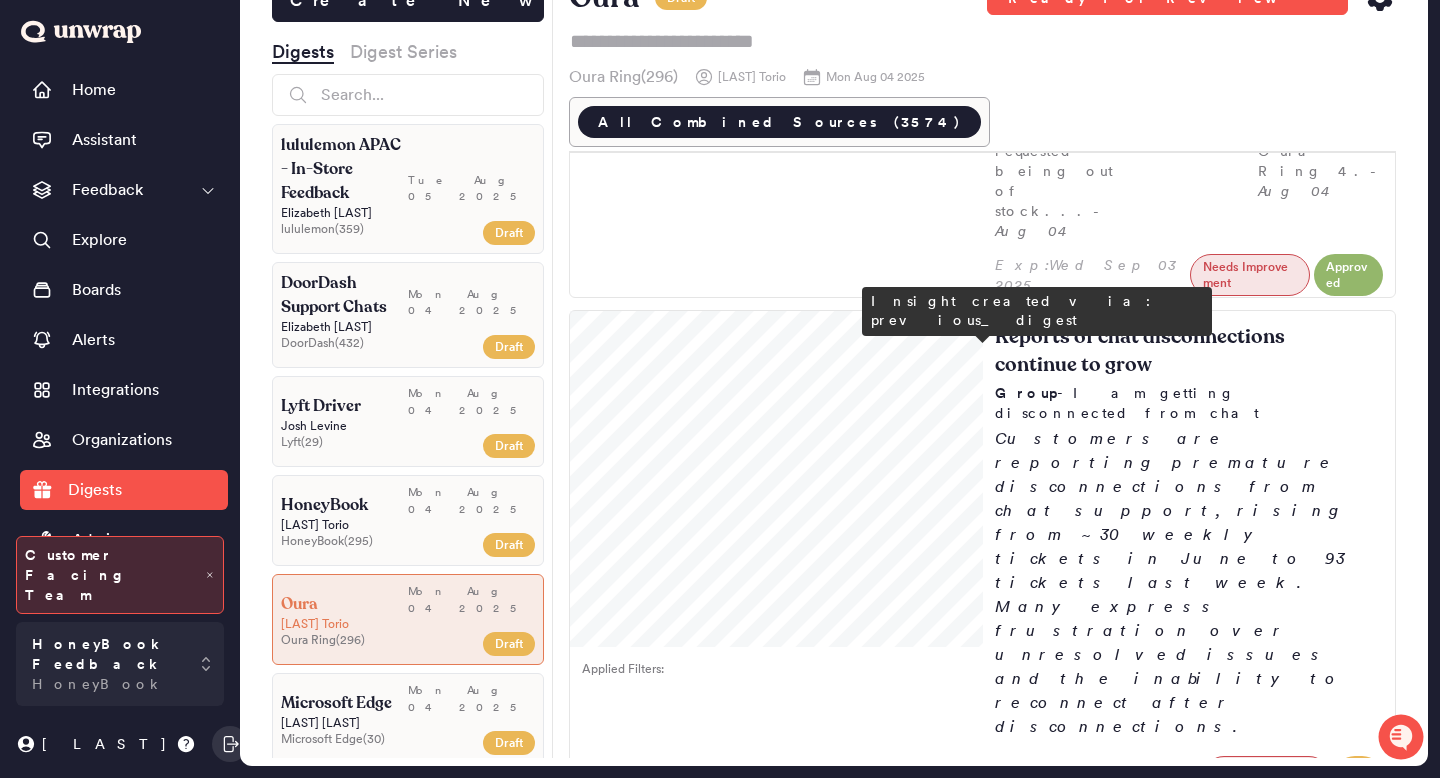 click on "Reports of missing sleep data on Oura Ring 4s have grown from 24 tickets in early May to 134 tickets last week, a 90-day high. Common problems include battery drain and connectivity failures, leading to persistent sleep data sync failures." at bounding box center [1189, 1085] 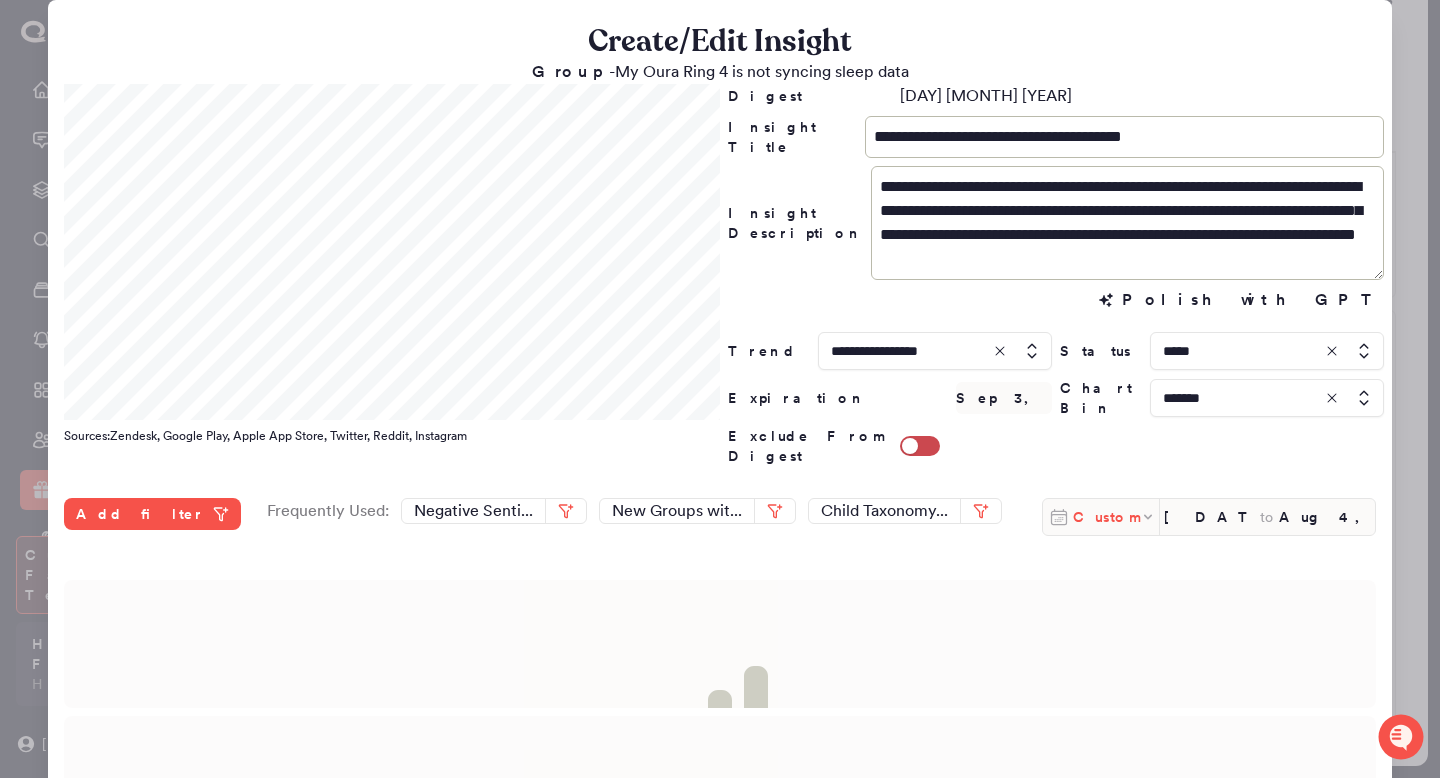click on "Custom" at bounding box center [1106, 517] 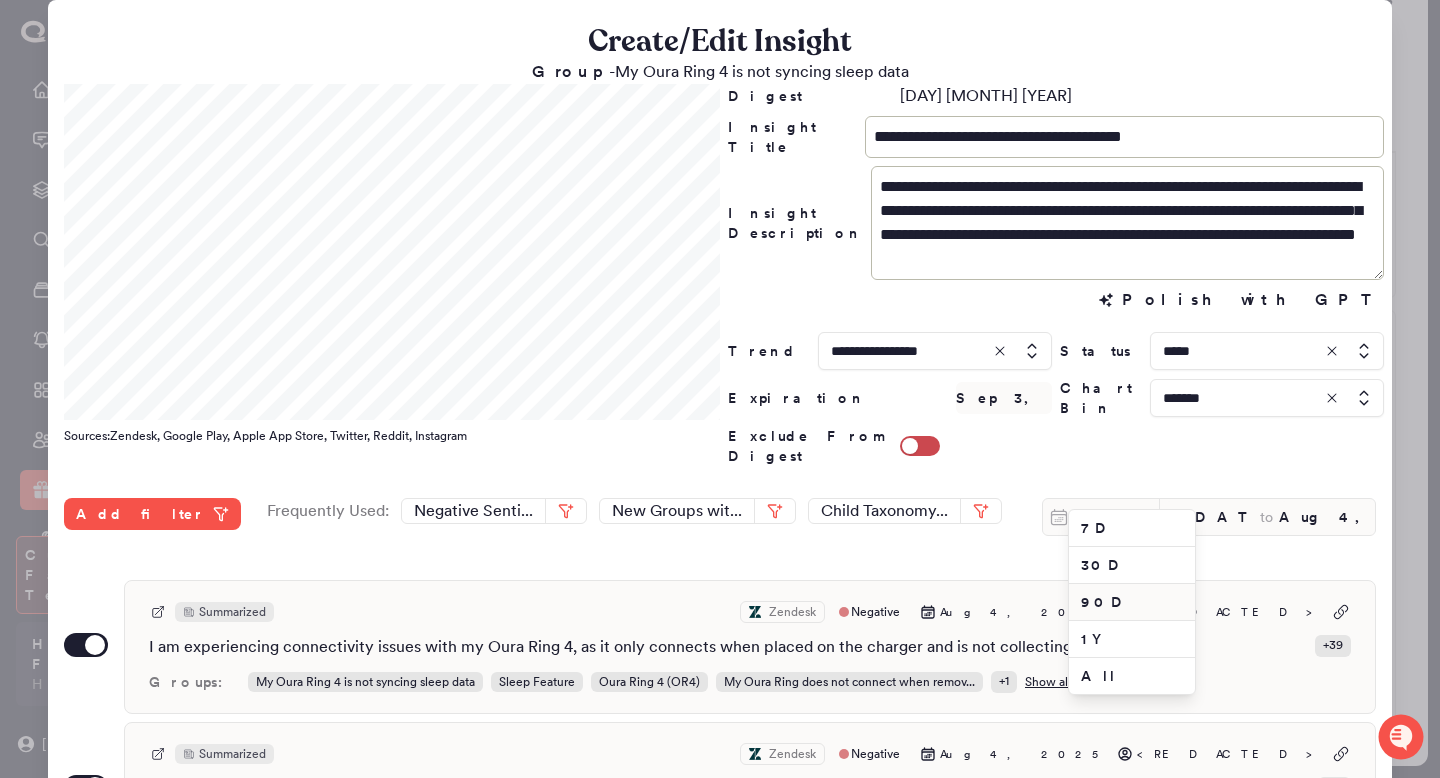 click on "90D" at bounding box center (1132, 602) 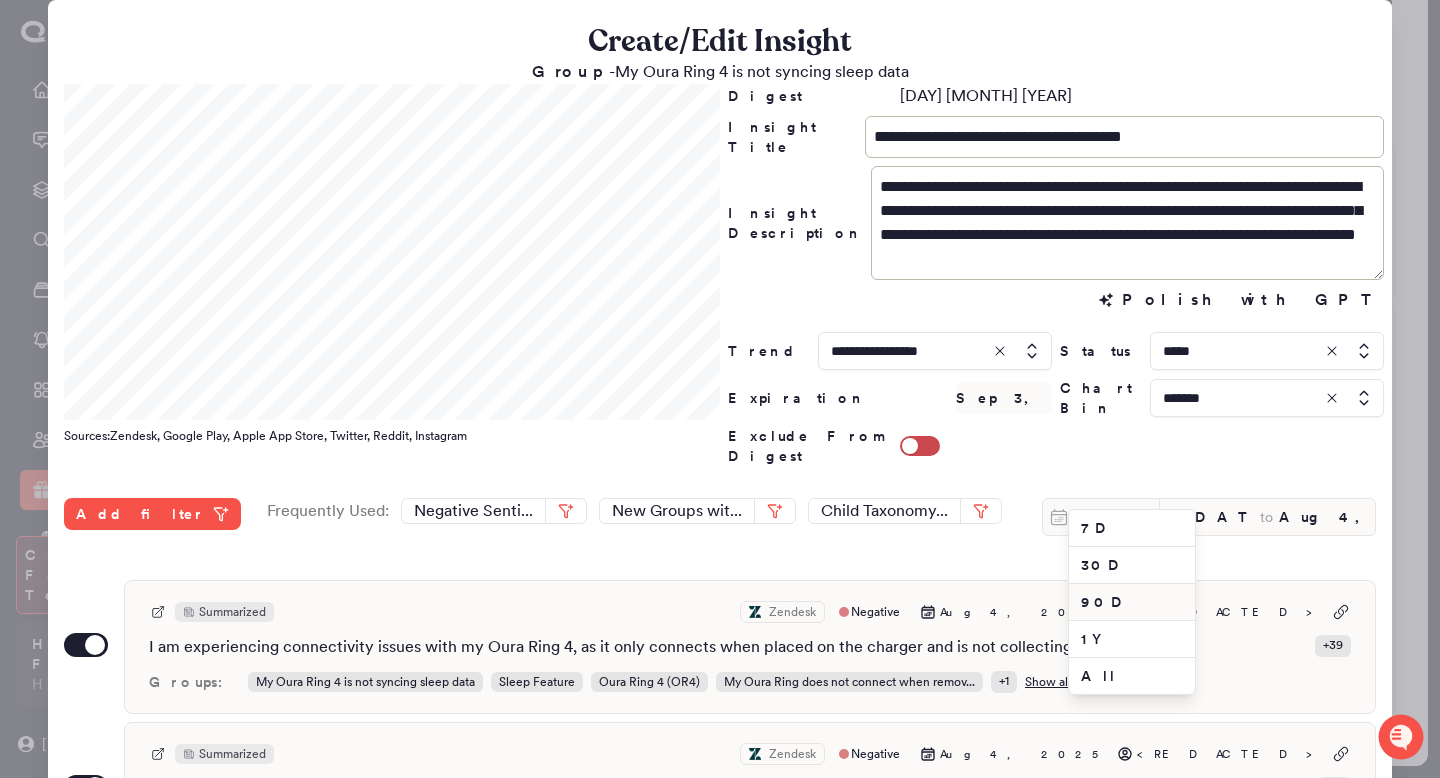 type on "May 7, 2025" 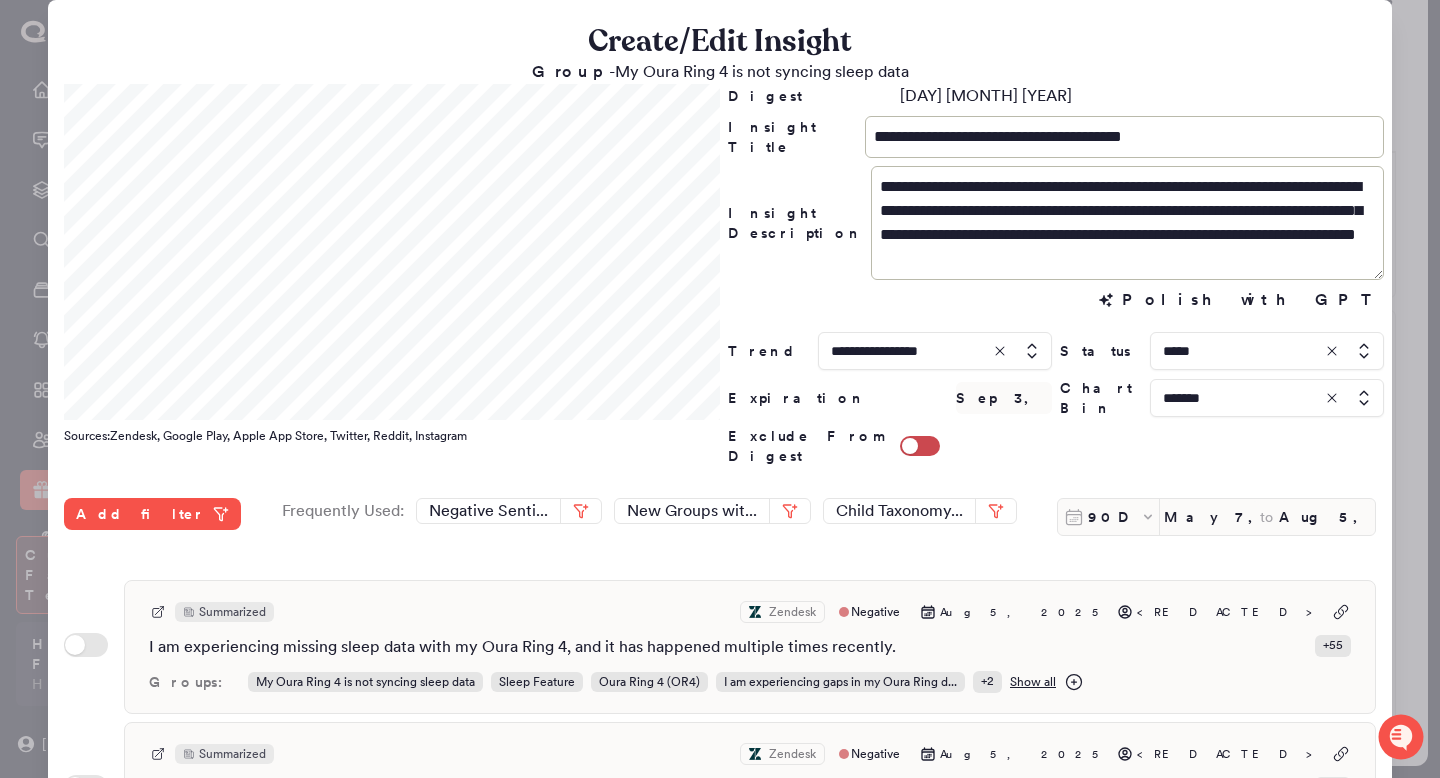 click at bounding box center [720, 389] 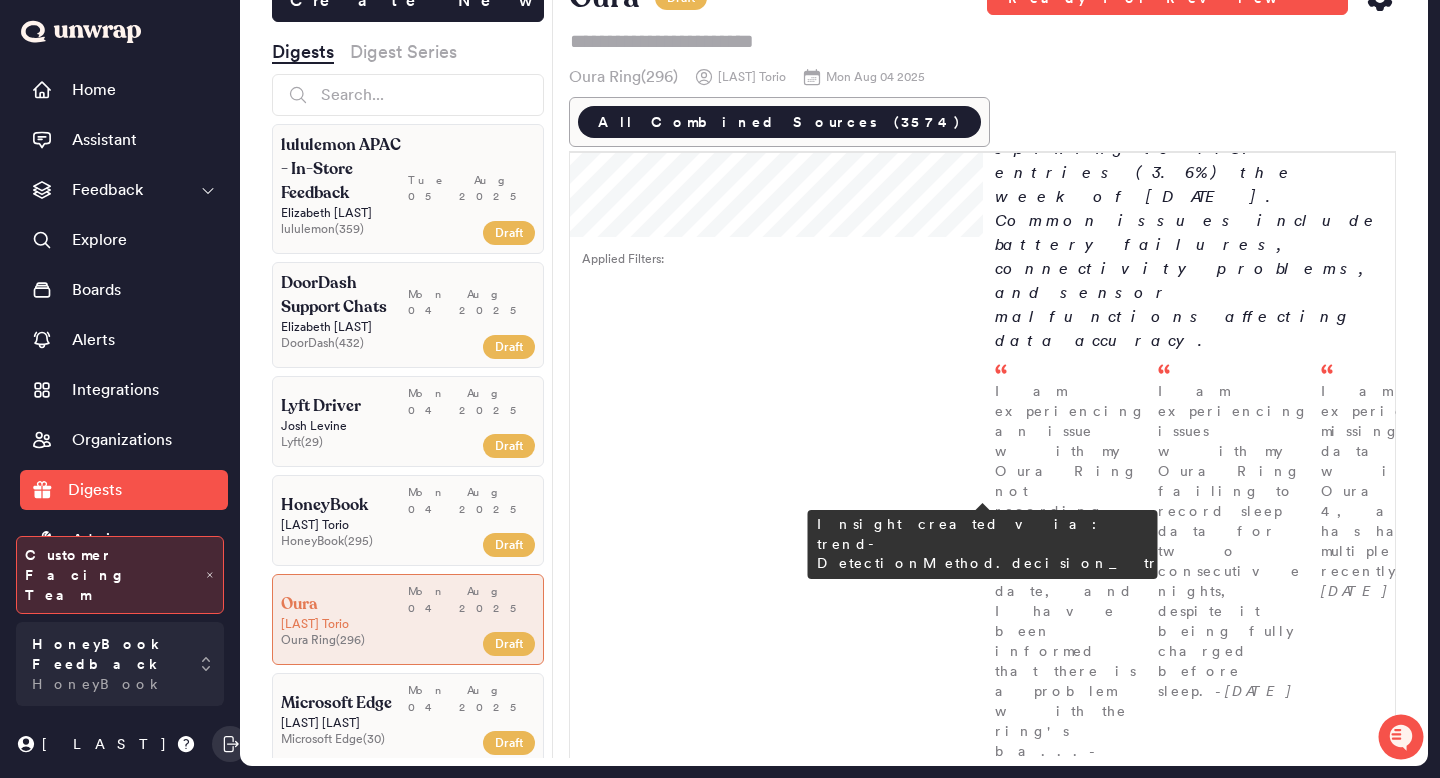 scroll, scrollTop: 3015, scrollLeft: 0, axis: vertical 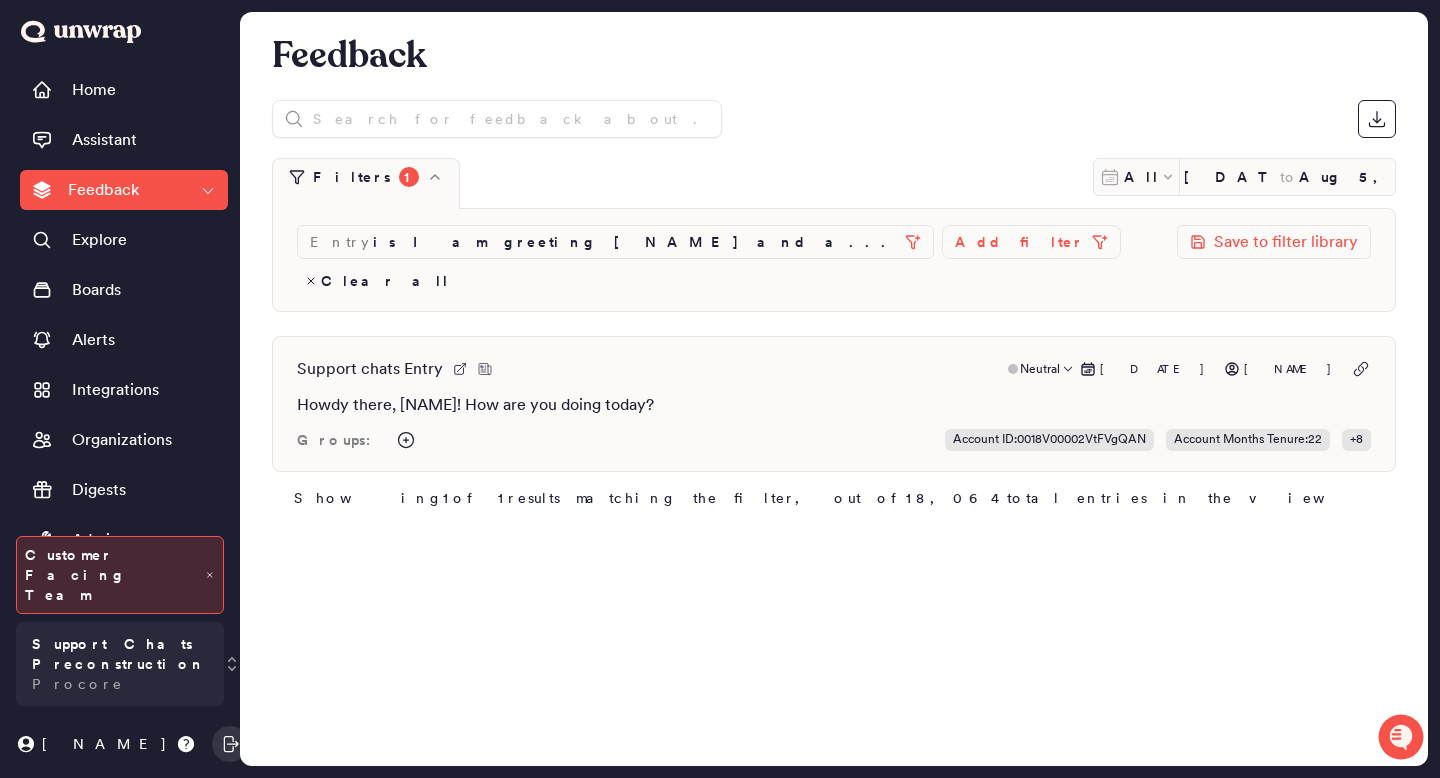 click on "Support chats Entry Neutral [DATE] [NAME]" at bounding box center [834, 369] 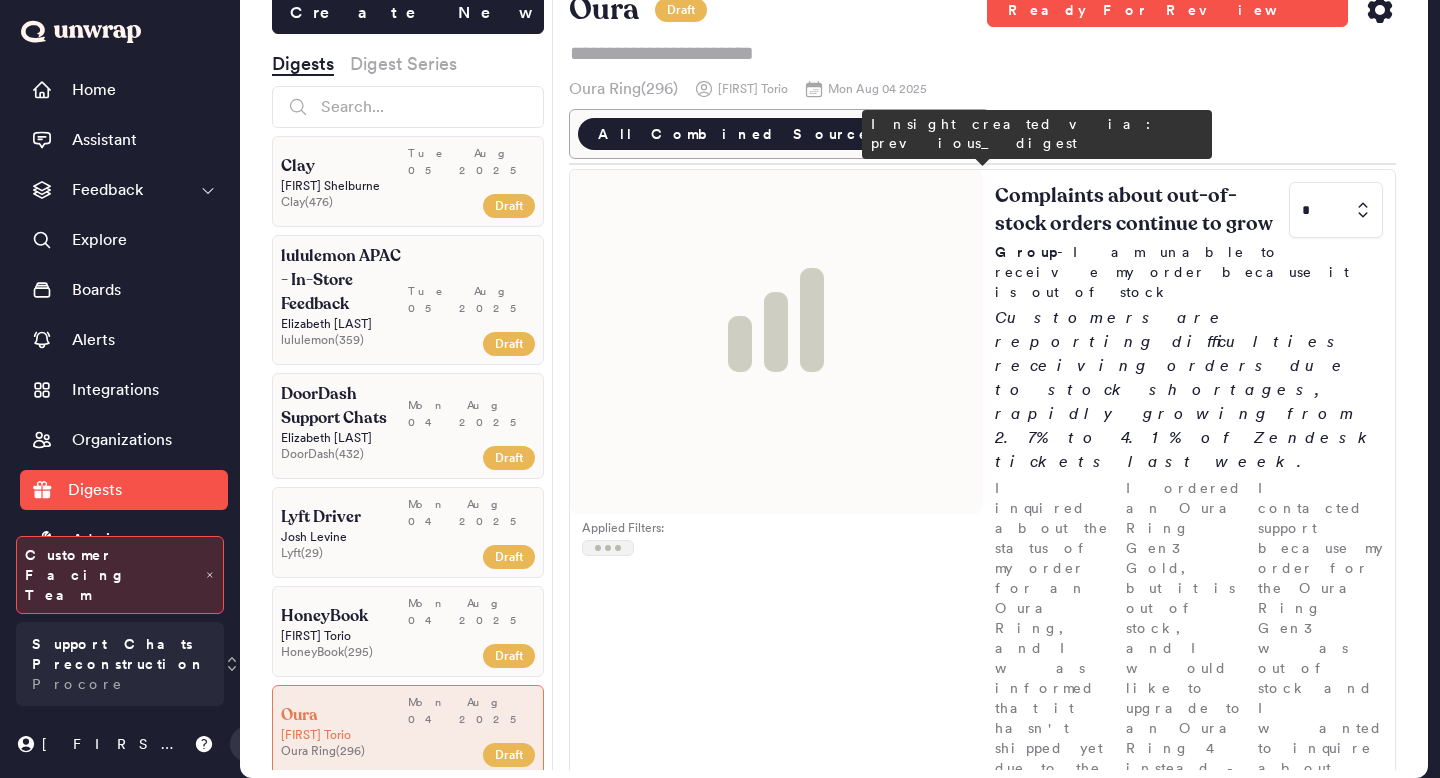 scroll, scrollTop: 0, scrollLeft: 0, axis: both 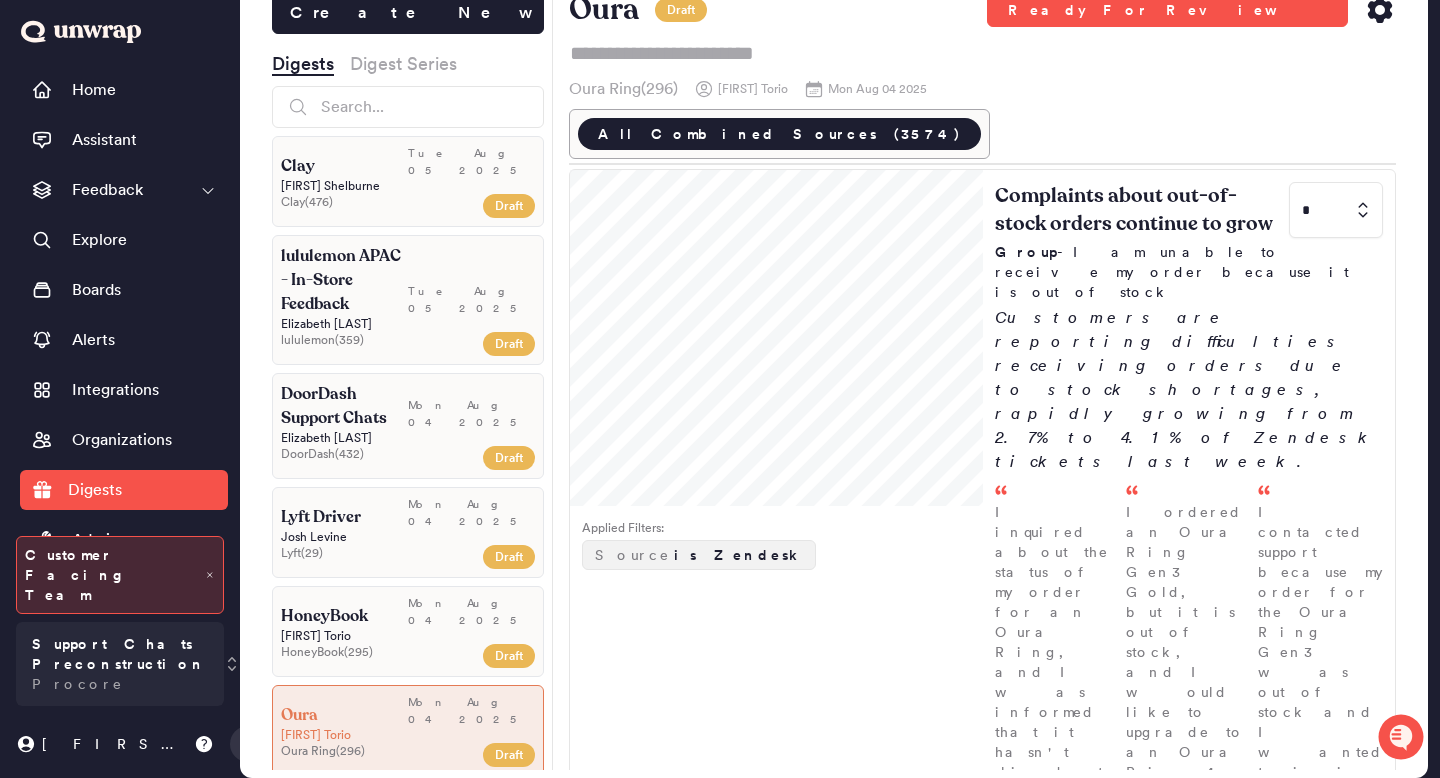 click on "[FIRST]   [LAST]" at bounding box center (408, 636) 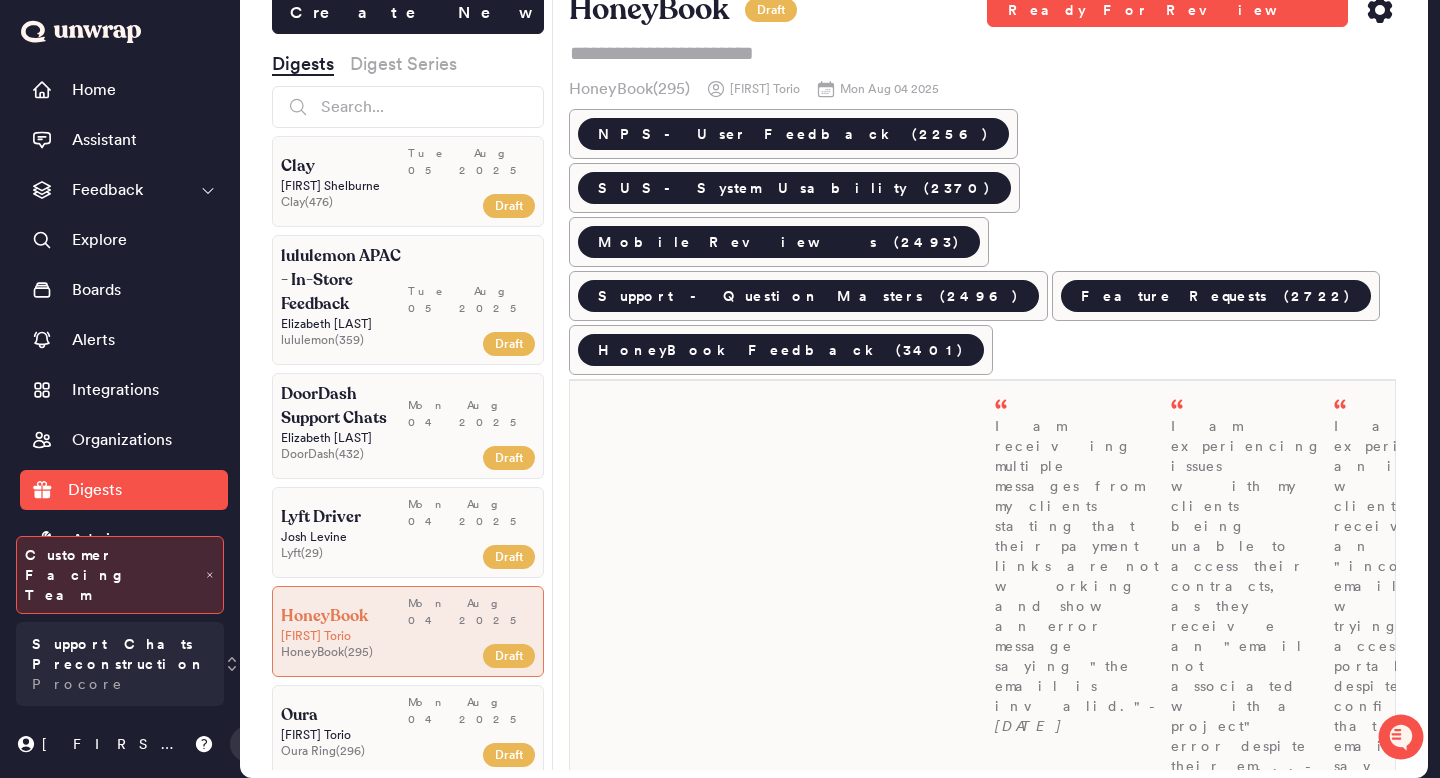 scroll, scrollTop: 432, scrollLeft: 0, axis: vertical 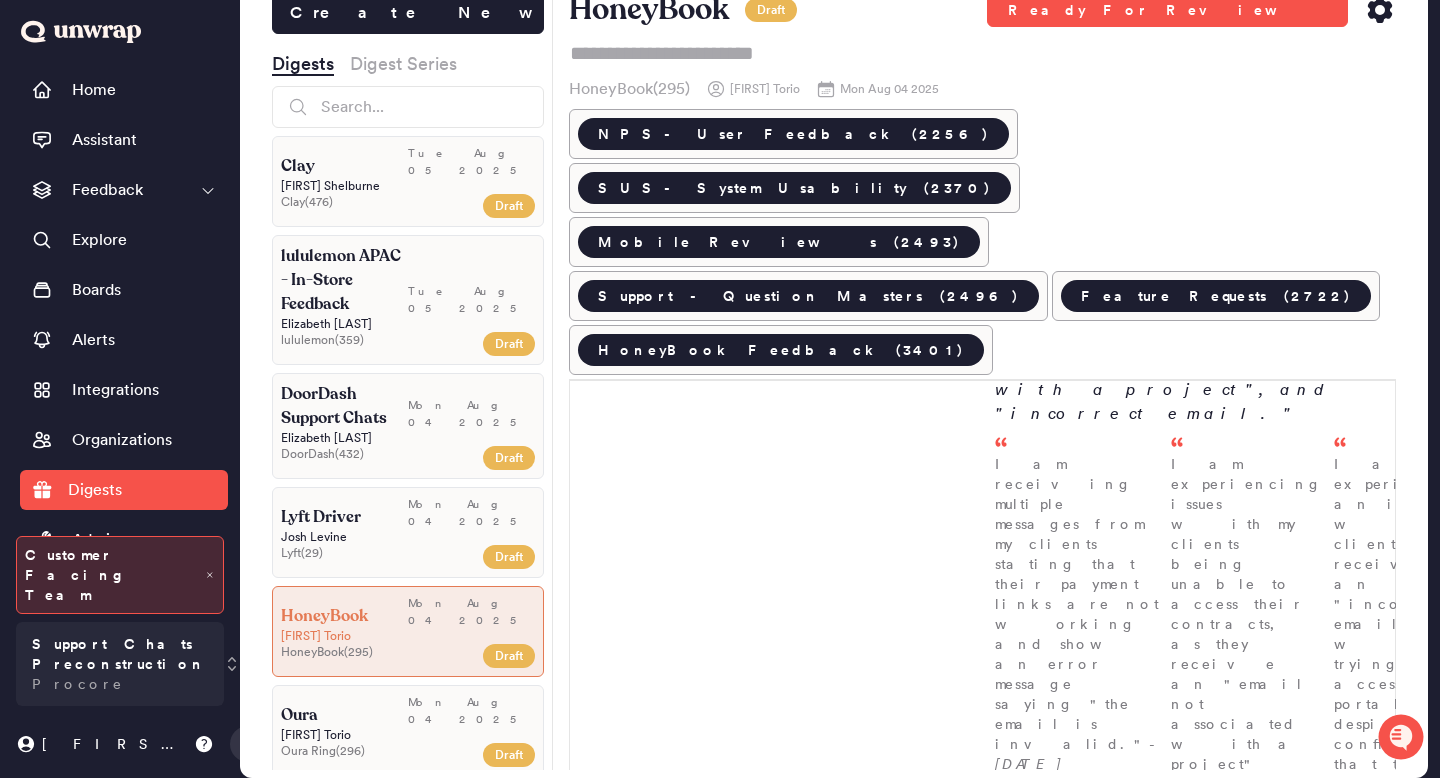 click on "Customers are reporting issues with payments showing as overdue despite being paid, with feedback volume rising to 12 entries the week of July 28th (0.3% of feedback). Common concerns include discrepancies in payment status and delays in processing confirmations." at bounding box center (1189, 1208) 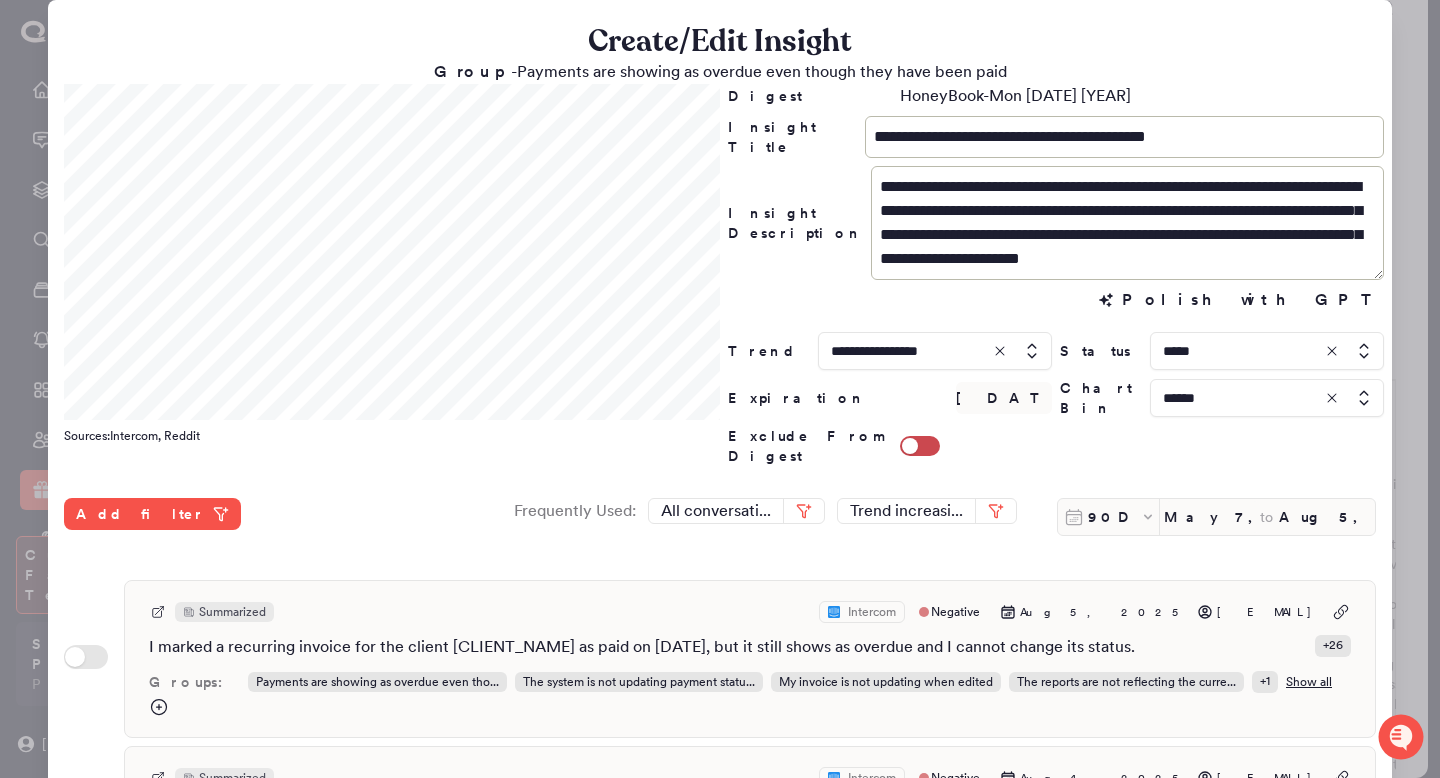 click at bounding box center [720, 389] 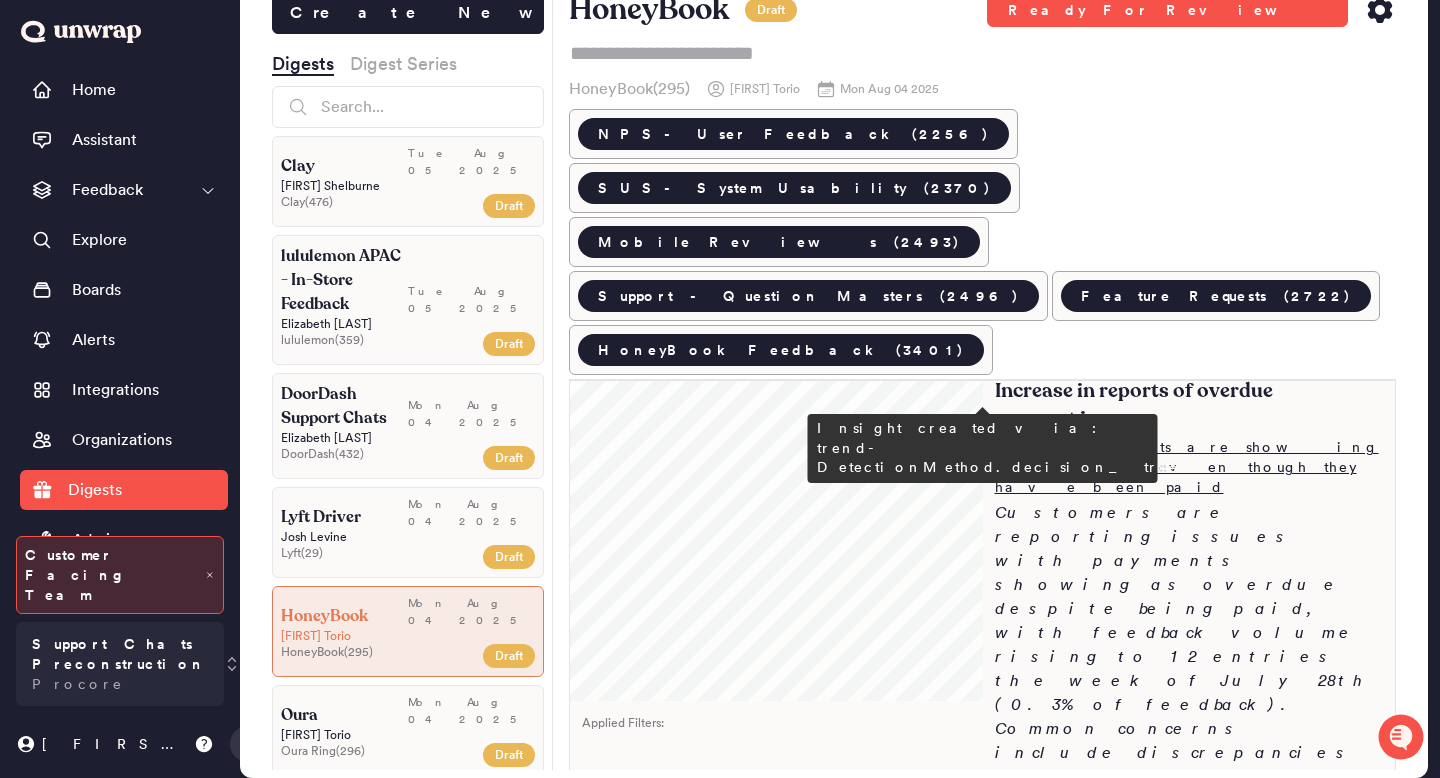 scroll, scrollTop: 1010, scrollLeft: 0, axis: vertical 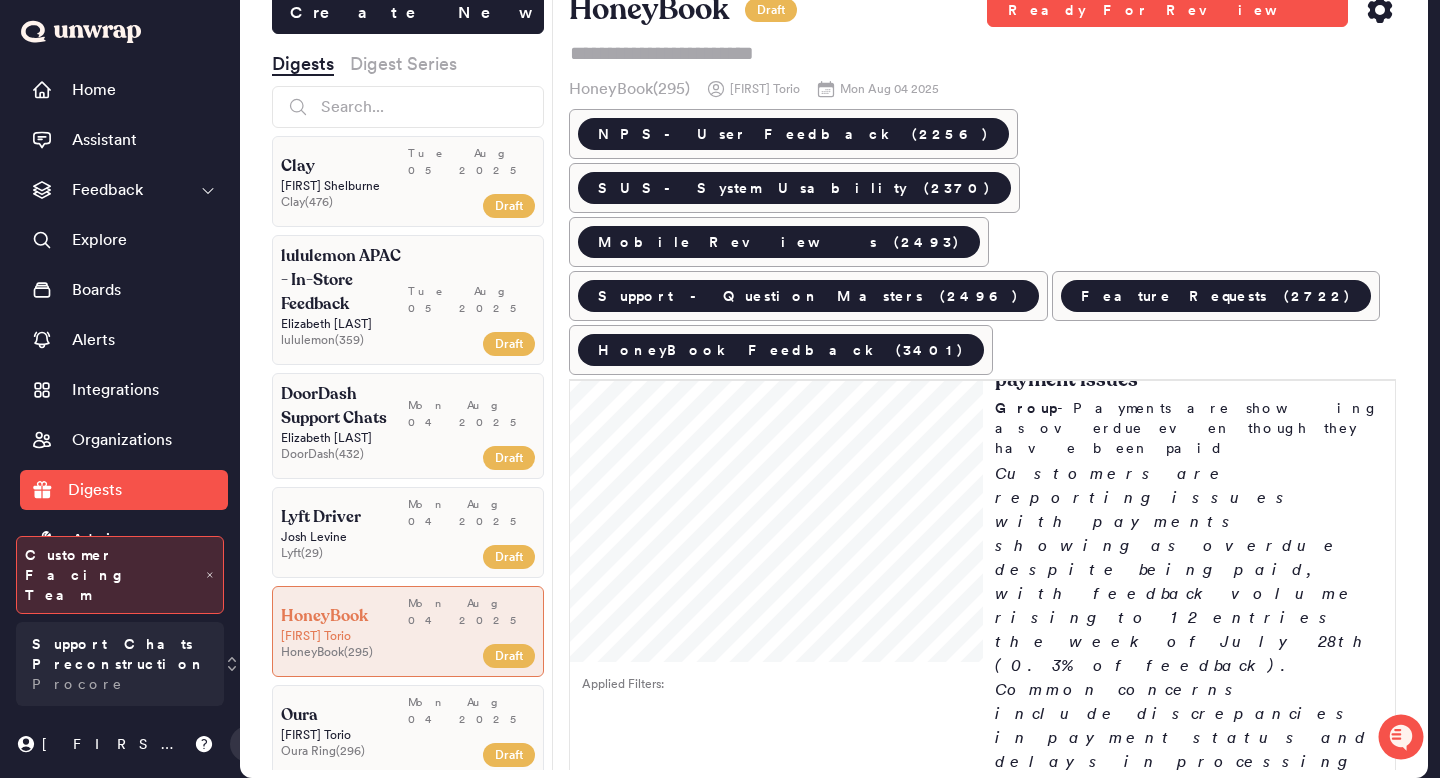 click on "Customers are reporting access issues with proposals, particularly related to email errors, with feedback volume spiking to 30 entries the week of July 28th (0.8% of feedback). Common problems include clients not receiving access codes and error messages about email associations." at bounding box center [1189, 1604] 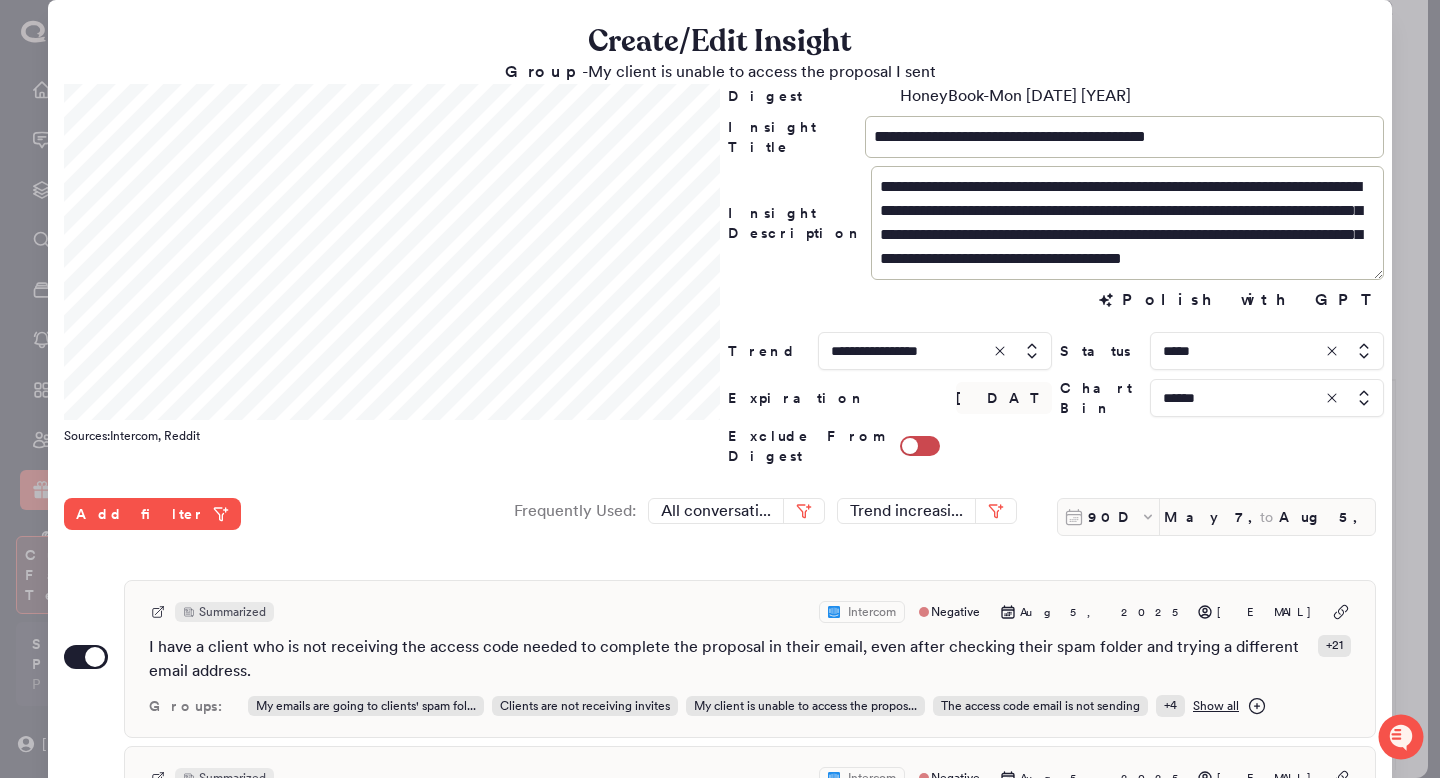 click at bounding box center [1267, 398] 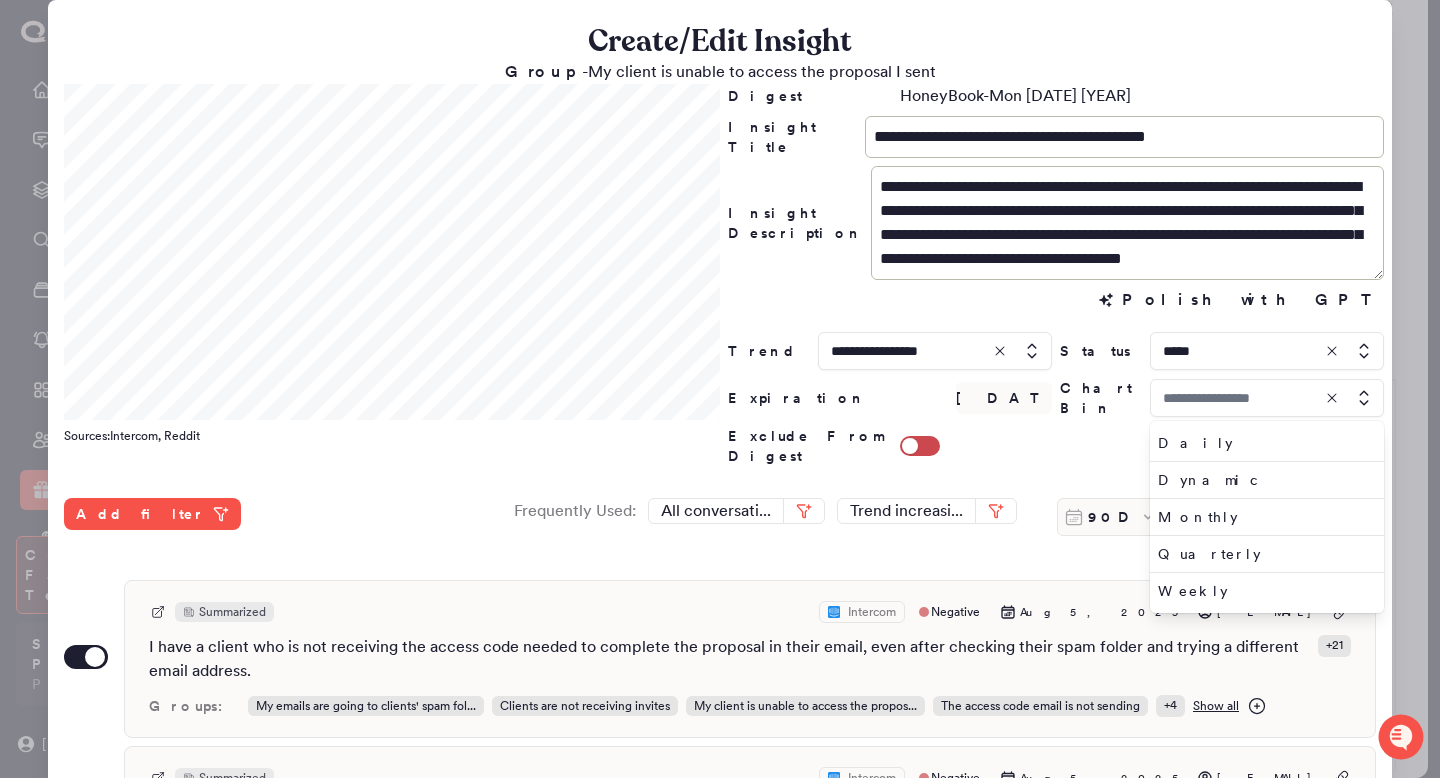 type on "******" 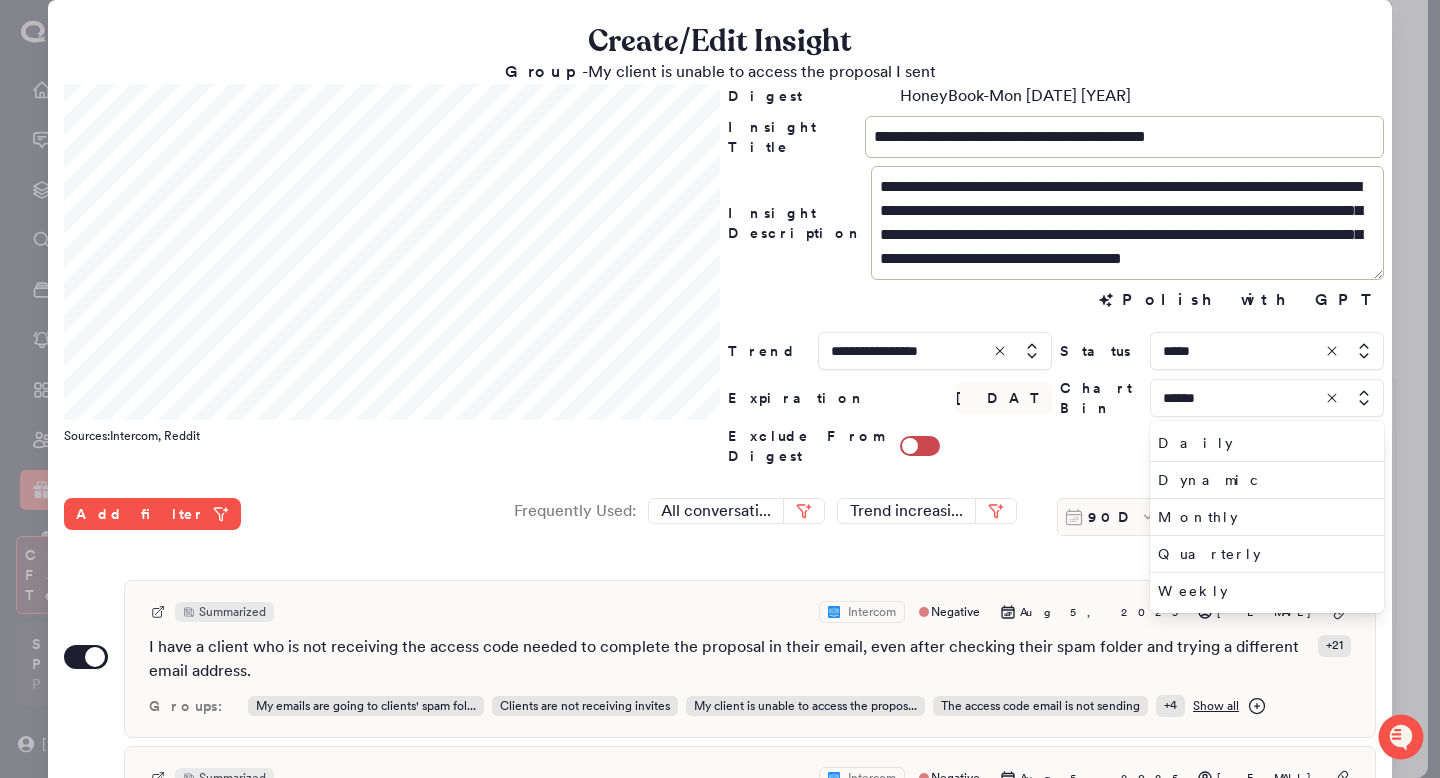 click on "**********" at bounding box center [720, 668] 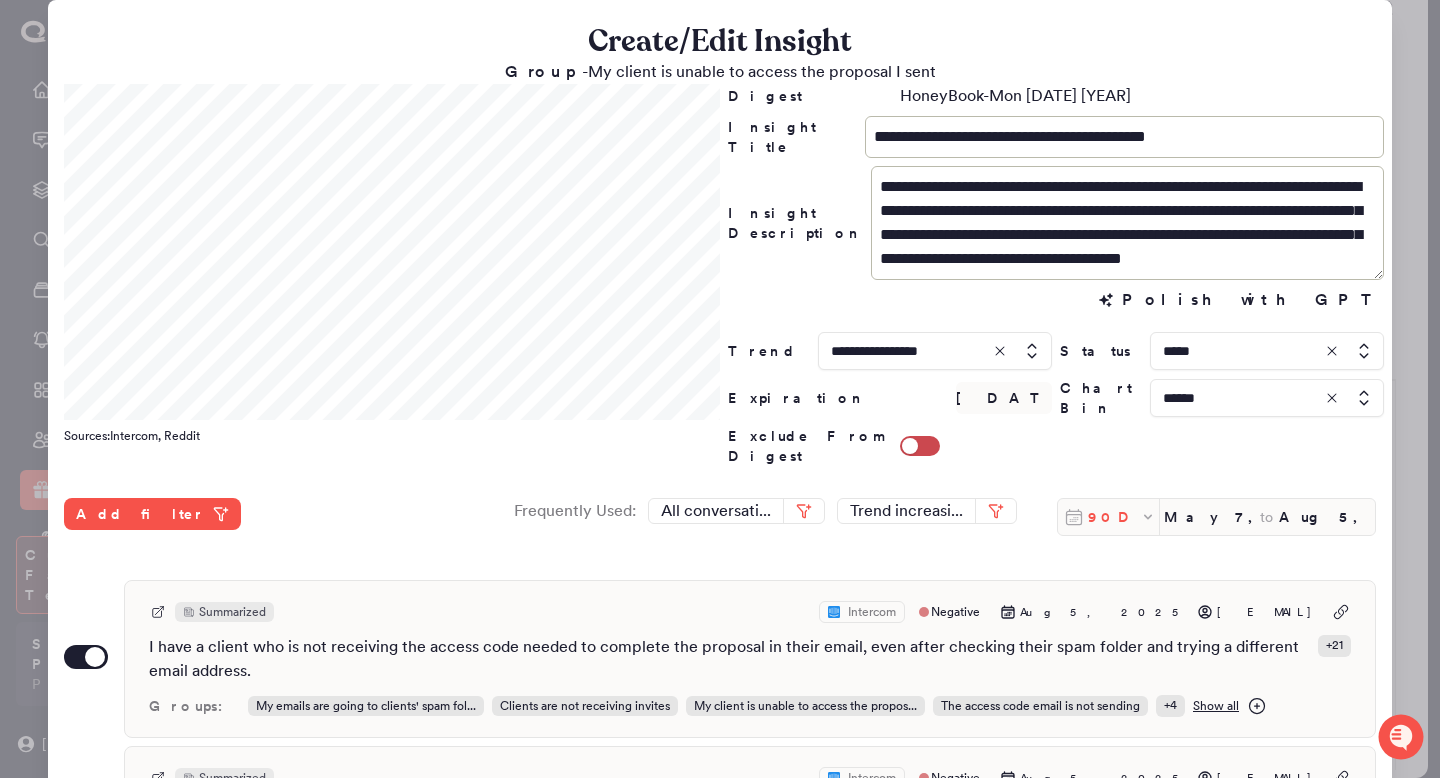 click on "90D" at bounding box center [1114, 517] 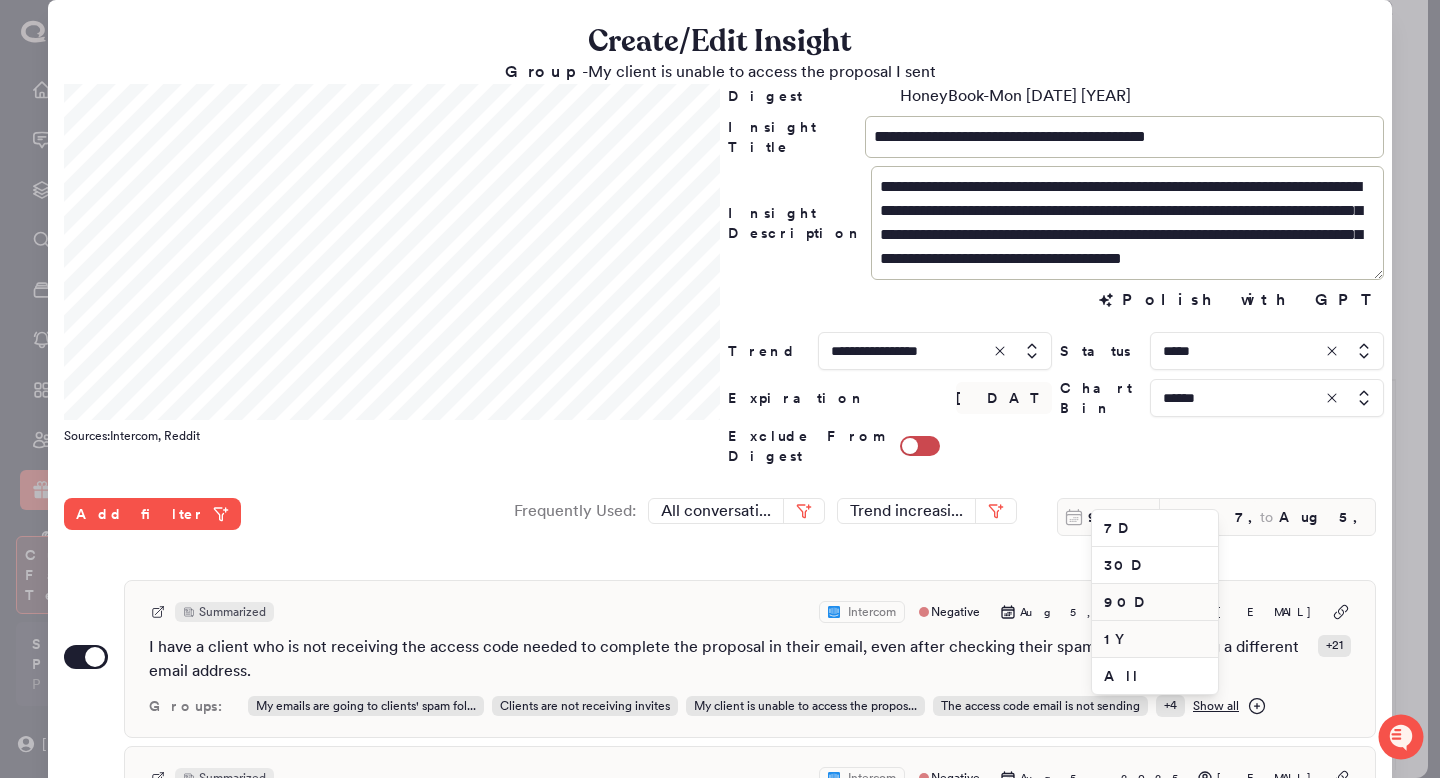 click on "1Y" at bounding box center (1155, 639) 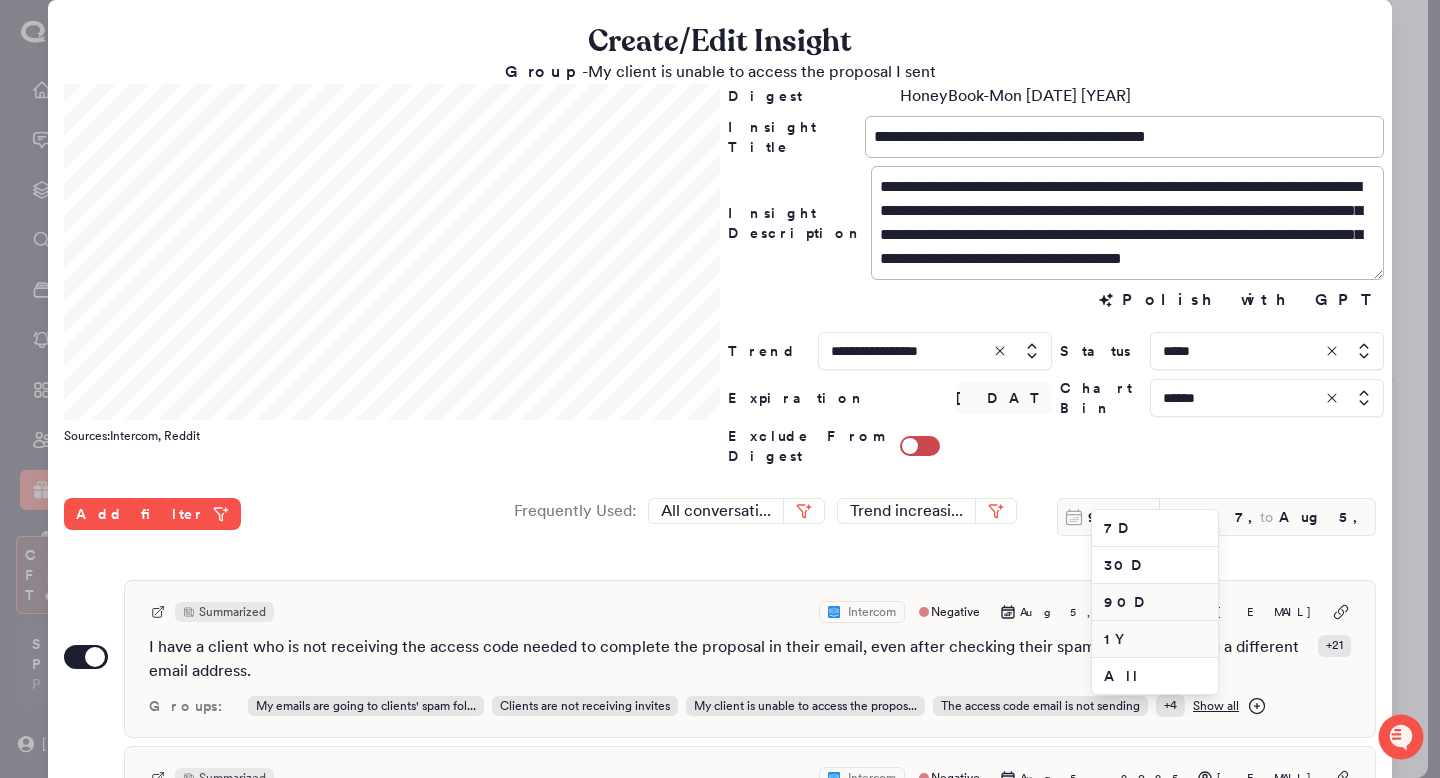 type on "Aug 5, 2024" 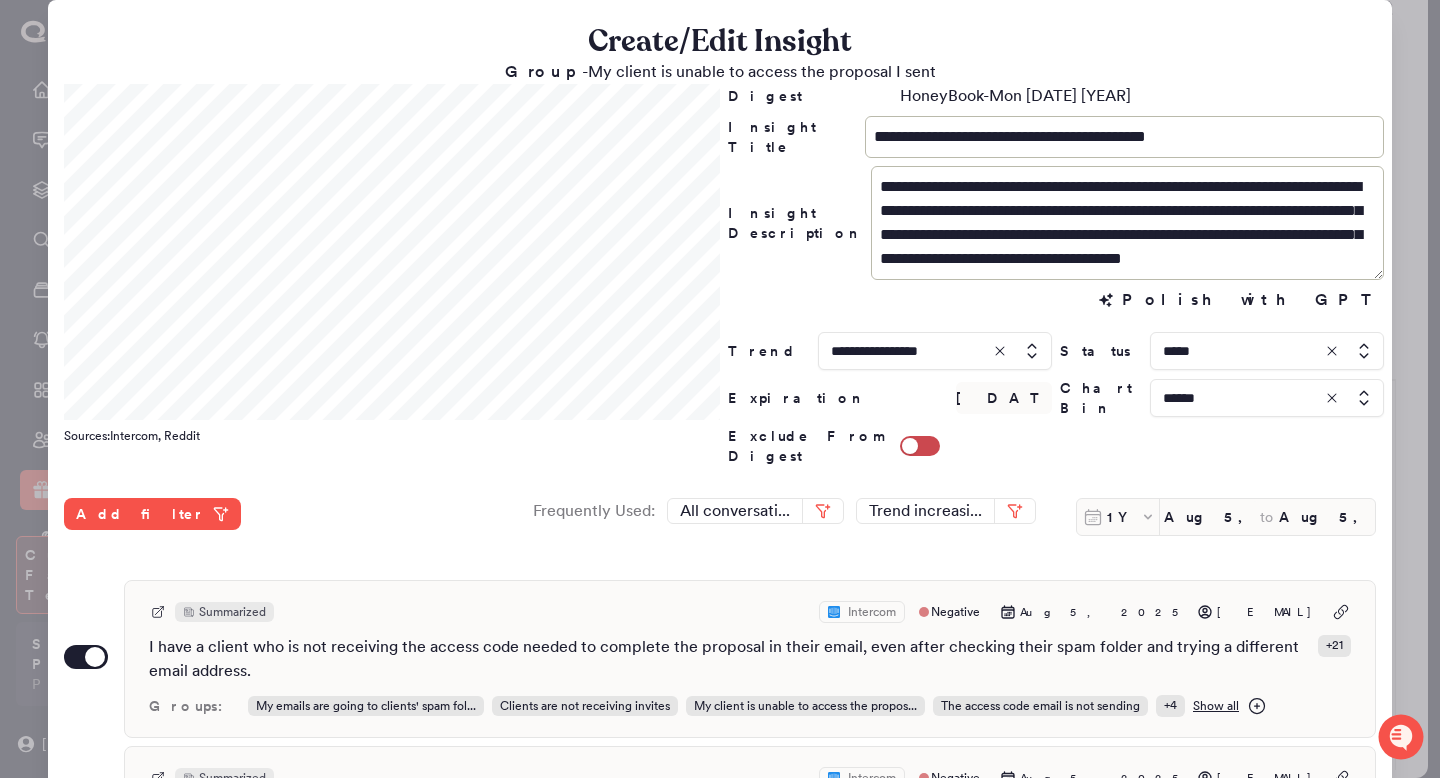 click at bounding box center [1267, 398] 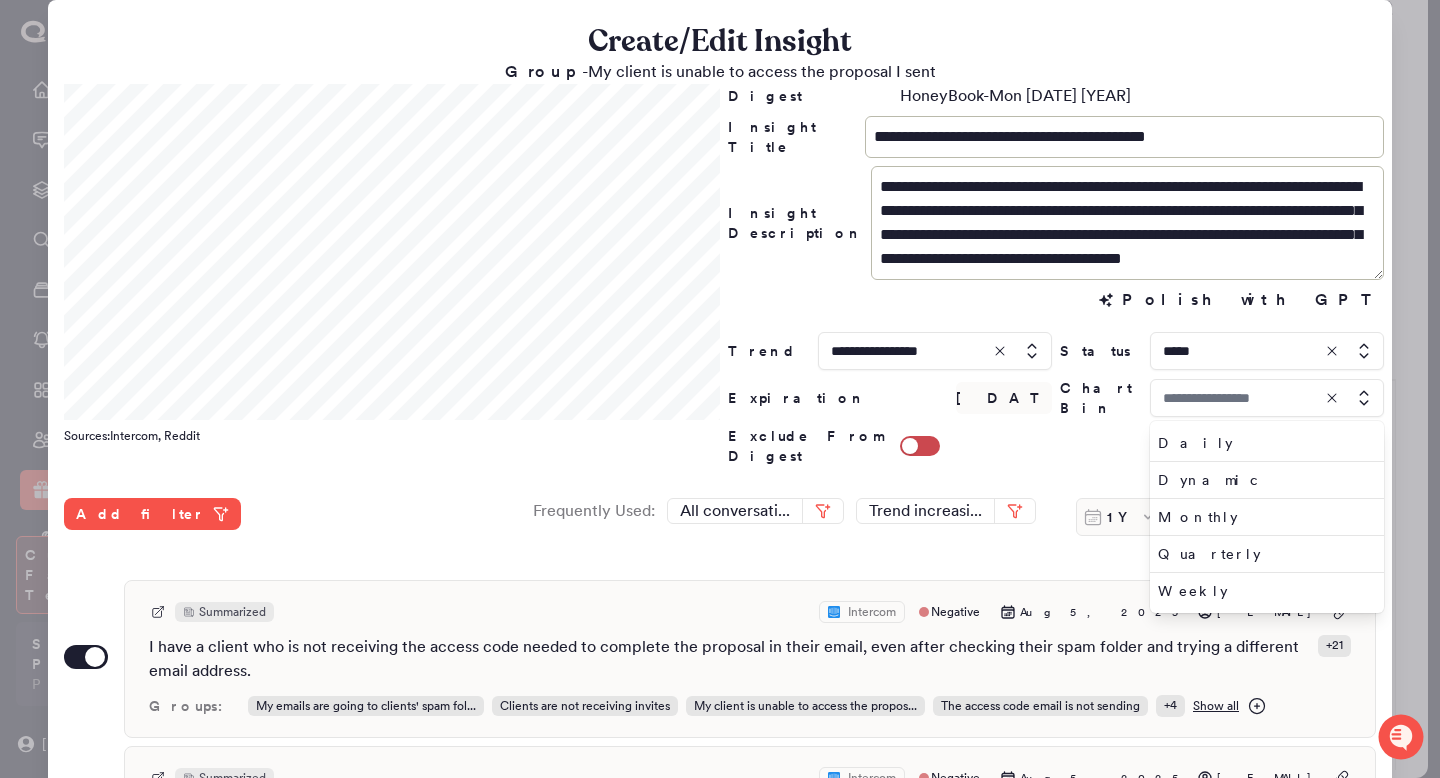 type on "******" 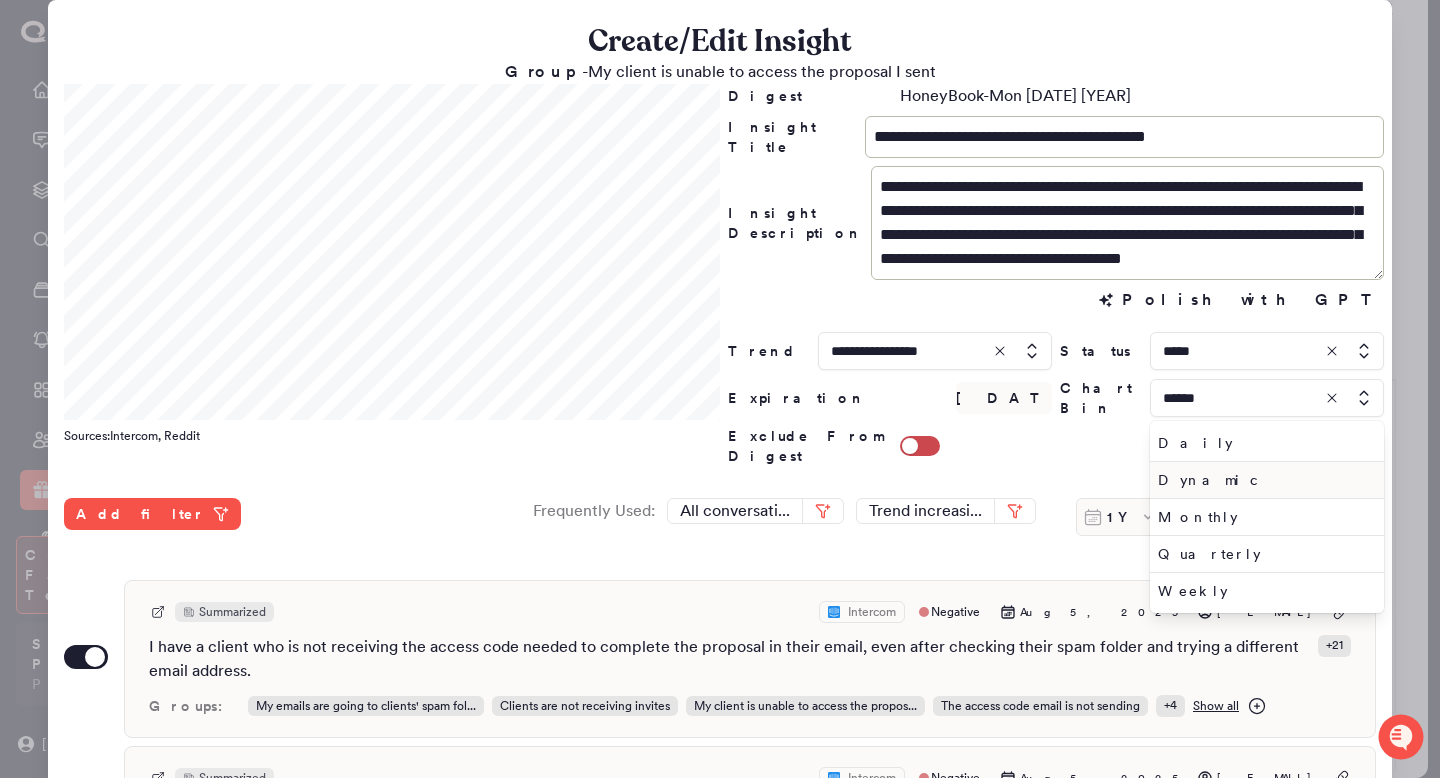 click on "Dynamic" at bounding box center (1263, 480) 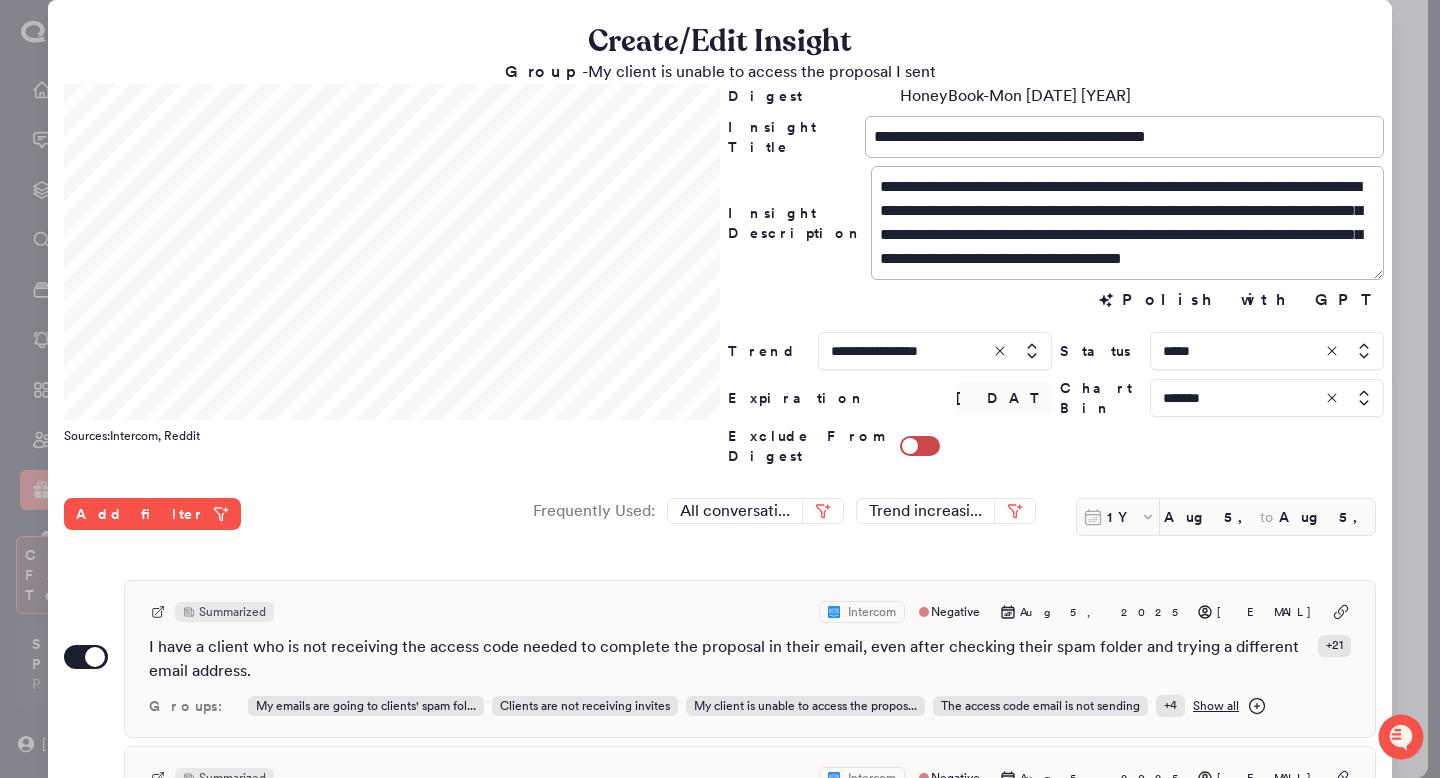 click at bounding box center (1267, 398) 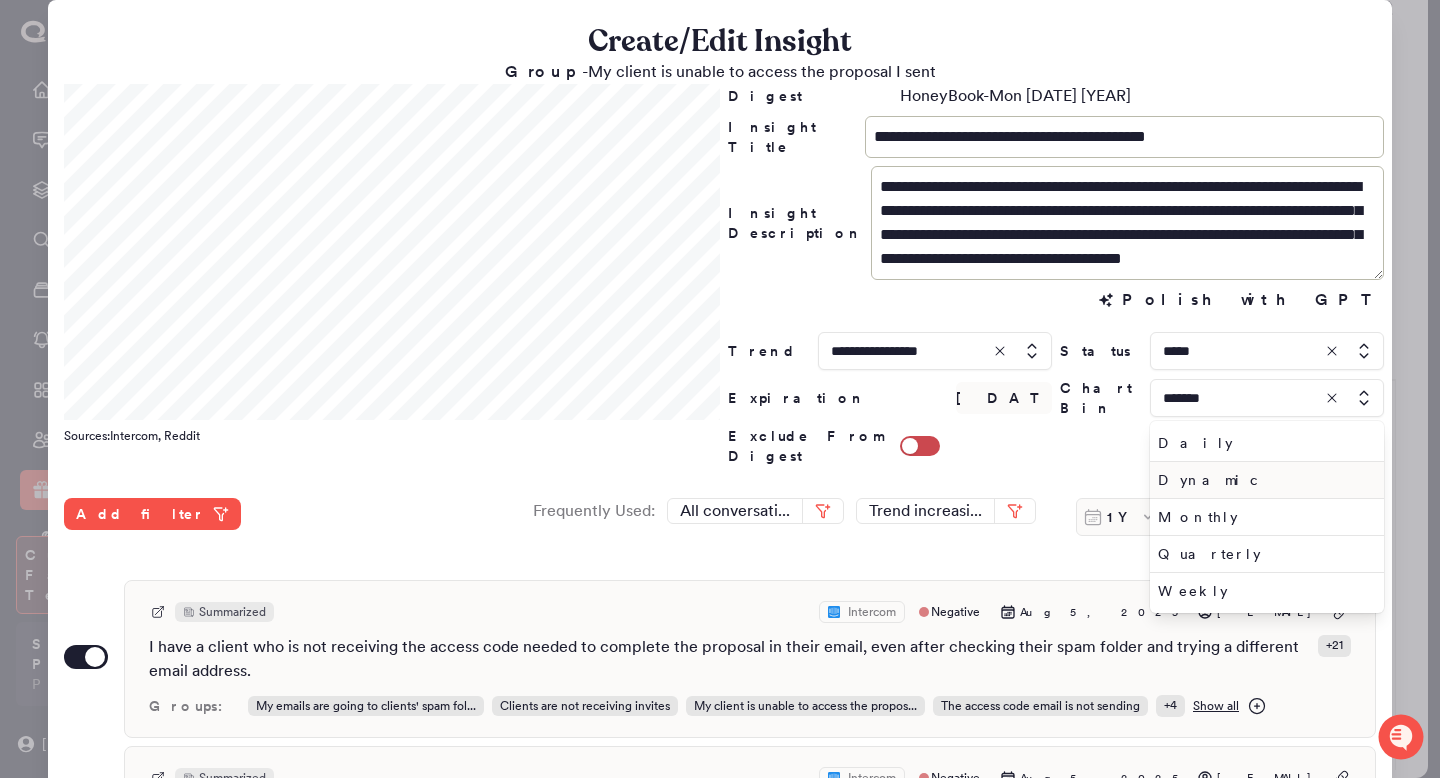 click on "Dynamic" at bounding box center (1263, 480) 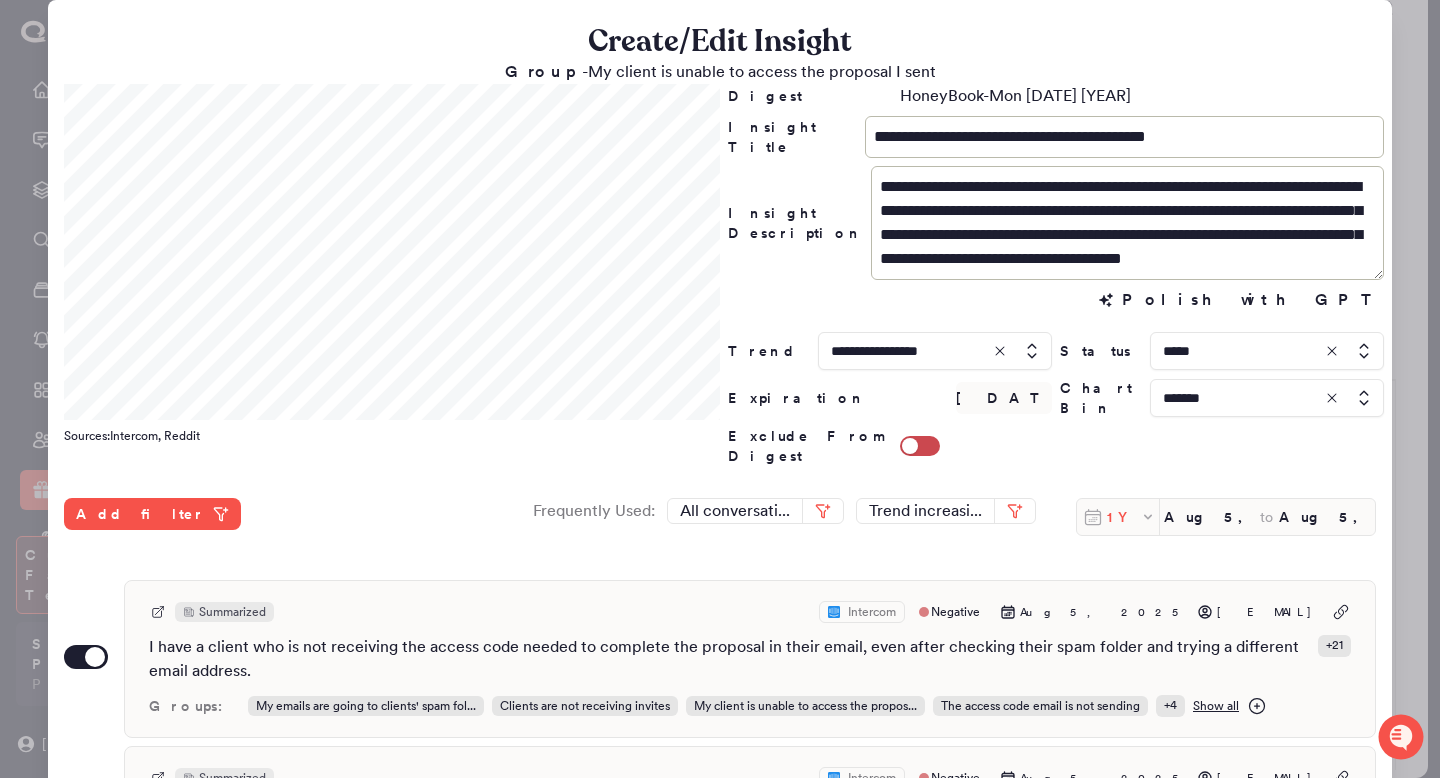 click 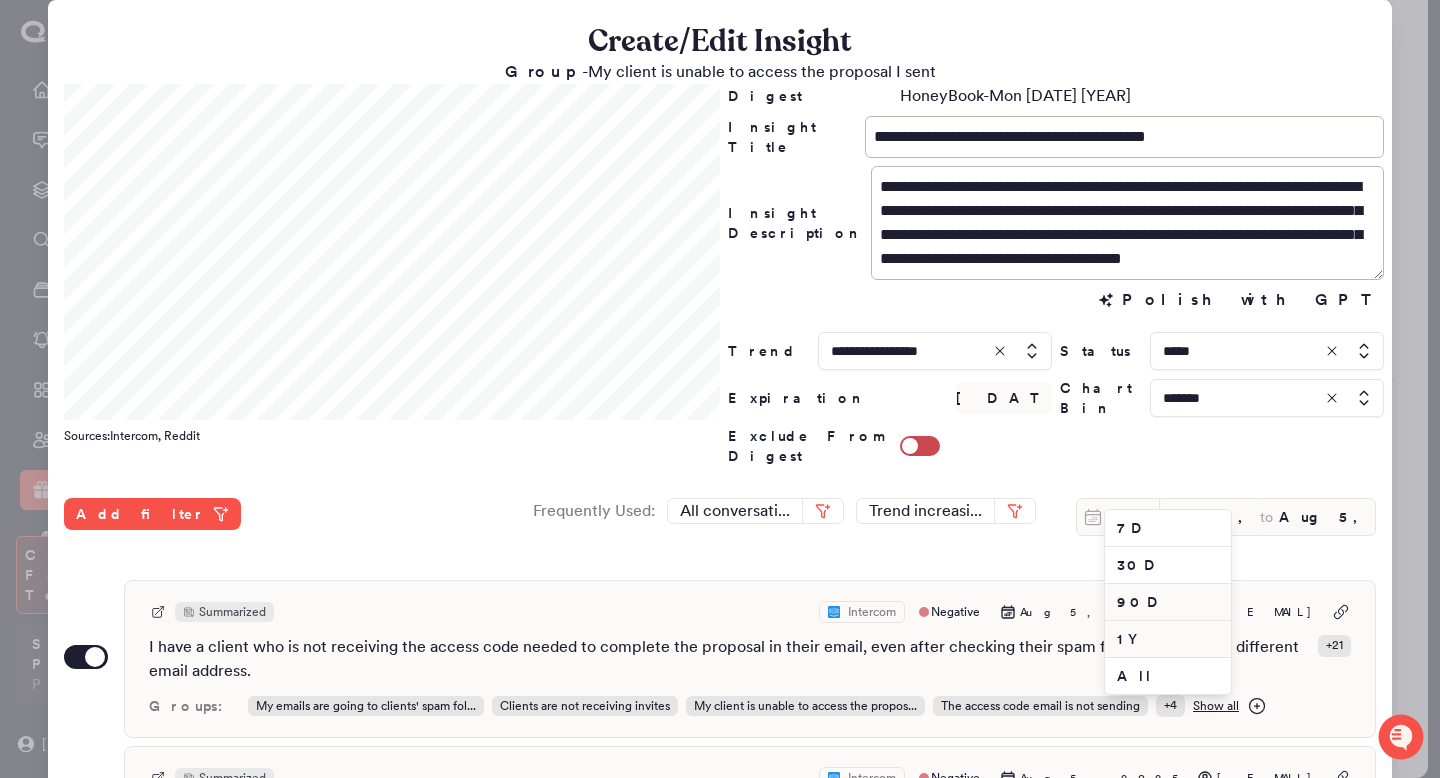 click on "90D" at bounding box center (1168, 602) 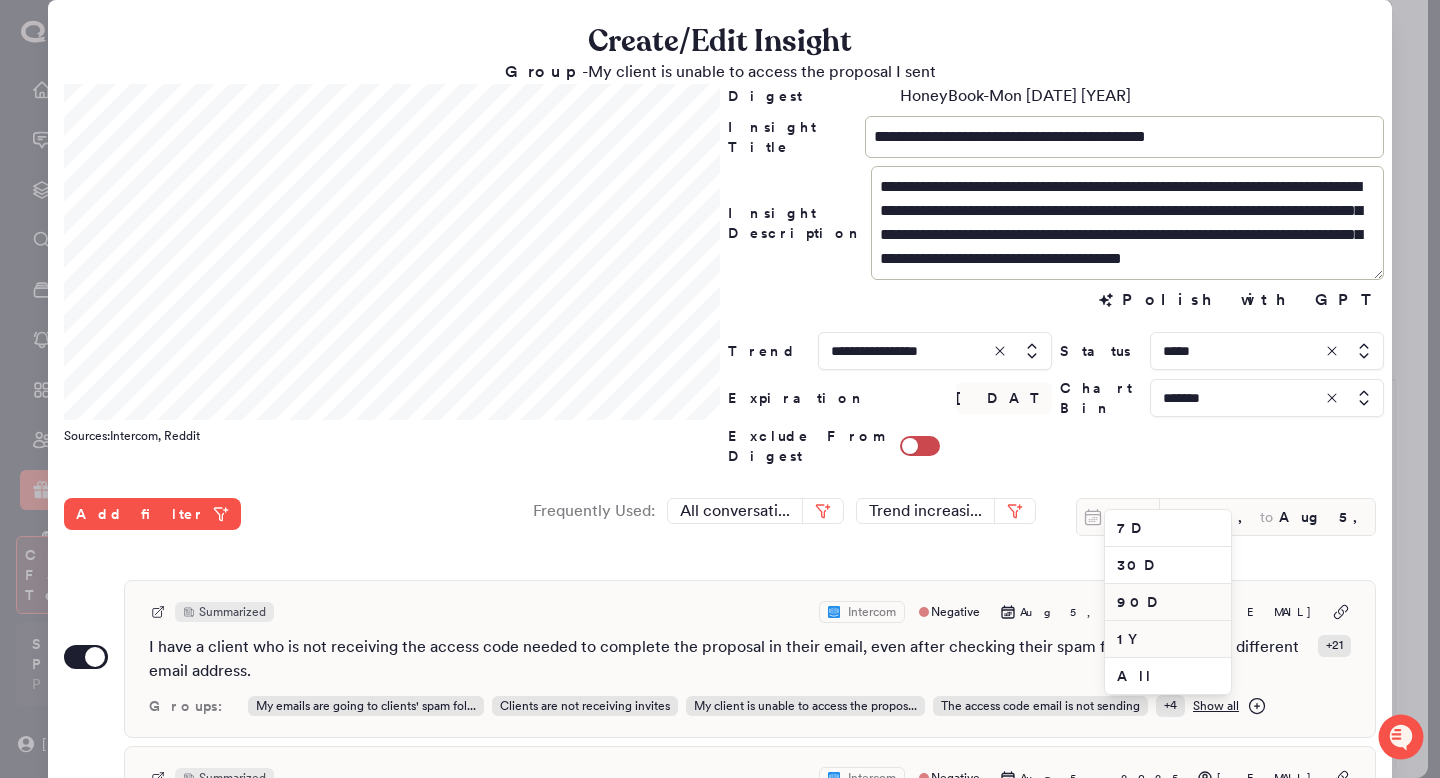 type on "May 7, 2025" 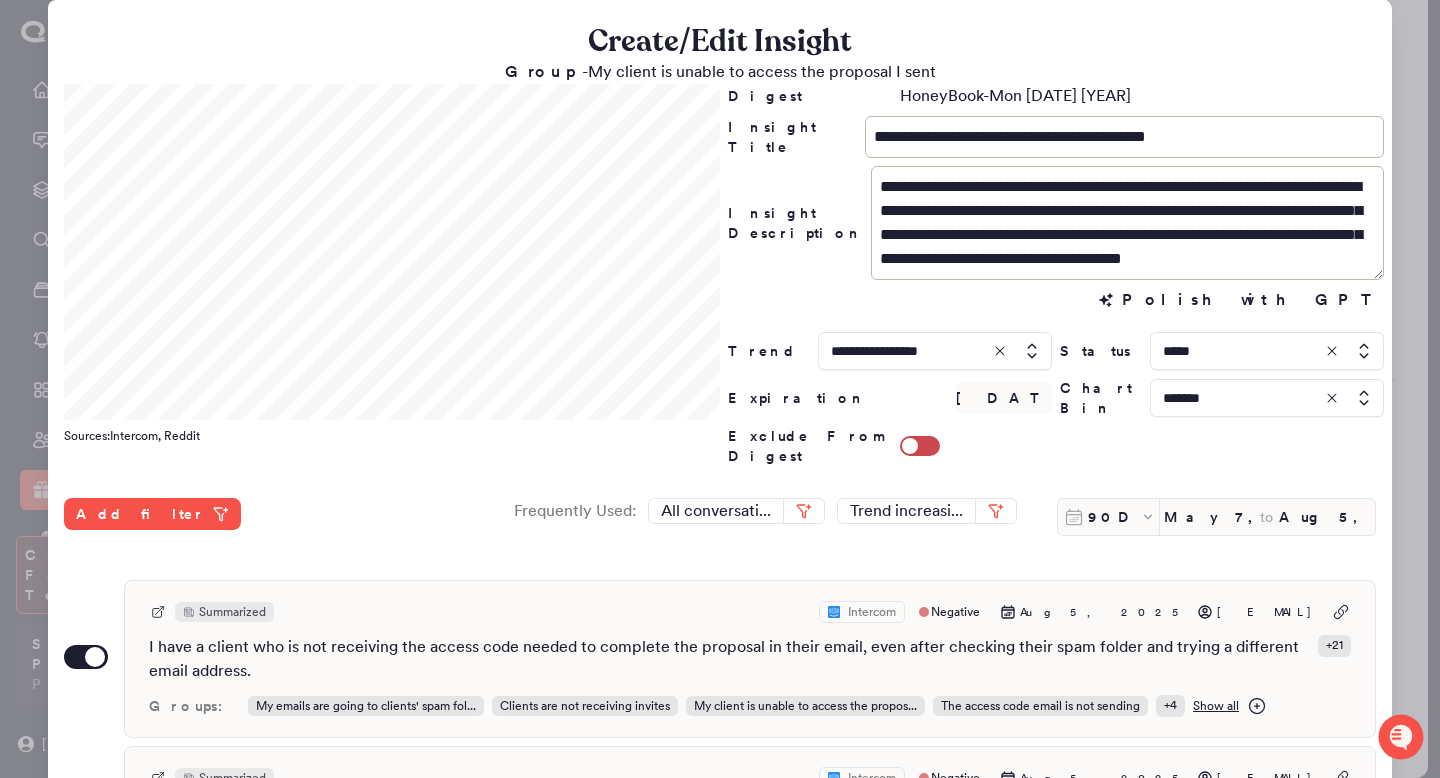 click at bounding box center (720, 389) 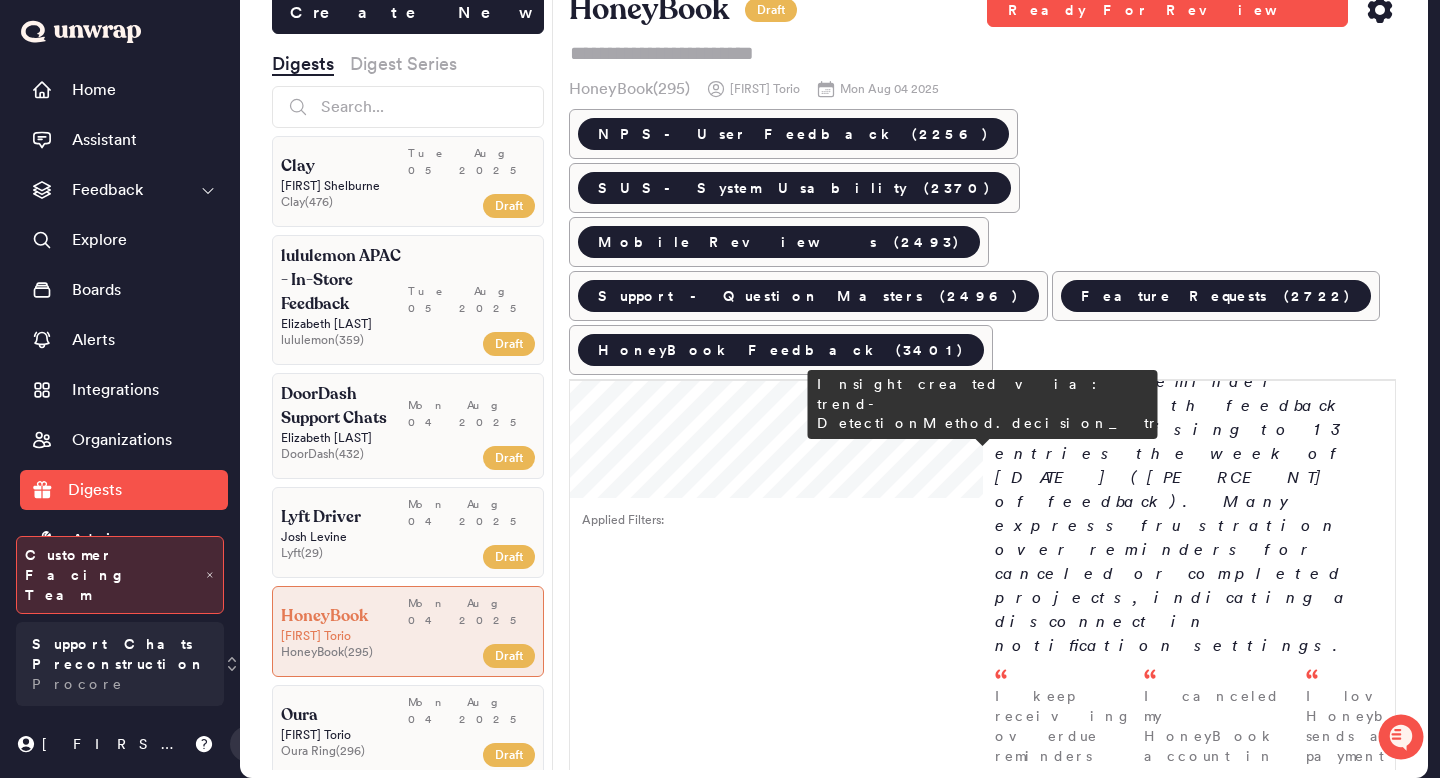 scroll, scrollTop: 3218, scrollLeft: 0, axis: vertical 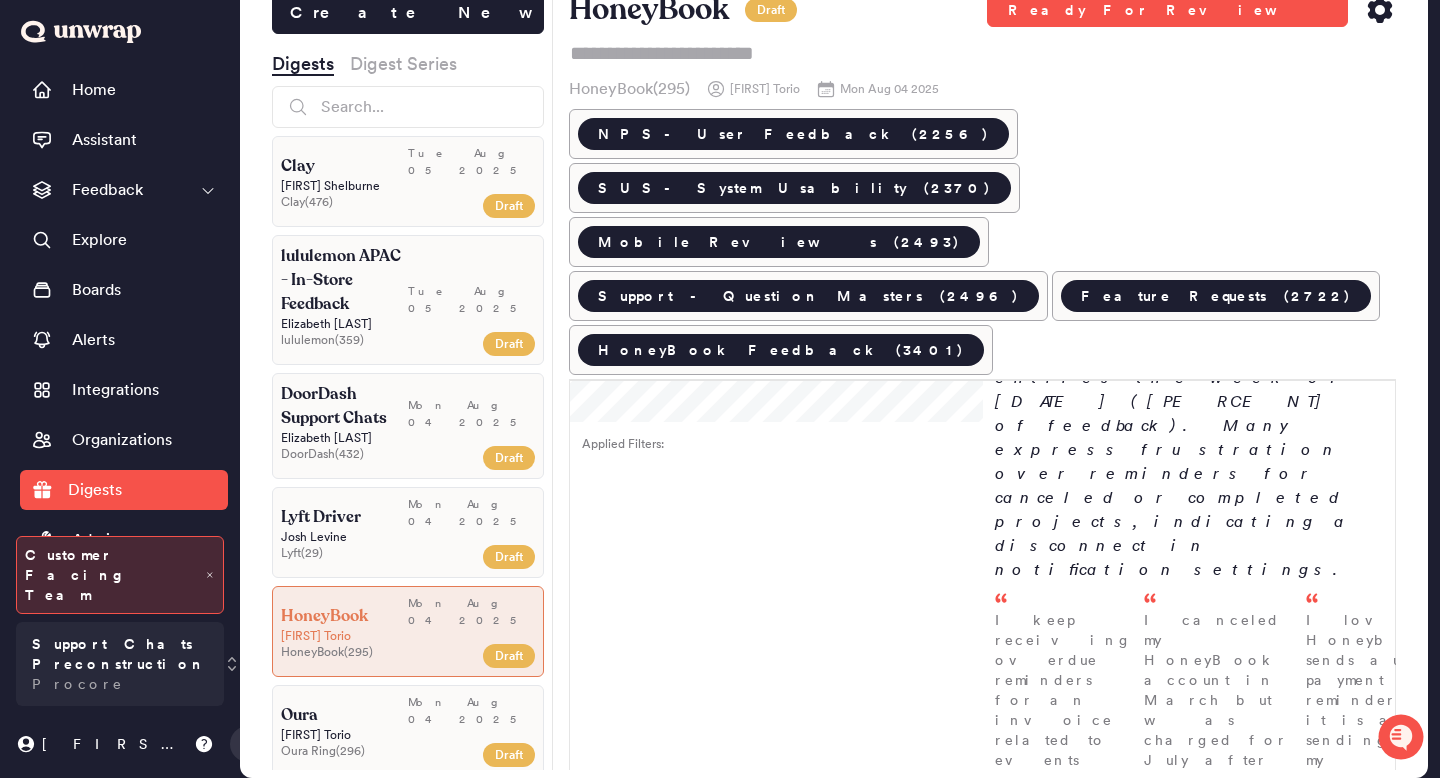 click on "Customers are reporting unexpected charges after their free trials, with feedback volume rising to 8 entries the week of July 28th (0.2% of feedback). Many express confusion about cancellation options and the billing process, leading to unintended charges." at bounding box center (1189, 3328) 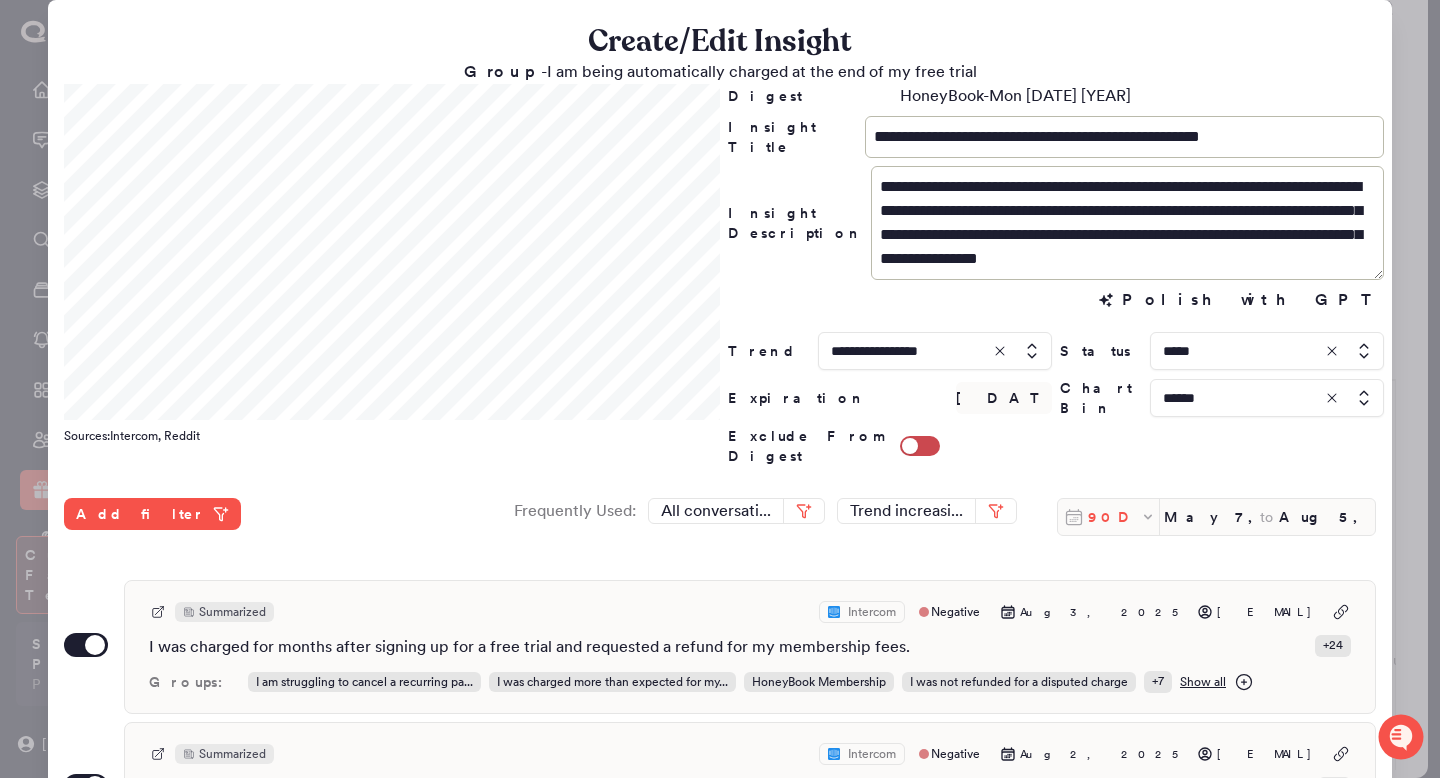 click 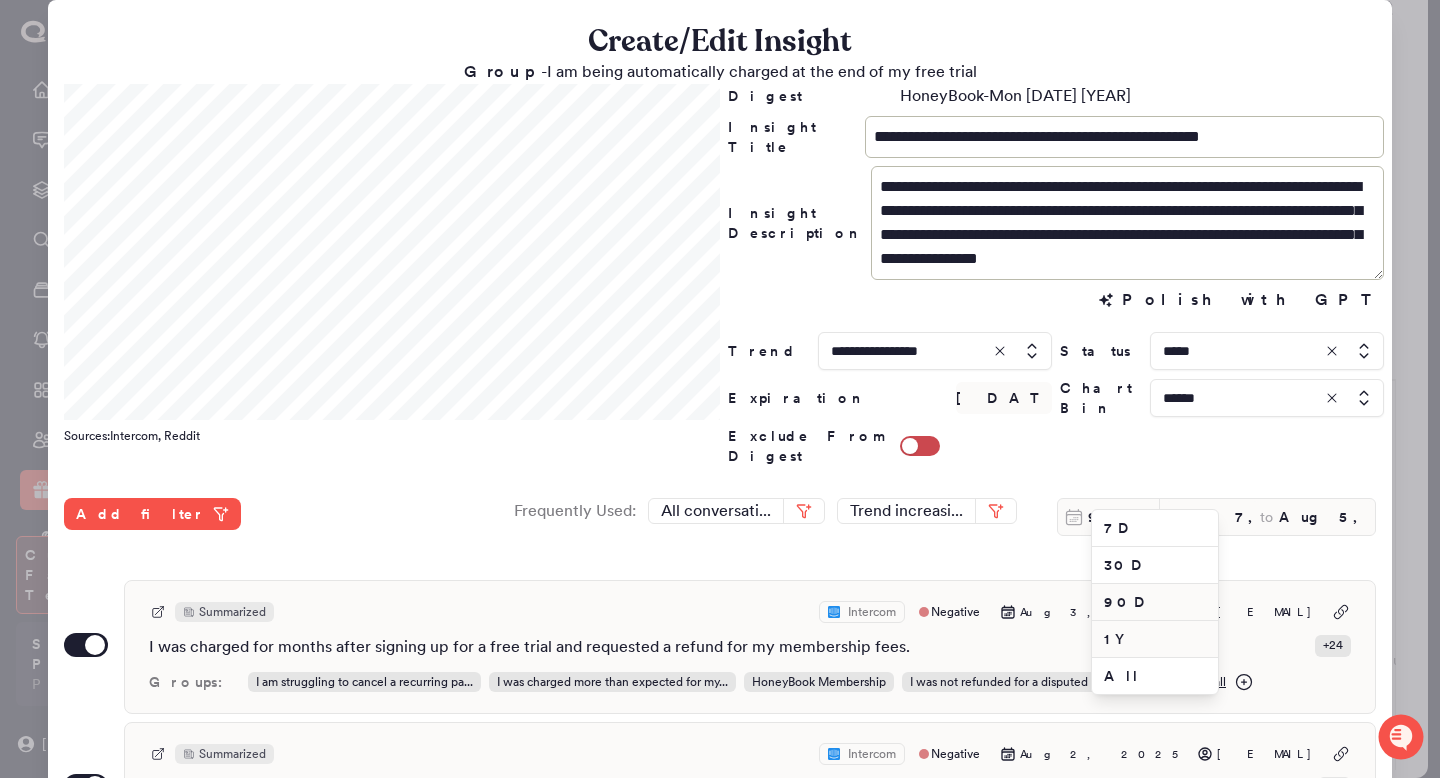 click on "1Y" at bounding box center (1155, 639) 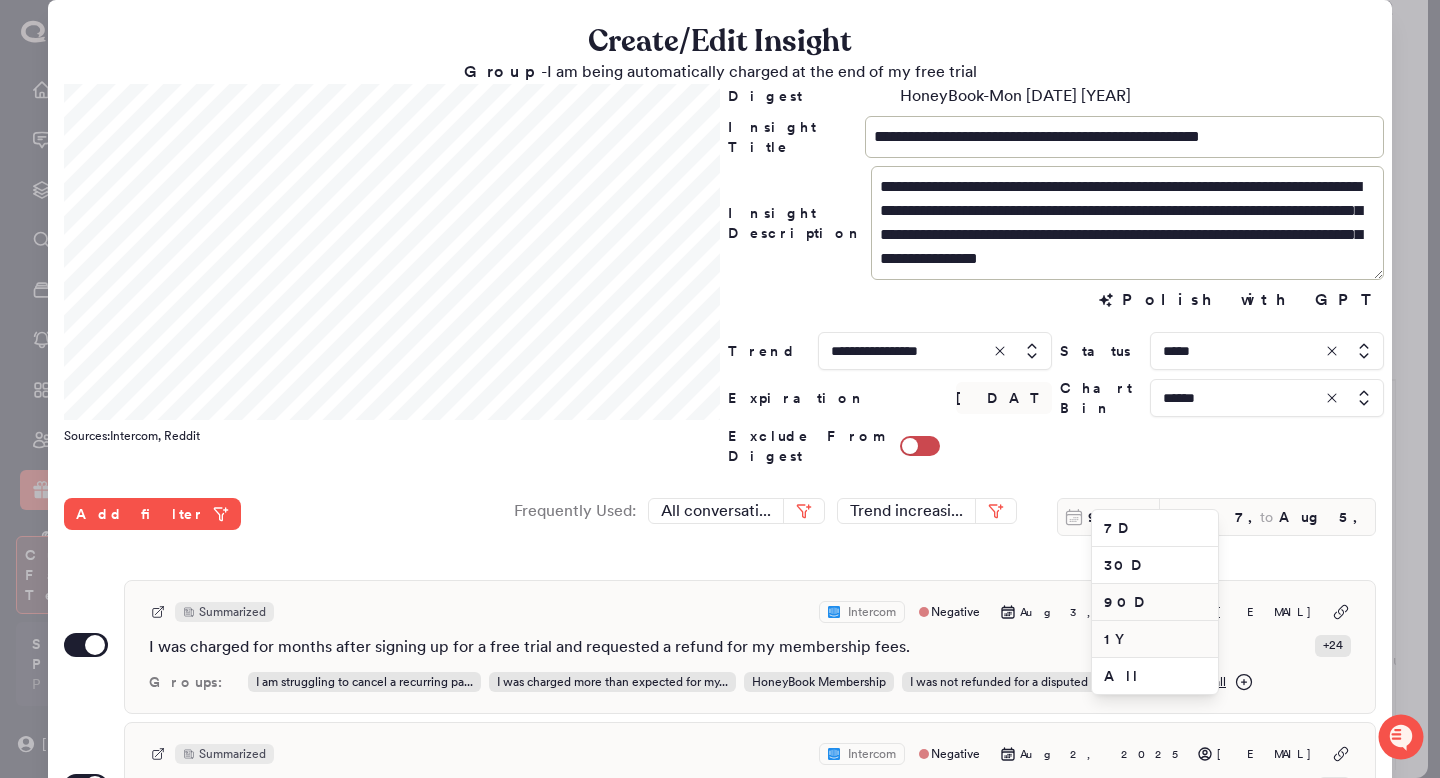 type on "Aug 5, 2024" 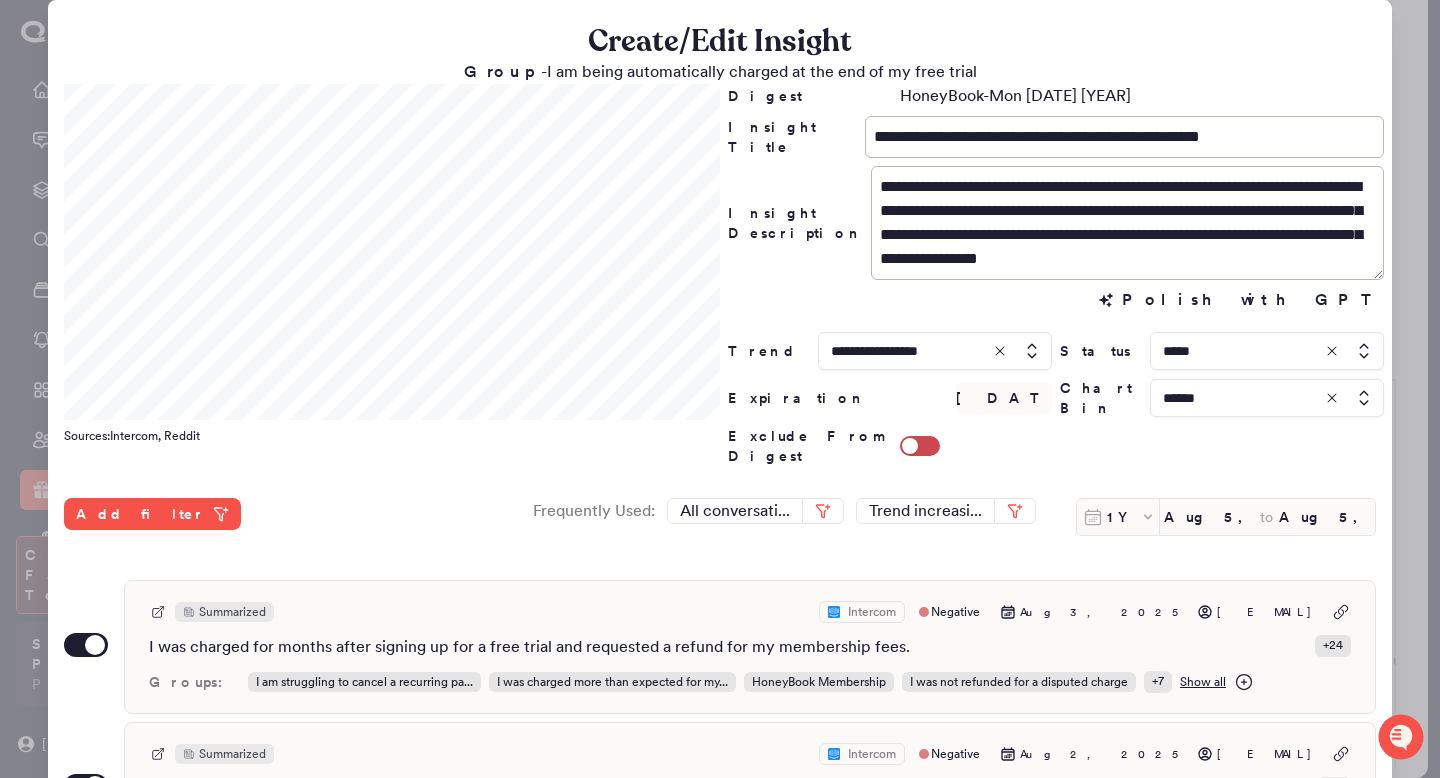 click at bounding box center (1267, 398) 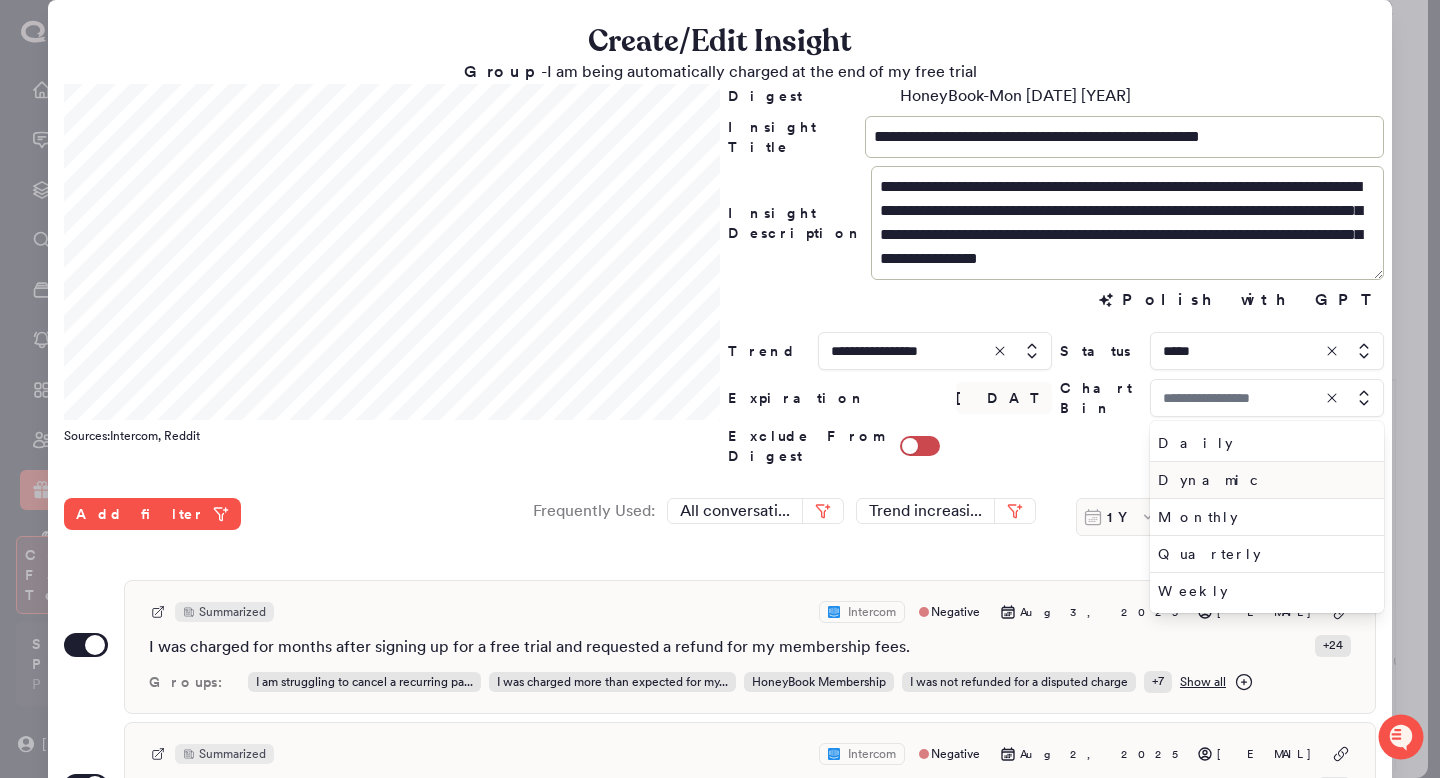 type on "******" 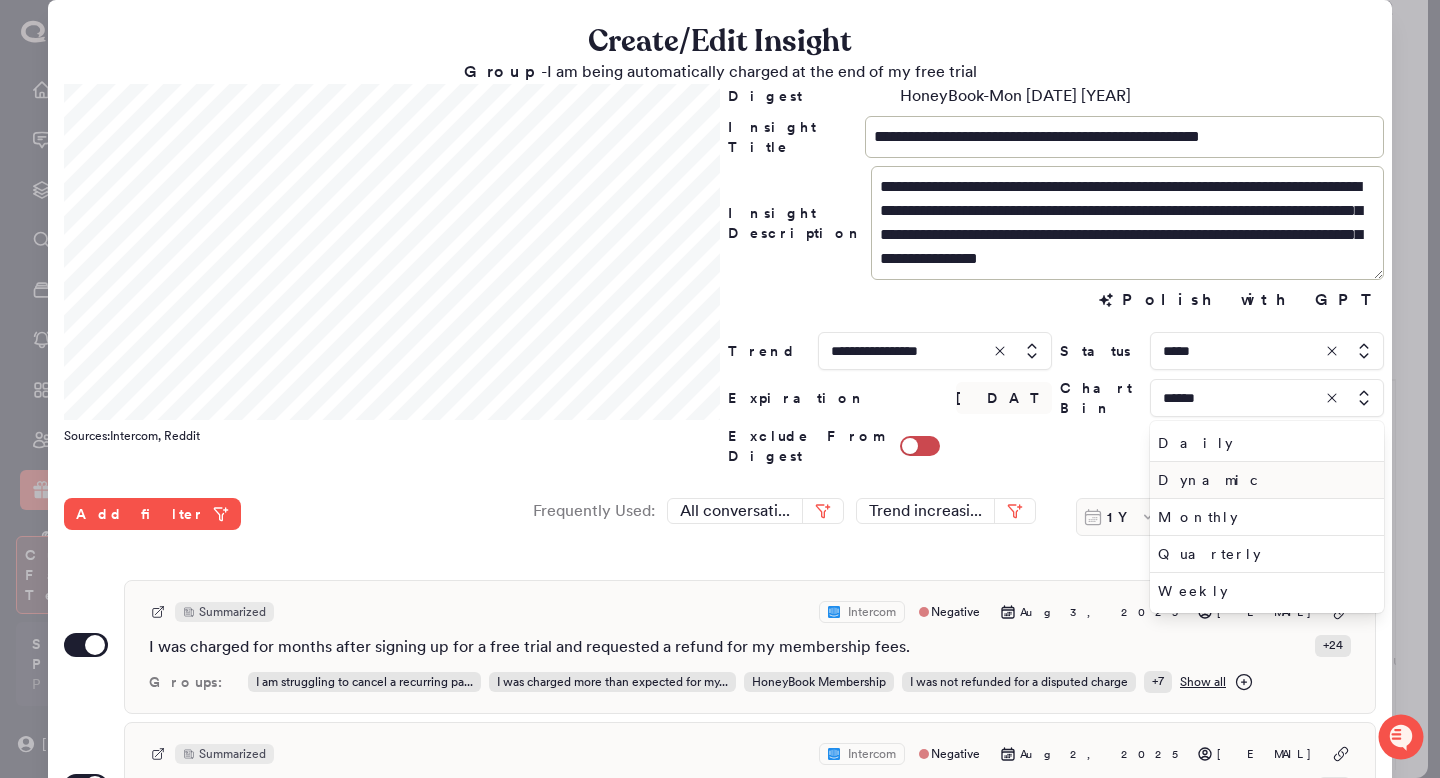 click on "Dynamic" at bounding box center [1263, 480] 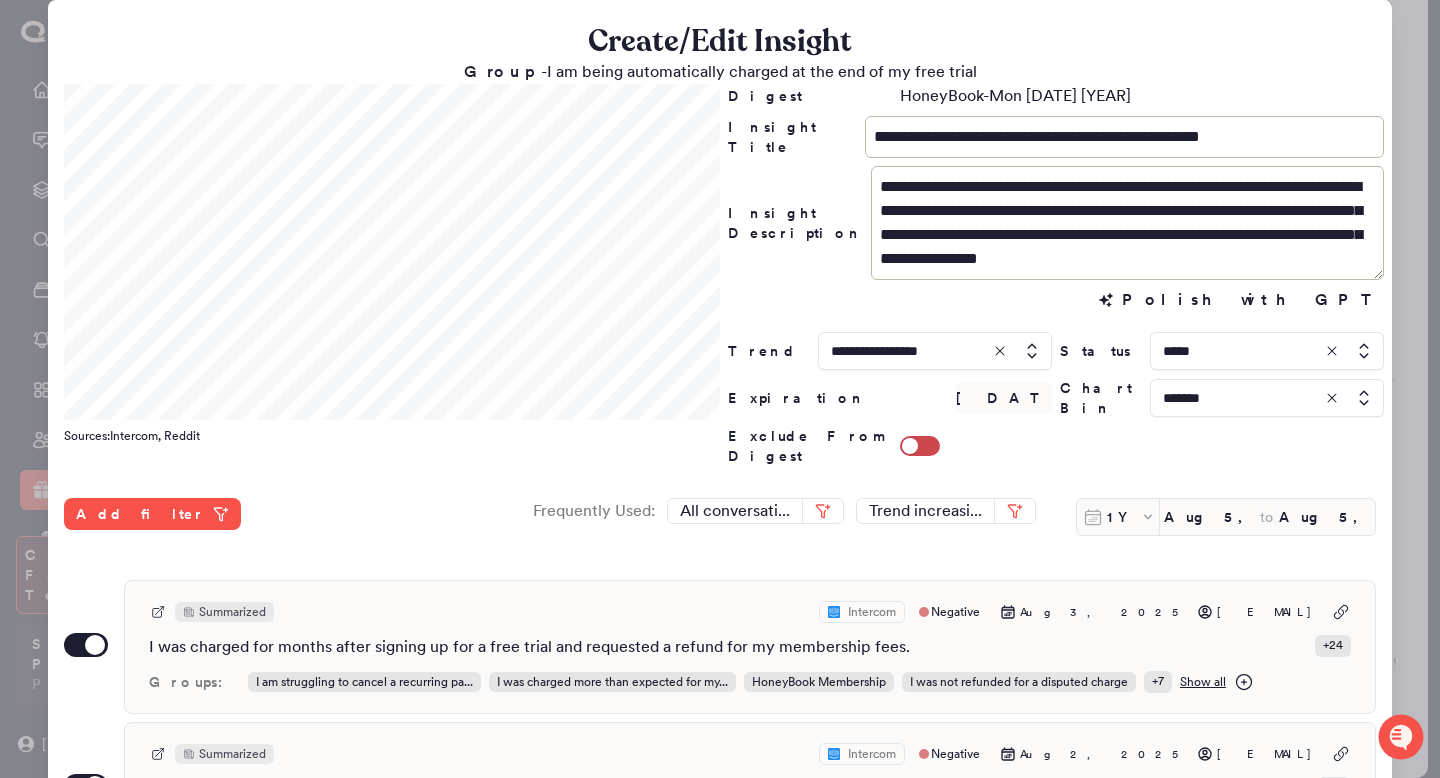 click at bounding box center (1267, 398) 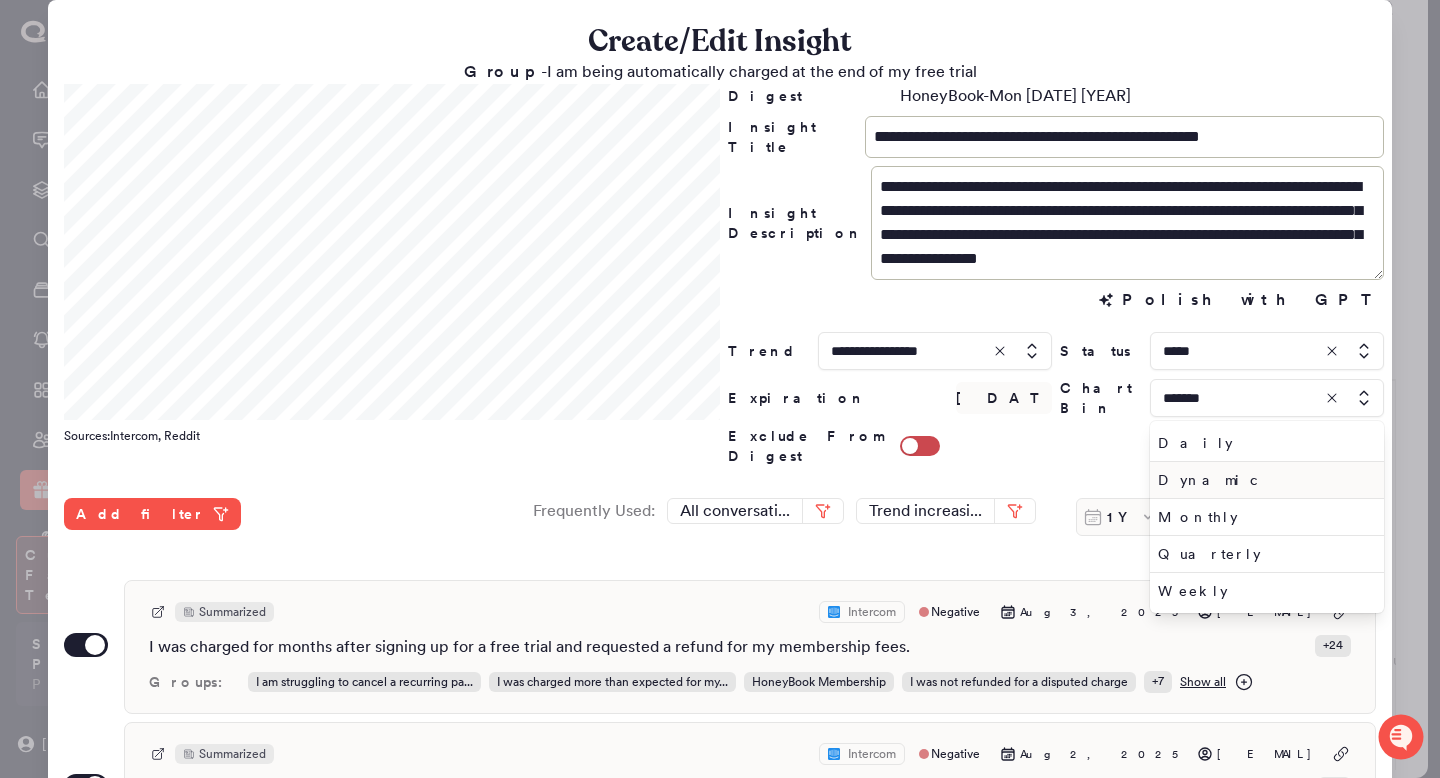 click on "Dynamic" at bounding box center [1263, 480] 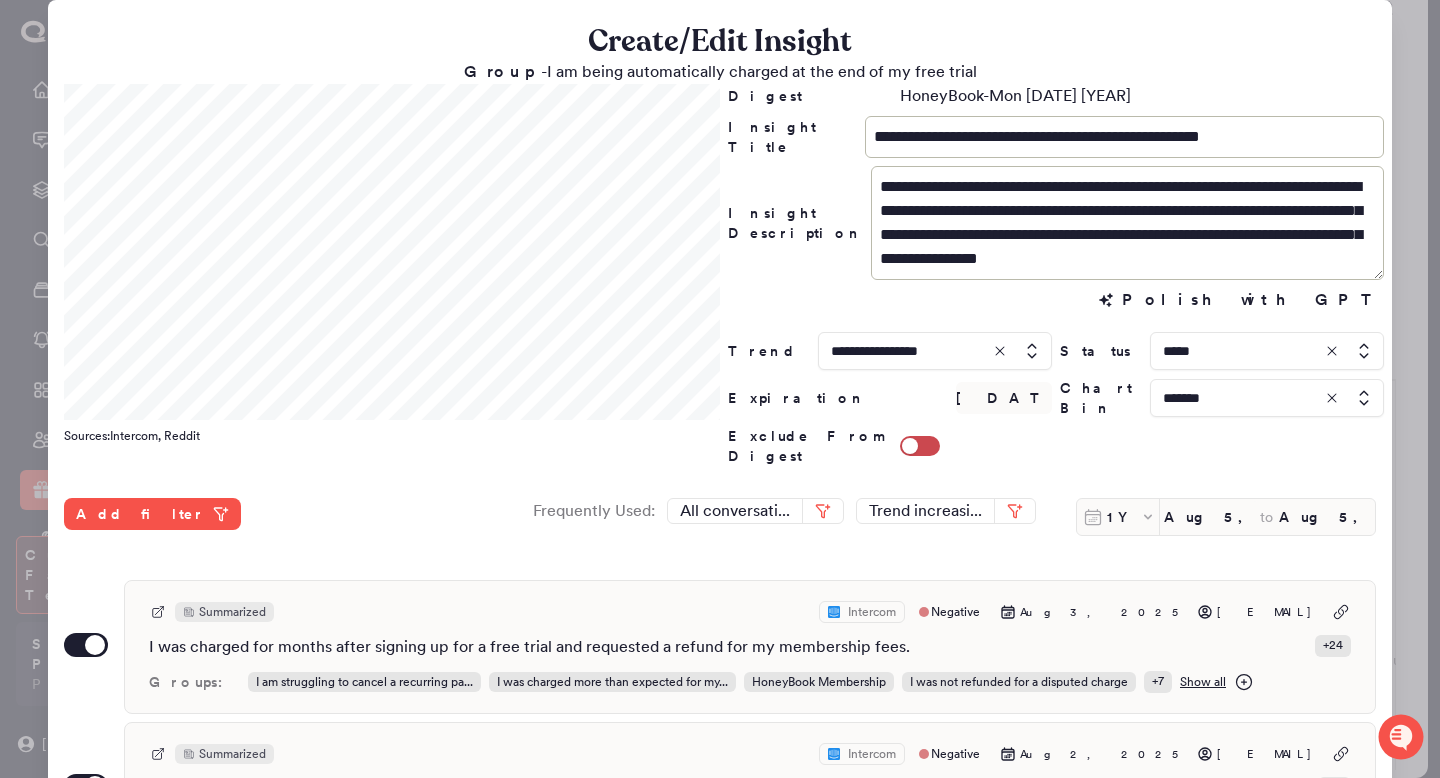 click on "1Y Aug 5, 2024 to Aug 5, 2025" at bounding box center [1226, 517] 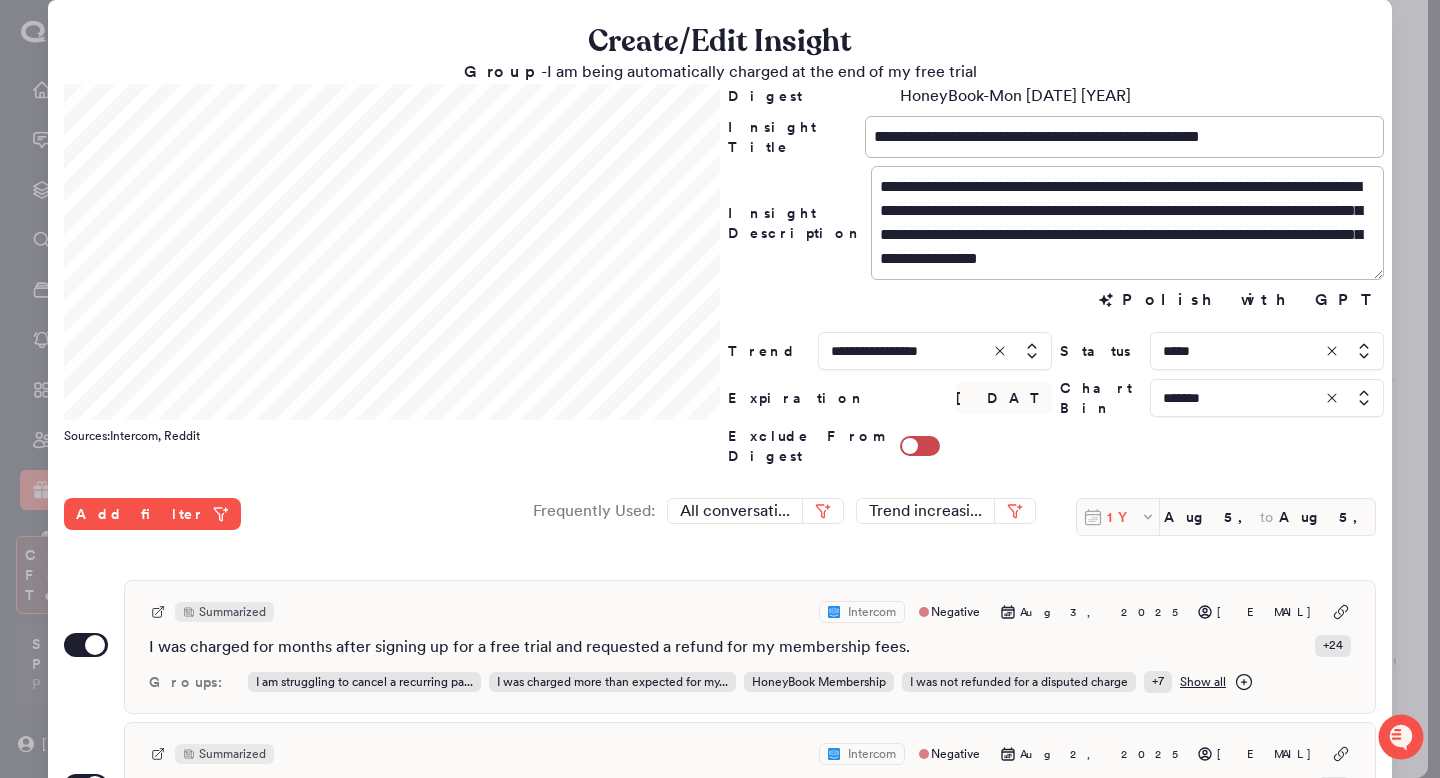 click on "1Y" at bounding box center [1123, 517] 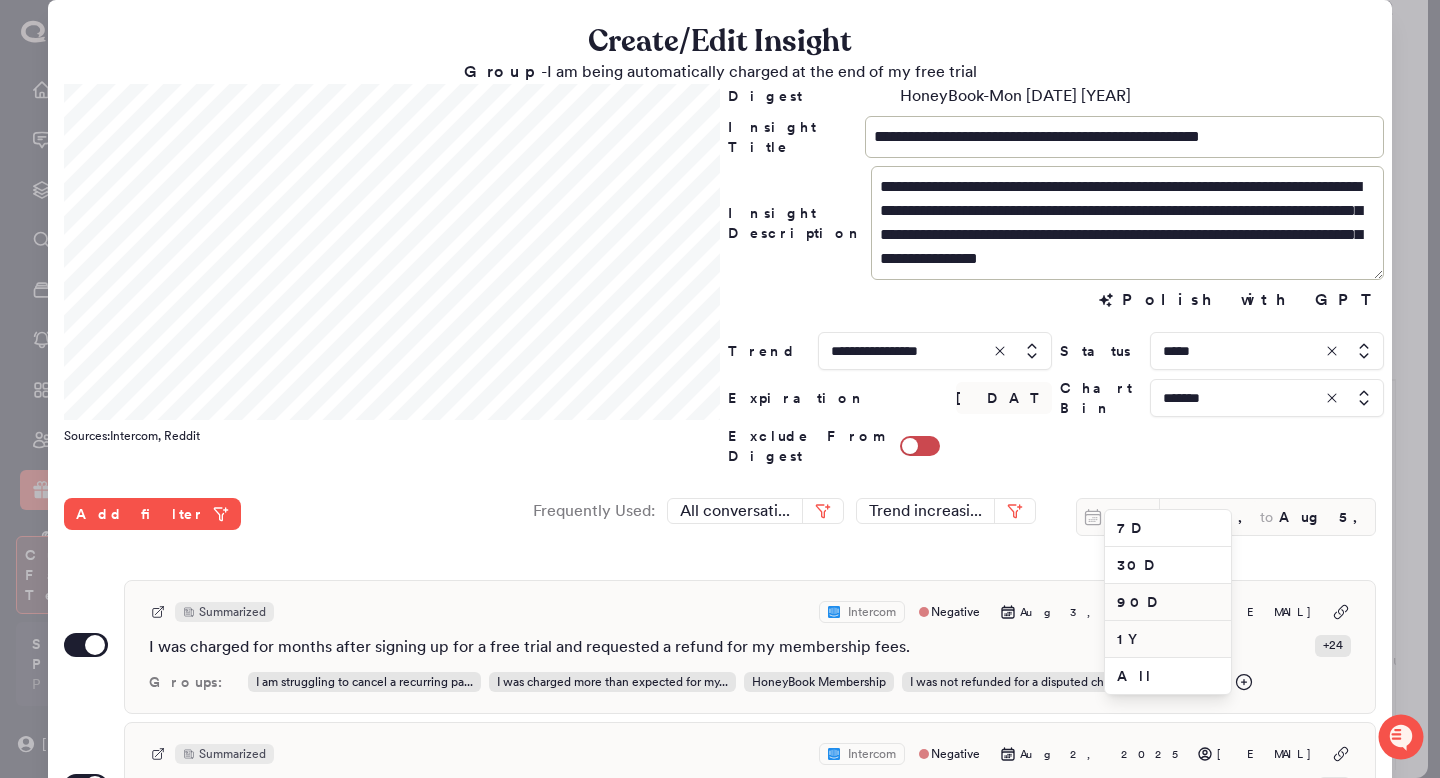 click on "90D" at bounding box center [1168, 602] 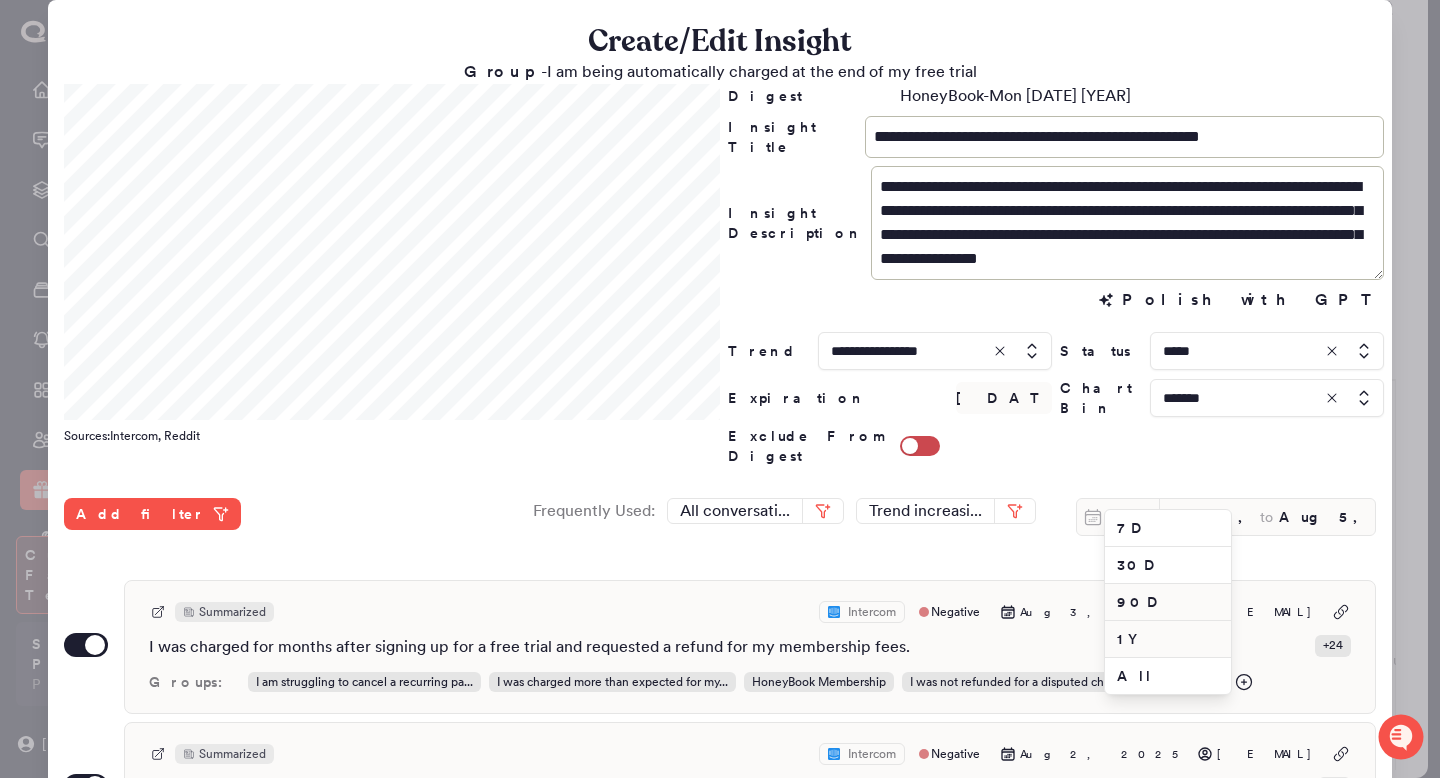 type on "May 7, 2025" 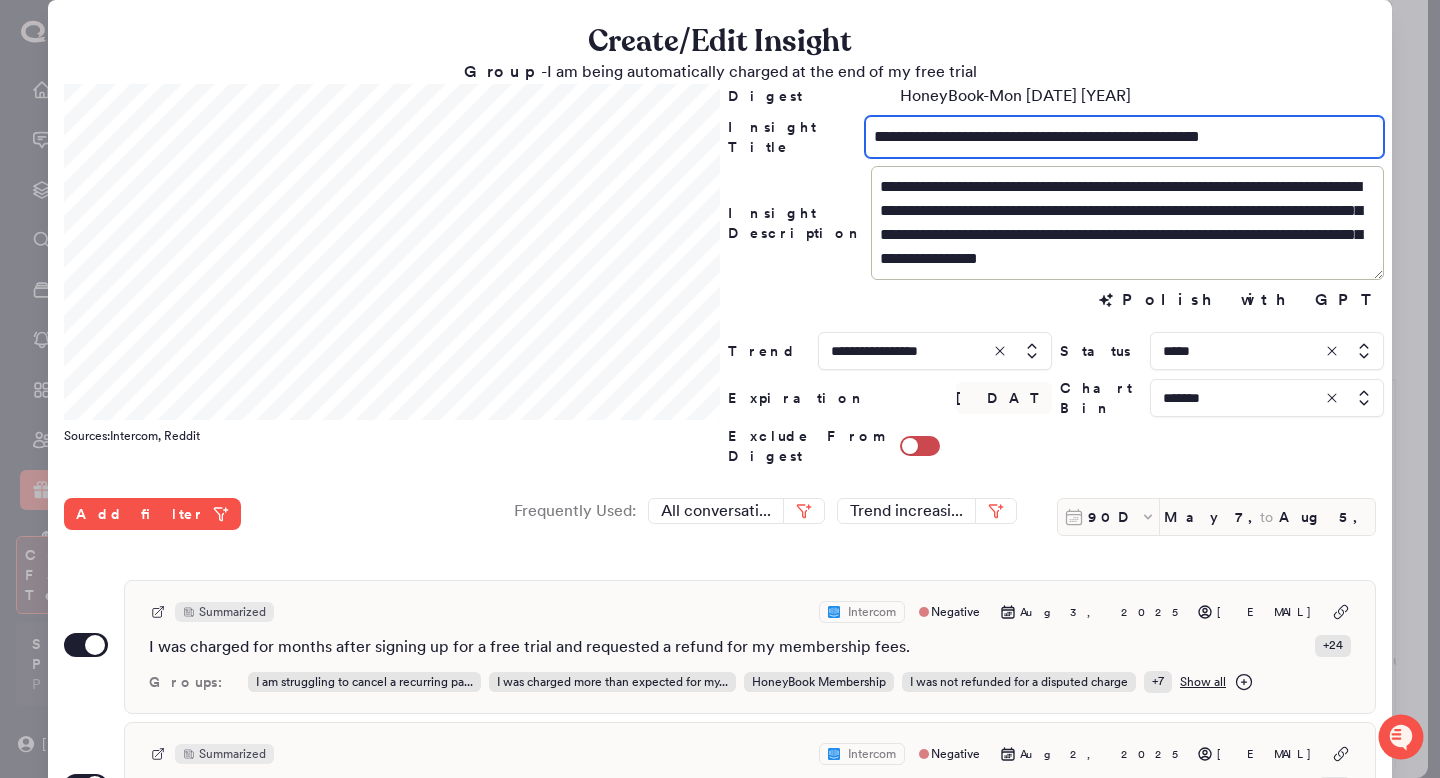 click on "**********" at bounding box center [1124, 137] 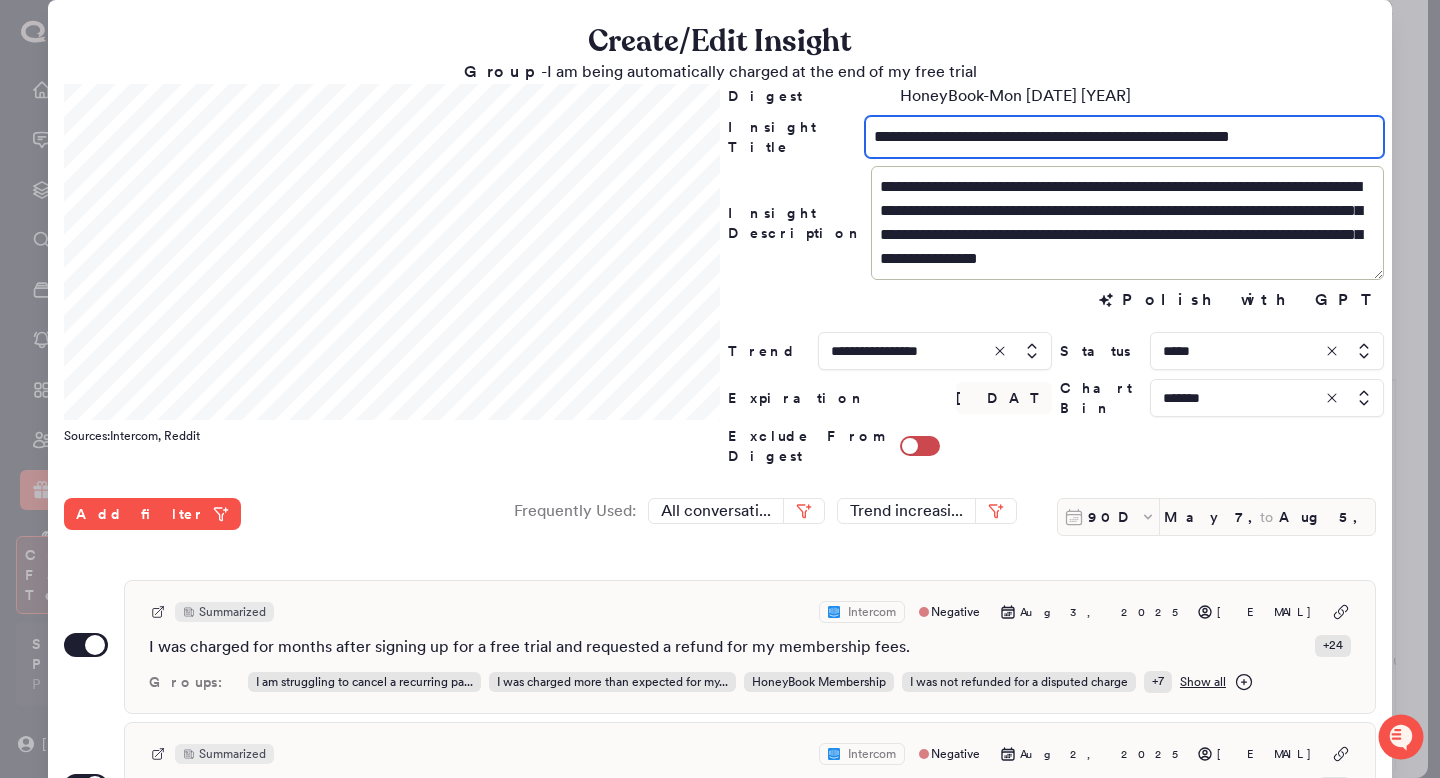 type on "**********" 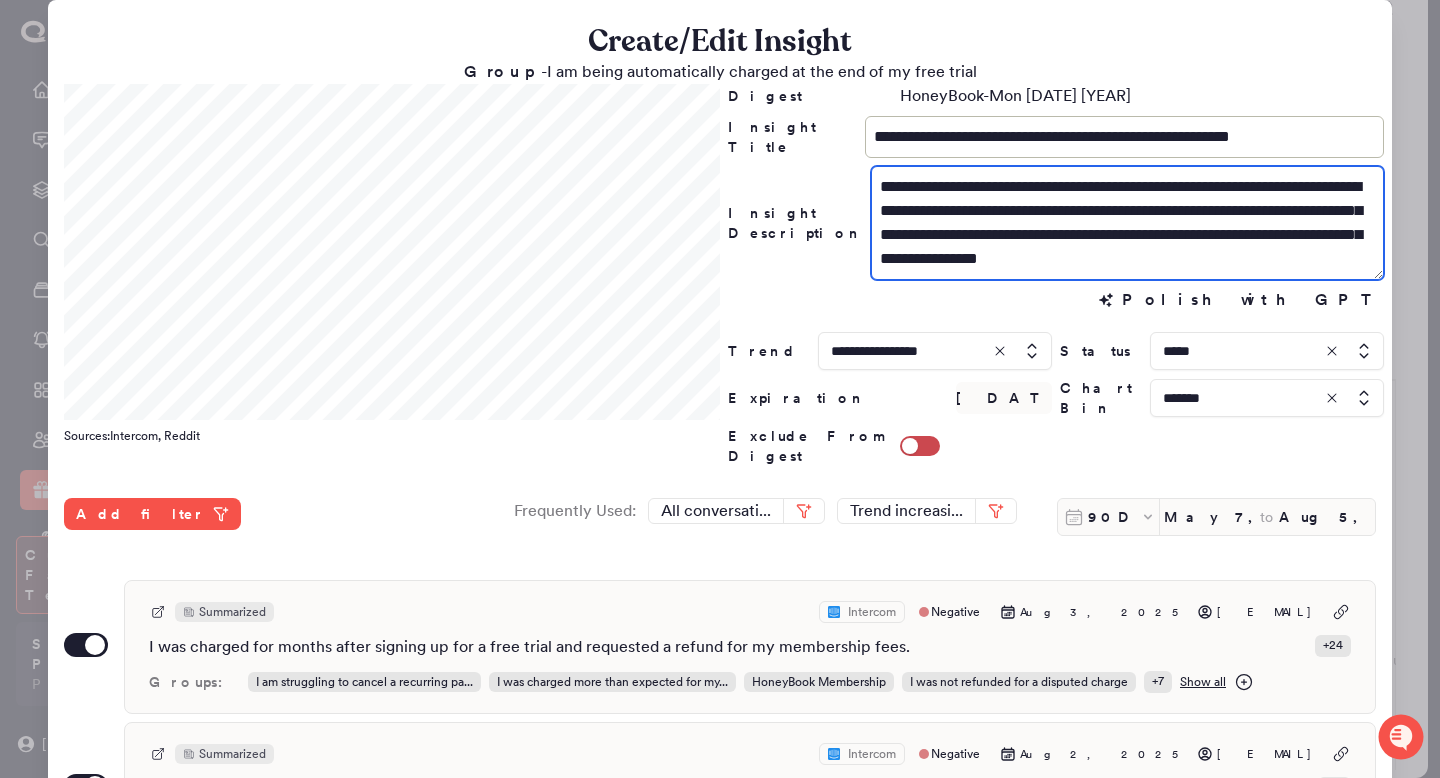 drag, startPoint x: 961, startPoint y: 237, endPoint x: 853, endPoint y: 210, distance: 111.32385 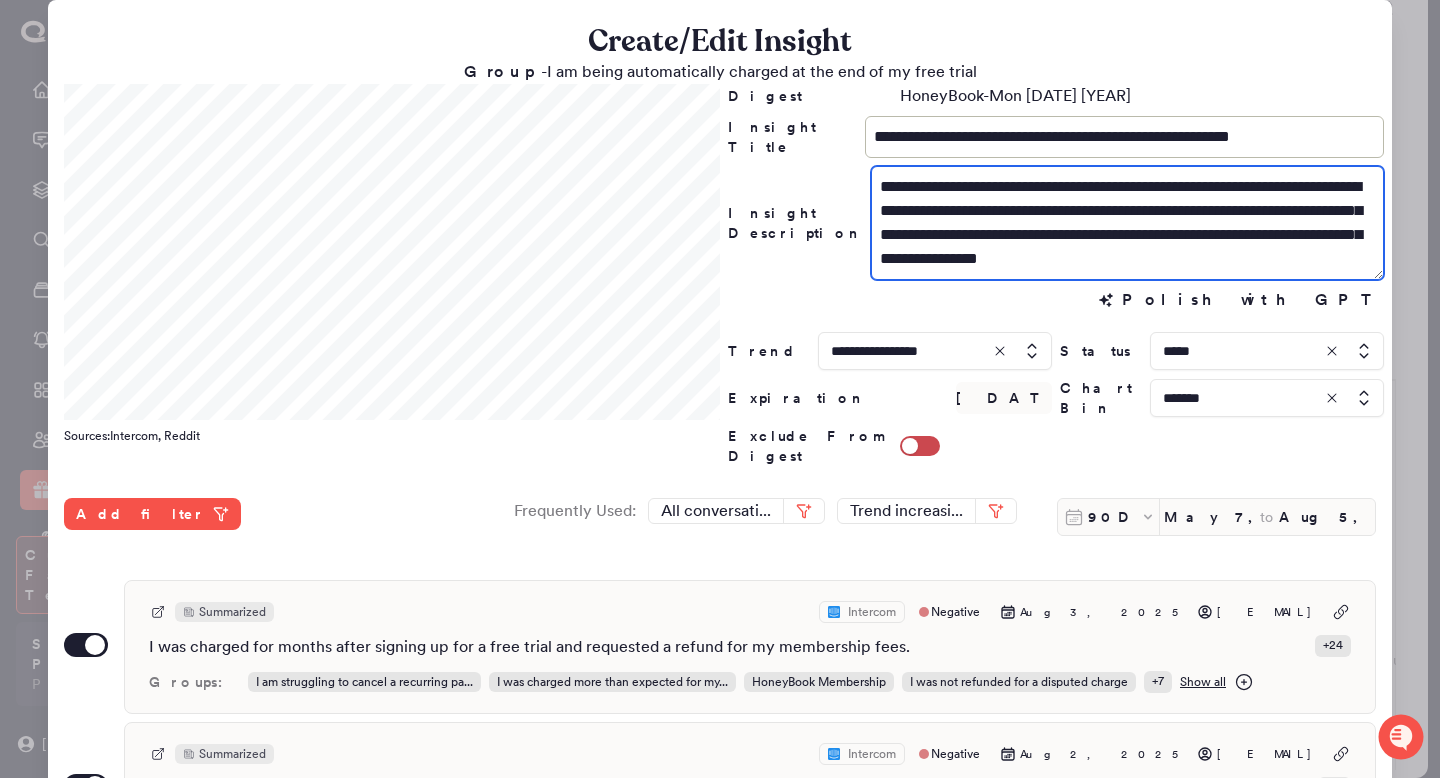 click on "**********" at bounding box center (1056, 223) 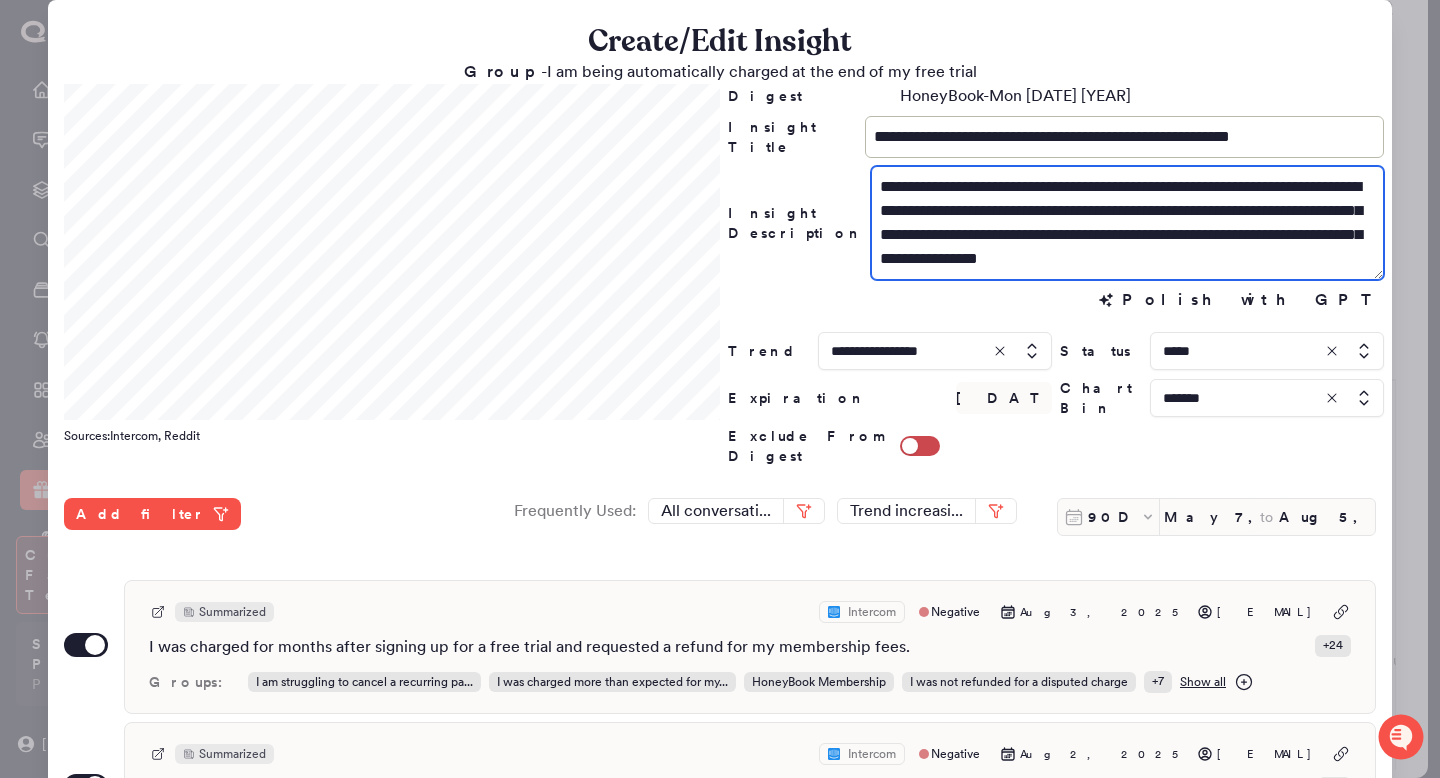 click on "**********" at bounding box center [1127, 223] 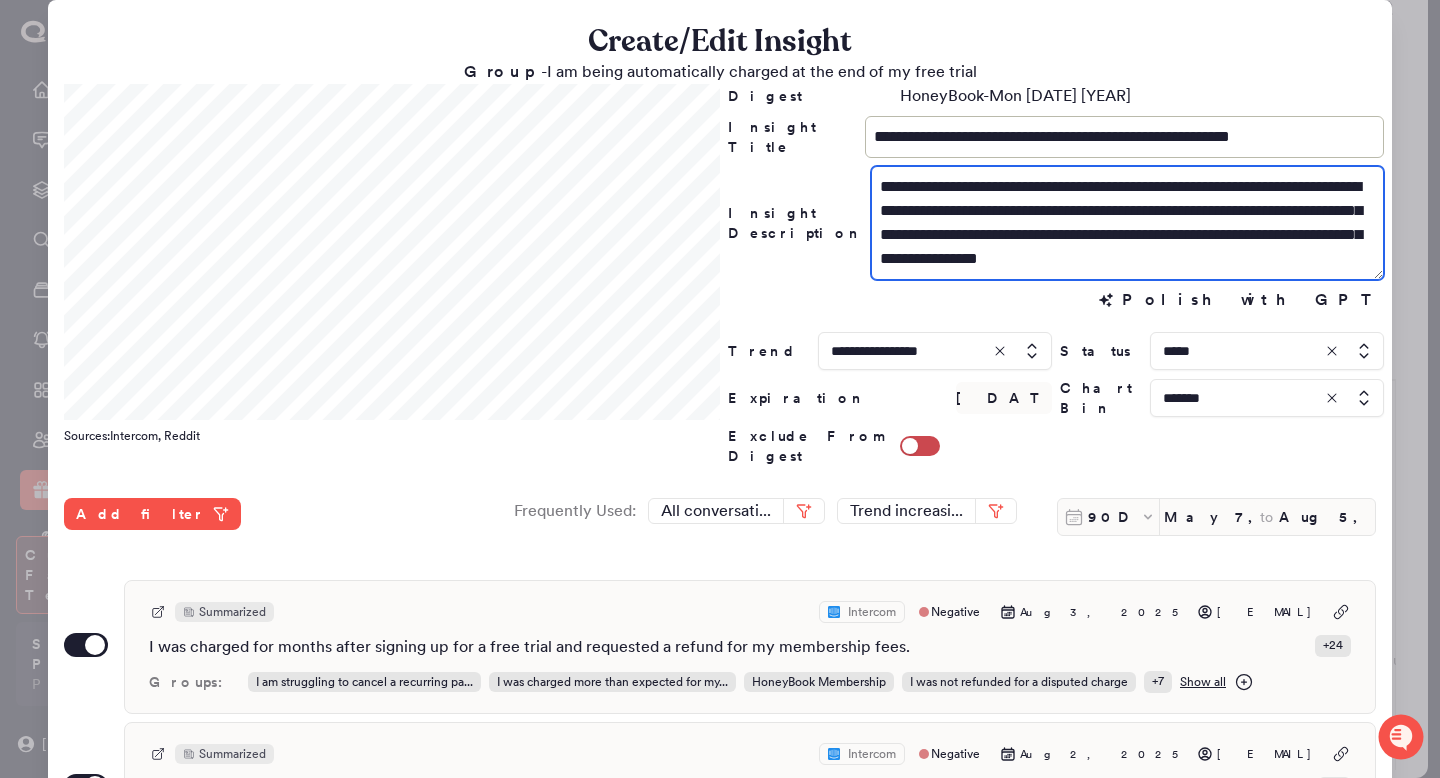 drag, startPoint x: 959, startPoint y: 235, endPoint x: 1079, endPoint y: 202, distance: 124.45481 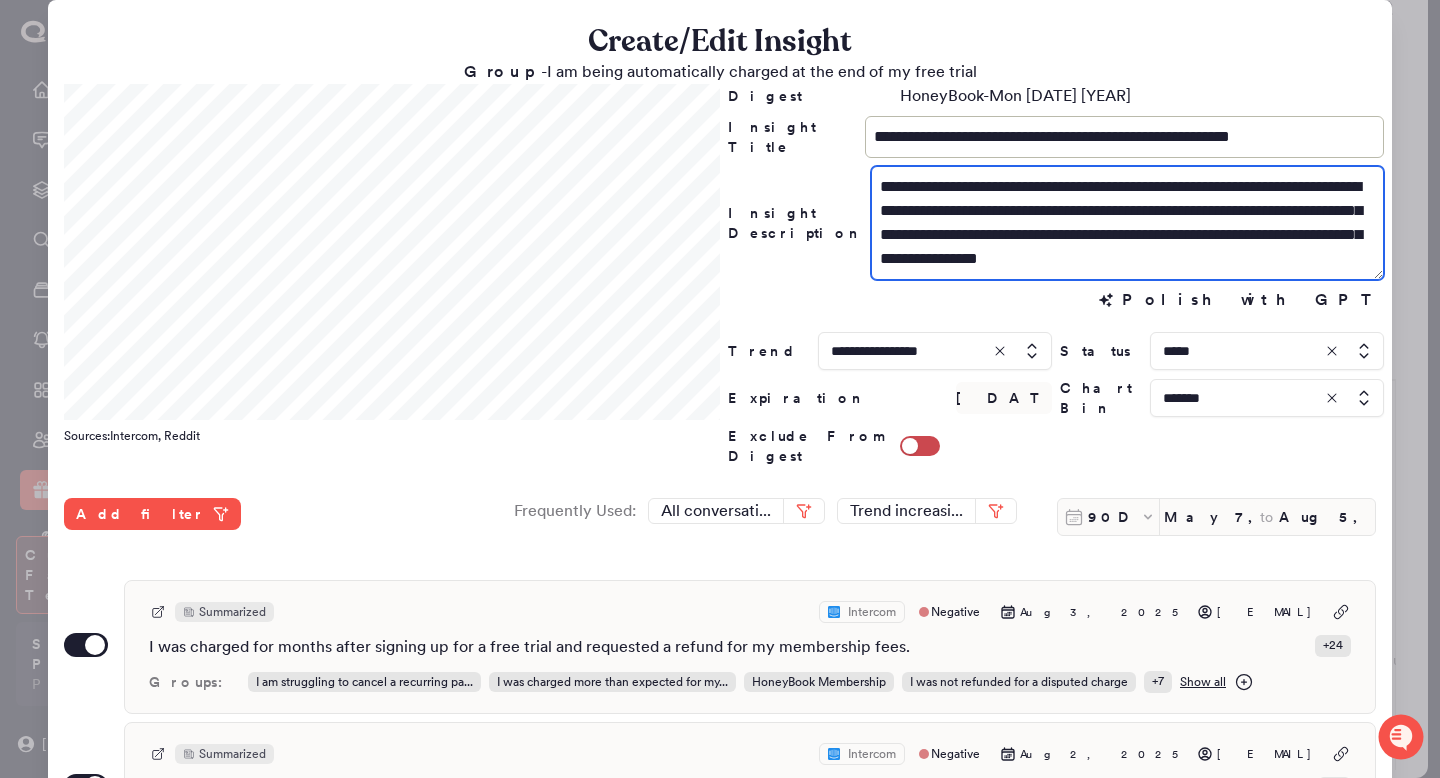 click on "**********" at bounding box center [1127, 223] 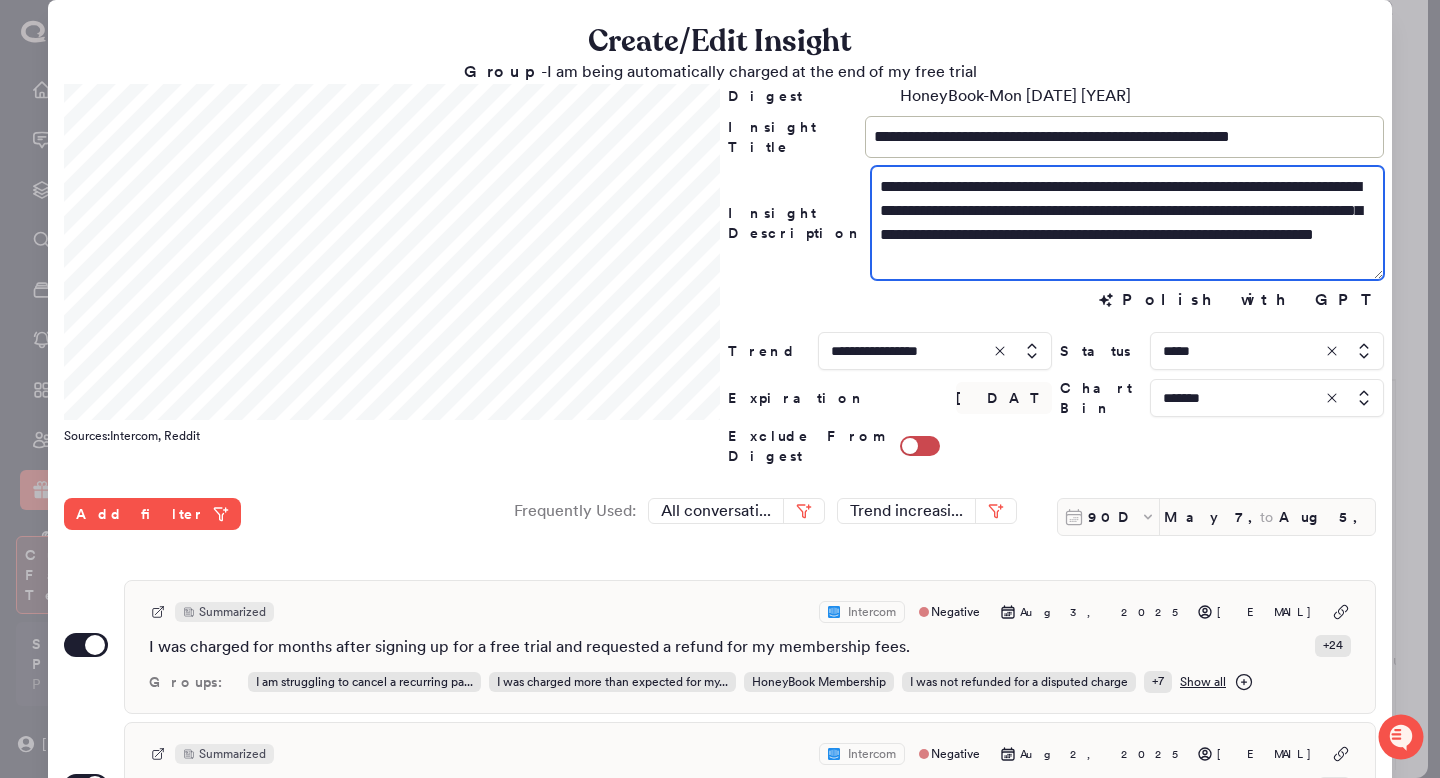 type on "**********" 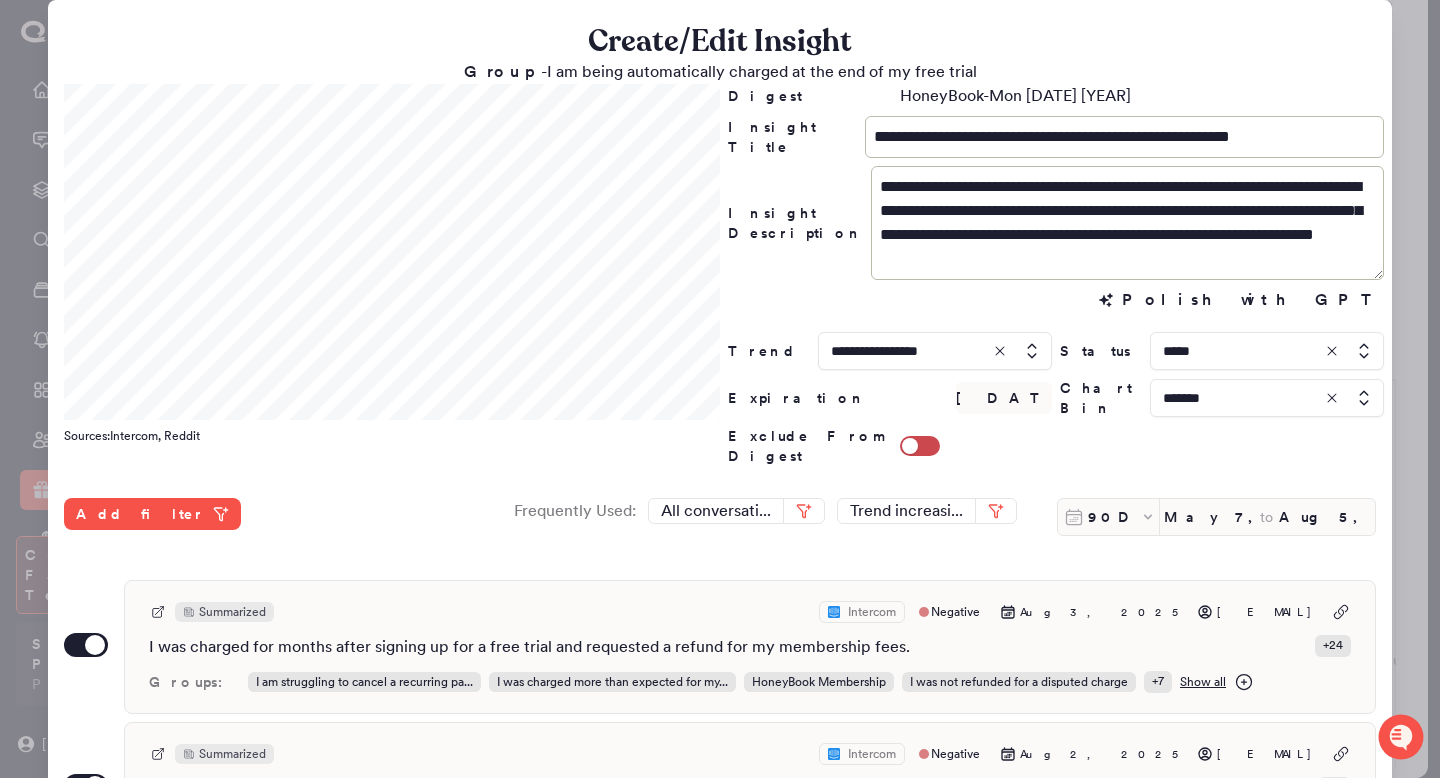 click at bounding box center (1267, 351) 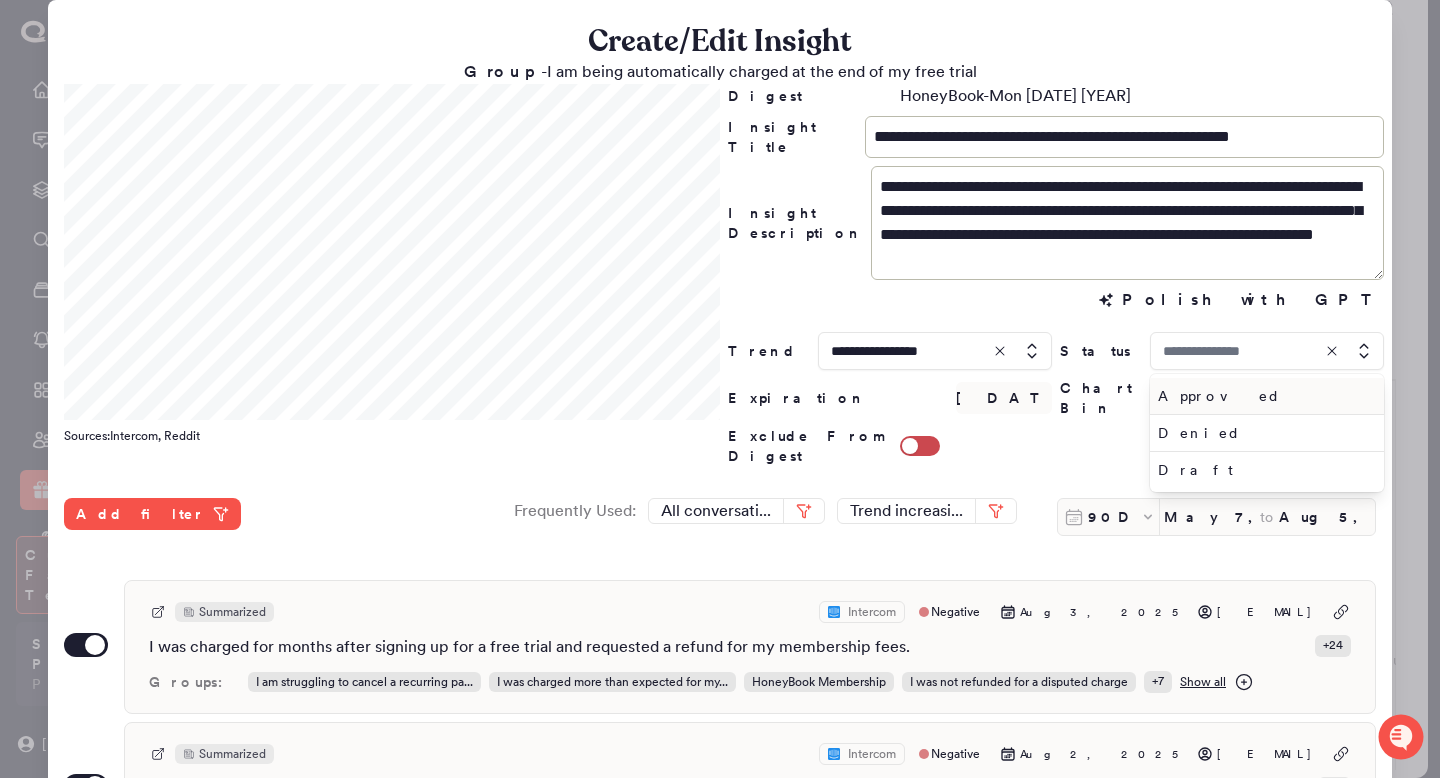 type on "*****" 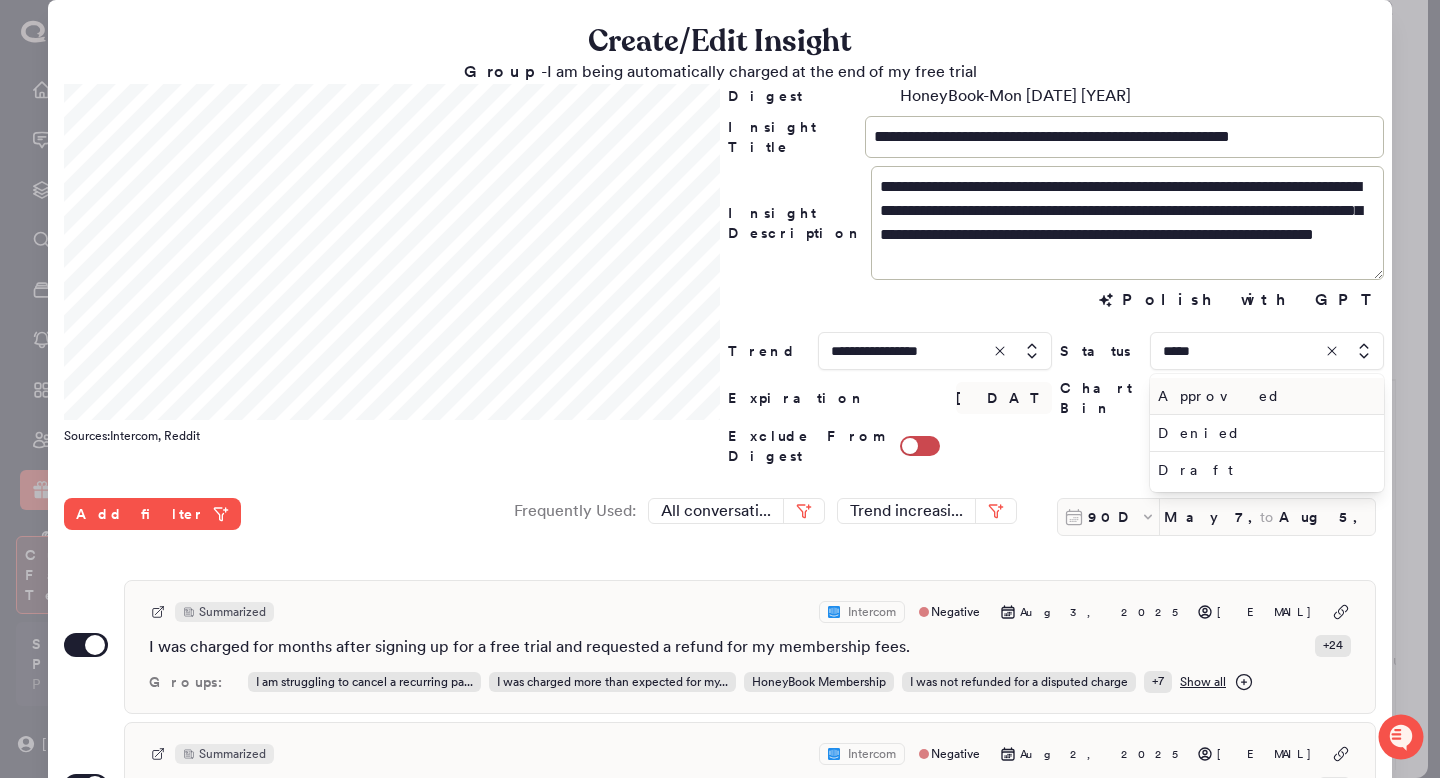 click on "Approved" at bounding box center (1263, 396) 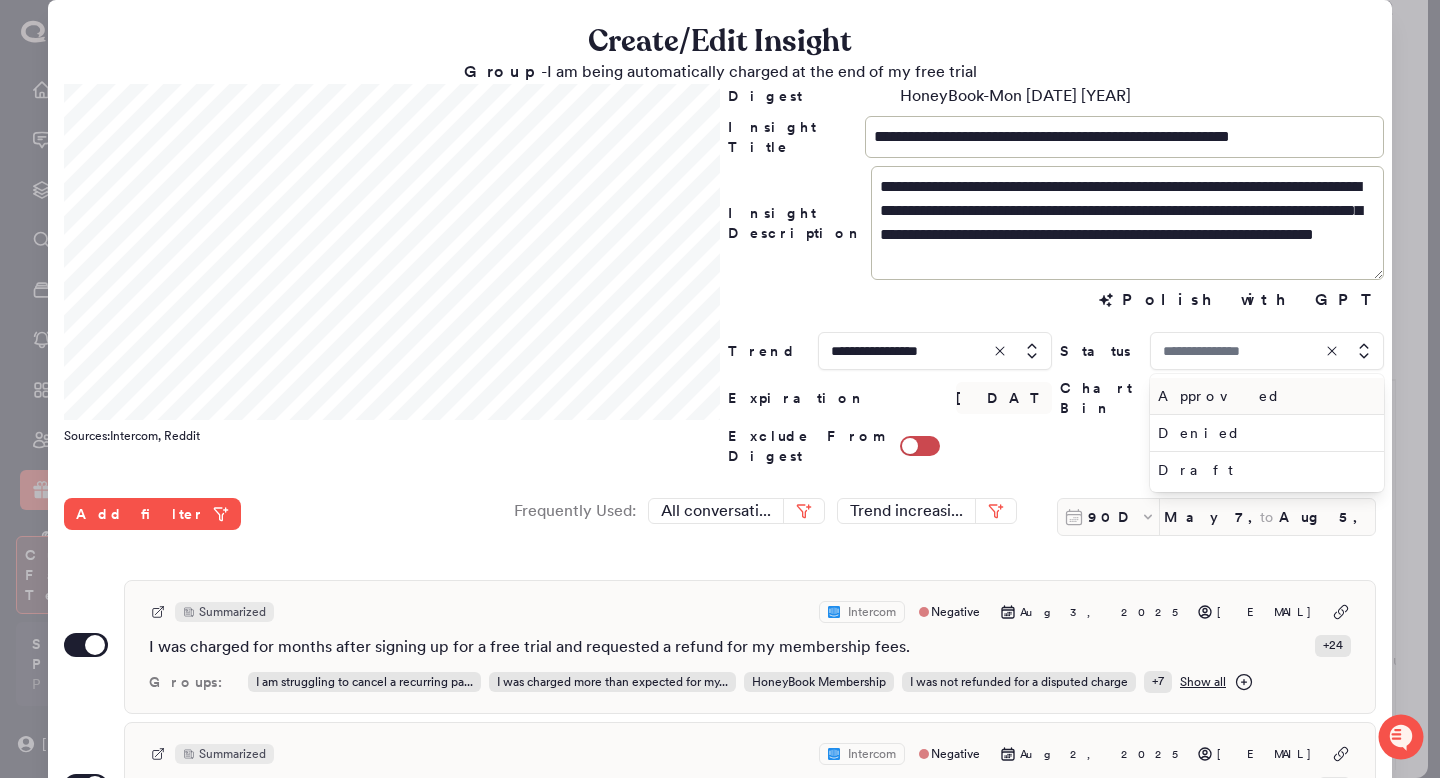 type on "********" 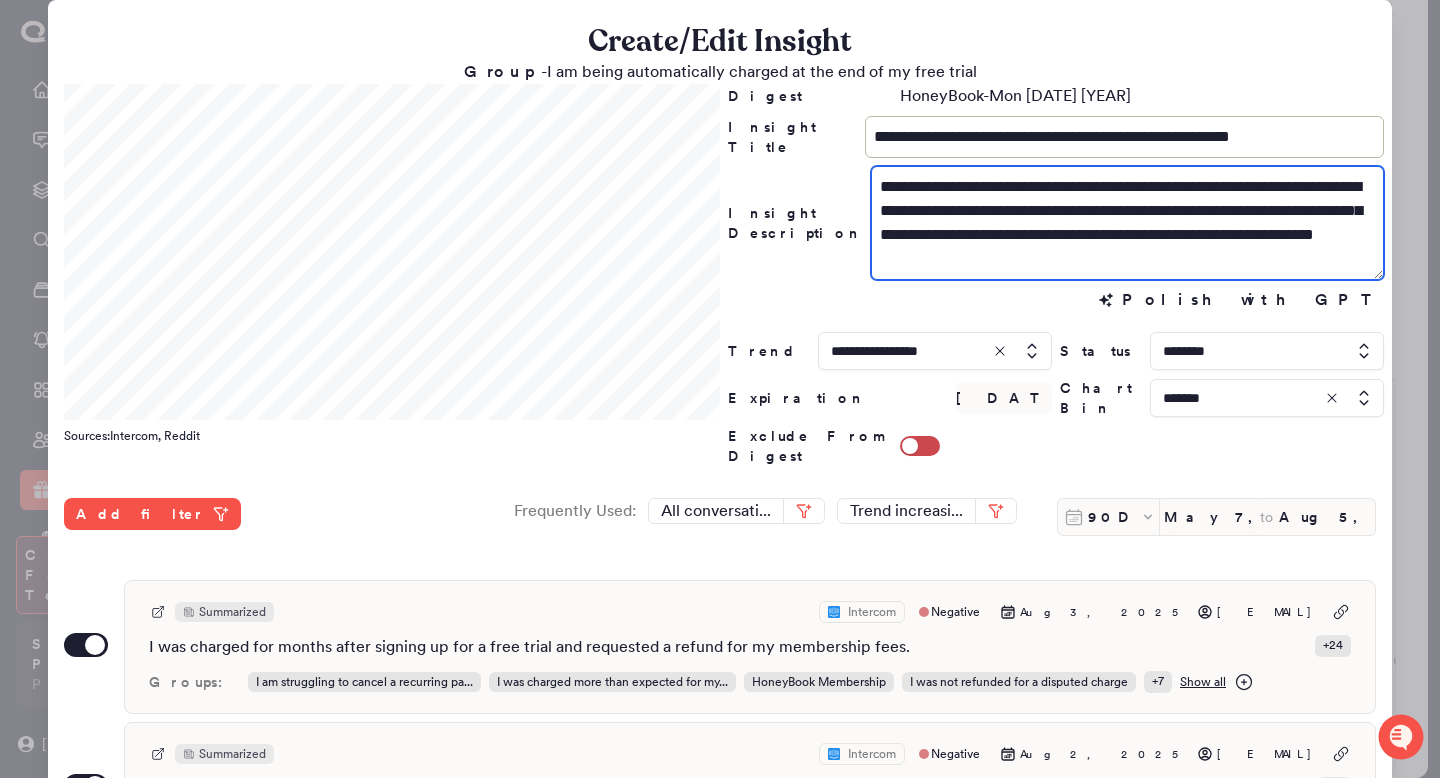 click on "**********" at bounding box center (1127, 223) 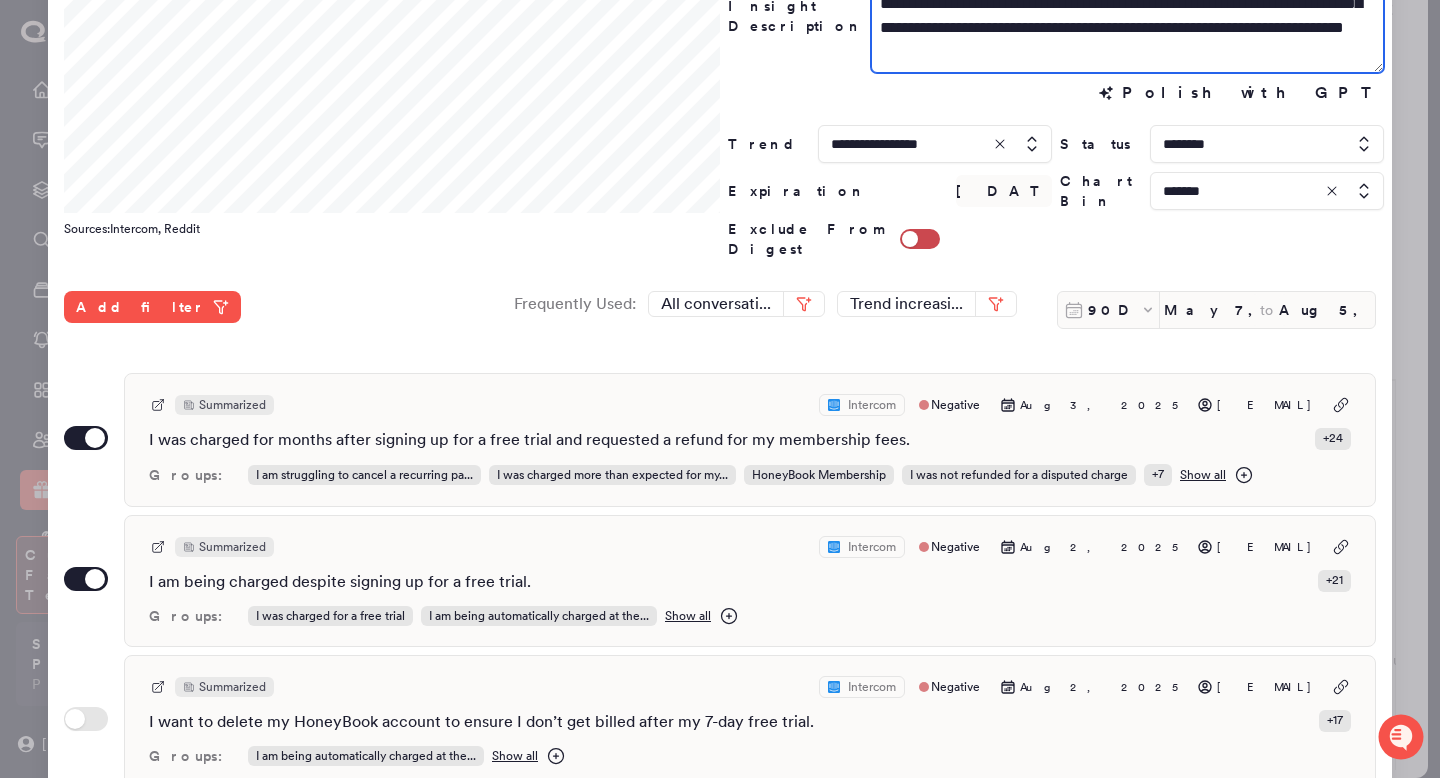 scroll, scrollTop: 232, scrollLeft: 0, axis: vertical 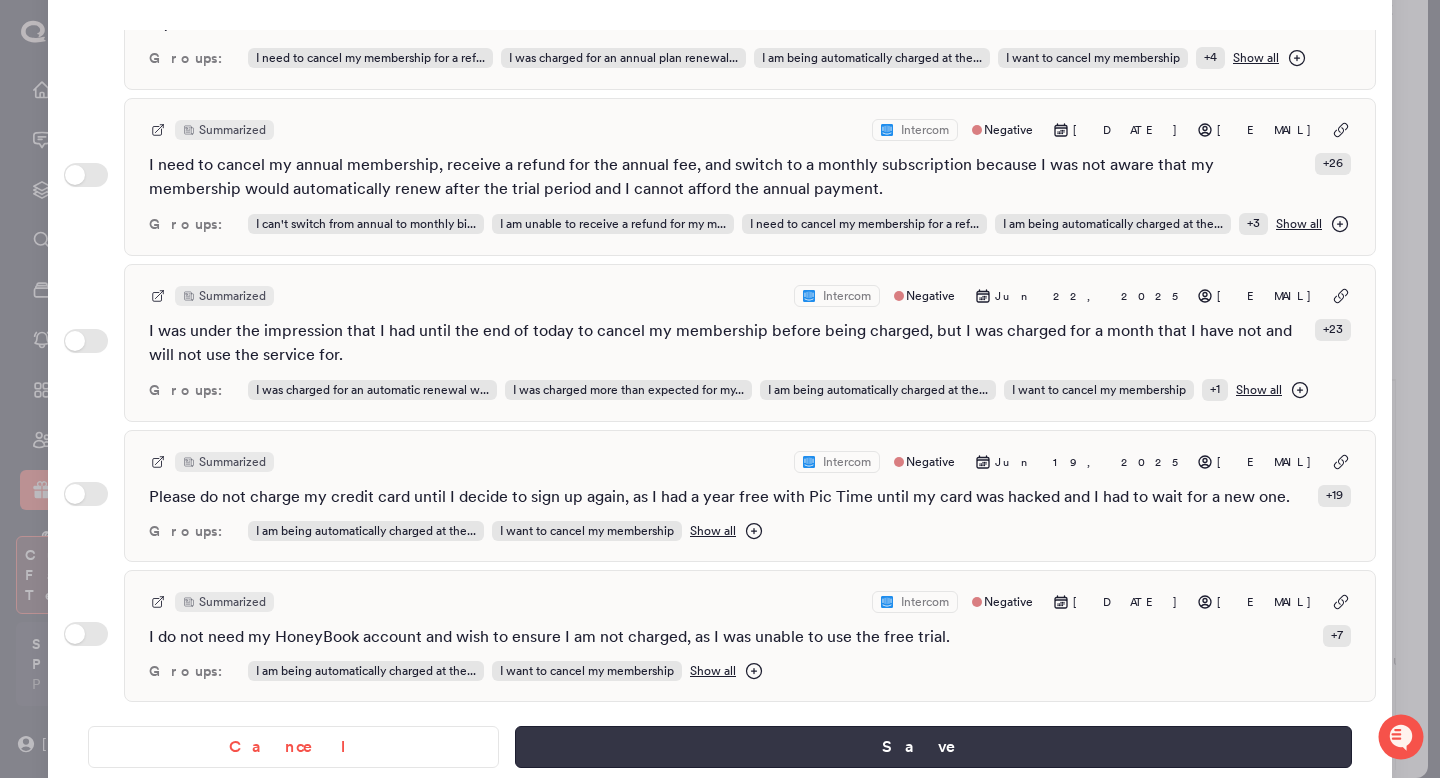 type on "**********" 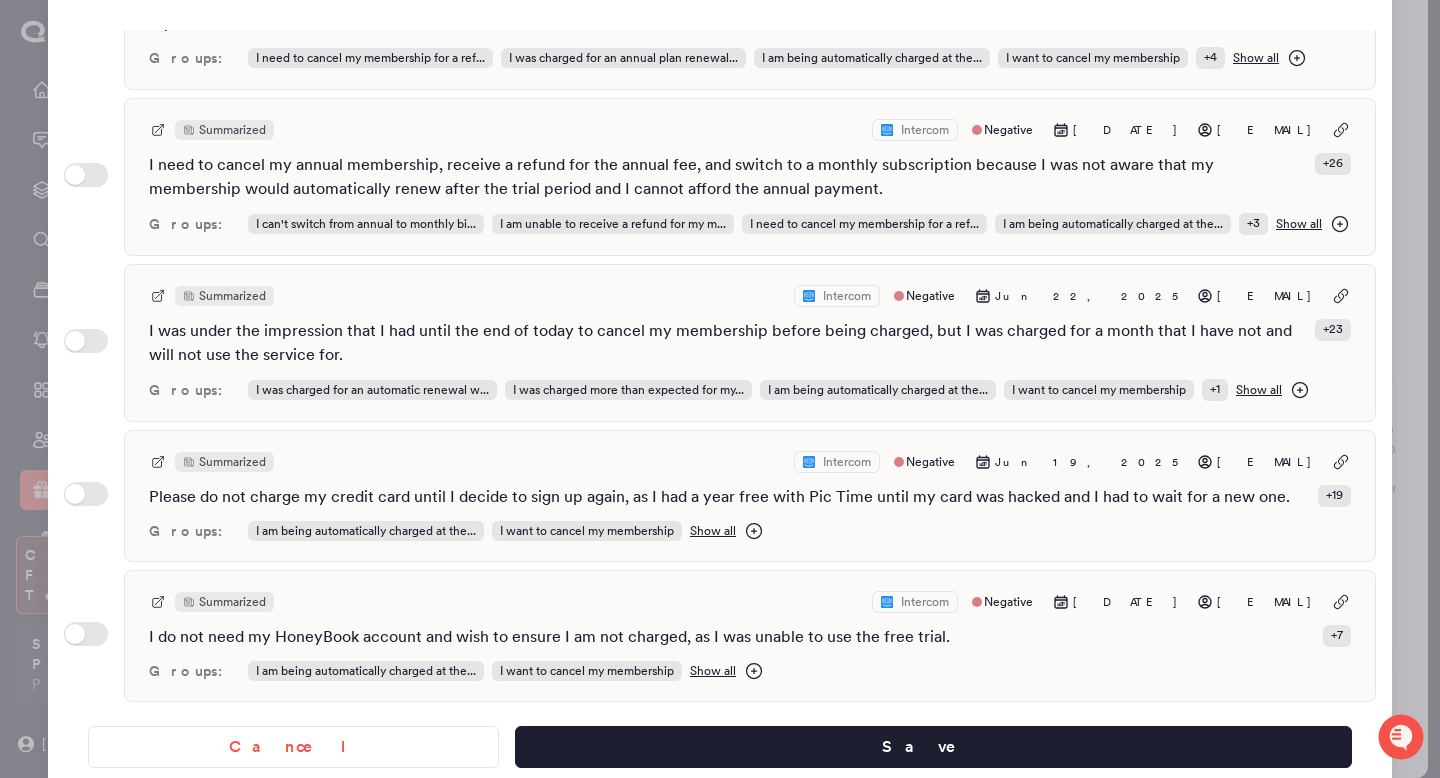 scroll, scrollTop: 3760, scrollLeft: 0, axis: vertical 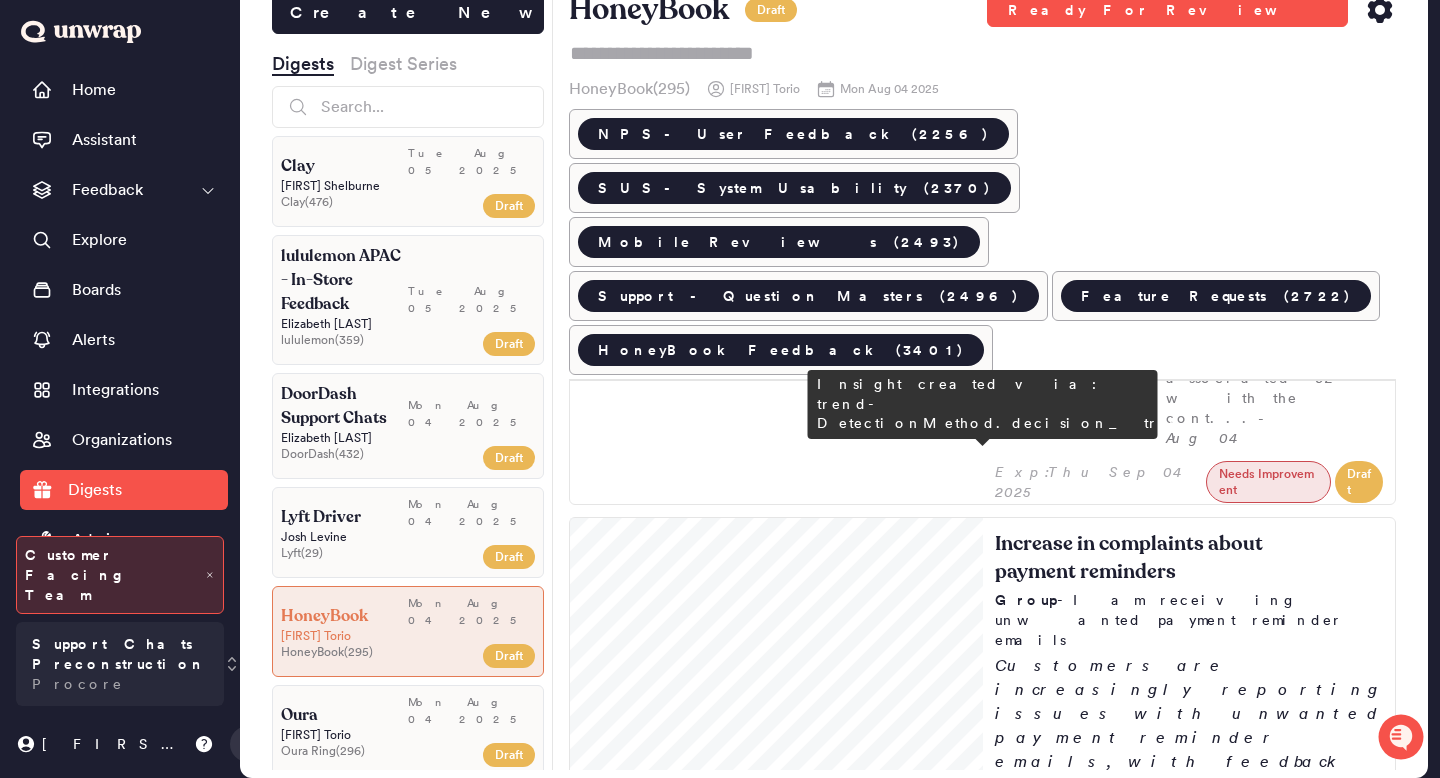 click on "Increase in reports of access issues for projects Group  -  I am unable to access my client projects due to error messages Customers are reporting access issues to client projects due to error messages, with feedback volume rising to 22 entries the week of July 28th (0.6% of feedback). Commonly mentioned problems include notifications of email mismatches and unresolved system errors affecting access. I have a client who cannot access the contract and invoice due to an error stating she’s not associated with the project, even though her email is correct.  -  Aug 05 I am trying to help my client Sahar Sarafrazi access my wedding collections file and the client portal, but she keeps receiving a "try another email" message de...  -  Aug 04 I have three clients who are unable to access their invoices due to an error message stating that their email is not associated with the project, despite having...  -  Aug 04" at bounding box center (1189, 3932) 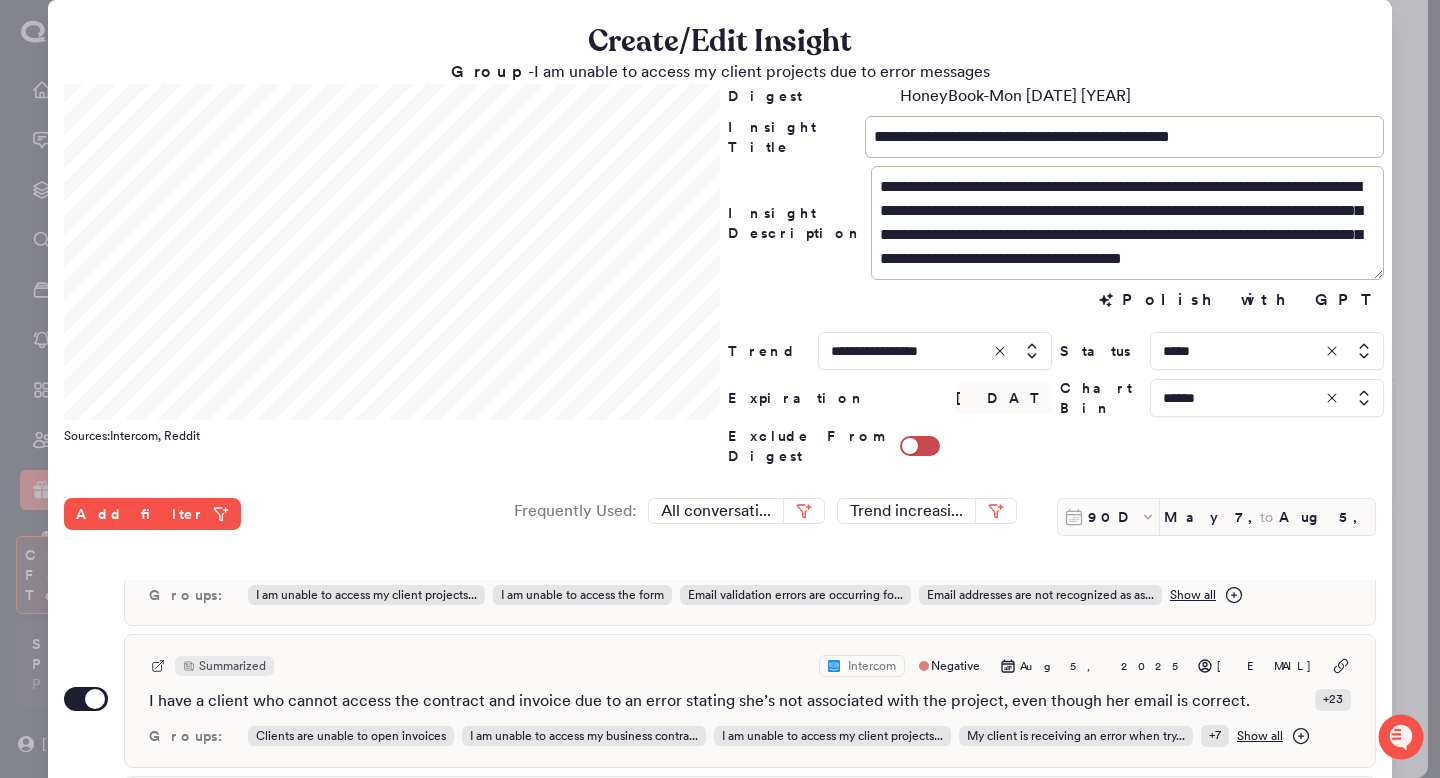 scroll, scrollTop: 156, scrollLeft: 0, axis: vertical 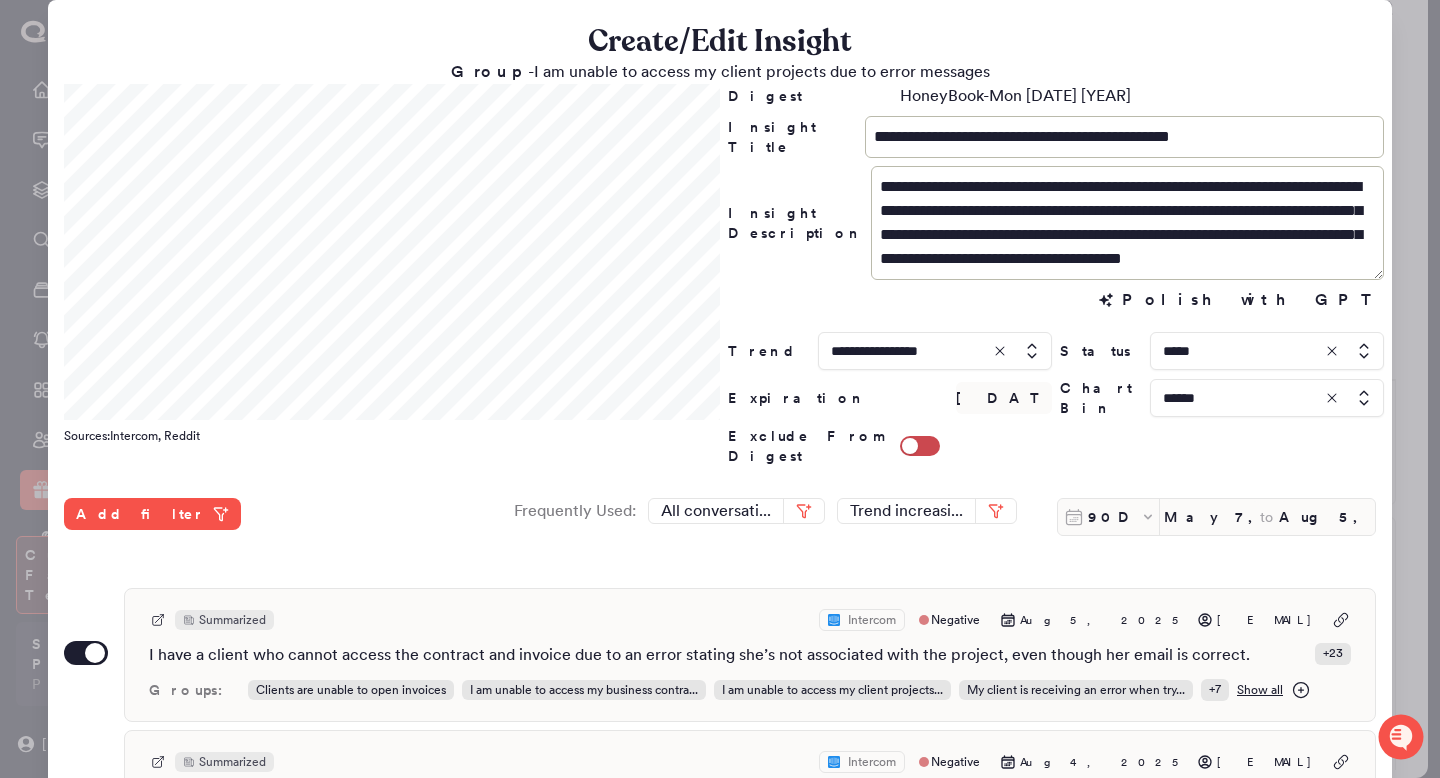 click at bounding box center (720, 389) 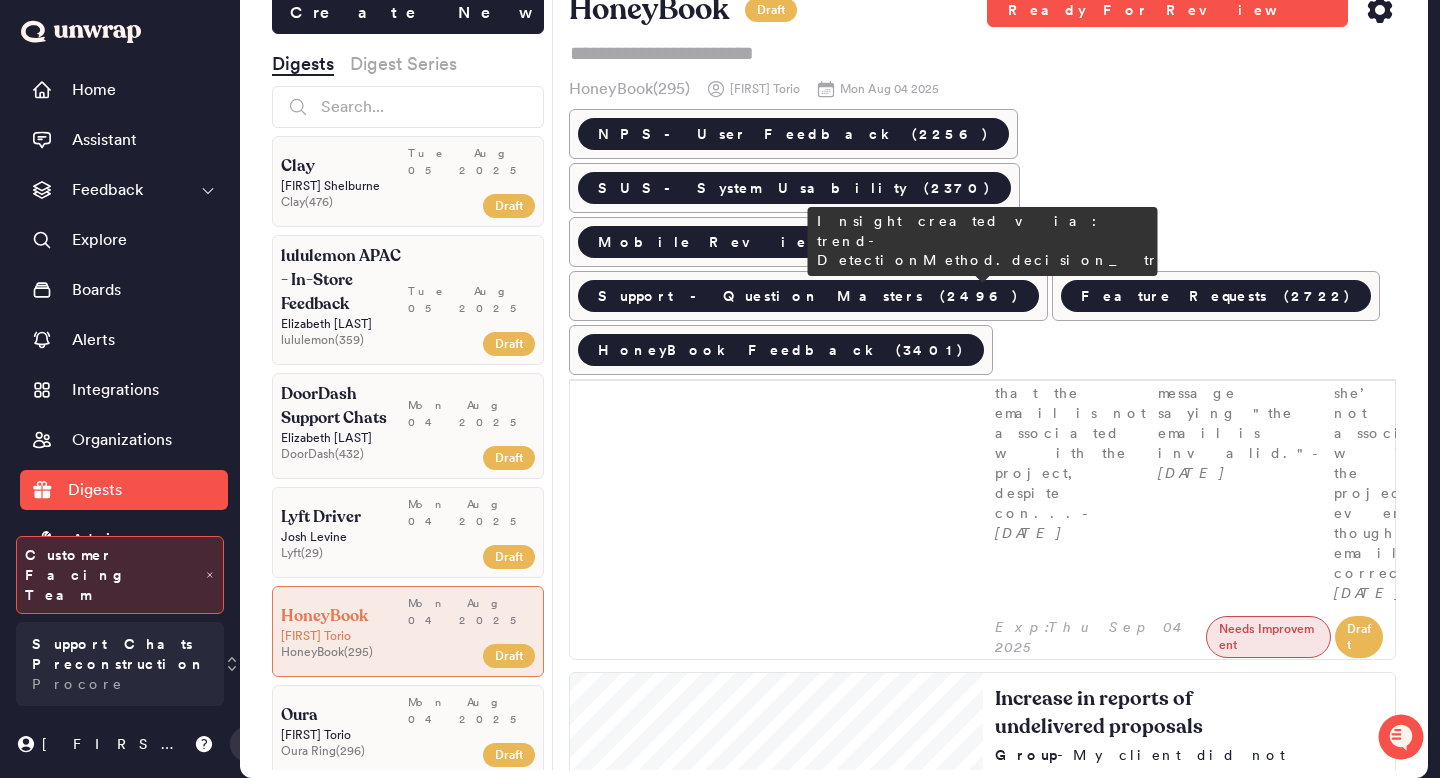 scroll, scrollTop: 21825, scrollLeft: 0, axis: vertical 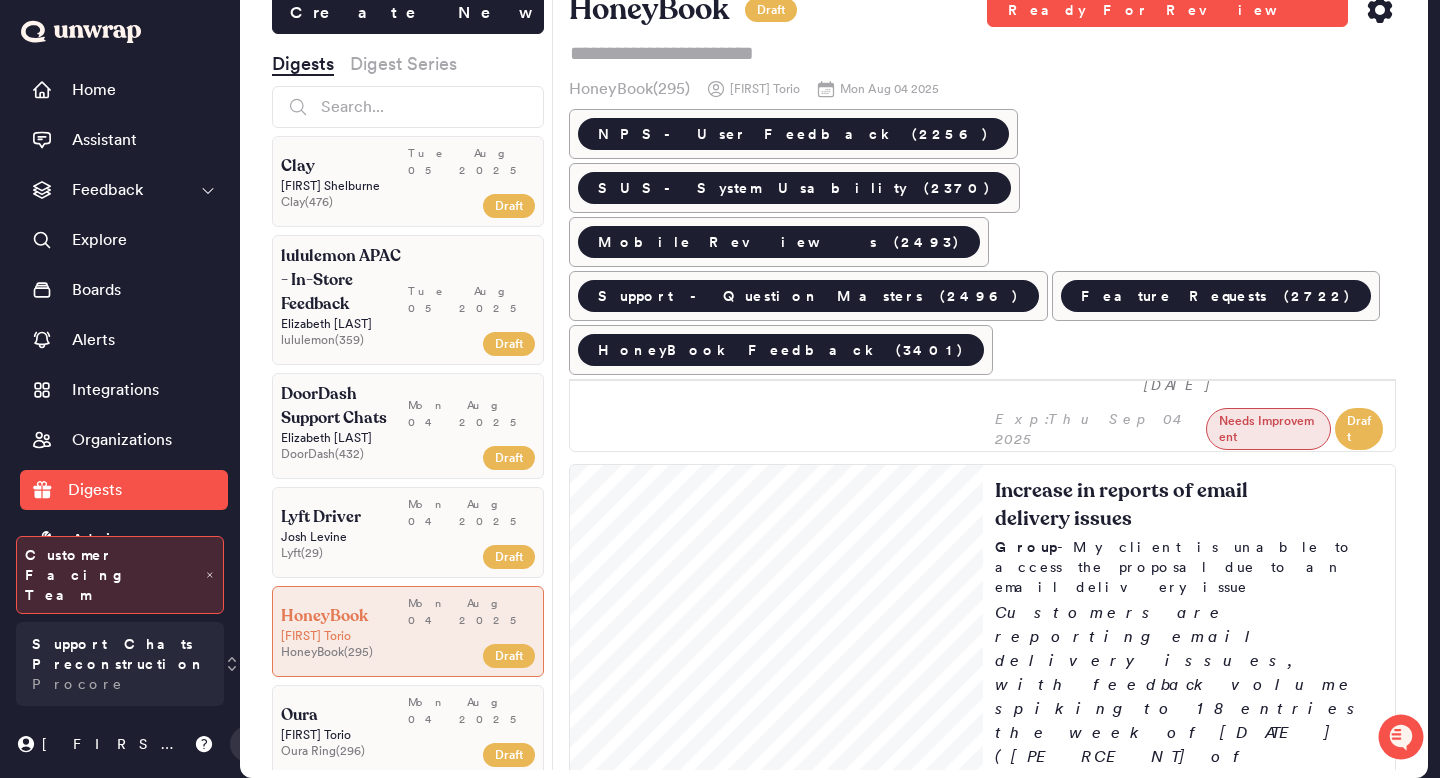 click on "Customers are reporting fewer issues with 2FA setup, with feedback volume dropping to 3 entries the week of July 28th (0.1% of feedback). Common problems include errors in verifying phone numbers and receiving verification codes. Some users still face unresolved technical errors during the process." at bounding box center [1189, 16589] 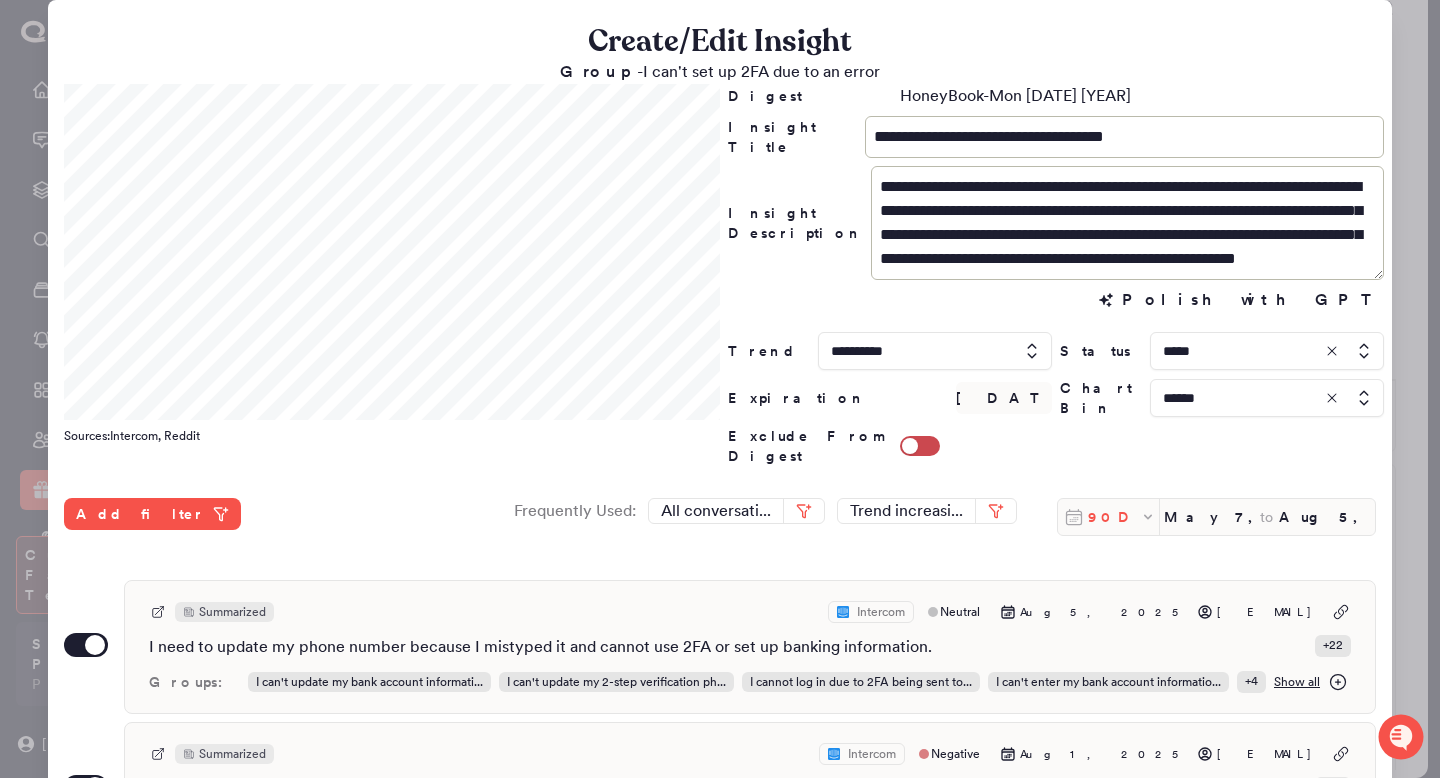 click on "90D" at bounding box center [1114, 517] 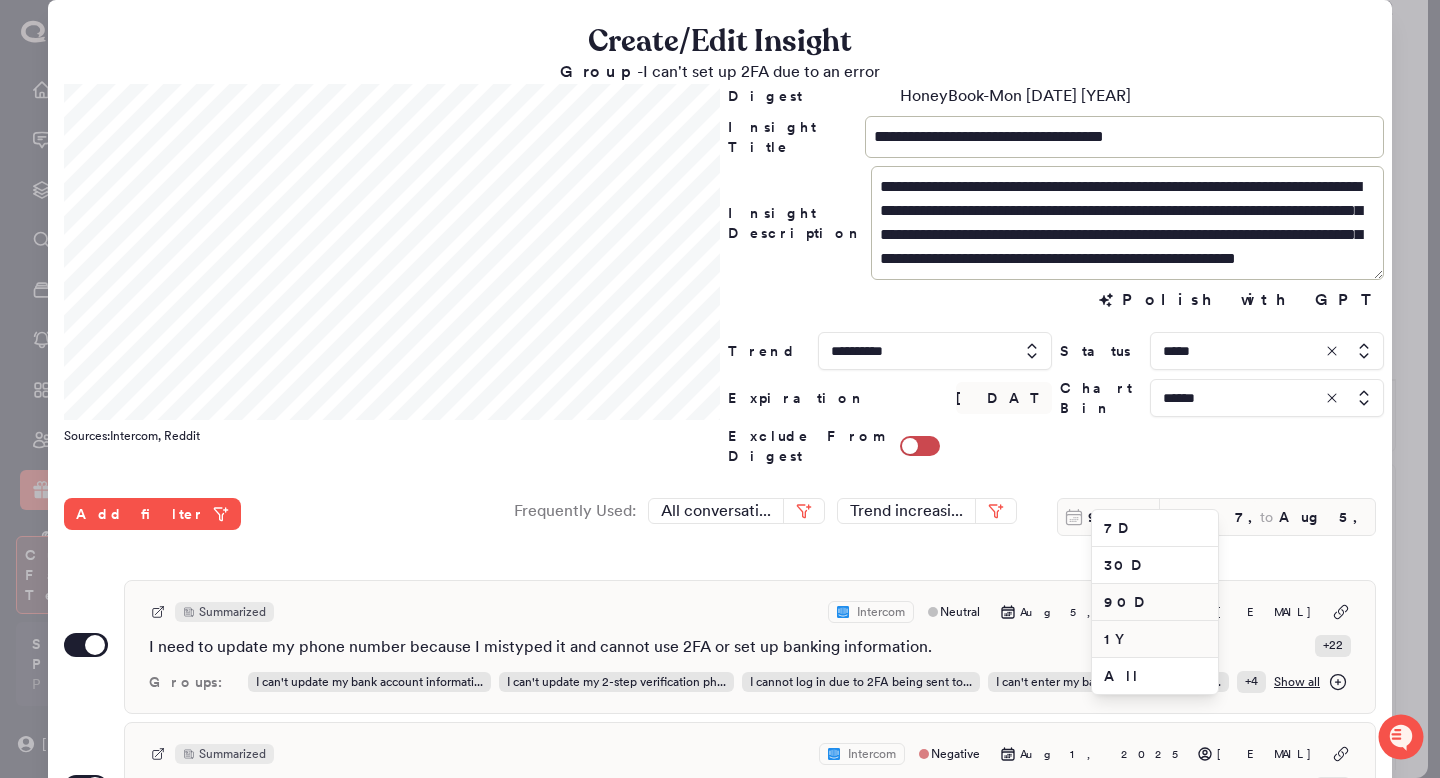 click on "1Y" at bounding box center (1155, 639) 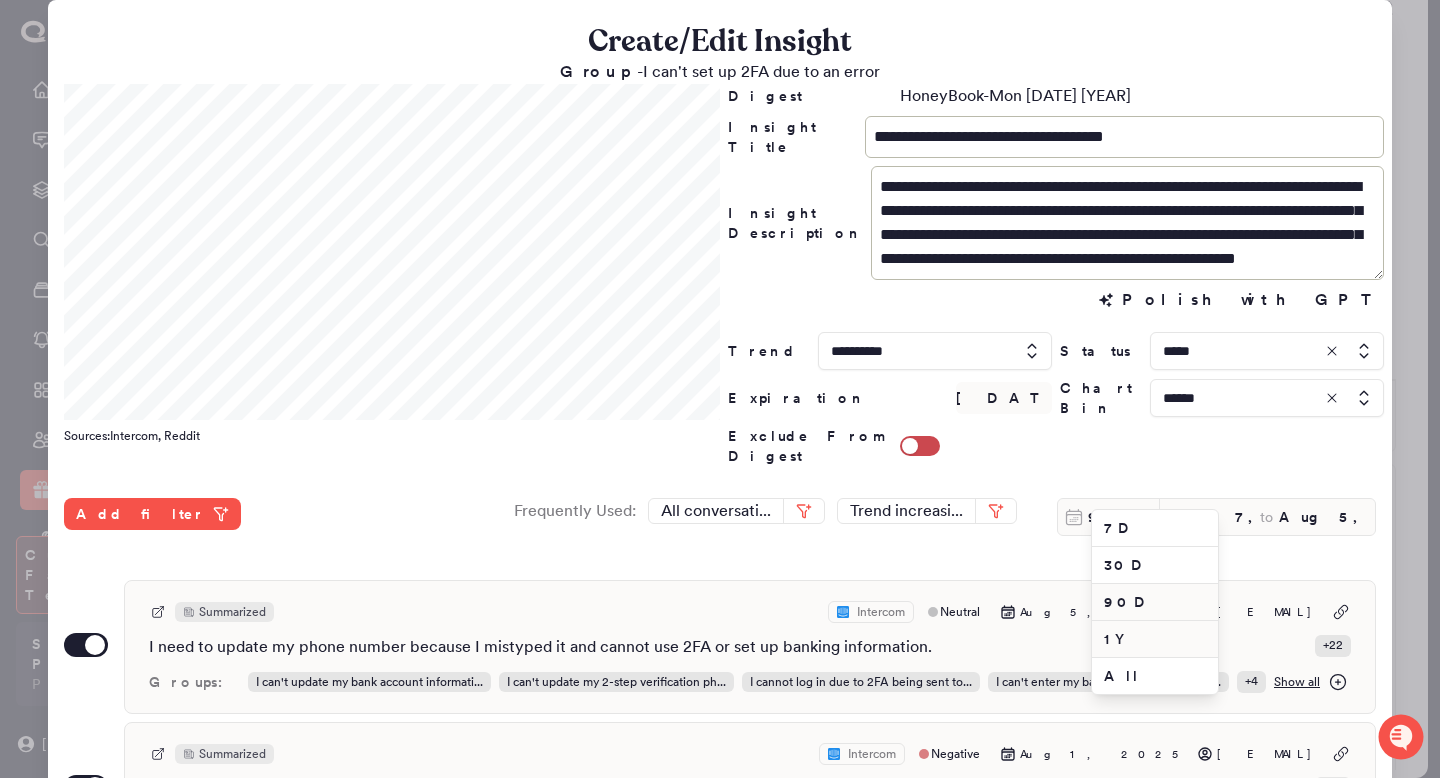 type on "Aug 5, 2024" 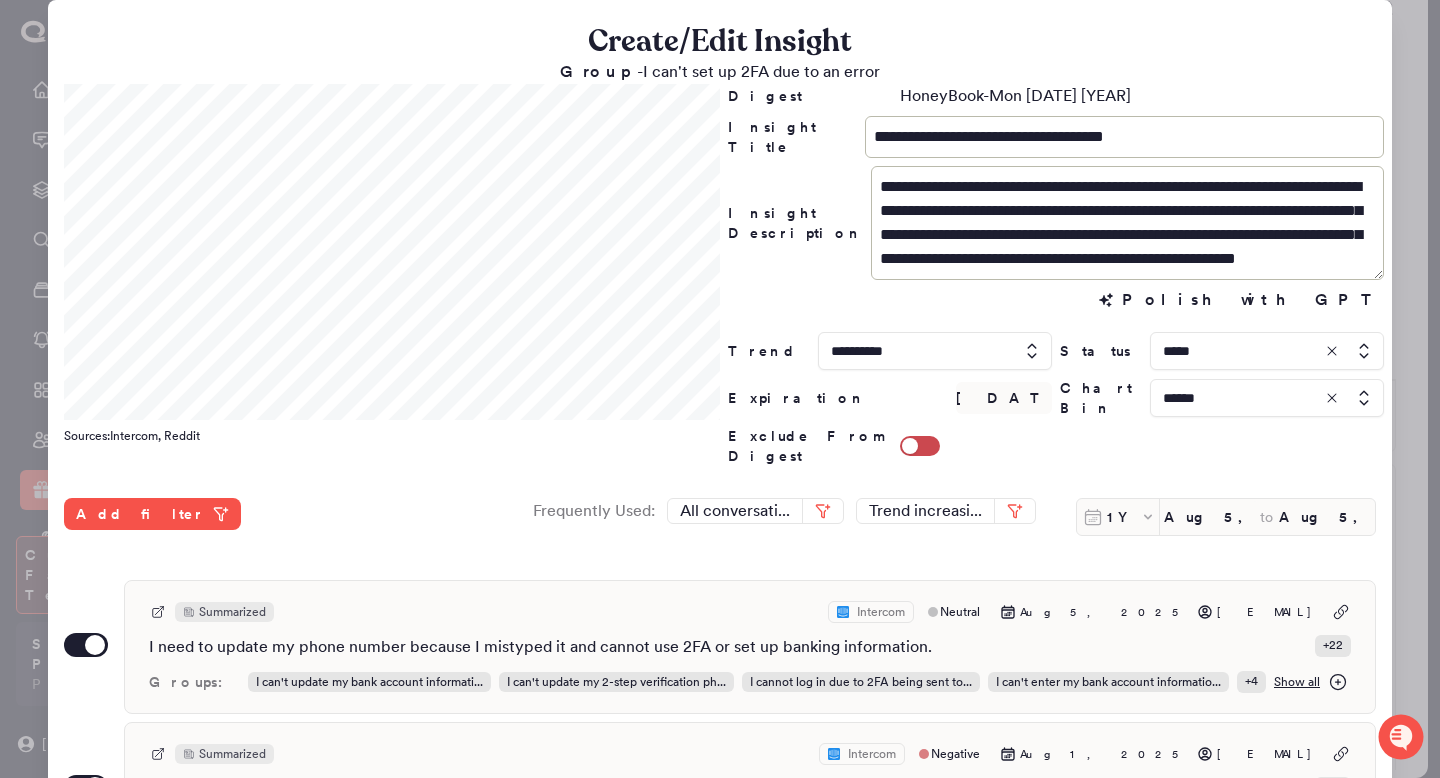 click at bounding box center [1267, 398] 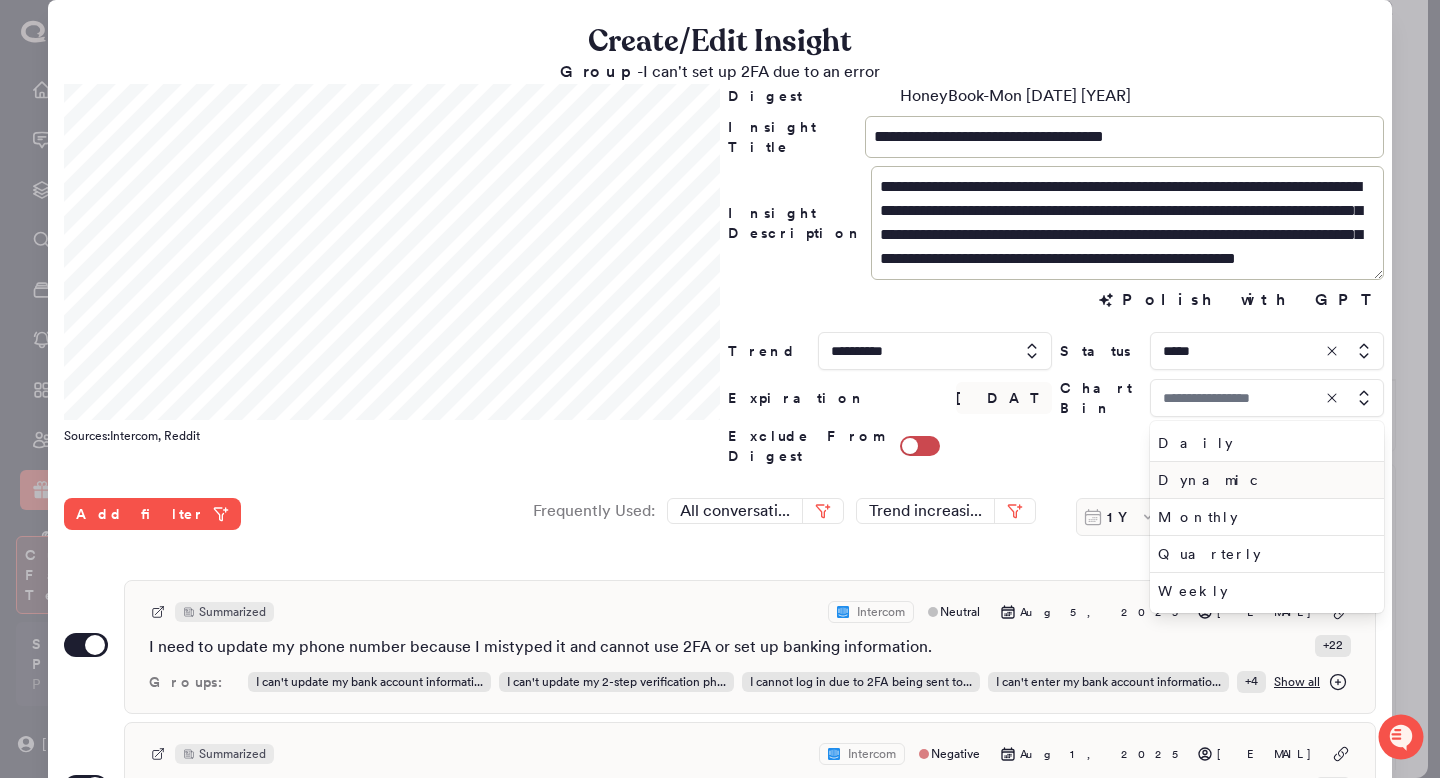 type on "******" 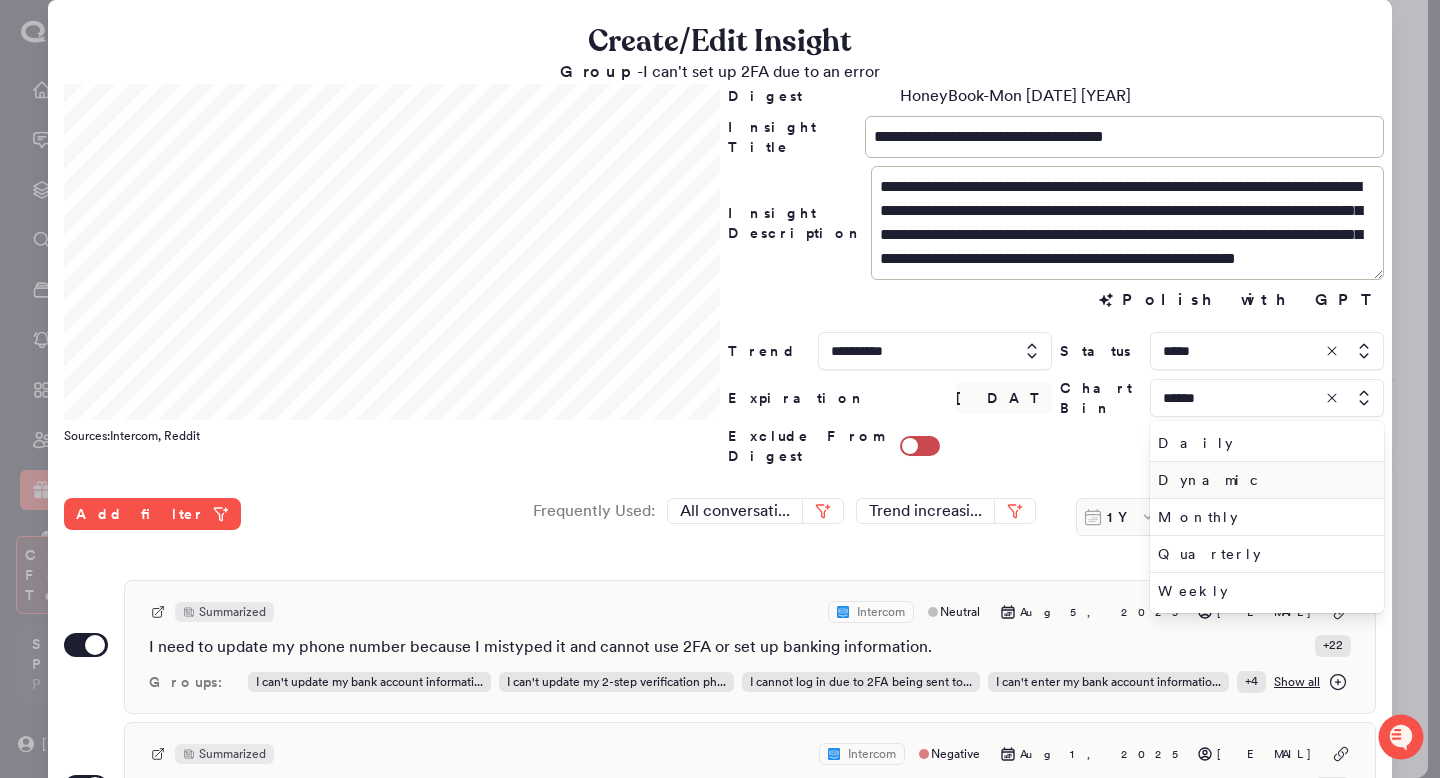 click on "Dynamic" at bounding box center [1263, 480] 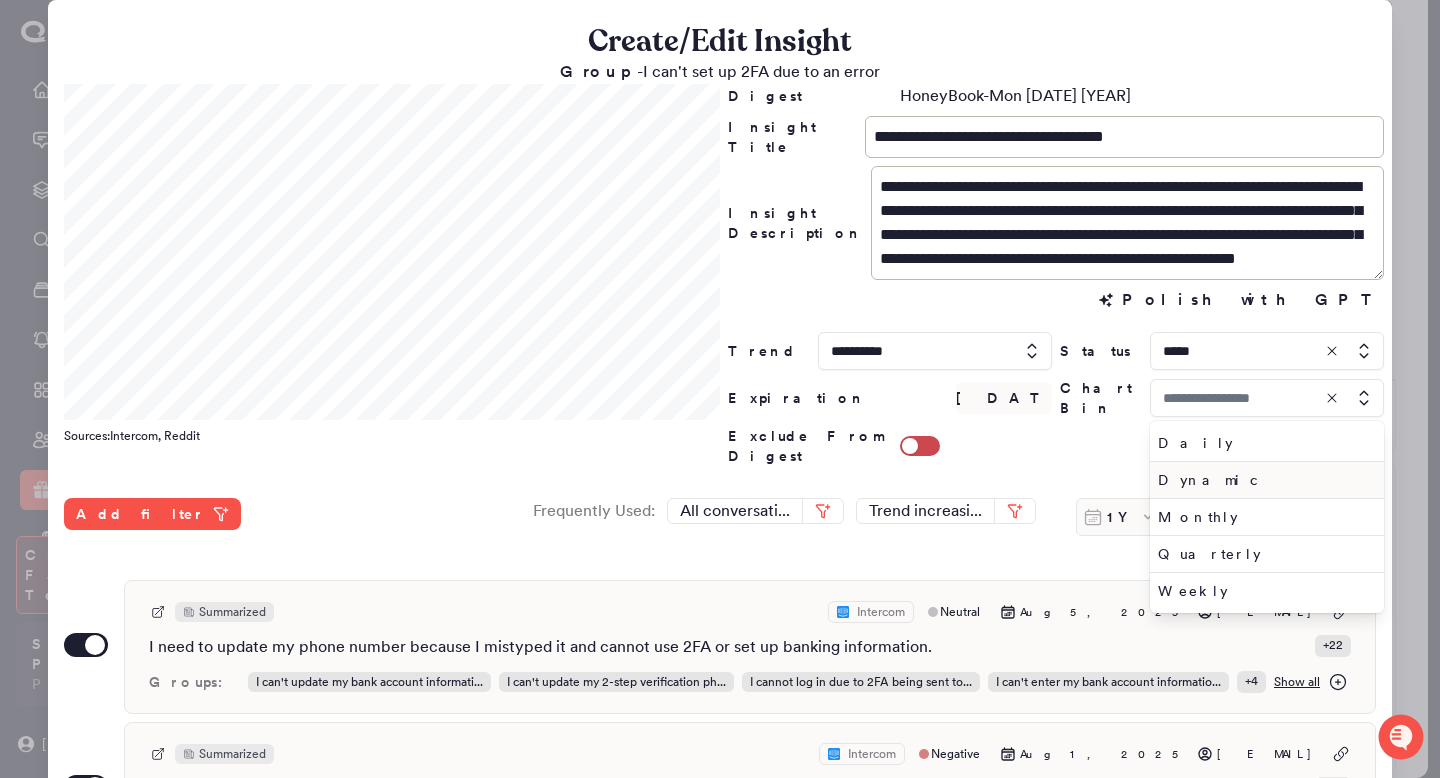 type on "*******" 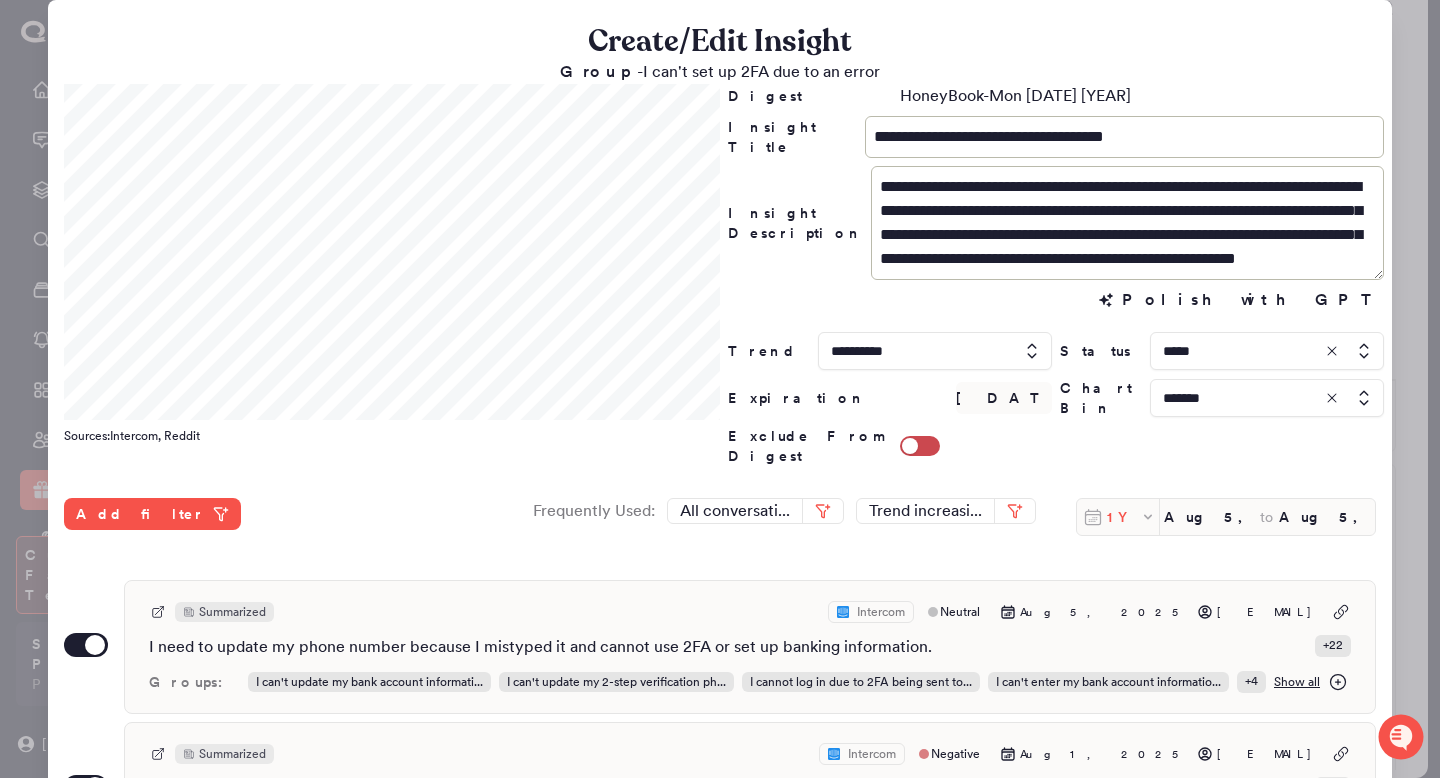 click on "1Y" at bounding box center [1123, 517] 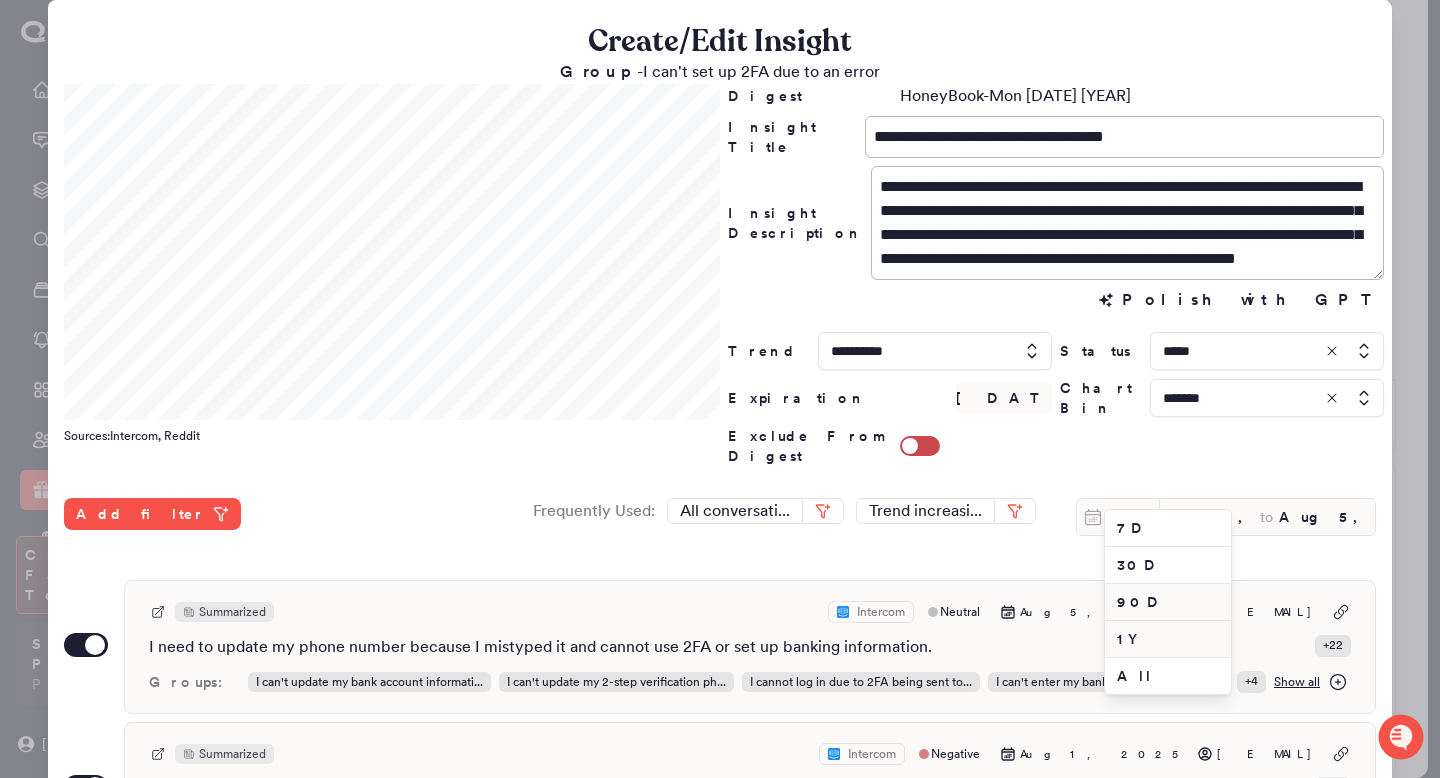 click on "90D" at bounding box center [1168, 602] 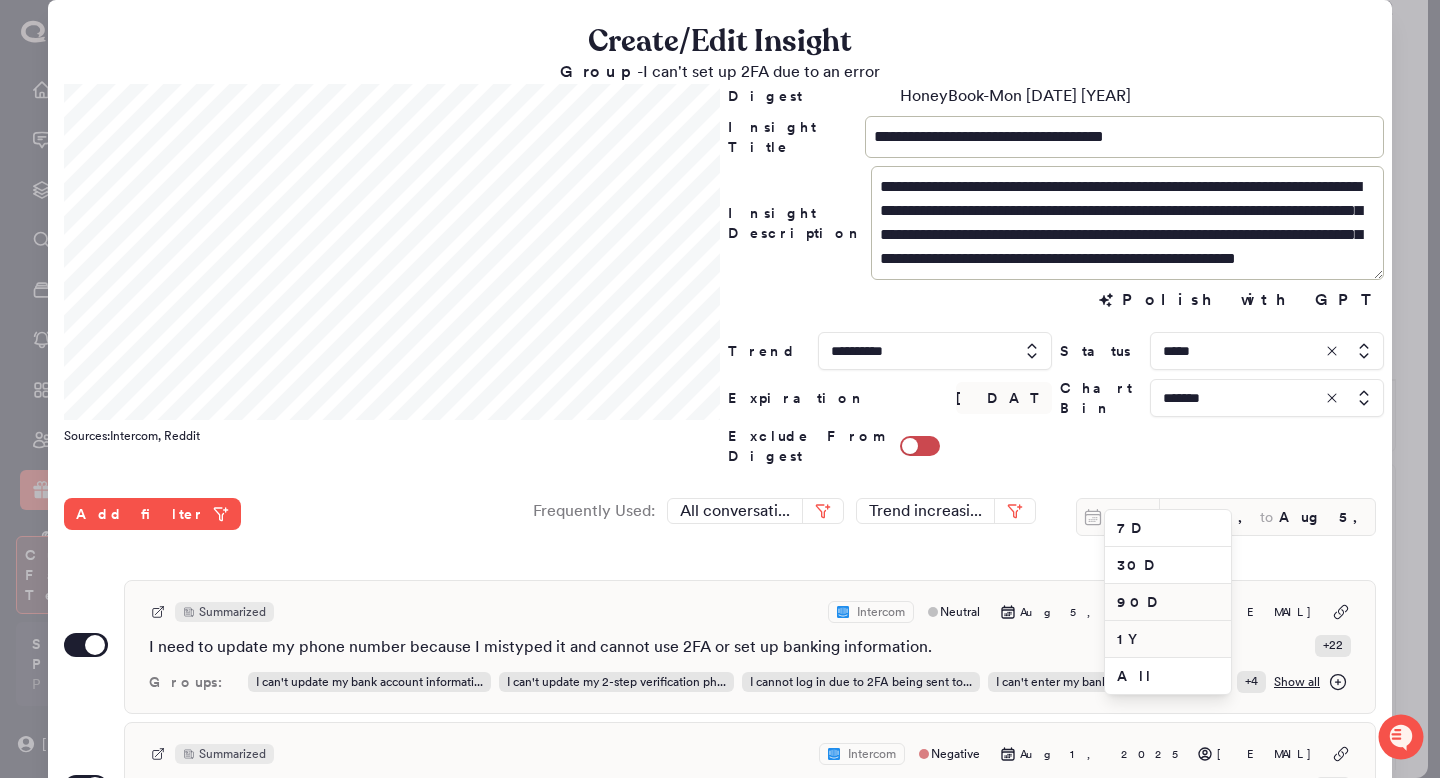 type on "May 7, 2025" 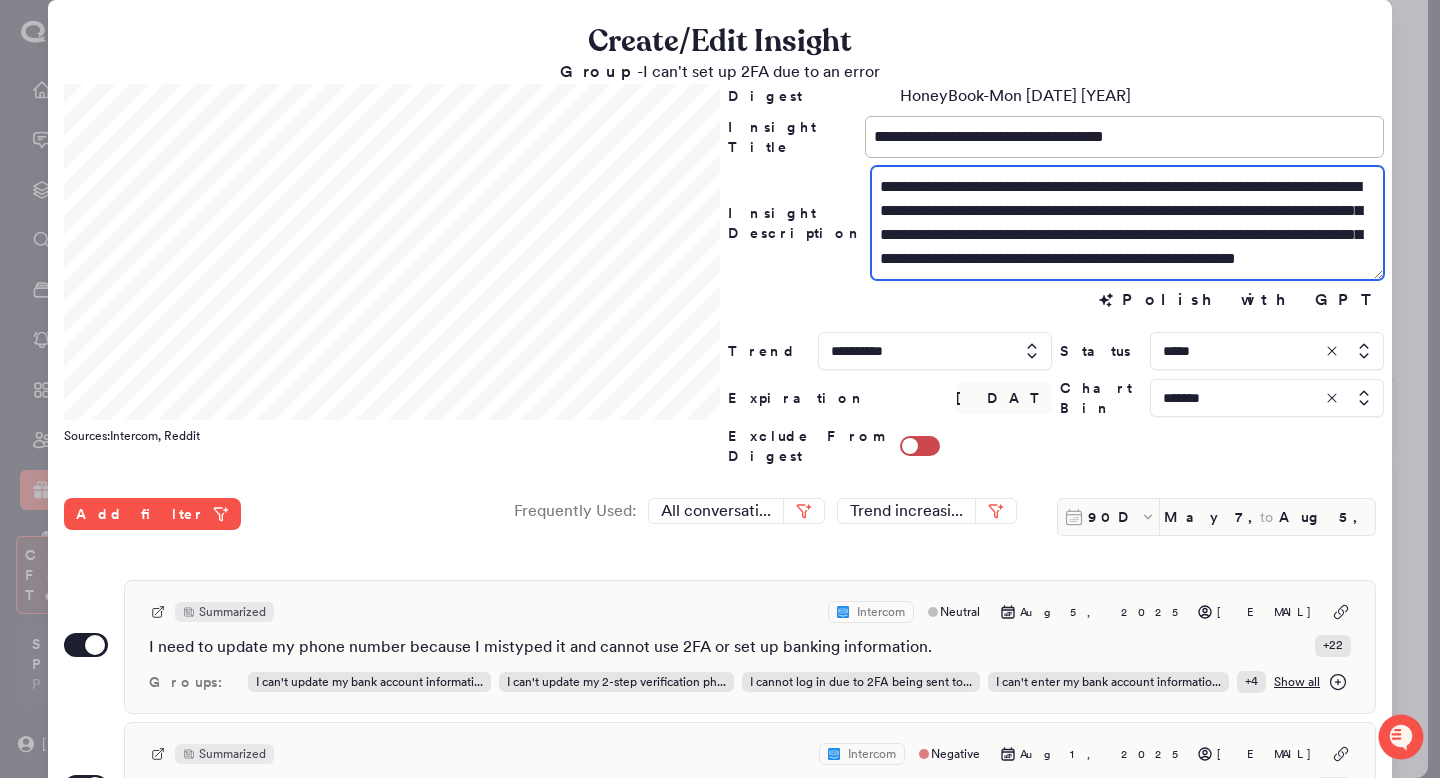 drag, startPoint x: 942, startPoint y: 238, endPoint x: 1016, endPoint y: 204, distance: 81.437096 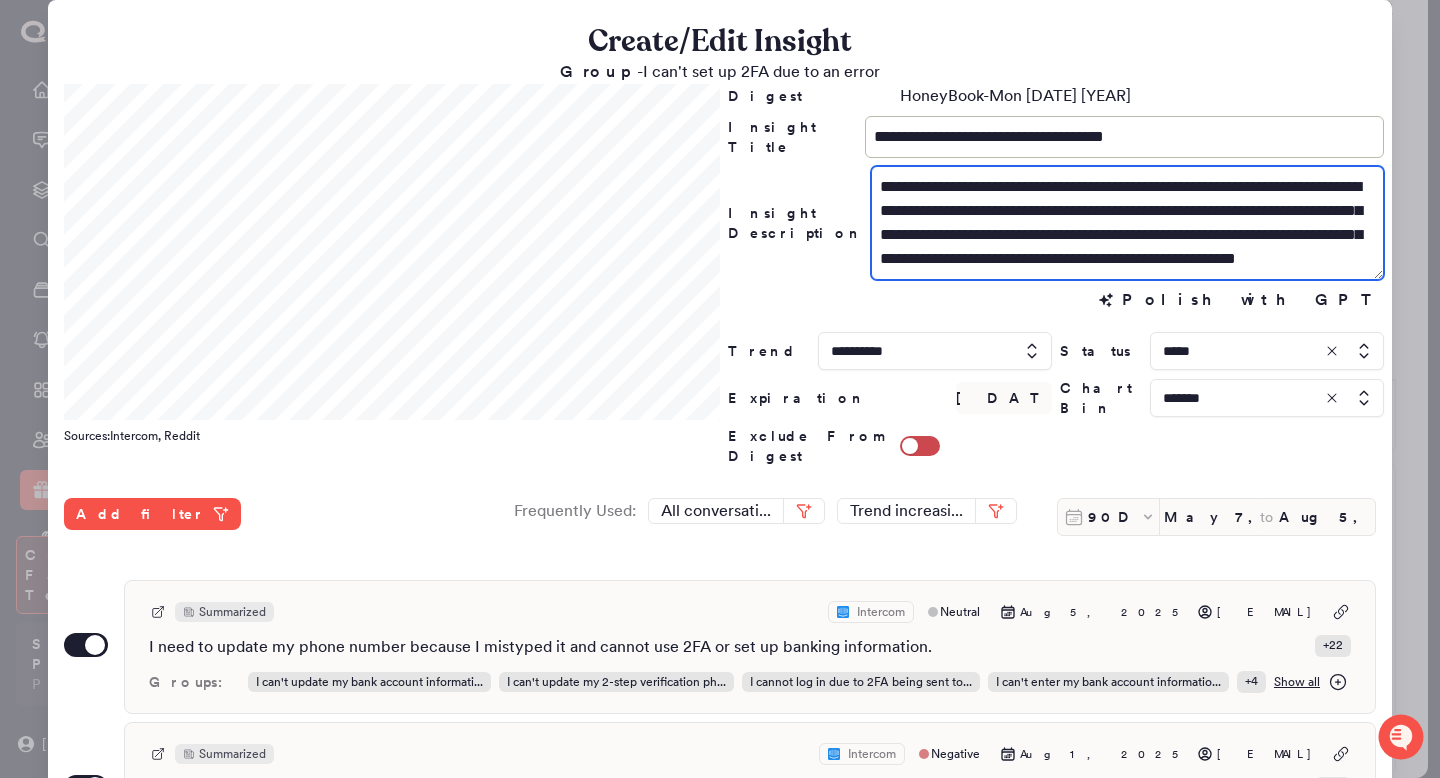 click on "**********" at bounding box center (1127, 223) 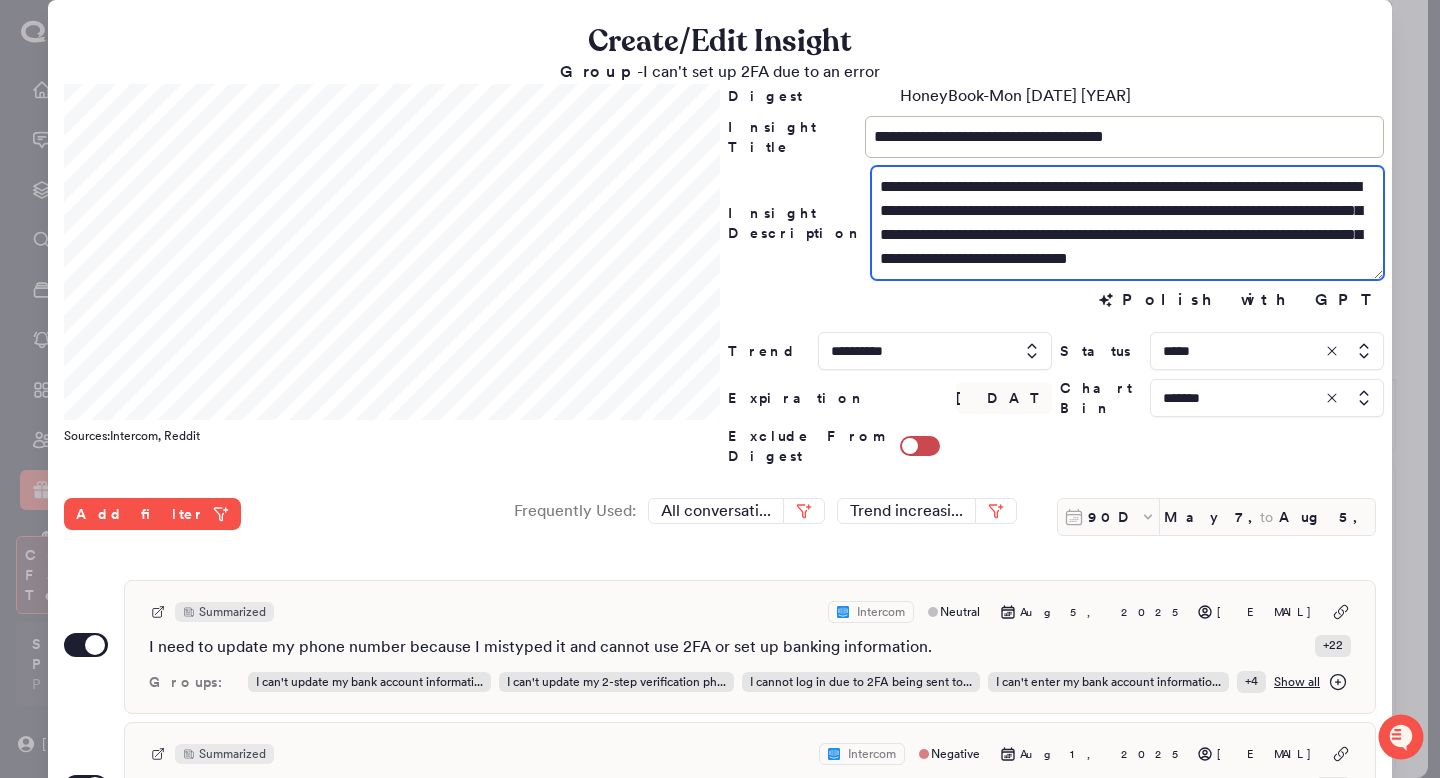 click on "**********" at bounding box center [1127, 223] 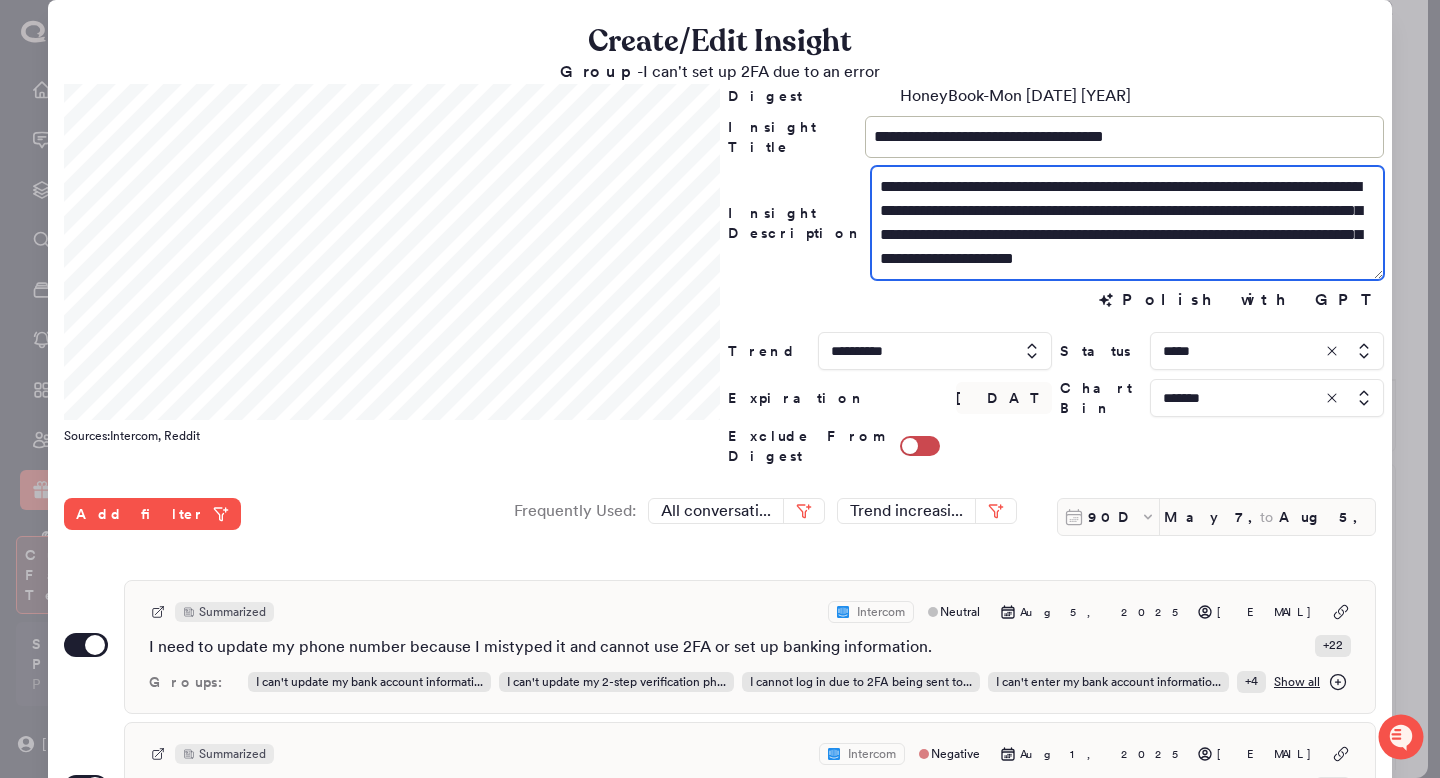 click on "**********" at bounding box center [1127, 223] 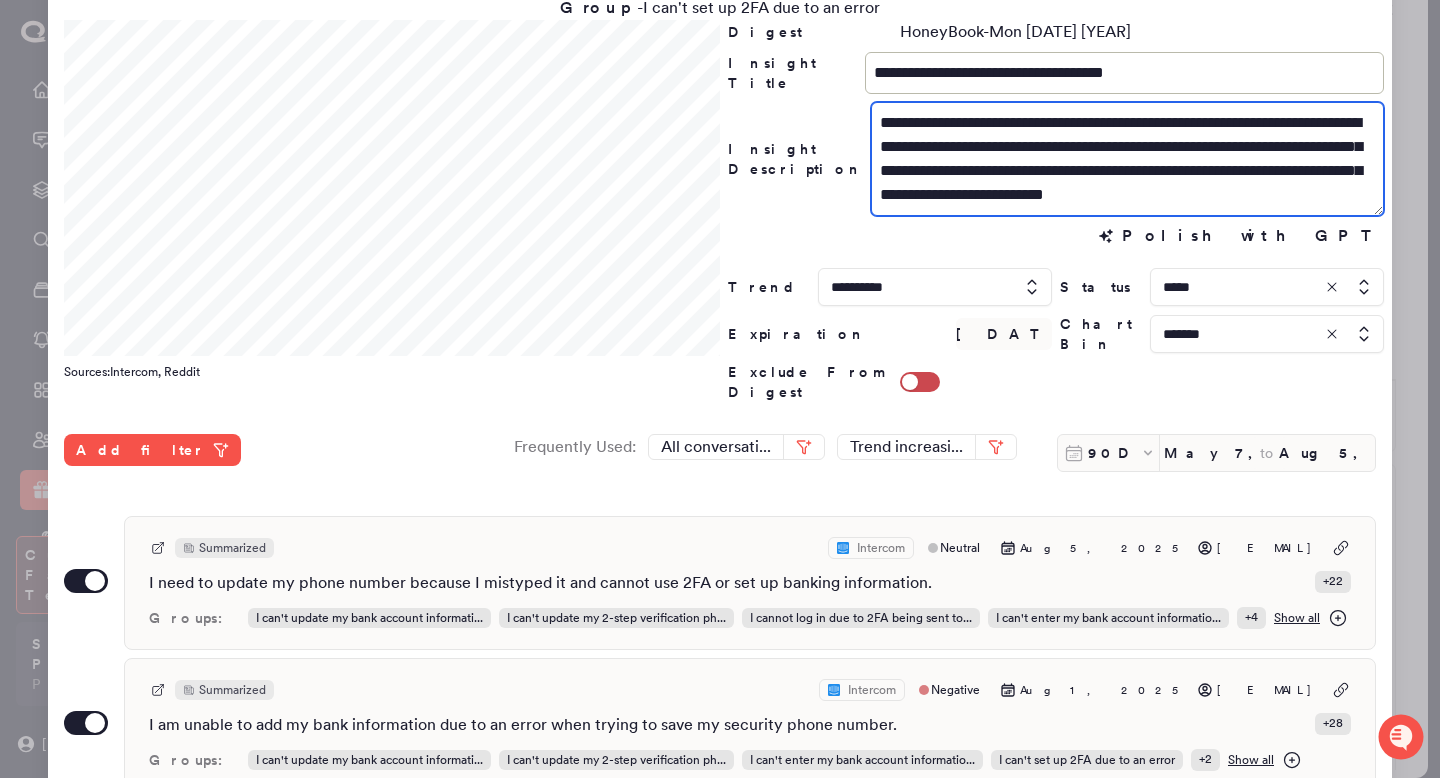 scroll, scrollTop: 66, scrollLeft: 0, axis: vertical 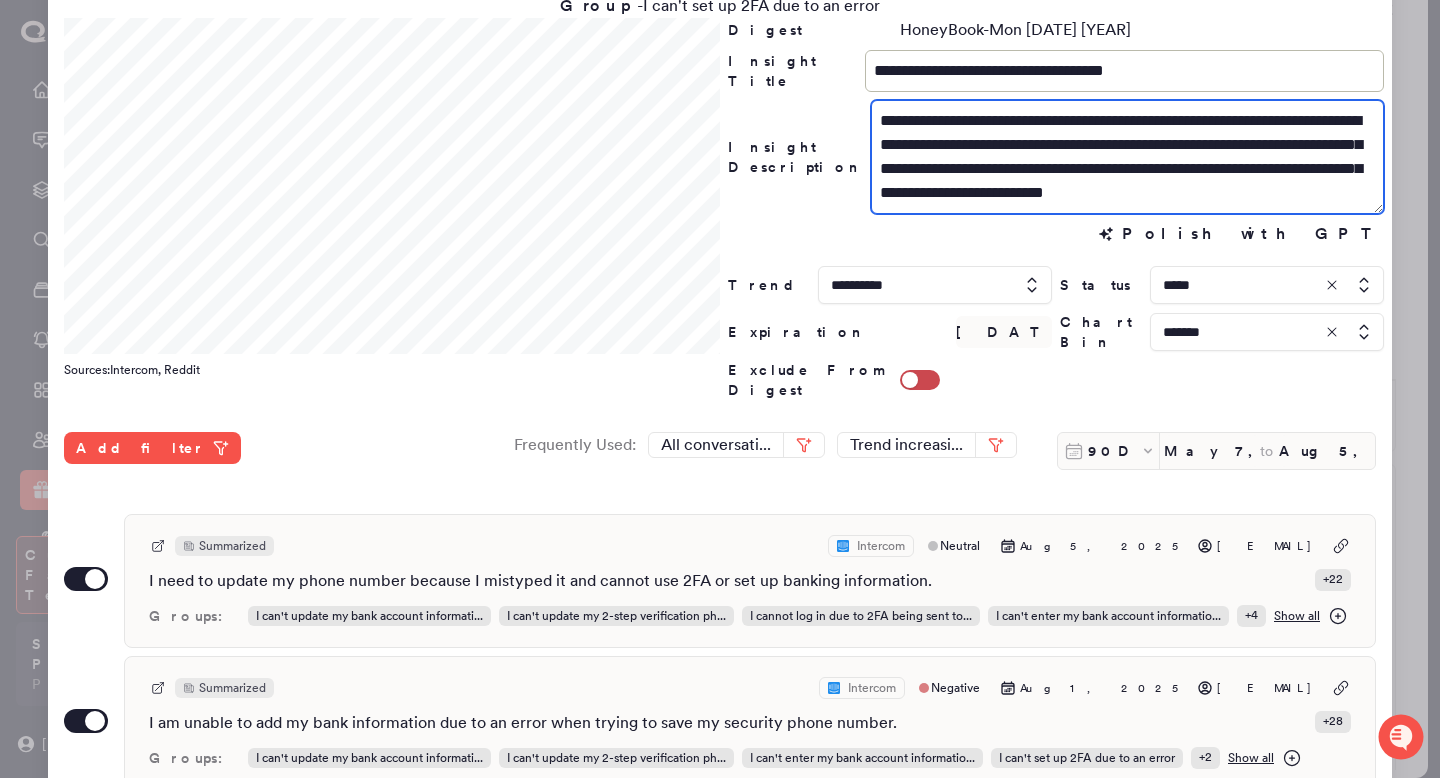 click on "**********" at bounding box center [1127, 157] 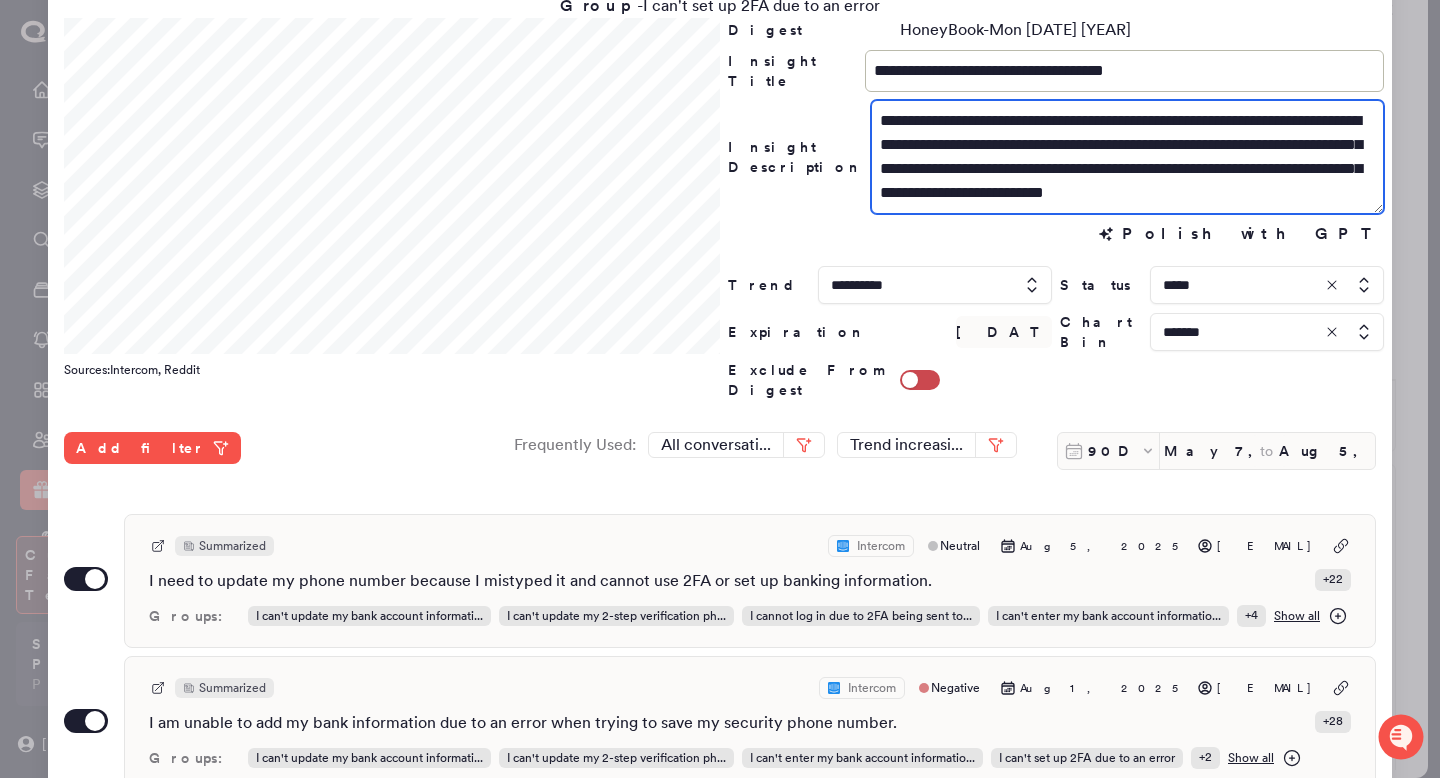 drag, startPoint x: 1364, startPoint y: 193, endPoint x: 766, endPoint y: 198, distance: 598.0209 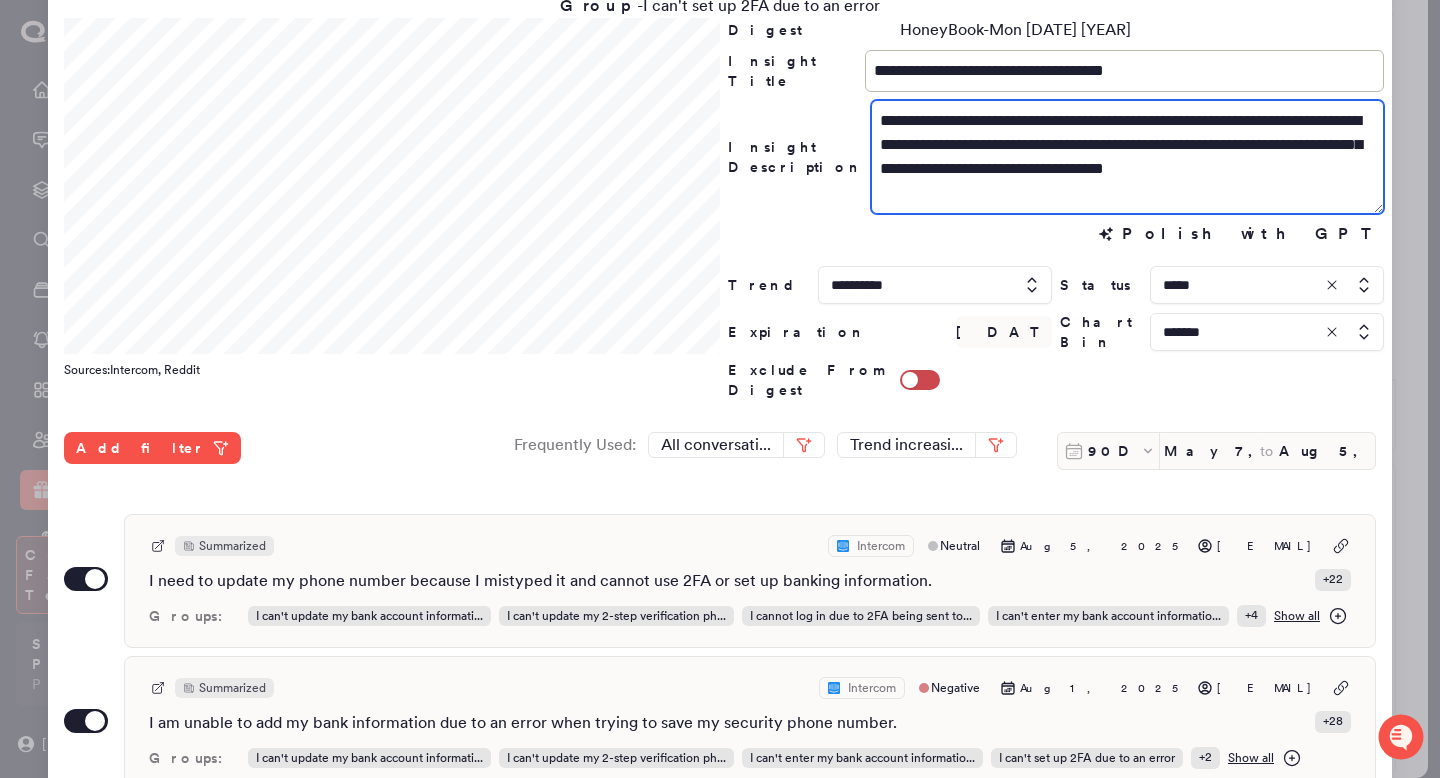 drag, startPoint x: 1236, startPoint y: 140, endPoint x: 1160, endPoint y: 141, distance: 76.00658 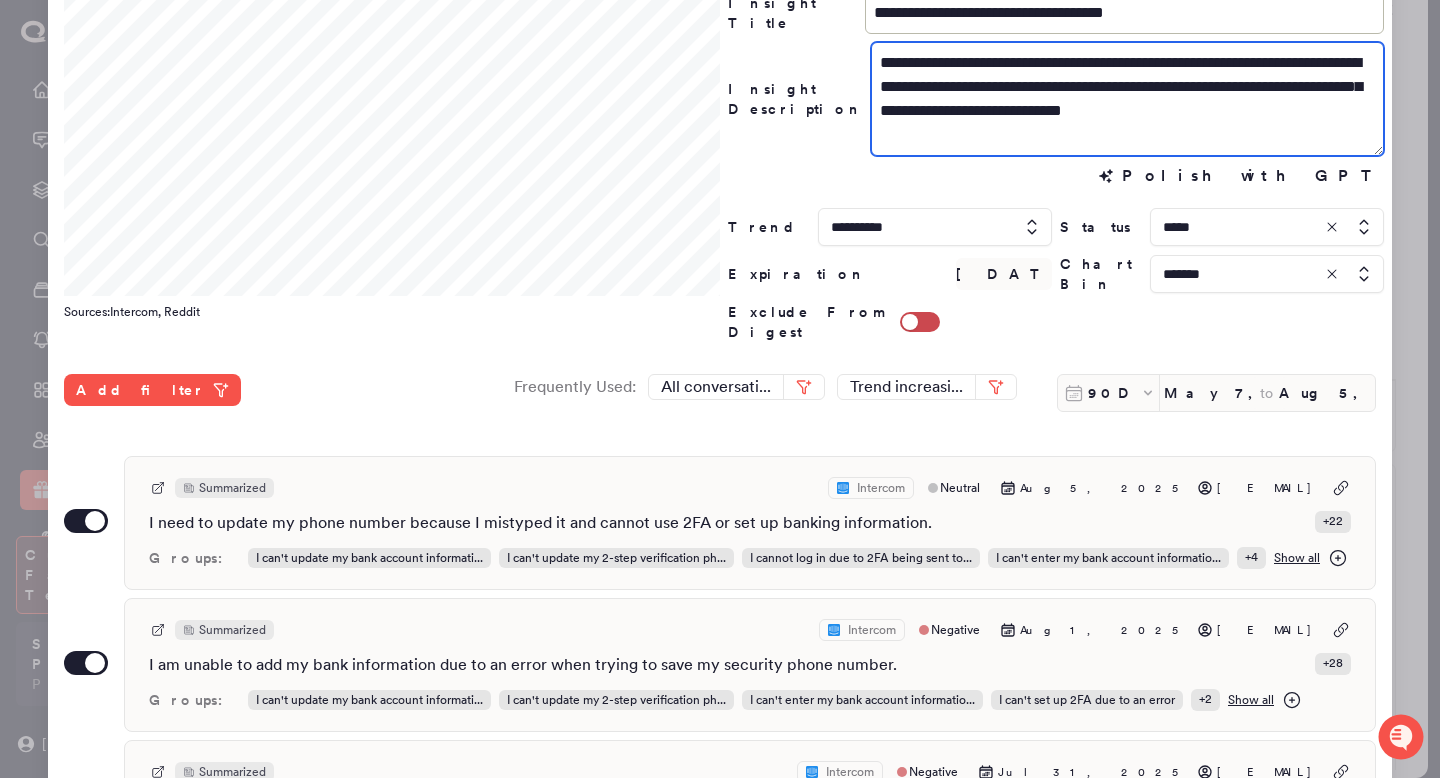 scroll, scrollTop: 132, scrollLeft: 0, axis: vertical 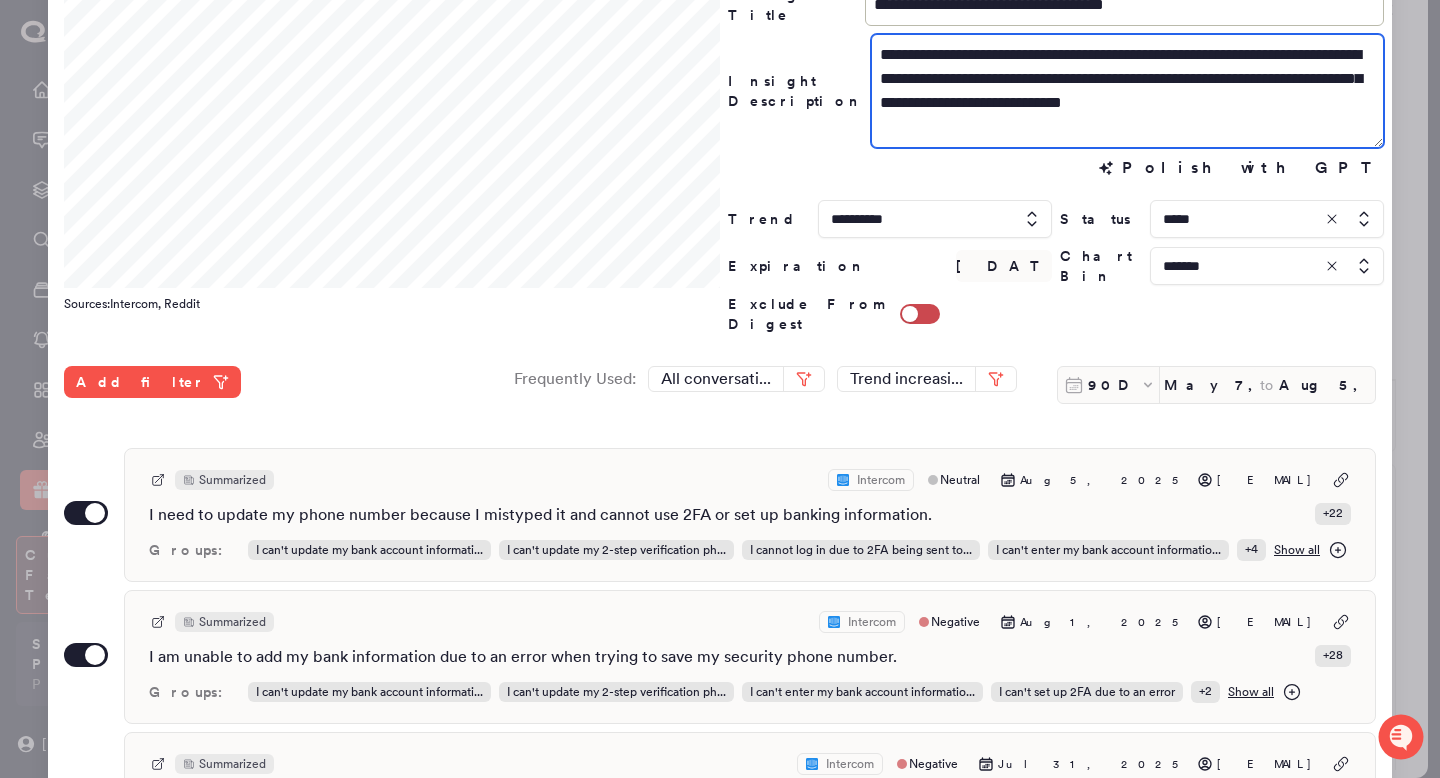 type on "**********" 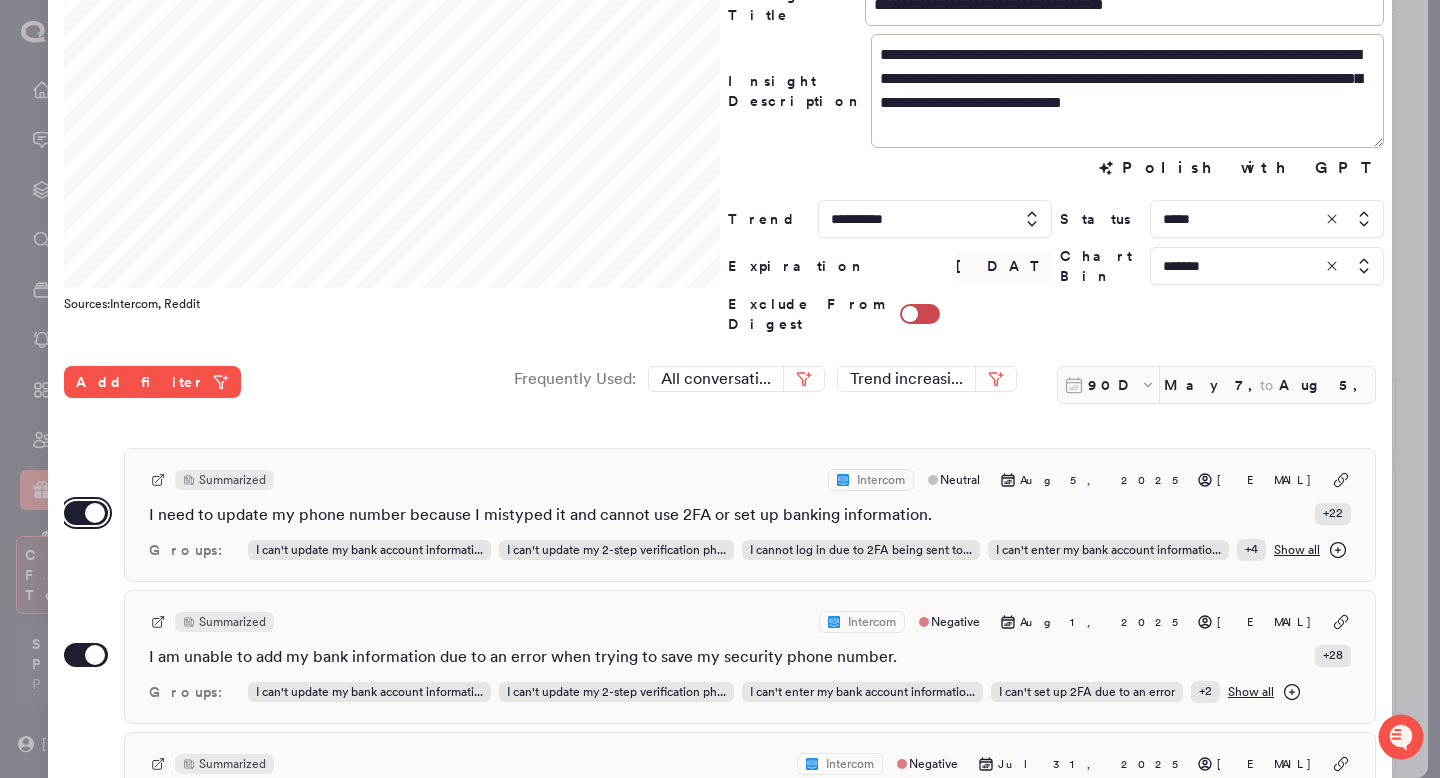 click on "Use setting" at bounding box center [86, 513] 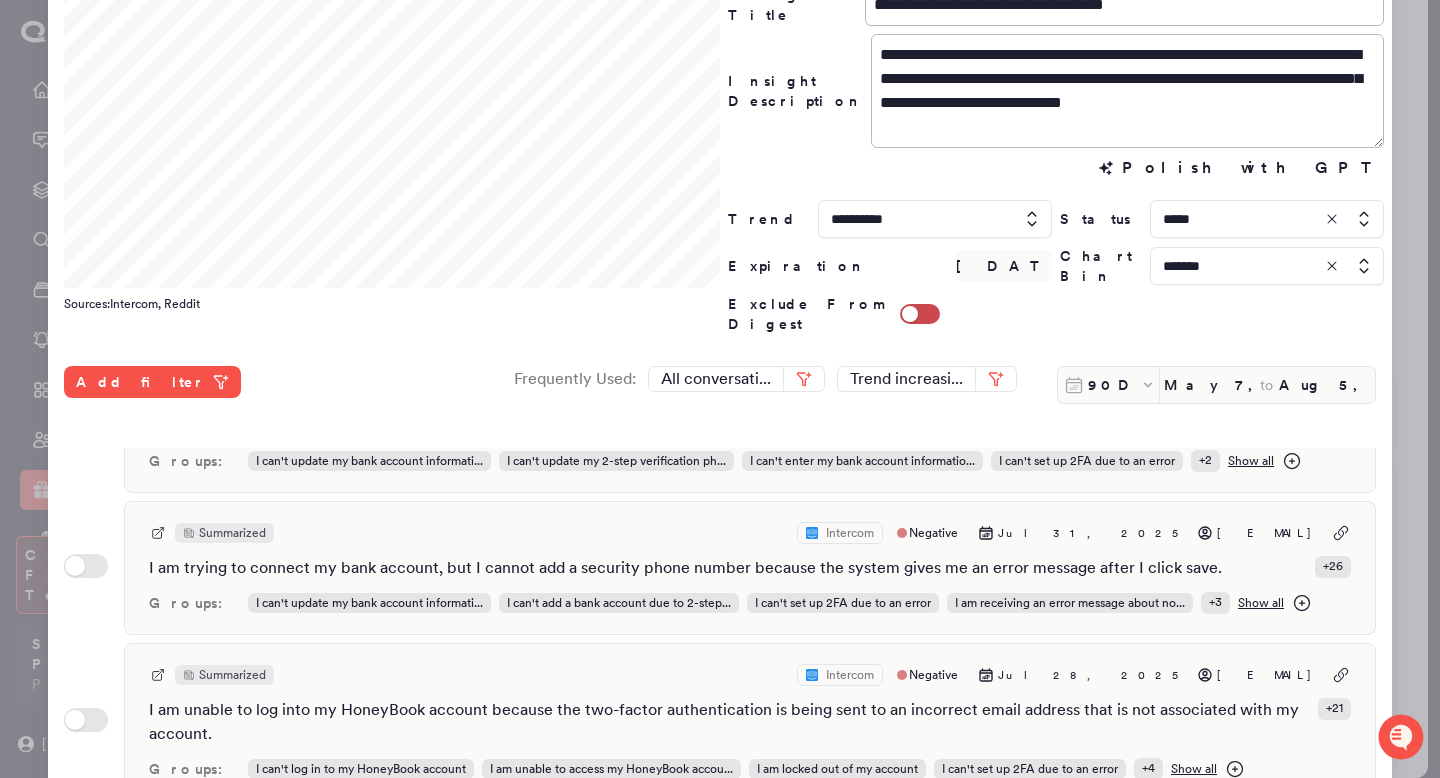 scroll, scrollTop: 259, scrollLeft: 0, axis: vertical 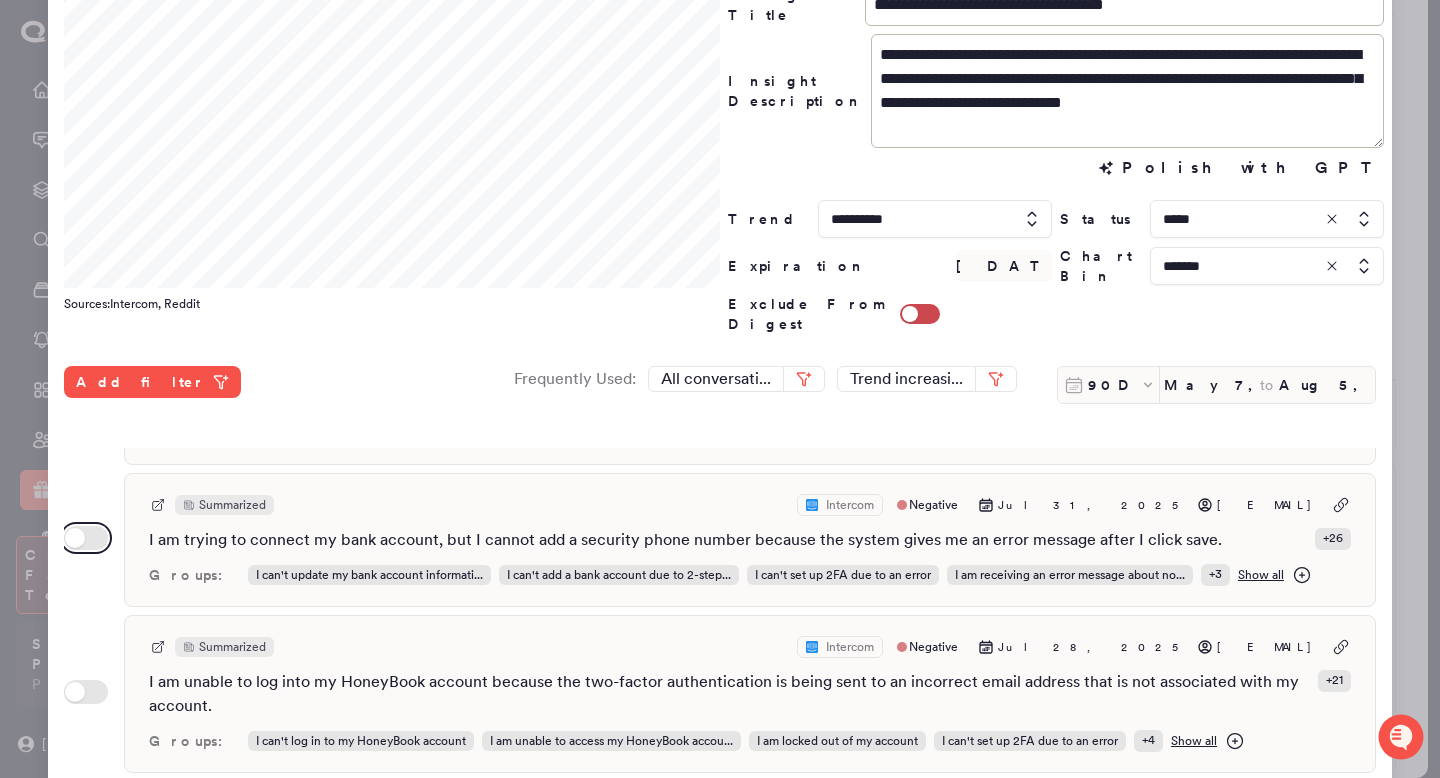 click on "Use setting" at bounding box center (86, 538) 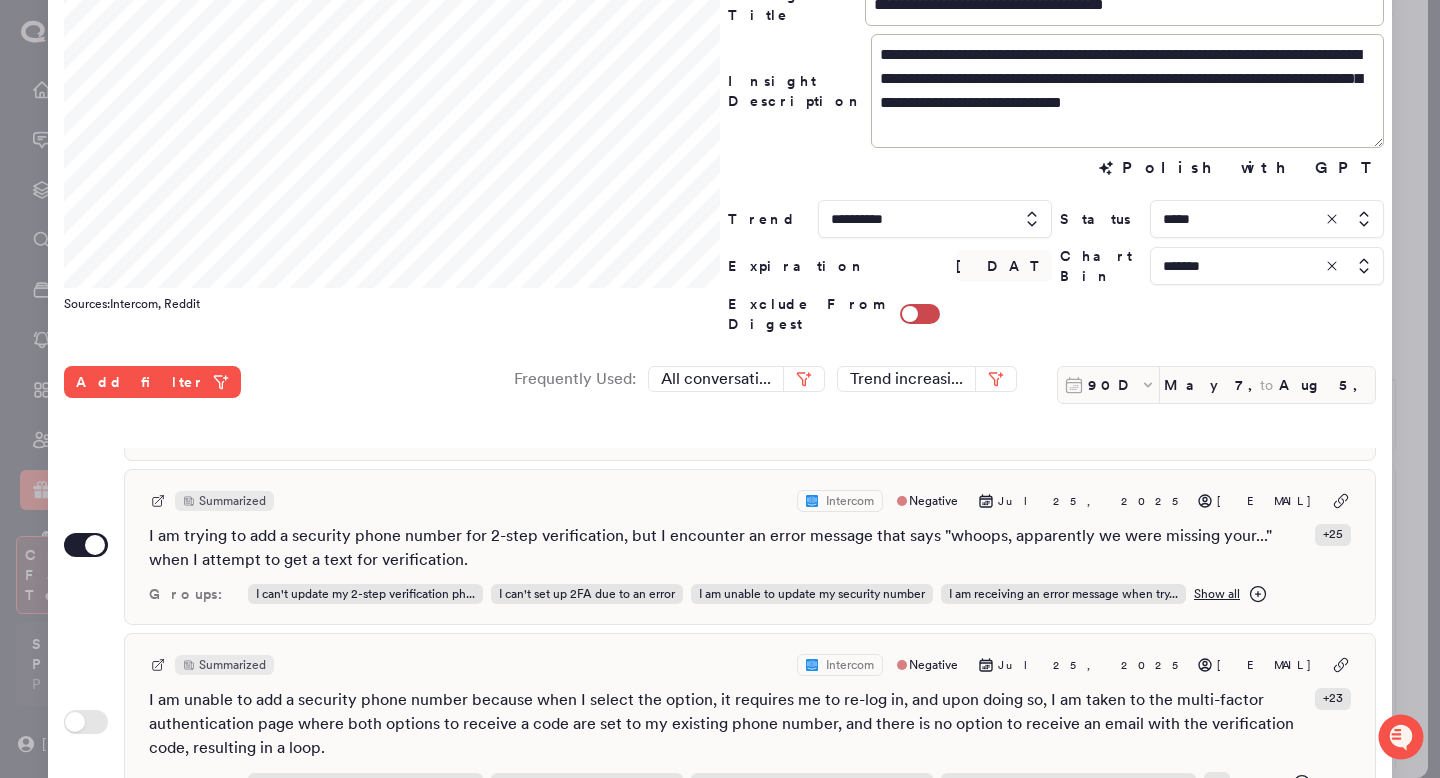 scroll, scrollTop: 1351, scrollLeft: 0, axis: vertical 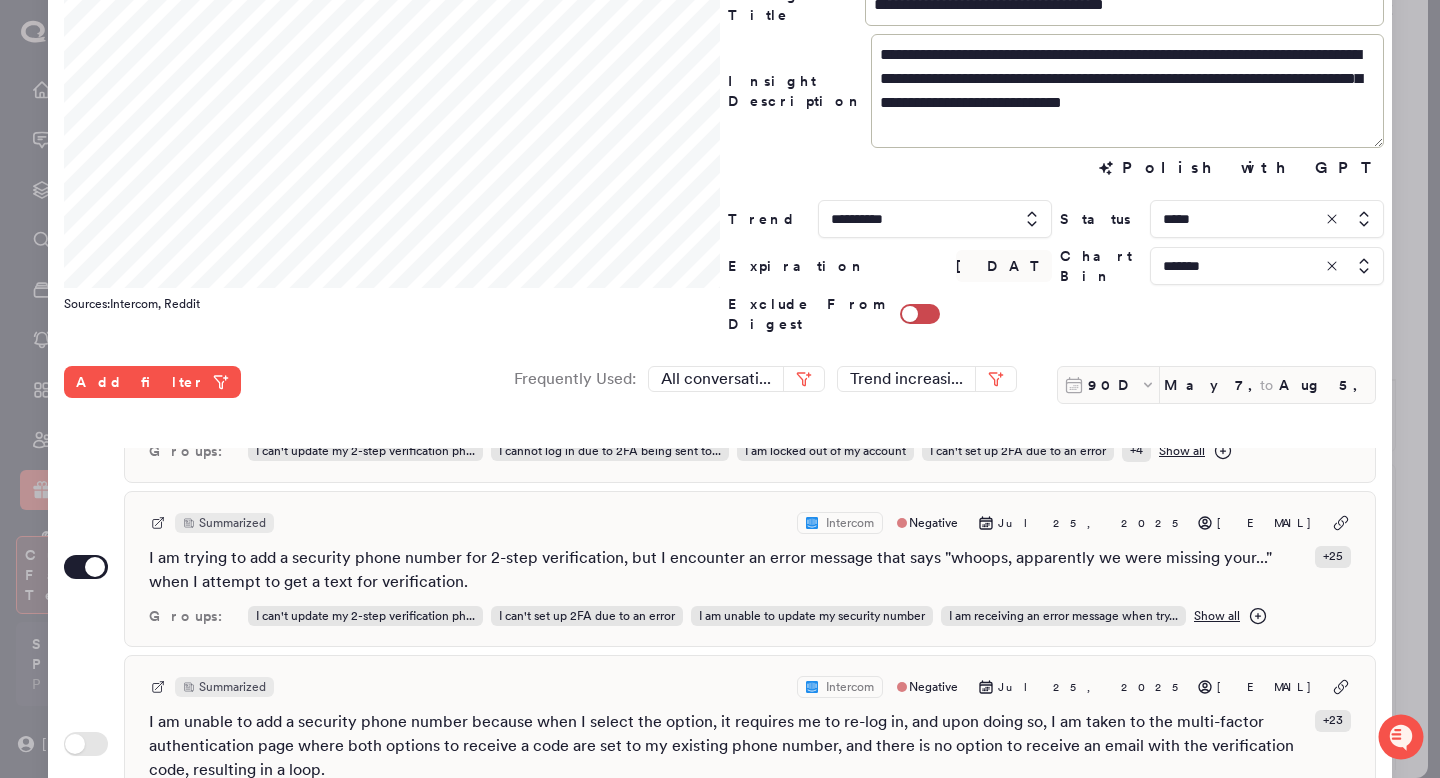 click at bounding box center [1267, 219] 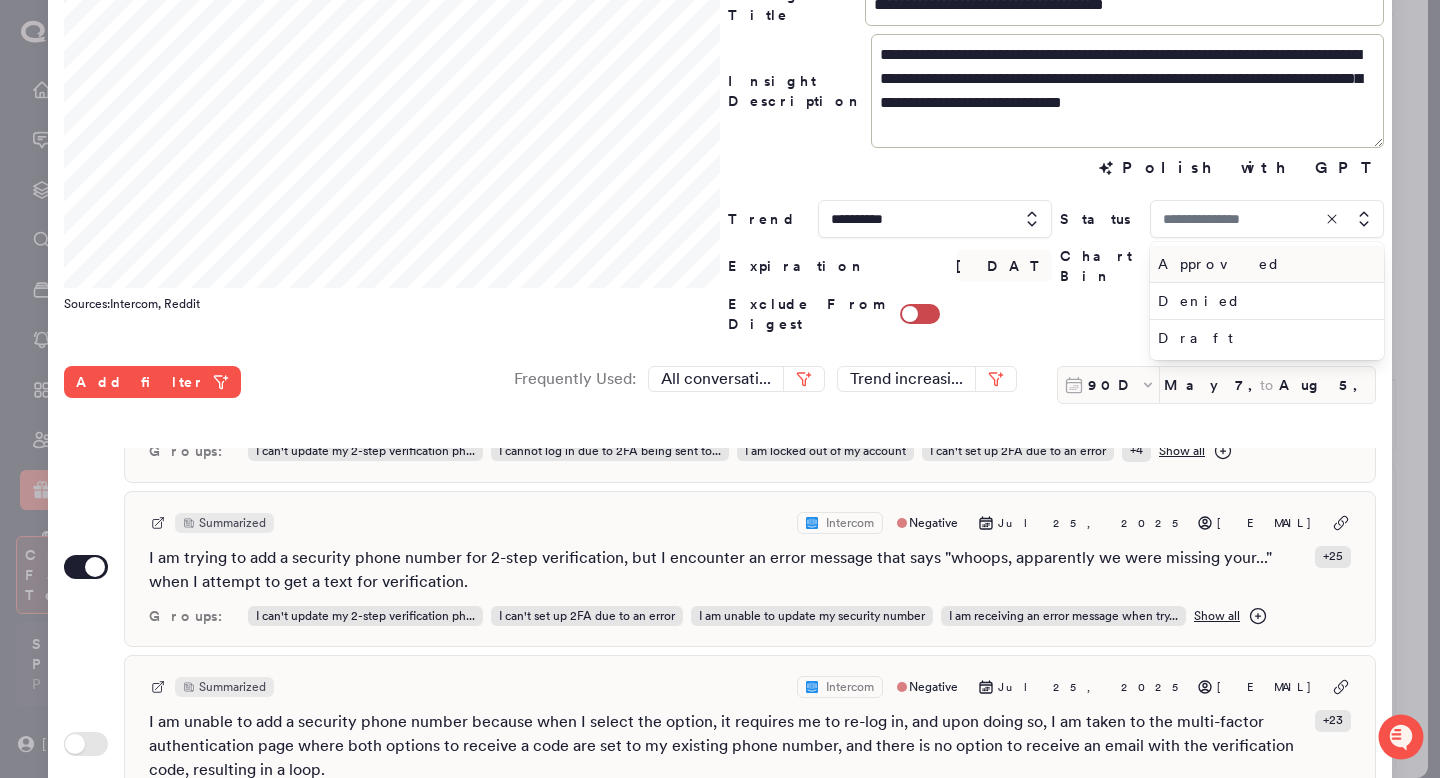 type on "*****" 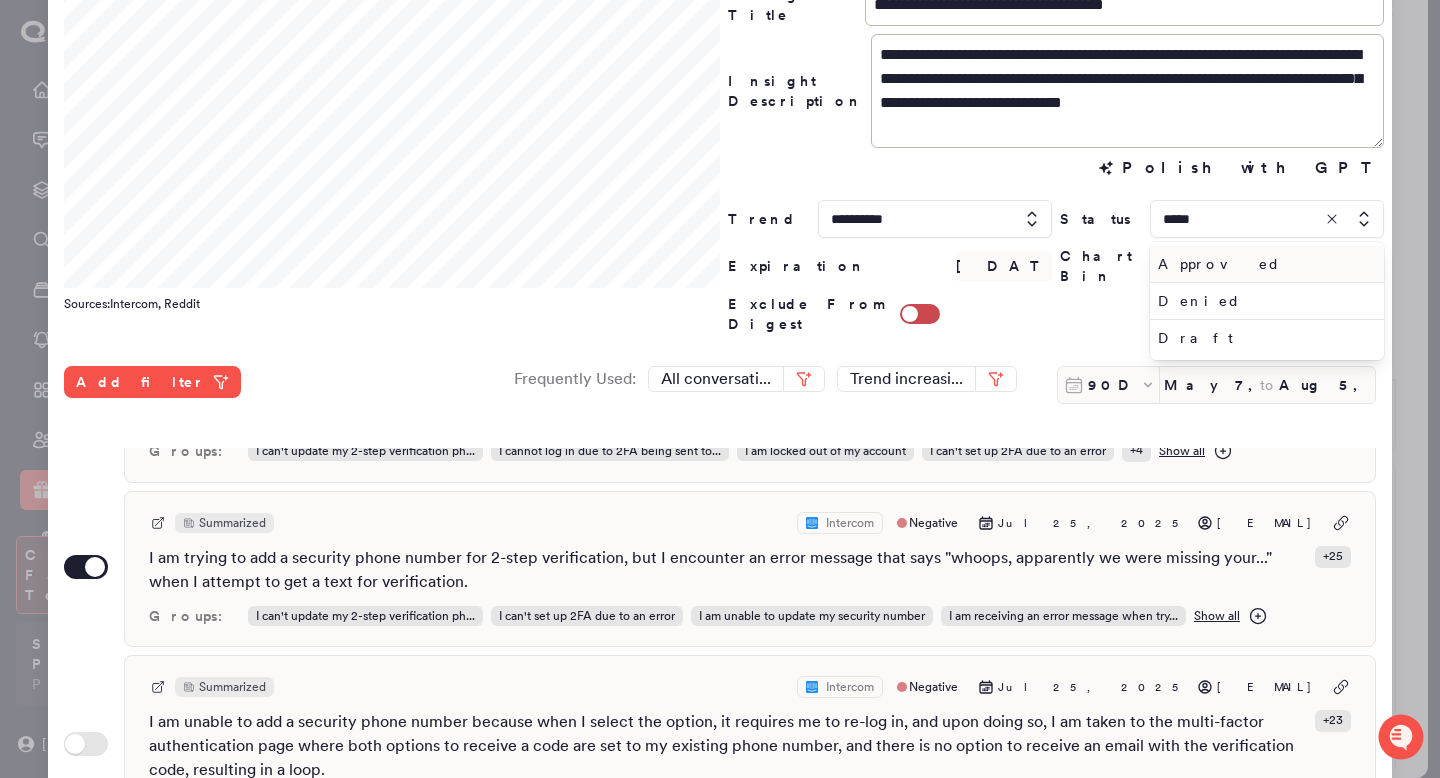 click on "Approved" at bounding box center [1263, 264] 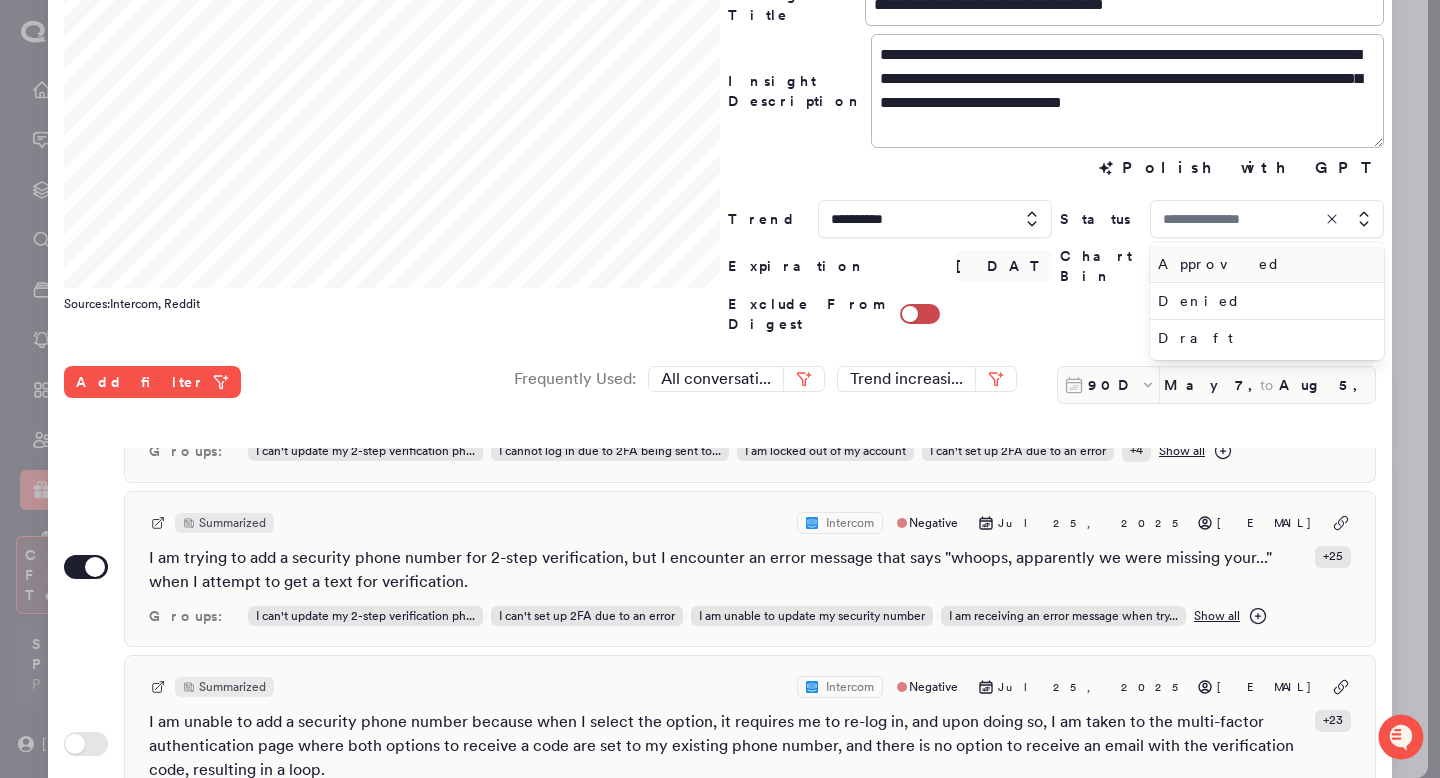 type on "********" 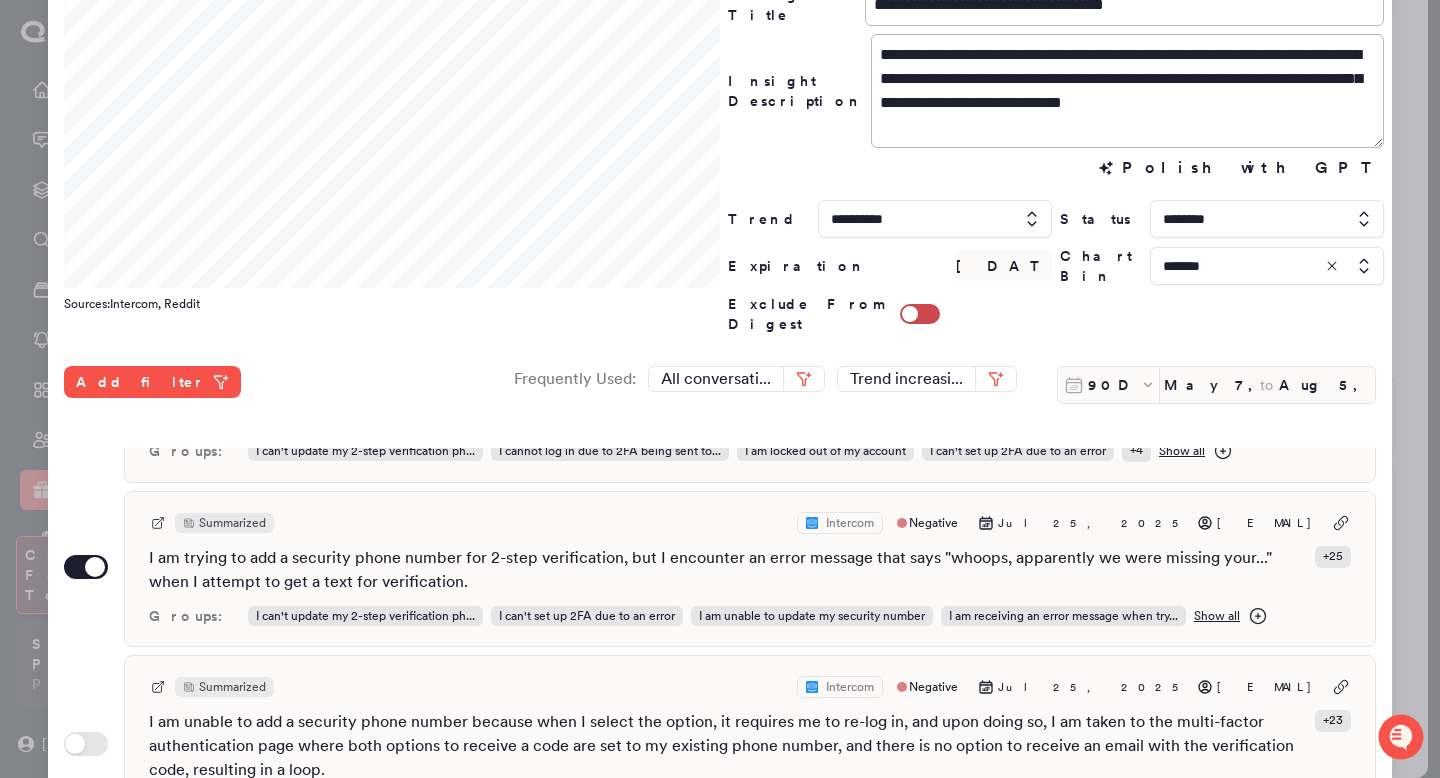 scroll, scrollTop: 550, scrollLeft: 0, axis: vertical 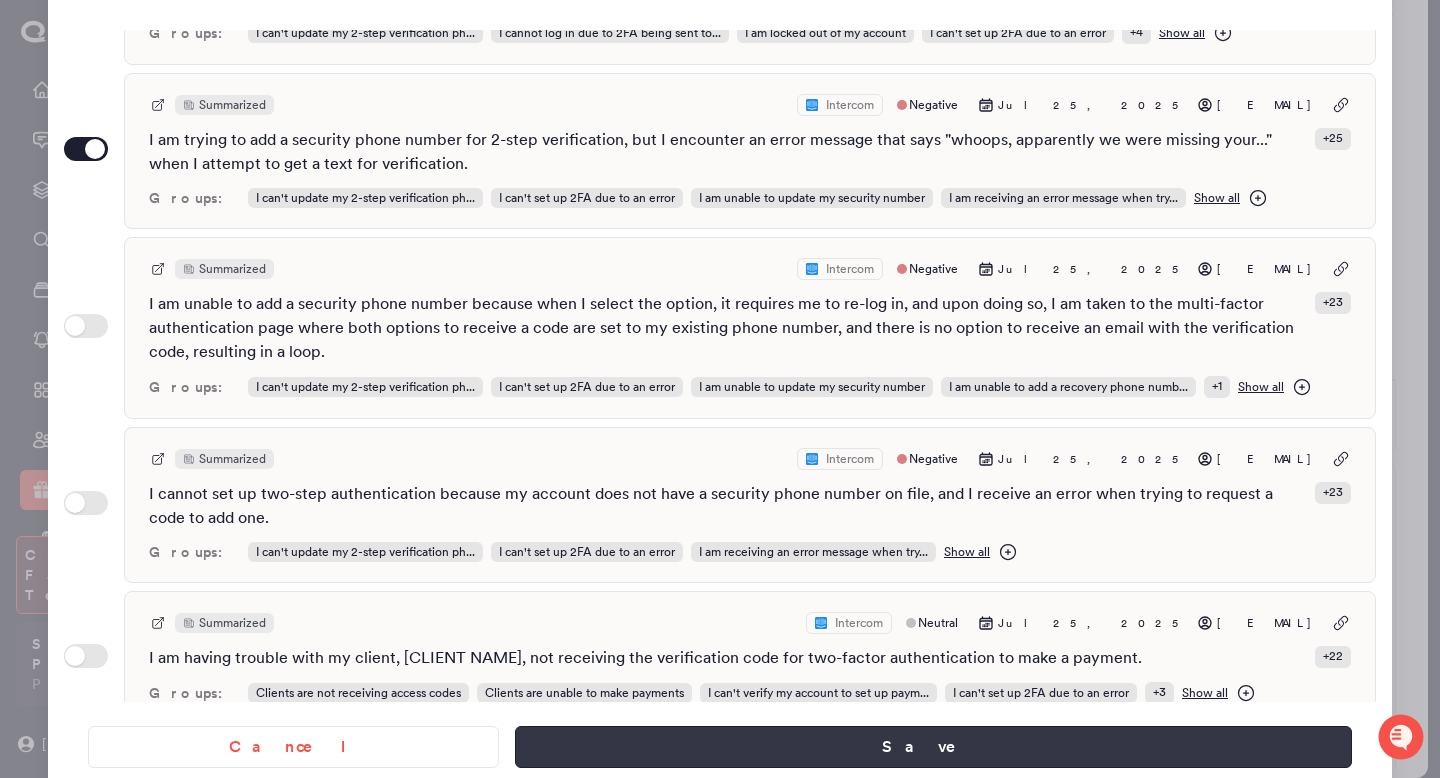 click on "Save" at bounding box center [933, 747] 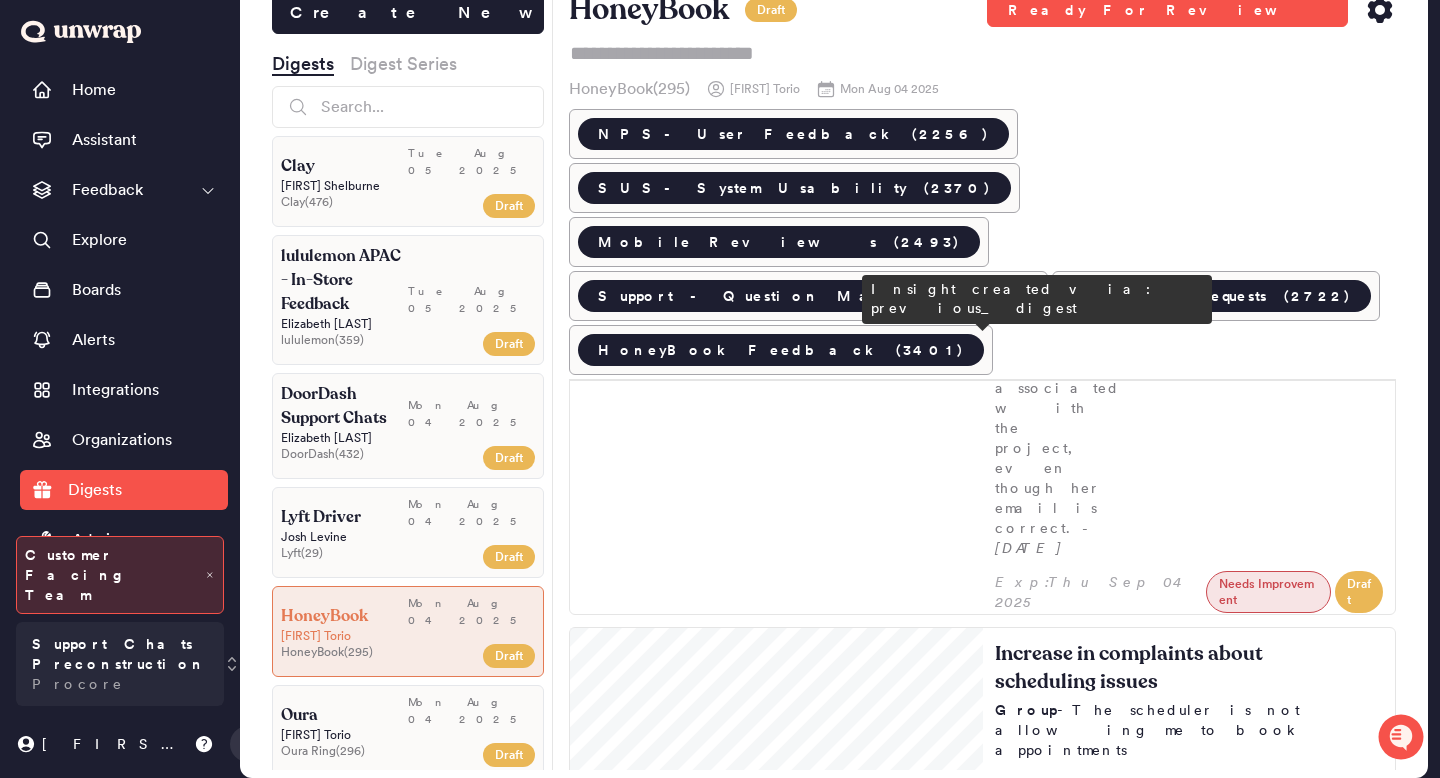 scroll, scrollTop: 35407, scrollLeft: 0, axis: vertical 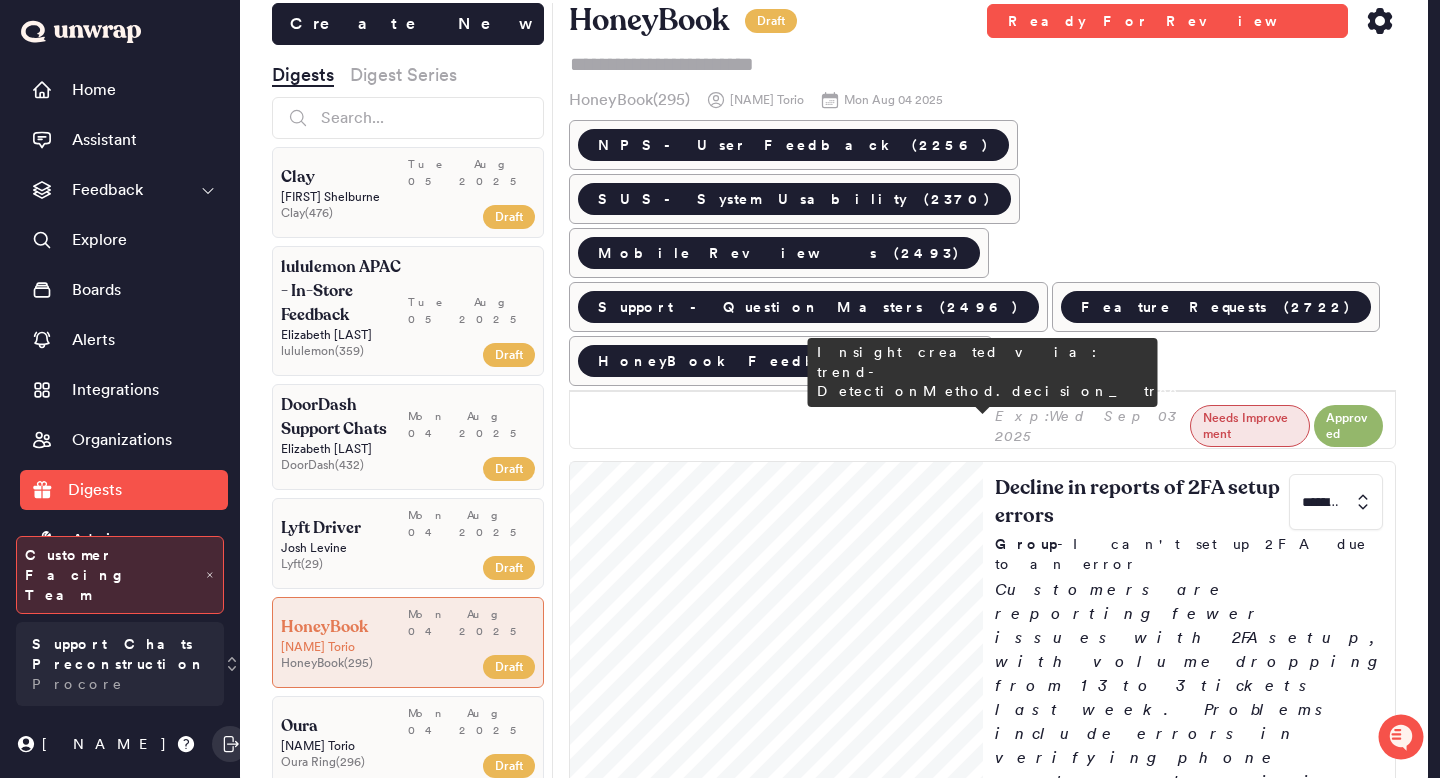 click at bounding box center [1336, 1390] 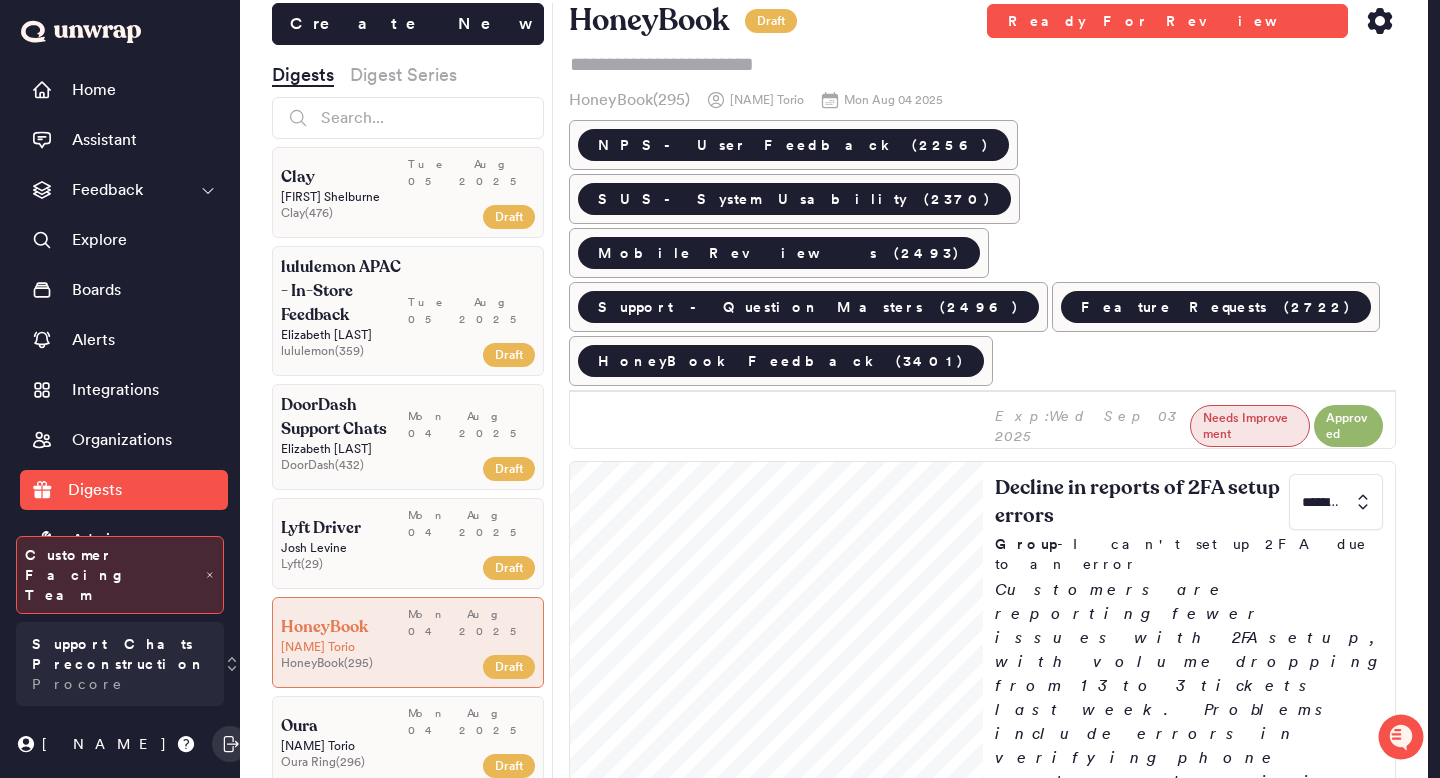 click on "1" at bounding box center [1332, 1552] 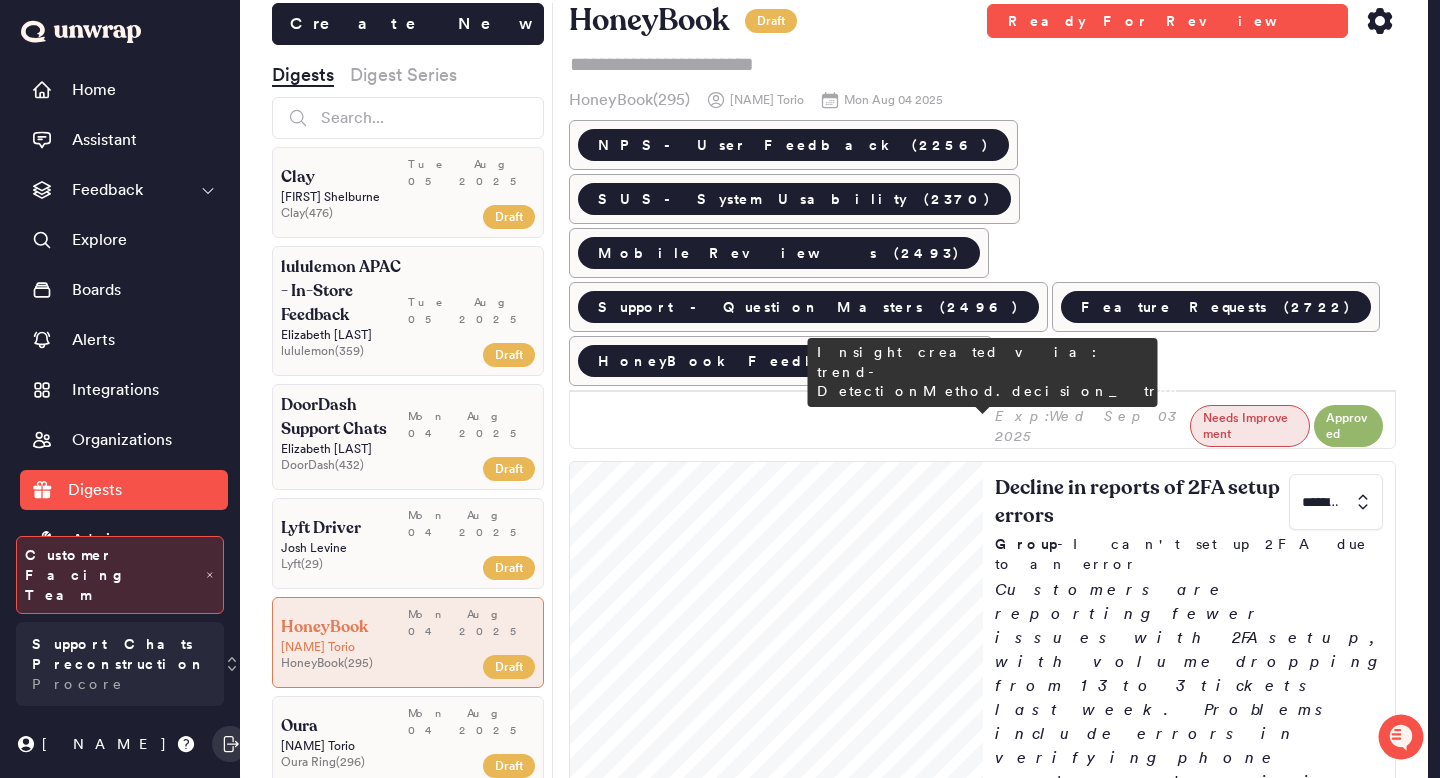 type on "*" 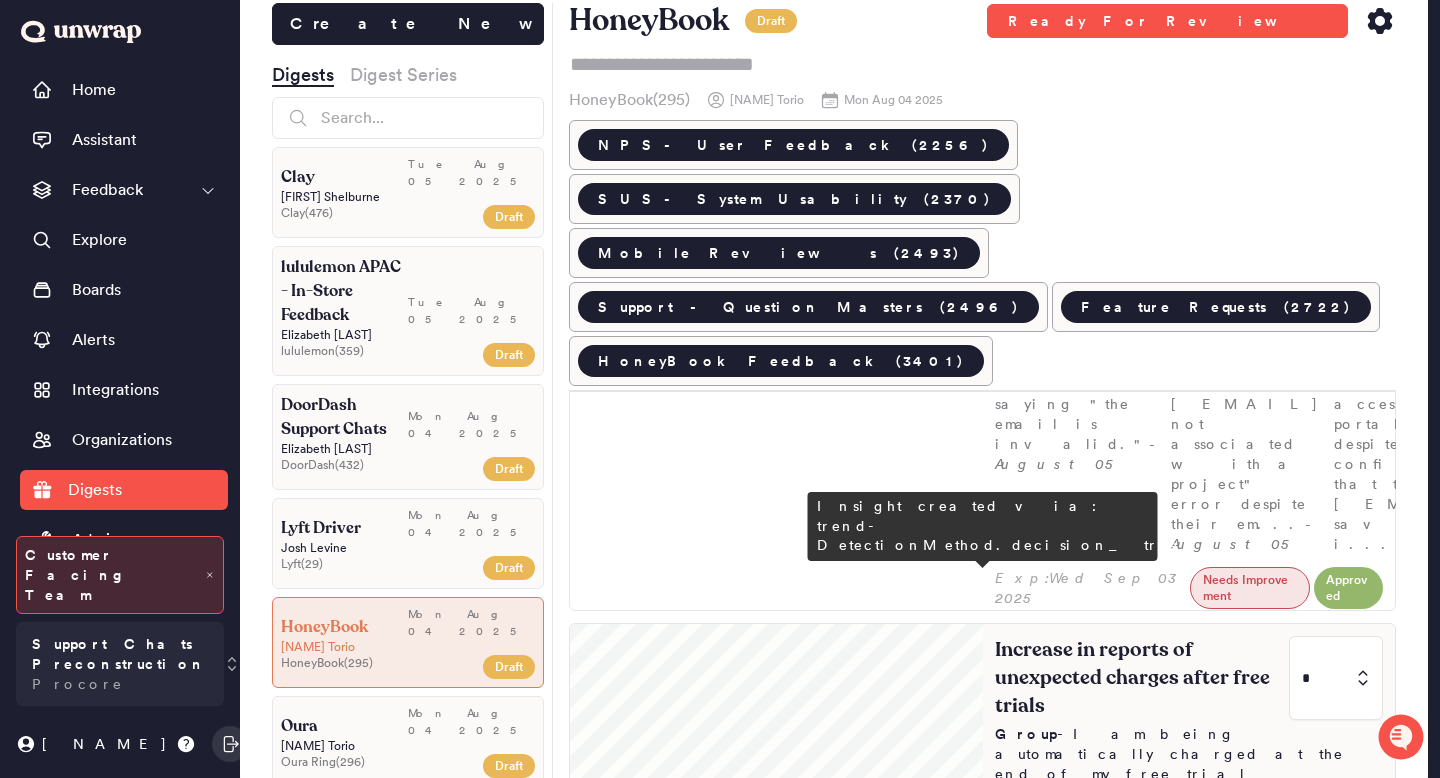 scroll, scrollTop: 823, scrollLeft: 0, axis: vertical 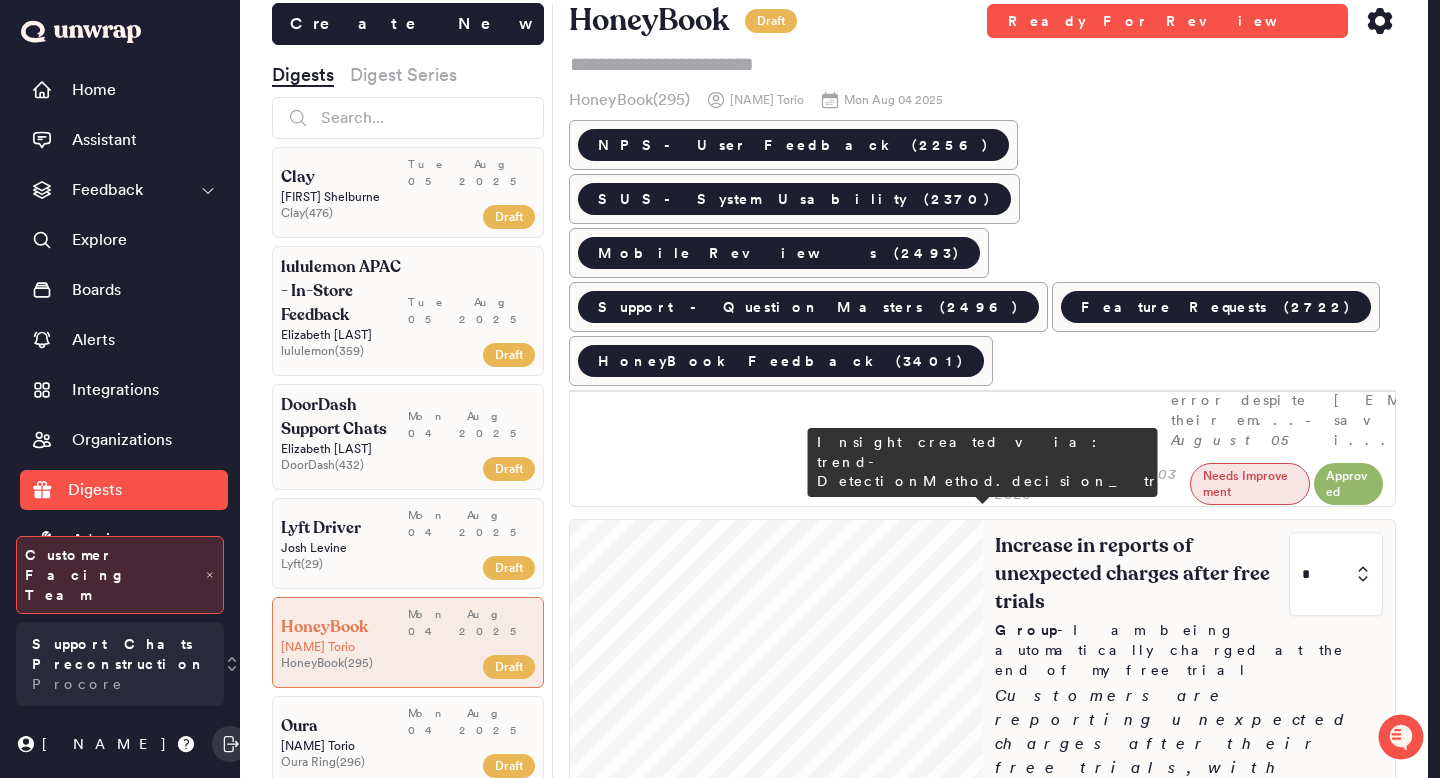 click at bounding box center [1336, 1534] 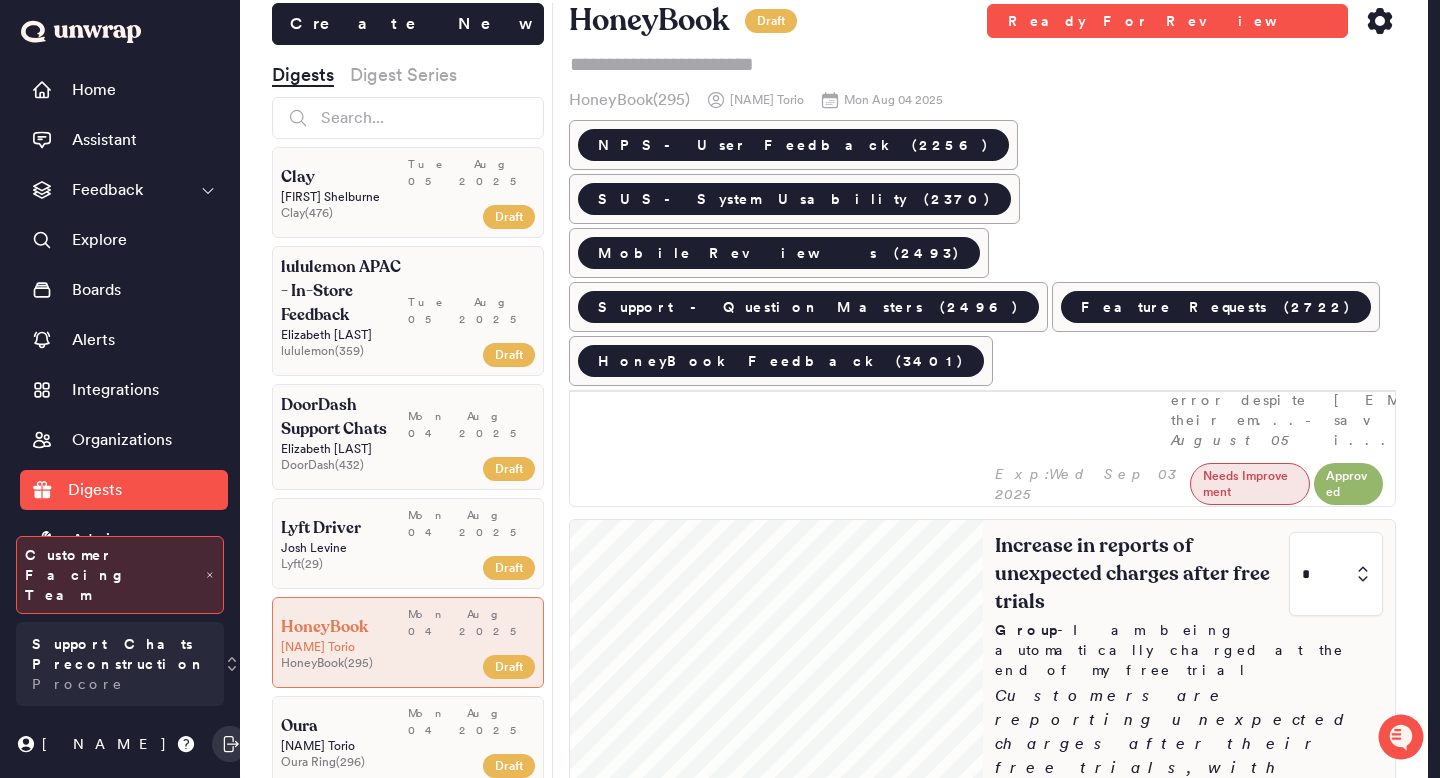 click on "2" at bounding box center (1332, 1719) 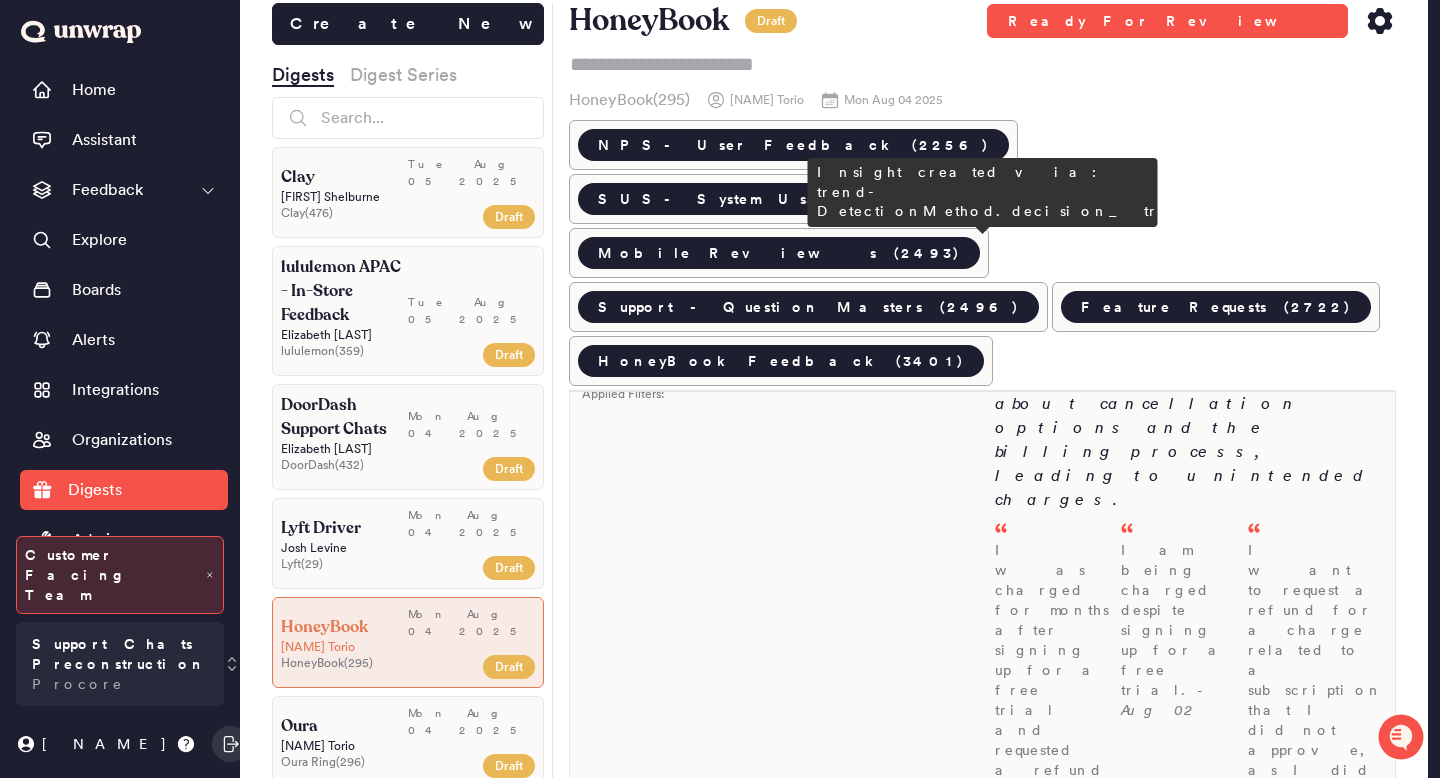 type on "*" 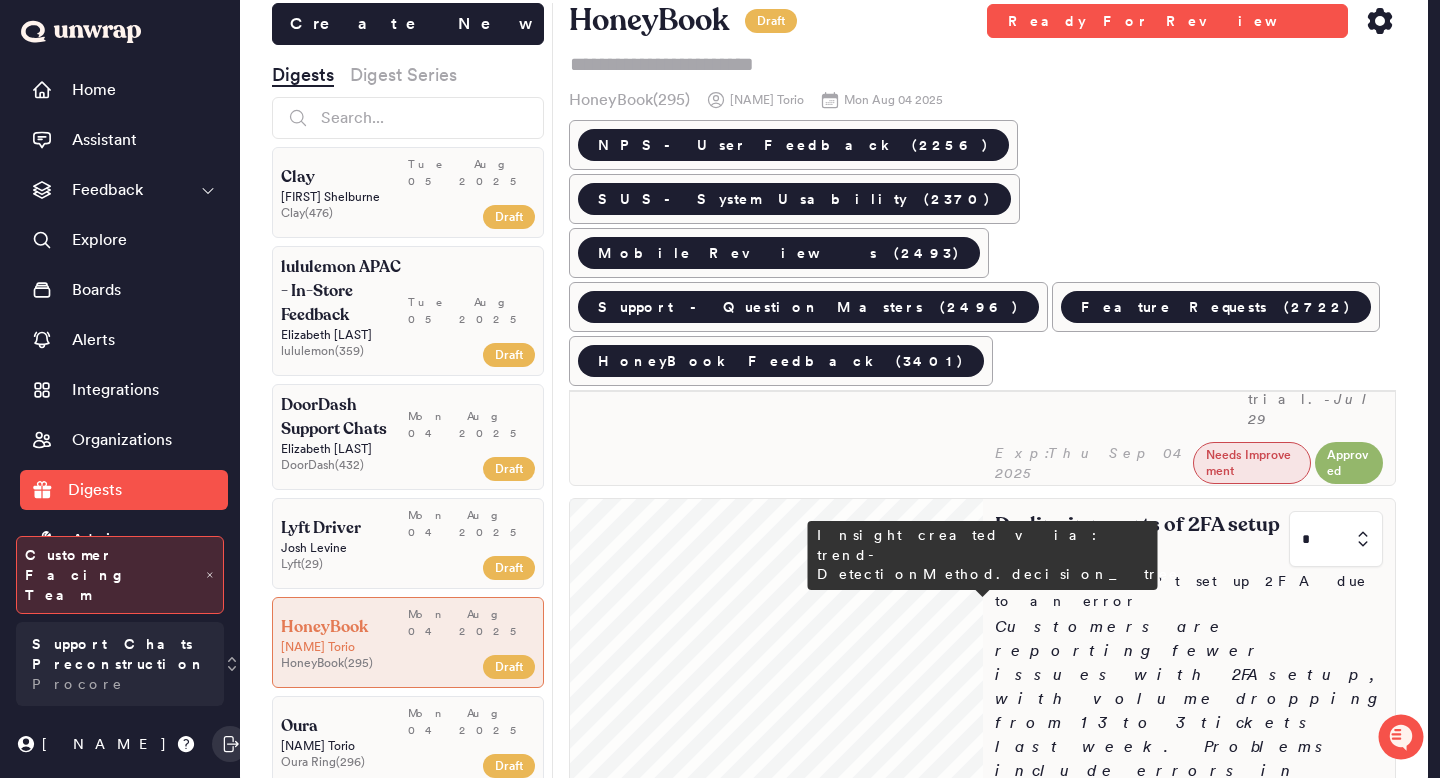 scroll, scrollTop: 1816, scrollLeft: 0, axis: vertical 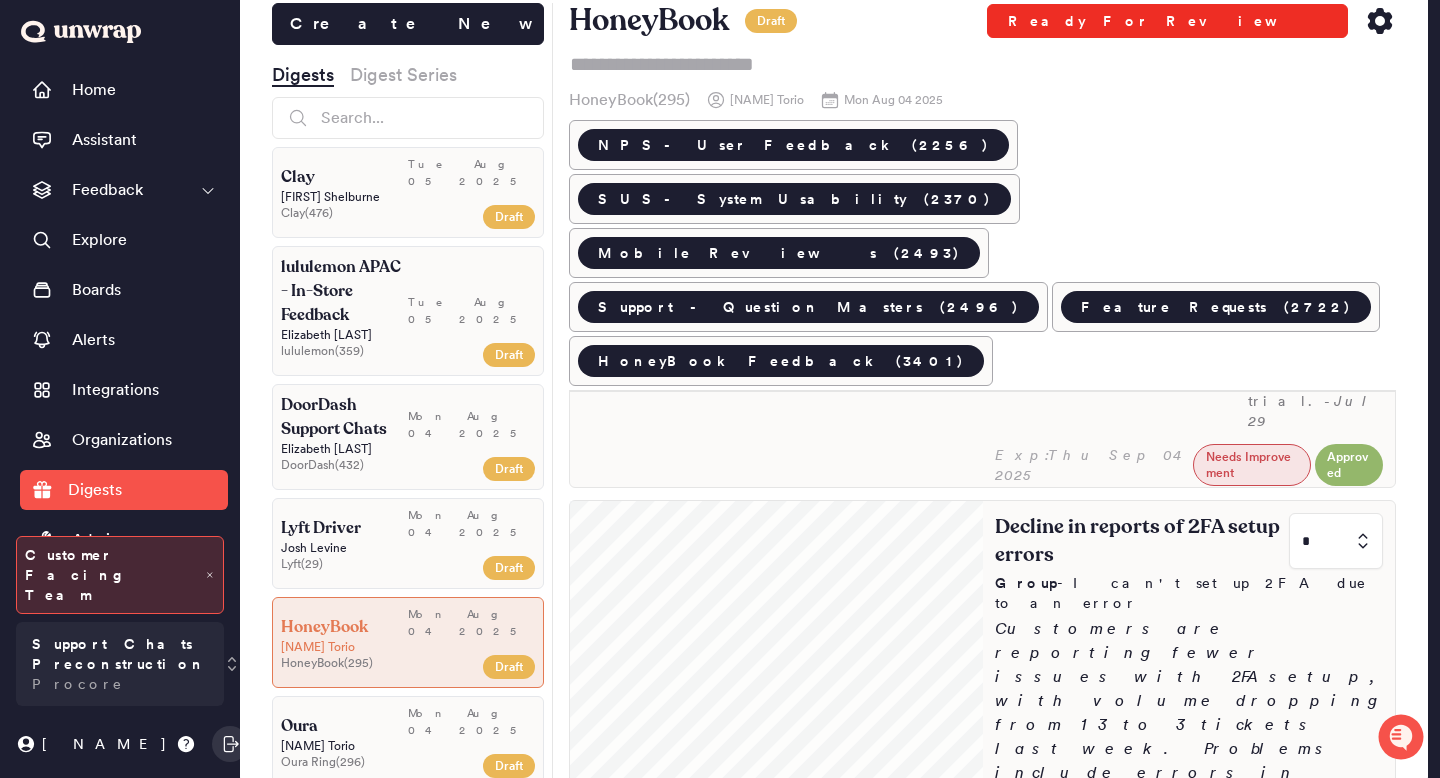 click on "Ready For Review" at bounding box center [1167, 21] 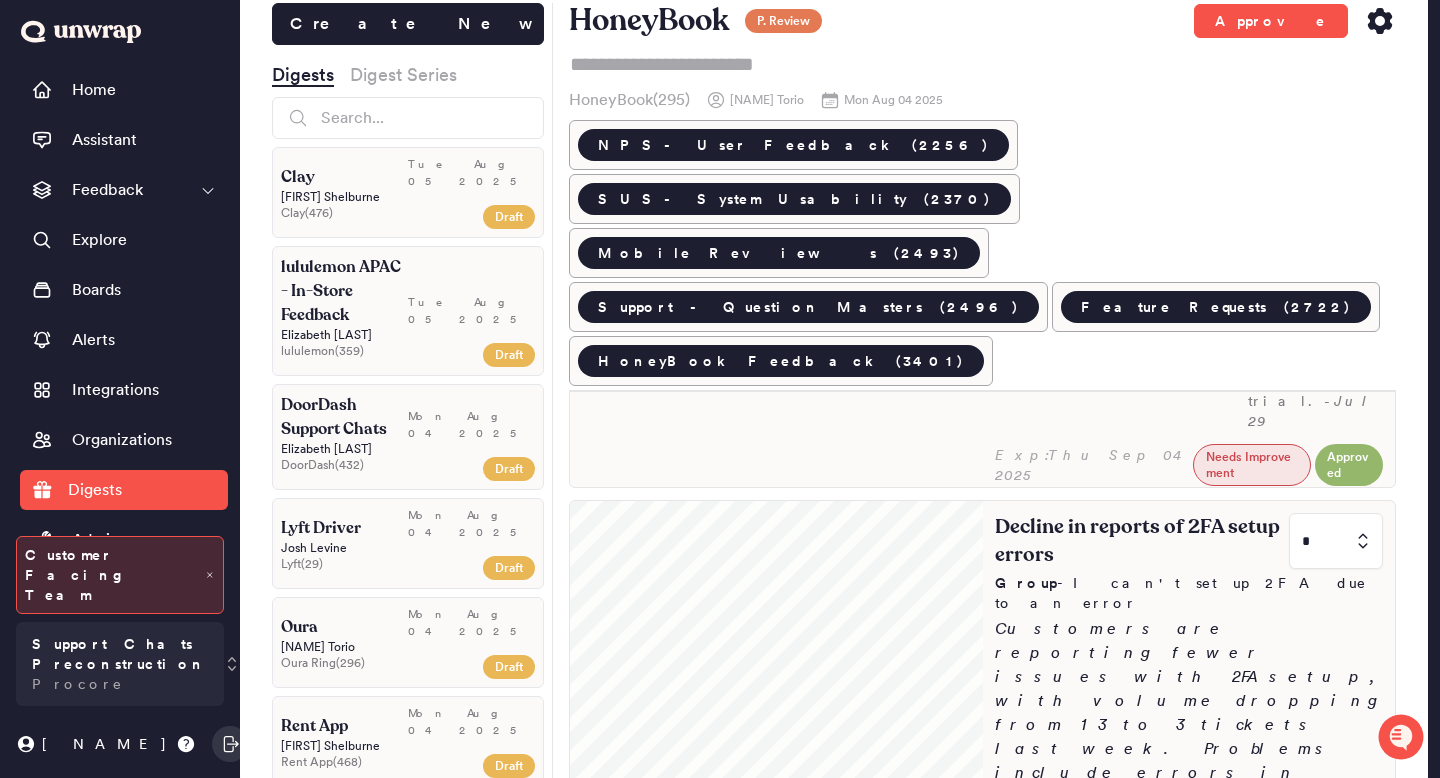 click on "Draft" at bounding box center (492, 667) 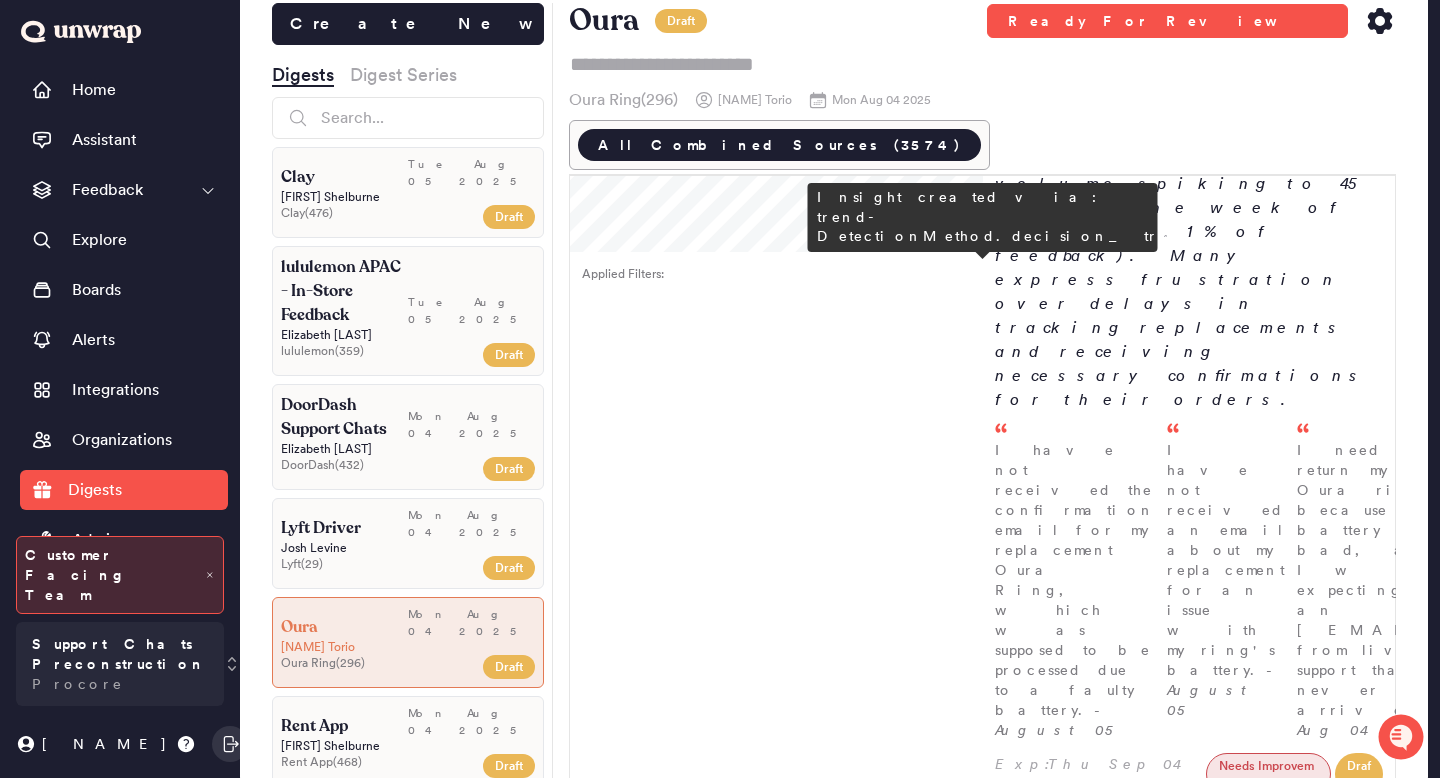 scroll, scrollTop: 2018, scrollLeft: 0, axis: vertical 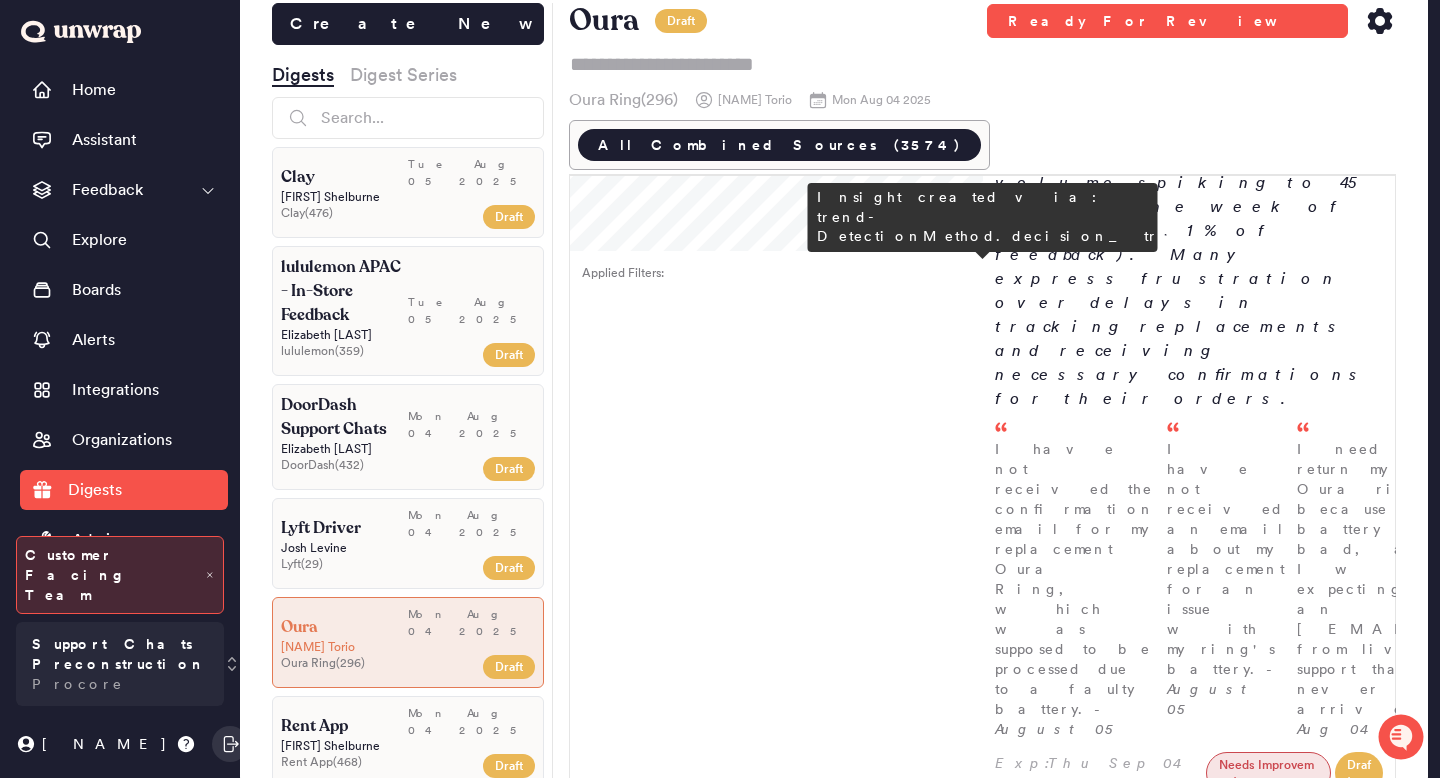 click on "Customers are reporting problems with their Oura Ring not recording sleep data, with feedback volume spiking to 151 entries the week of July 28th (0.5% of feedback). Common issues include connection failures and battery health impacting data recording." at bounding box center [1189, 2003] 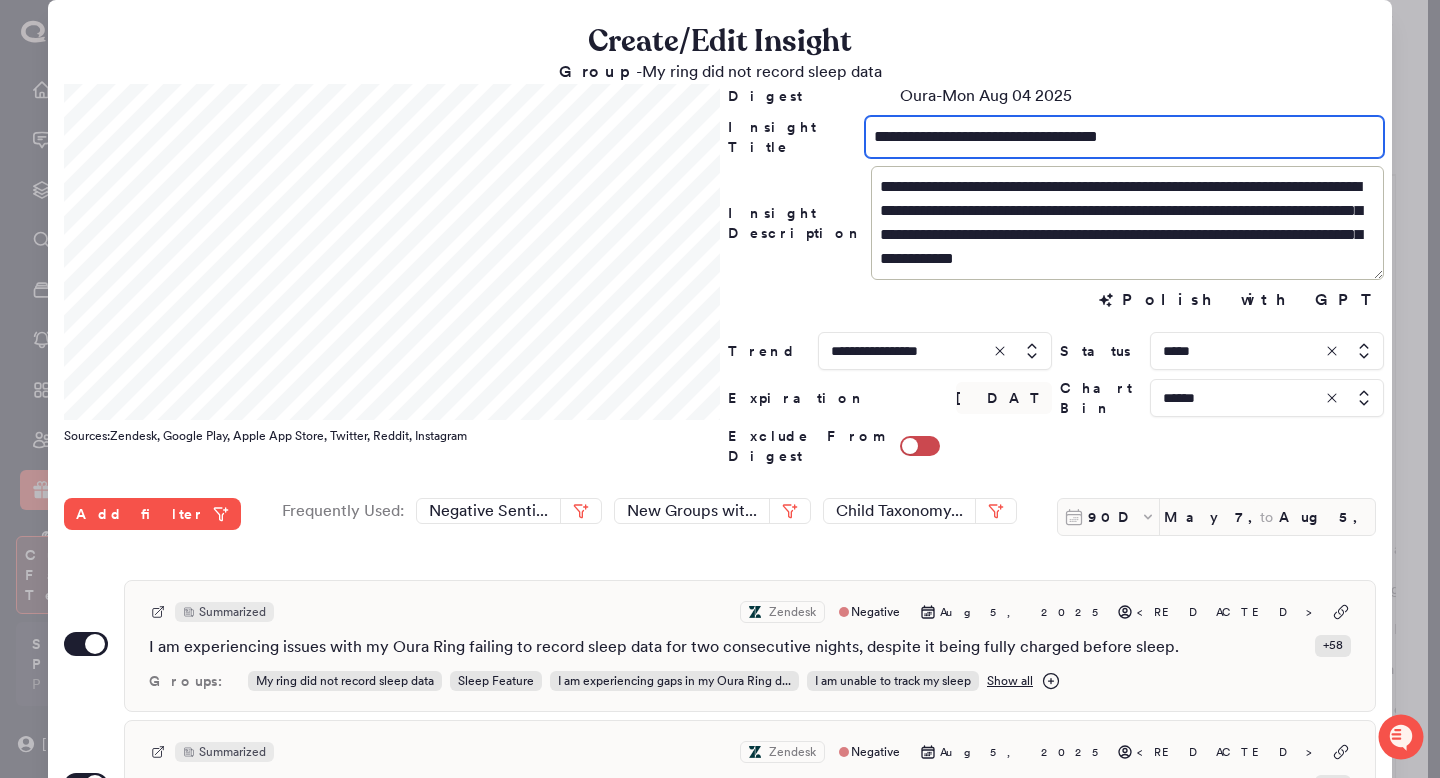 drag, startPoint x: 942, startPoint y: 138, endPoint x: 816, endPoint y: 130, distance: 126.253716 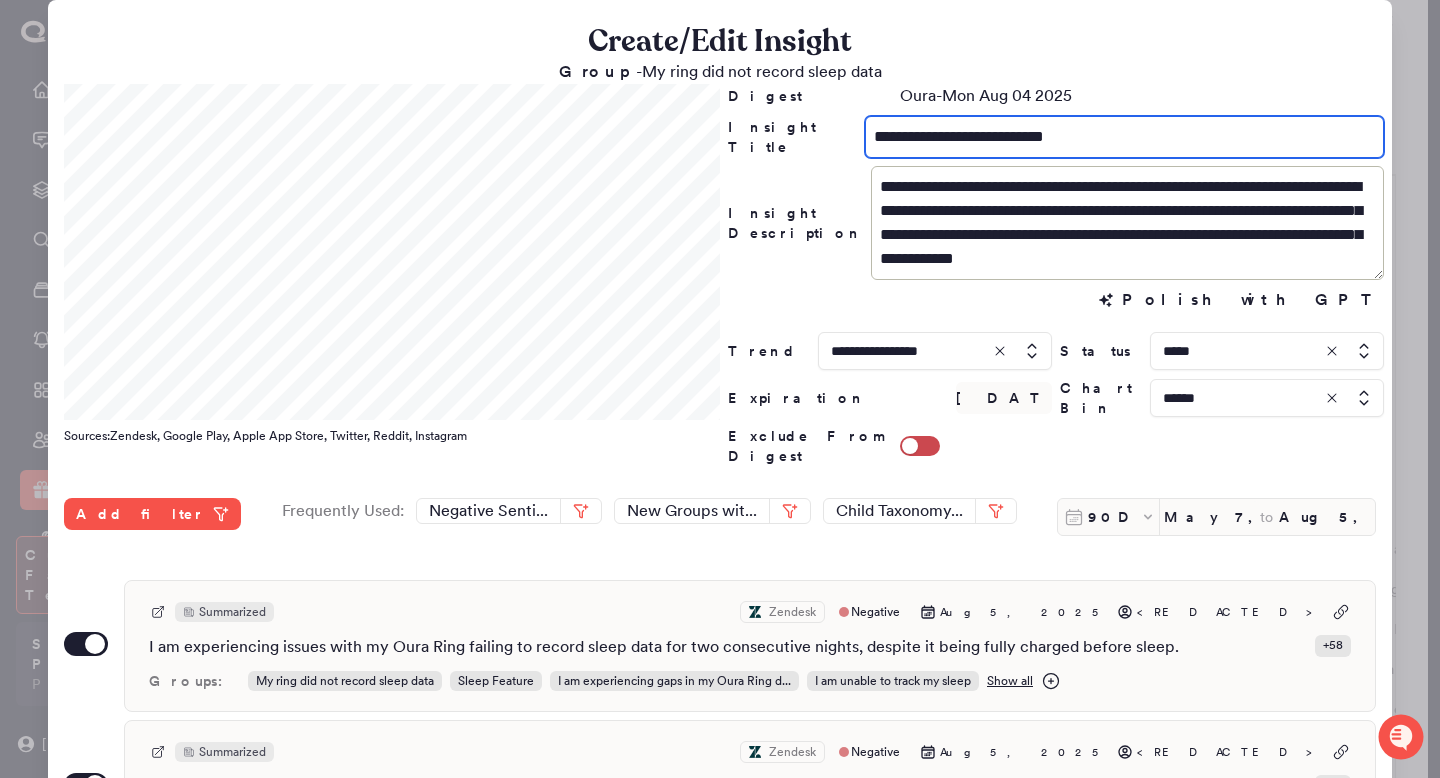click on "**********" at bounding box center [1124, 137] 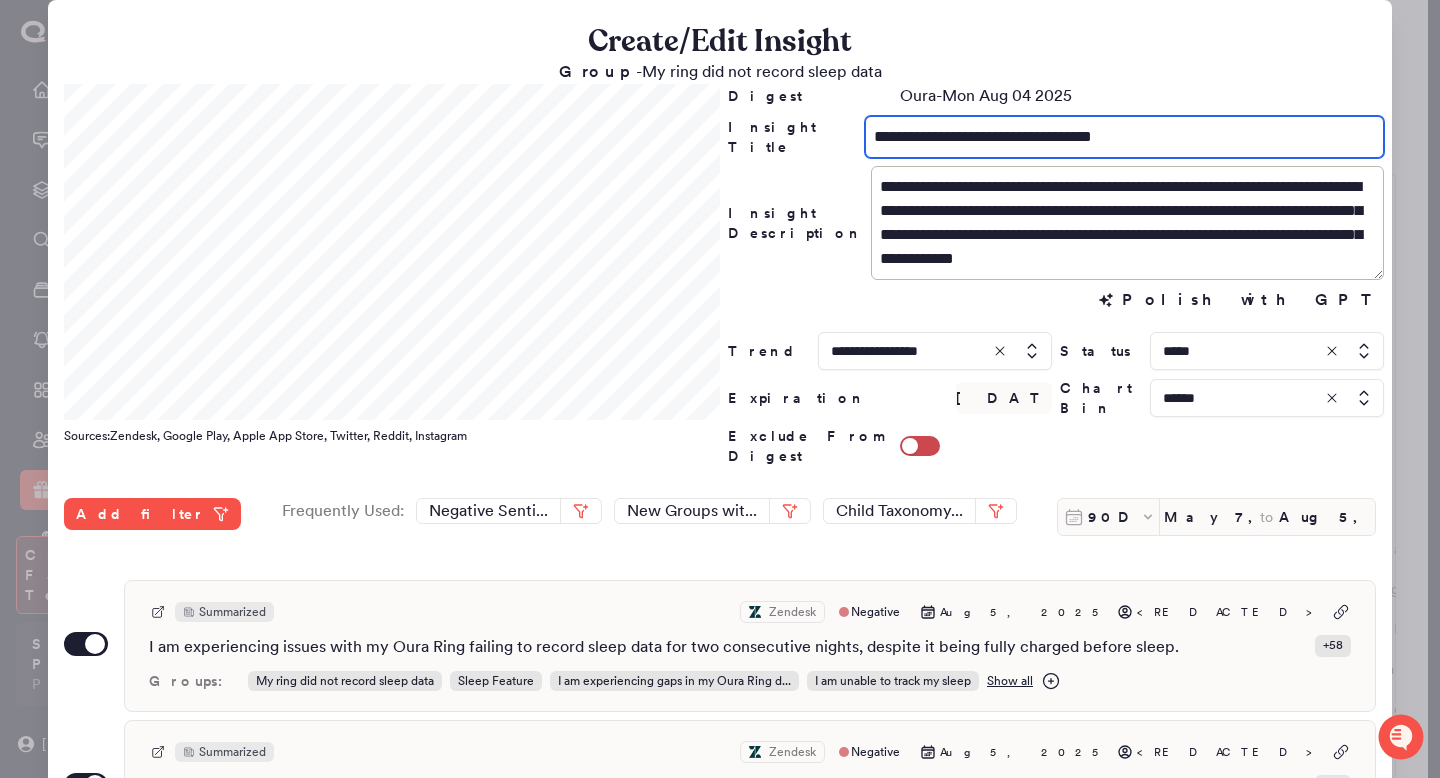 click on "**********" at bounding box center [1124, 137] 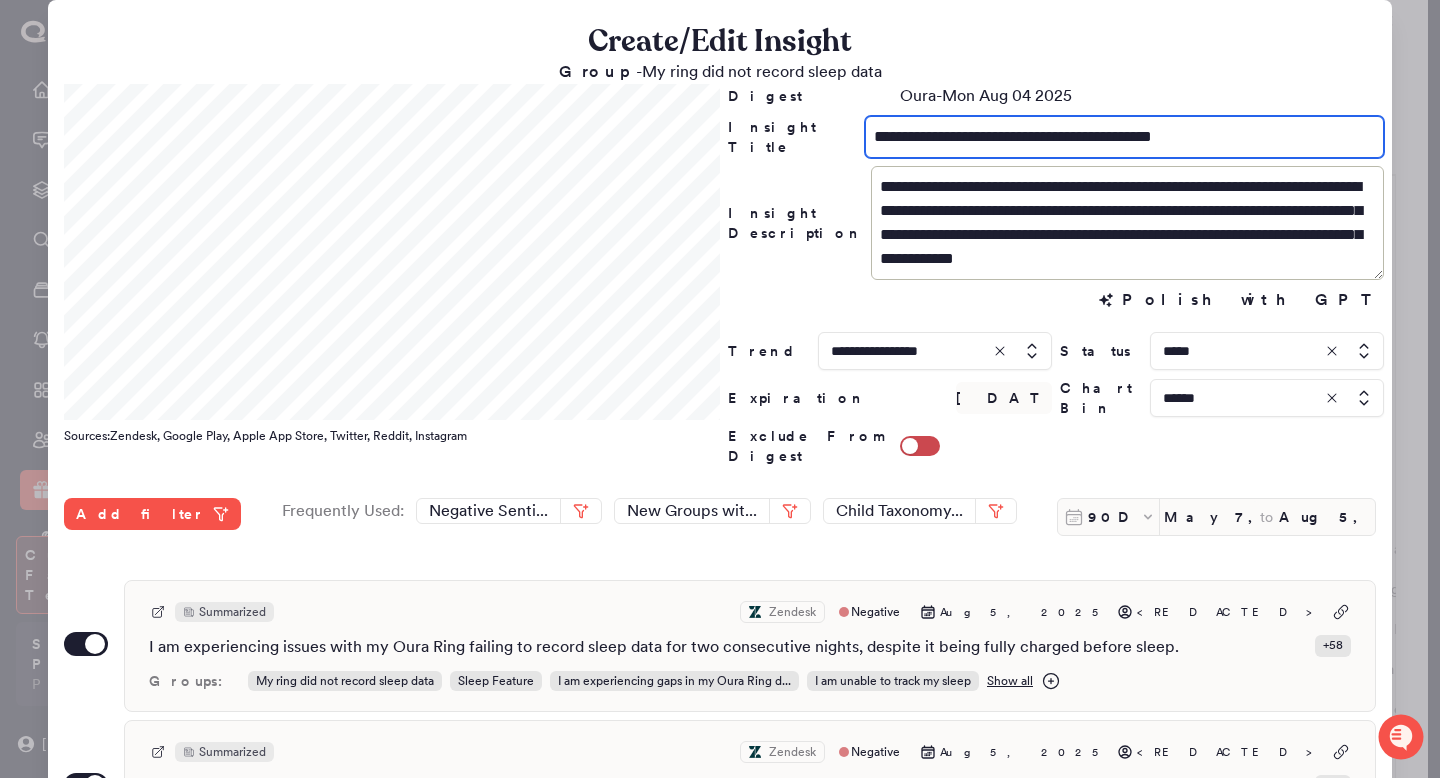type on "**********" 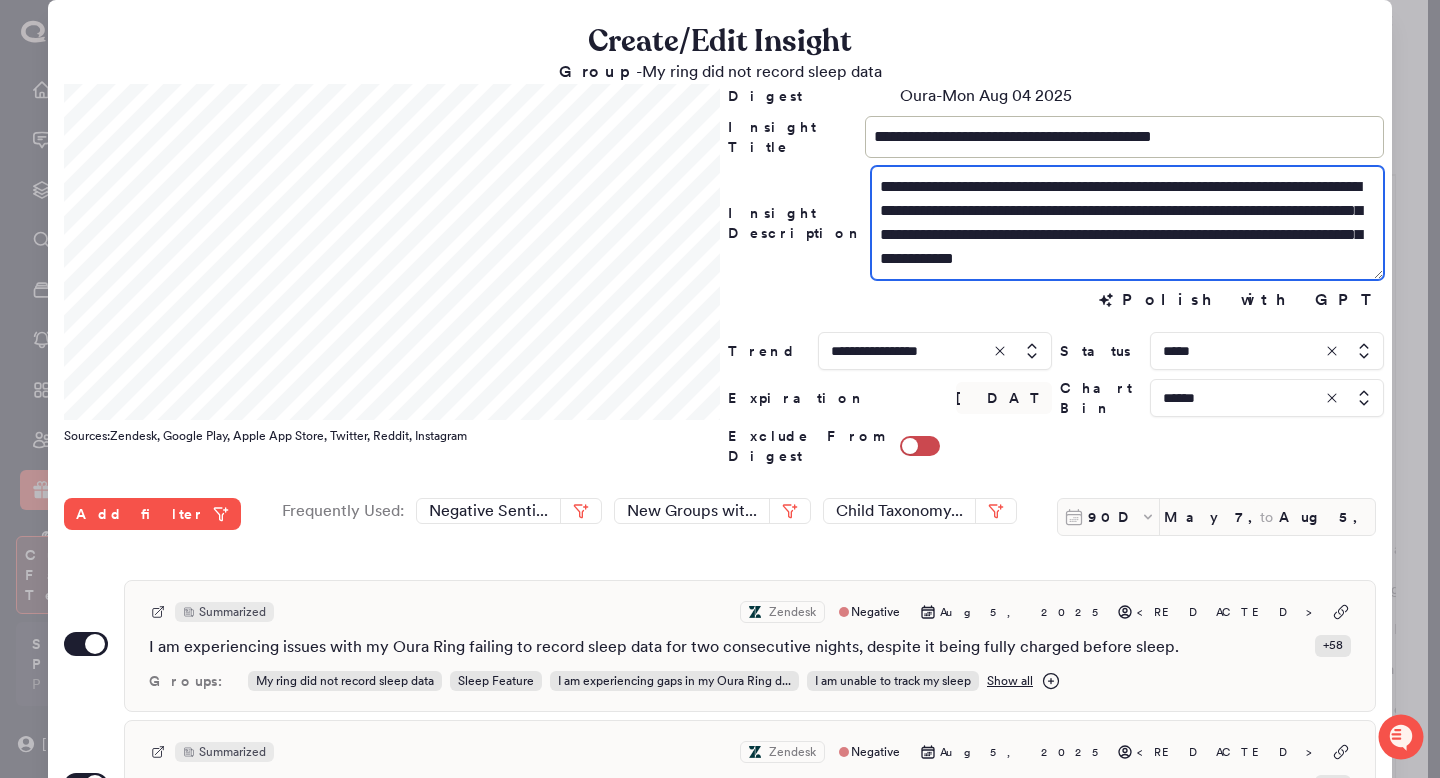 drag, startPoint x: 1267, startPoint y: 190, endPoint x: 1195, endPoint y: 189, distance: 72.00694 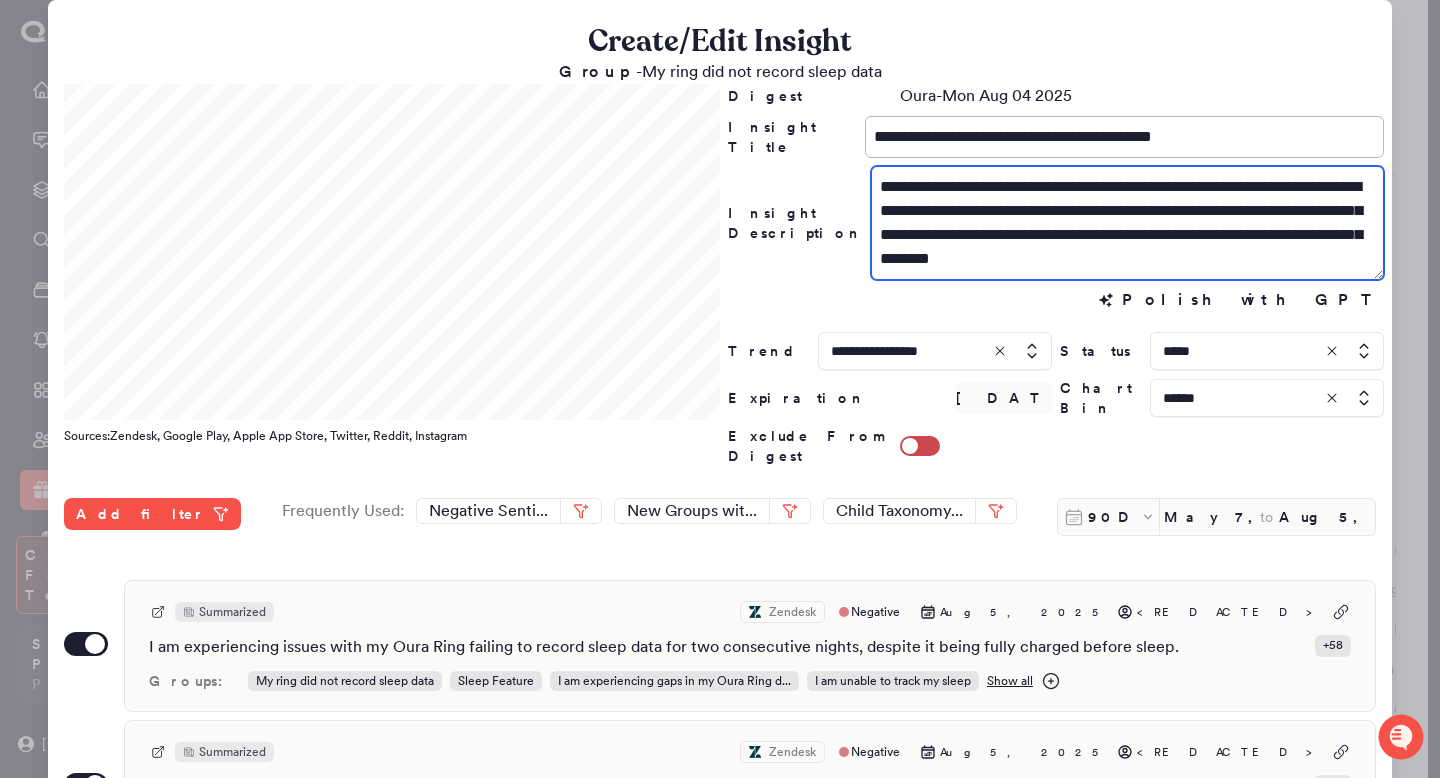 drag, startPoint x: 956, startPoint y: 212, endPoint x: 1075, endPoint y: 225, distance: 119.70798 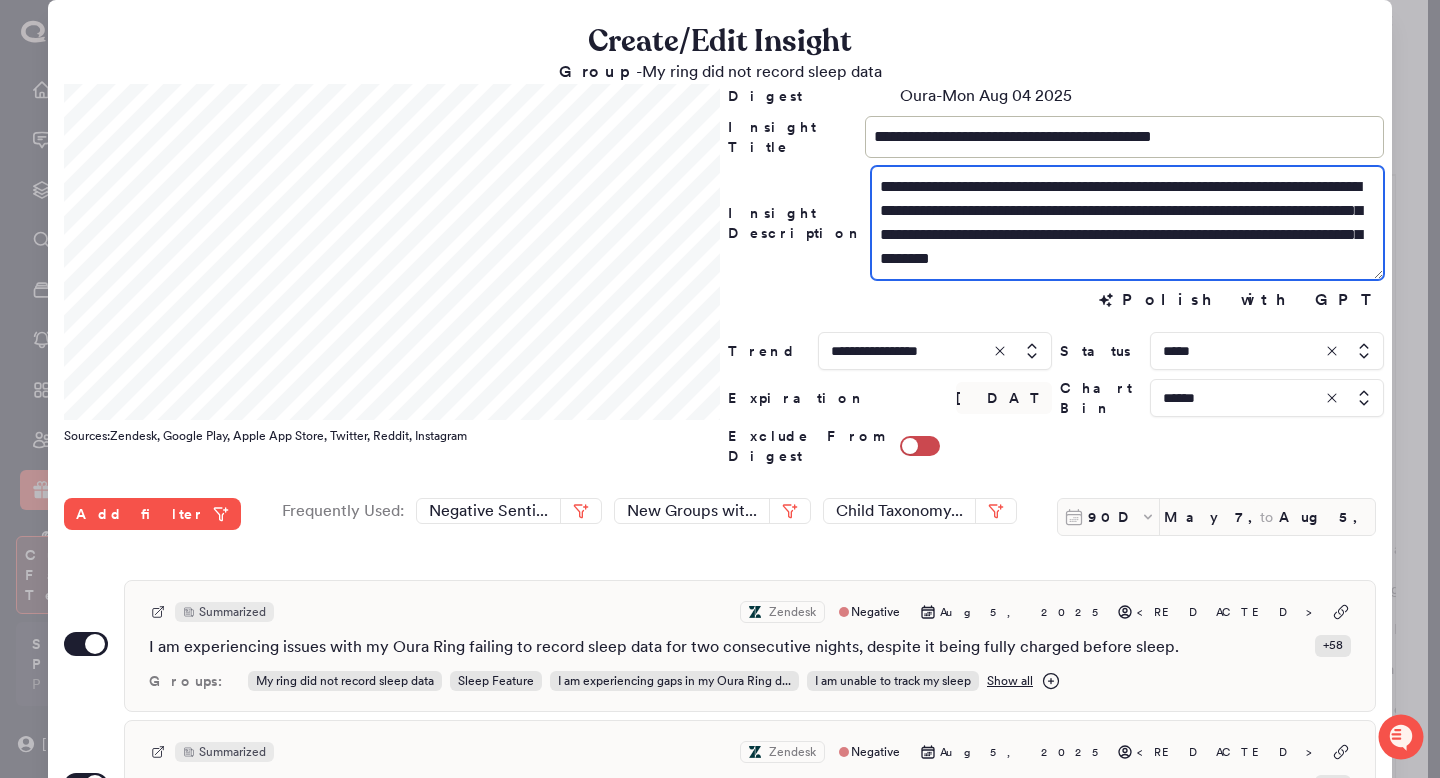 click on "**********" at bounding box center (1127, 223) 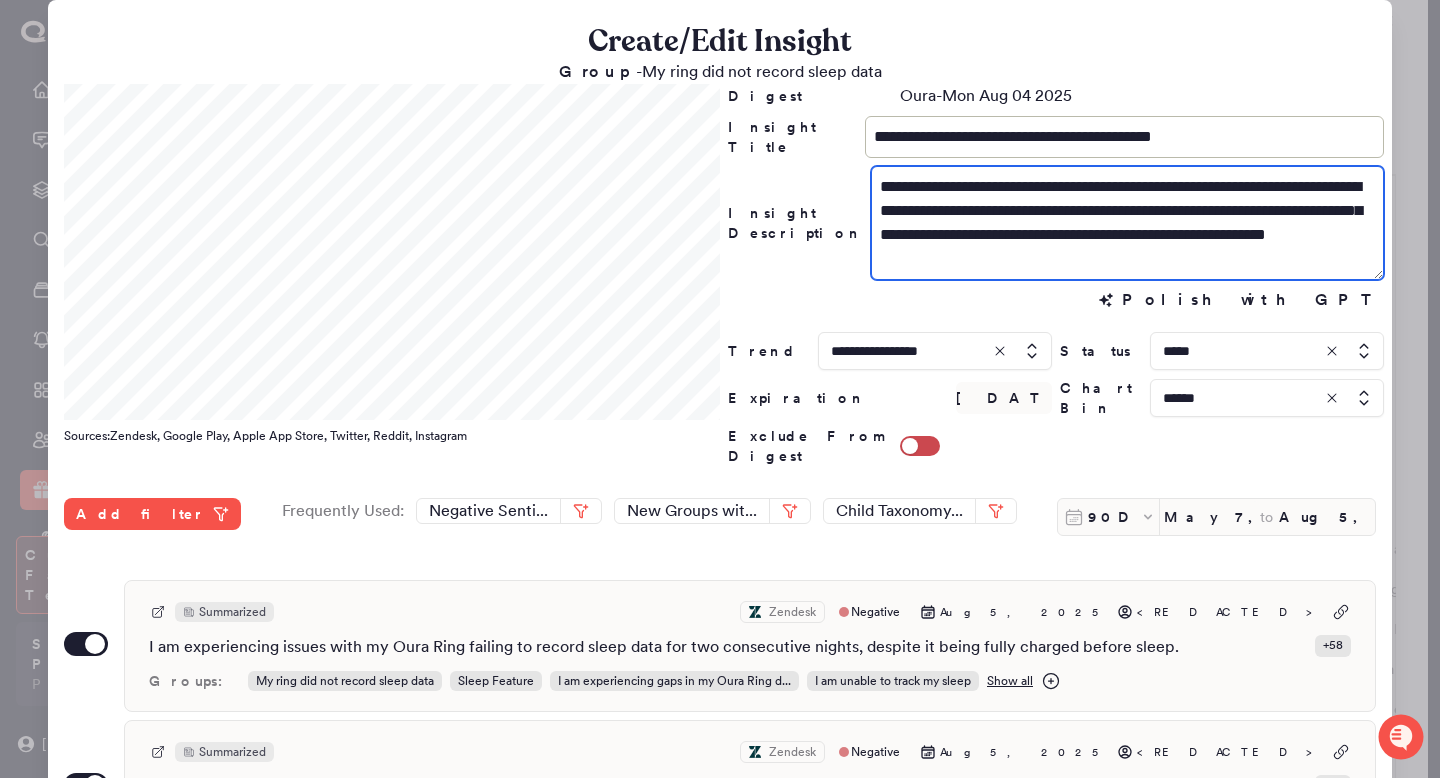 drag, startPoint x: 988, startPoint y: 232, endPoint x: 916, endPoint y: 231, distance: 72.00694 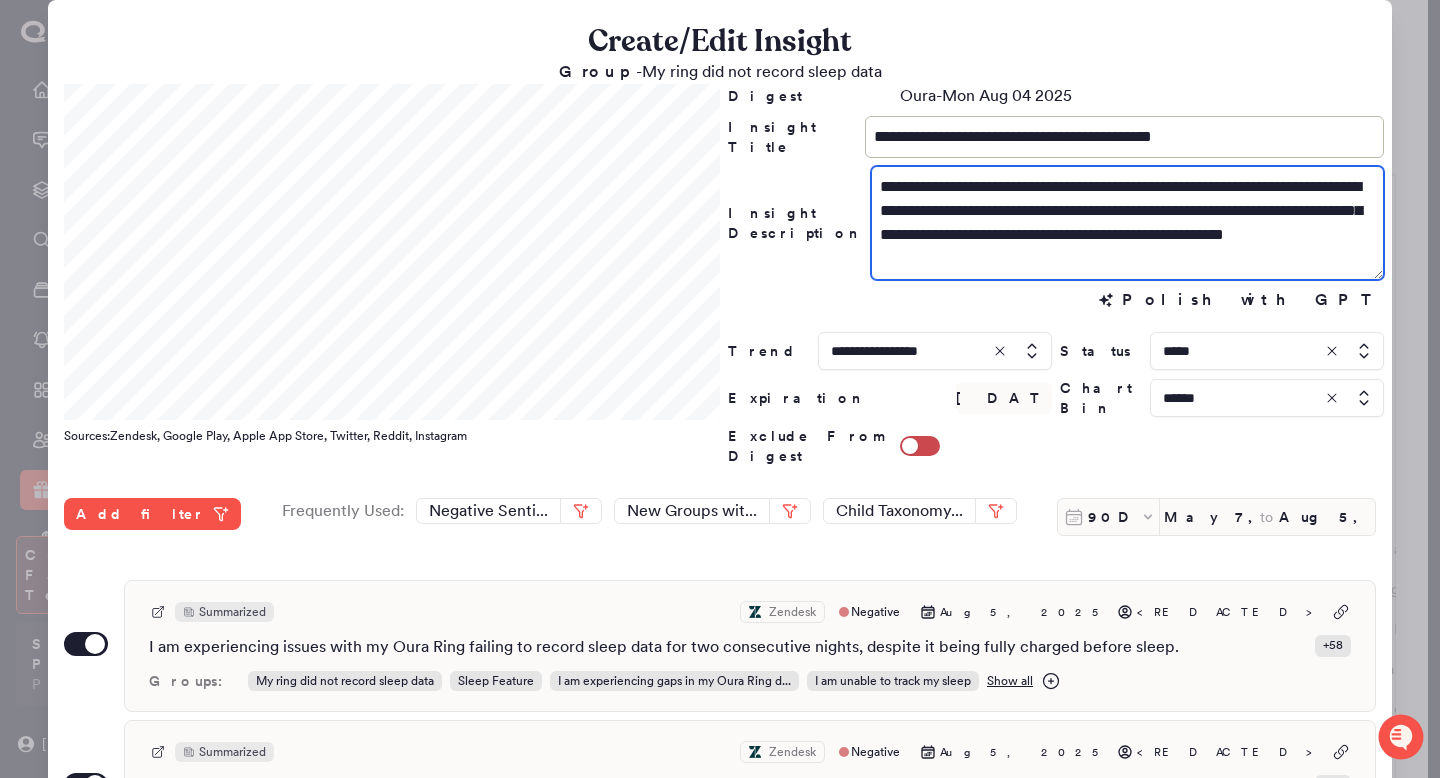 type on "**********" 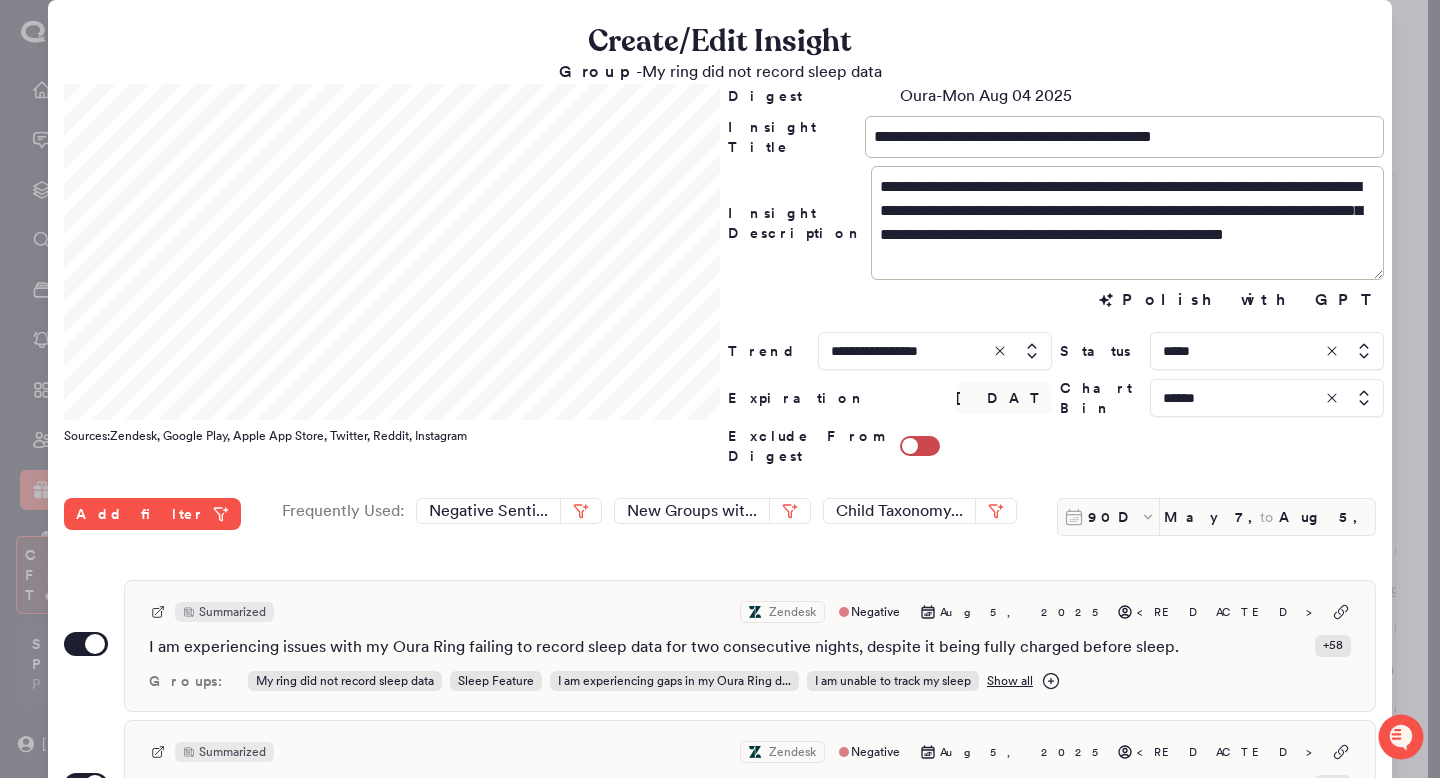 click at bounding box center (1267, 351) 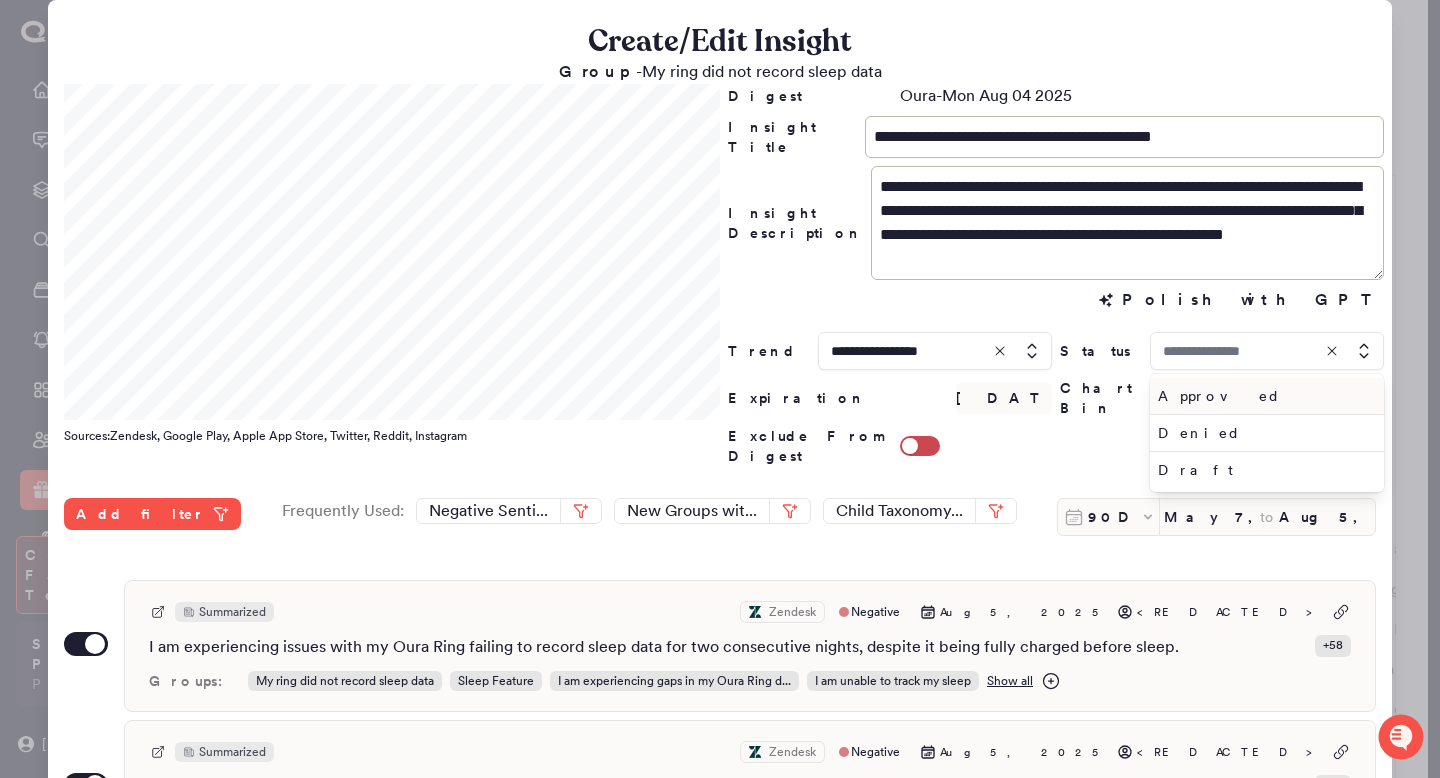 type on "*****" 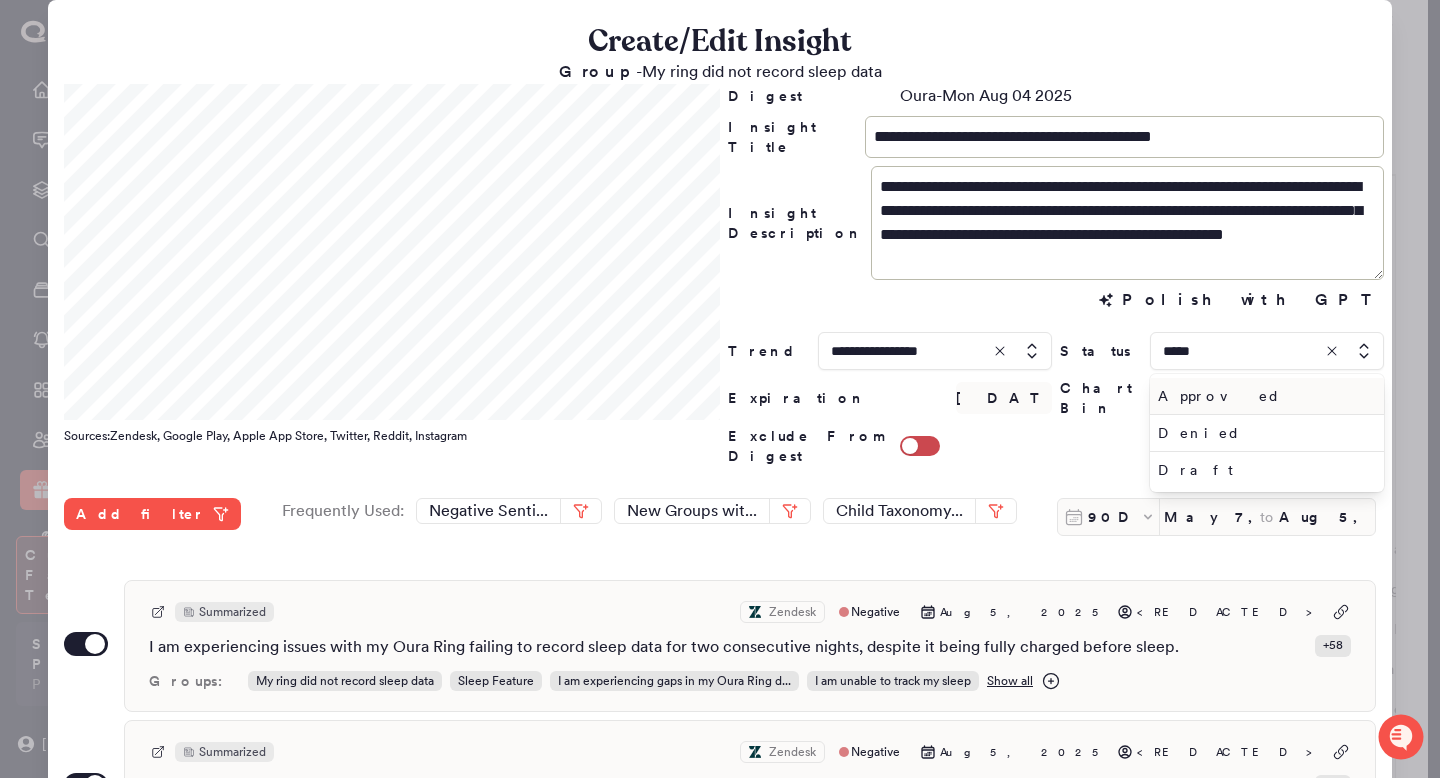 click on "Approved" at bounding box center (1263, 396) 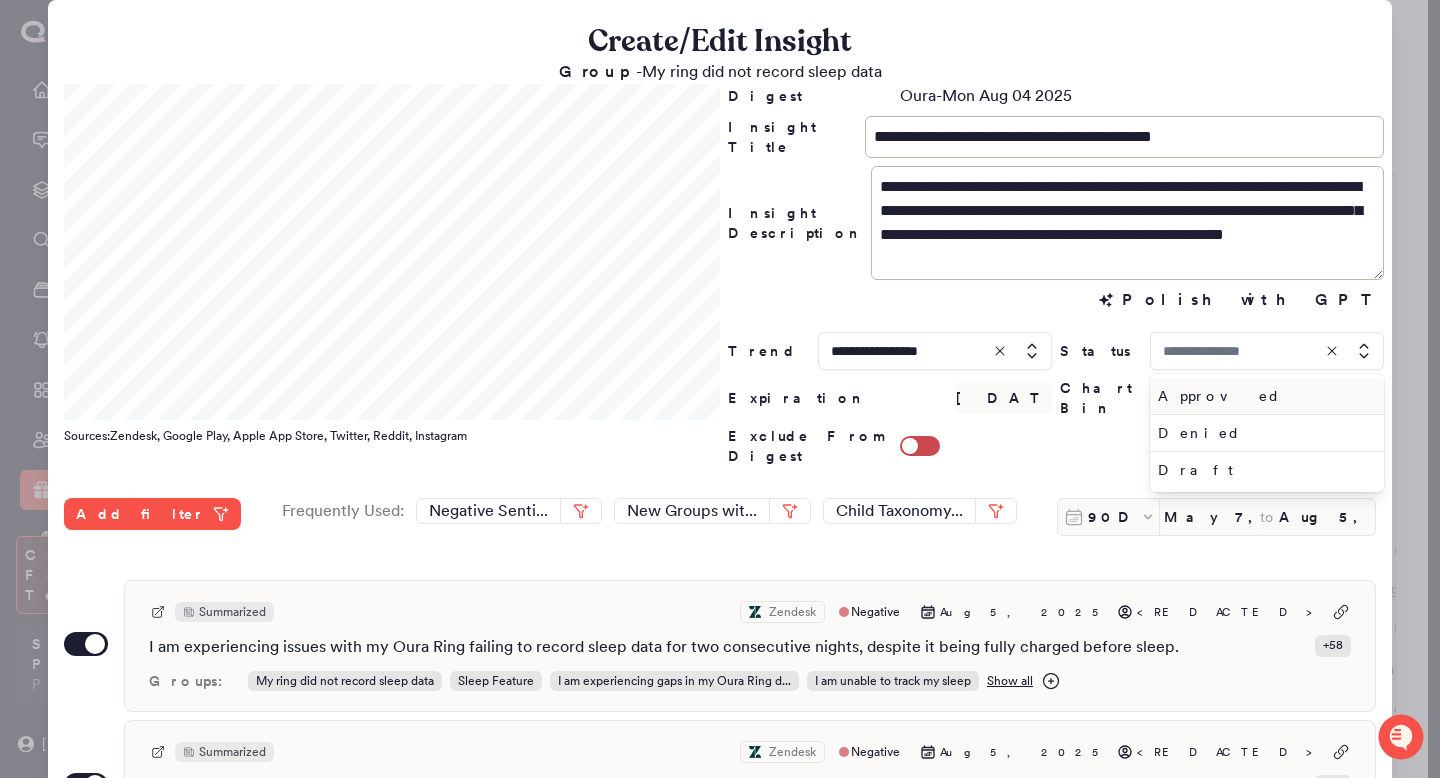 type on "********" 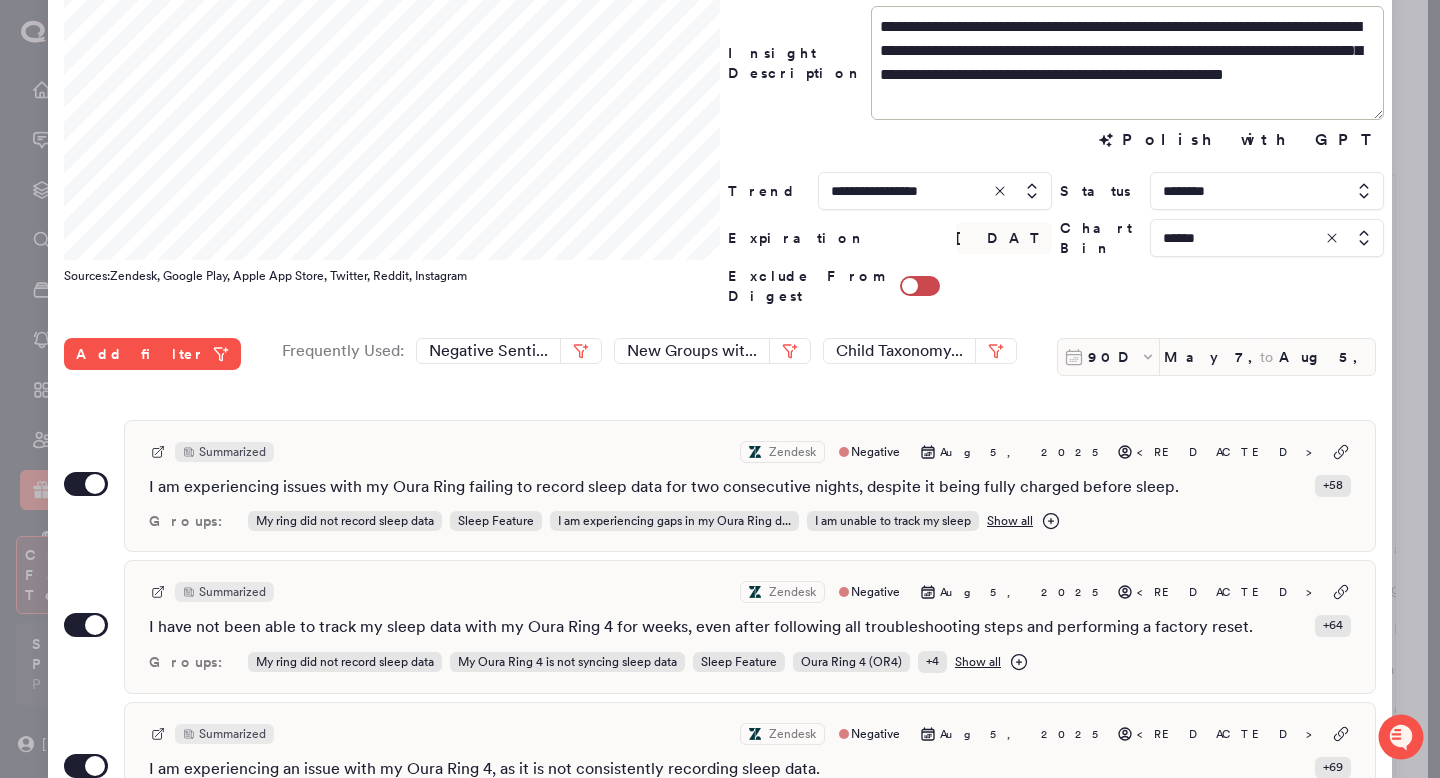 scroll, scrollTop: 171, scrollLeft: 0, axis: vertical 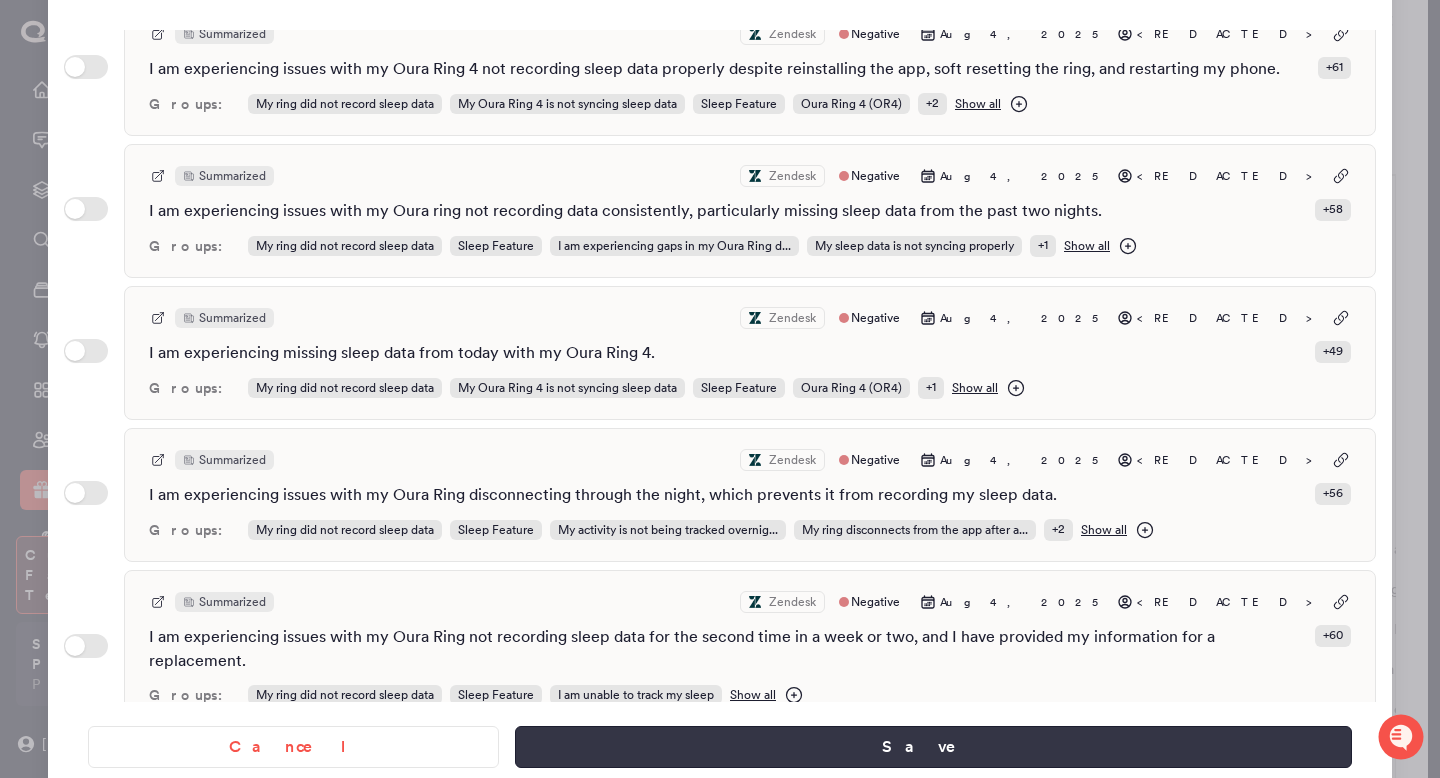 click on "Save" at bounding box center (933, 747) 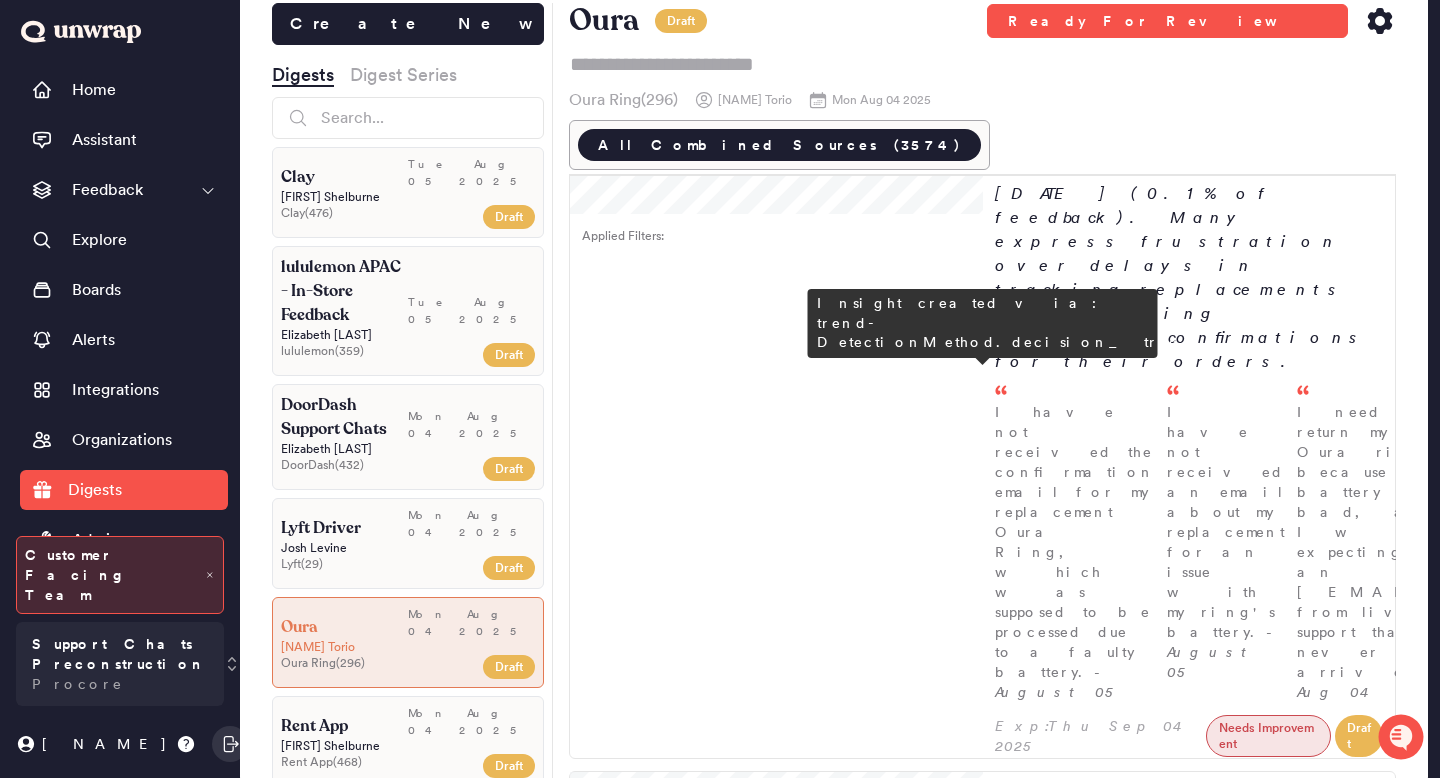 scroll, scrollTop: 2984, scrollLeft: 0, axis: vertical 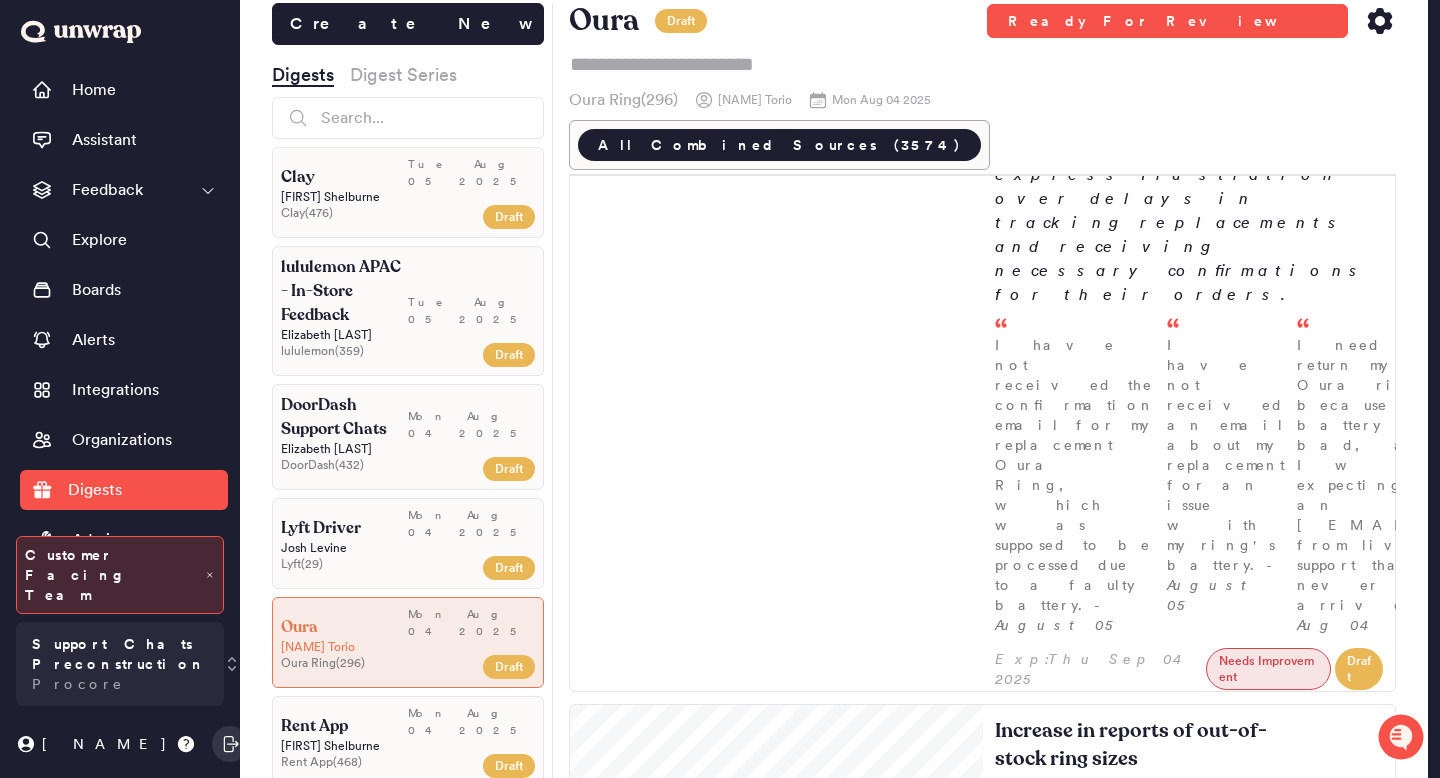 click on "Customers are increasingly requesting detailed receipts for their Oura Ring purchases, with feedback volume rising to 20 entries the week of July 28th (0.1% of feedback). Many express frustration over delays in receiving receipts necessary for FSA, HSA, or insurance claims." at bounding box center (1189, 2865) 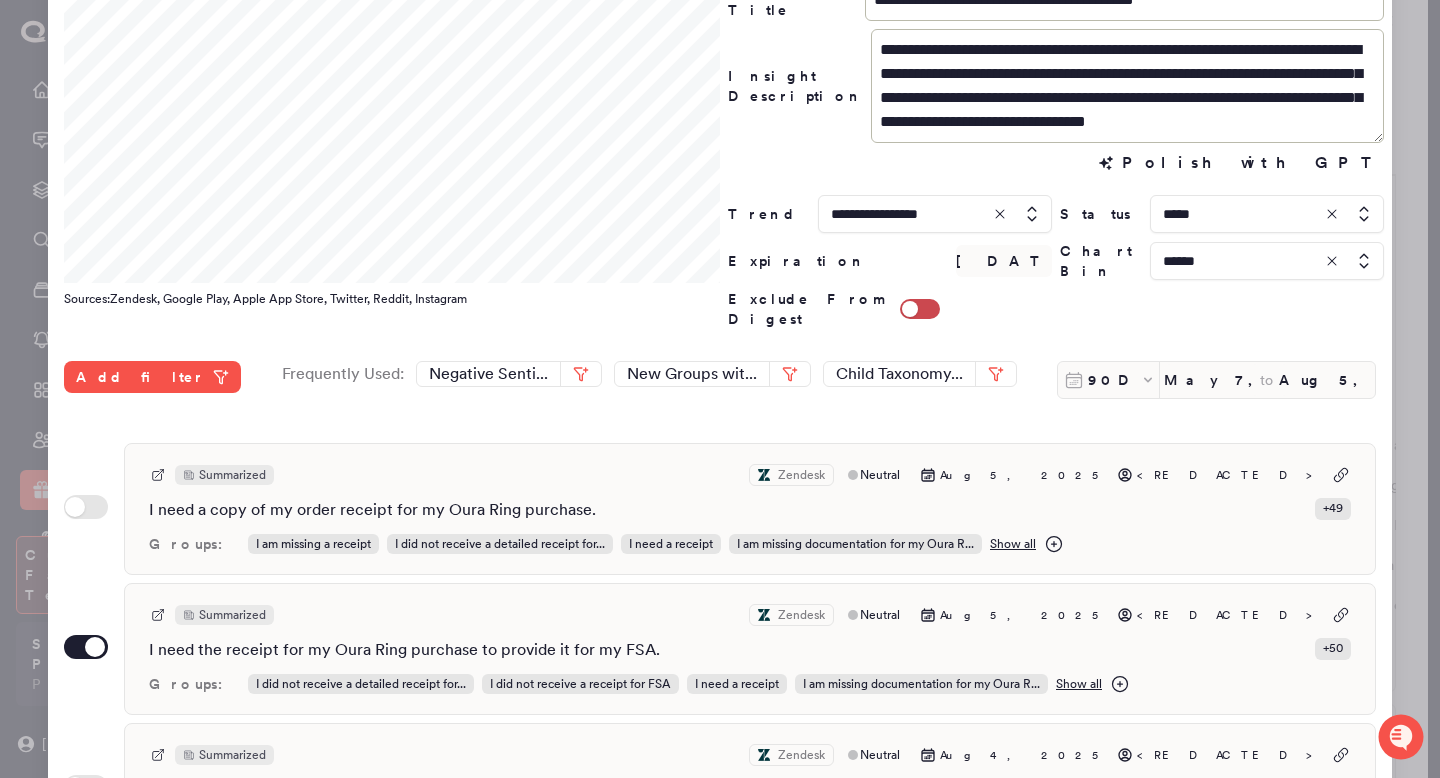 scroll, scrollTop: 203, scrollLeft: 0, axis: vertical 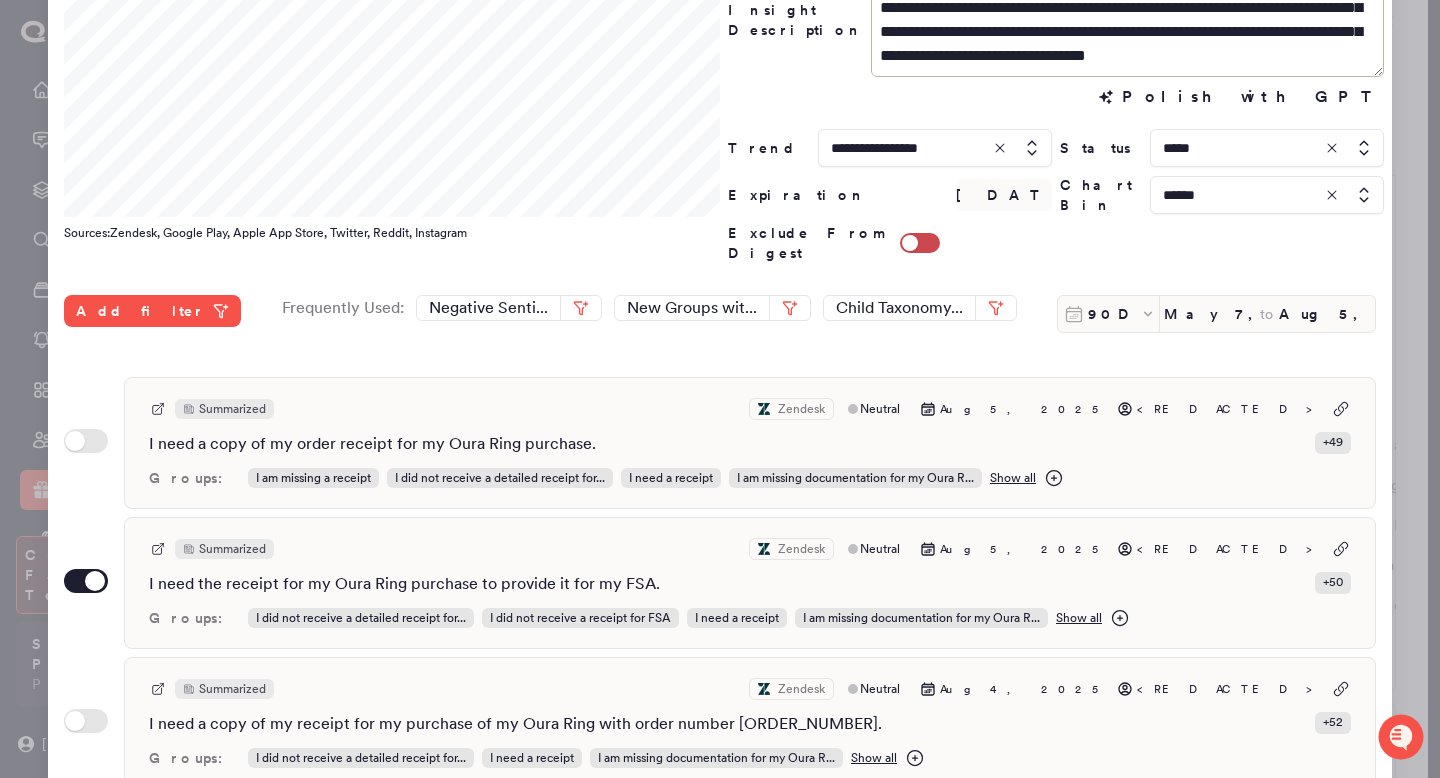 click at bounding box center [720, 389] 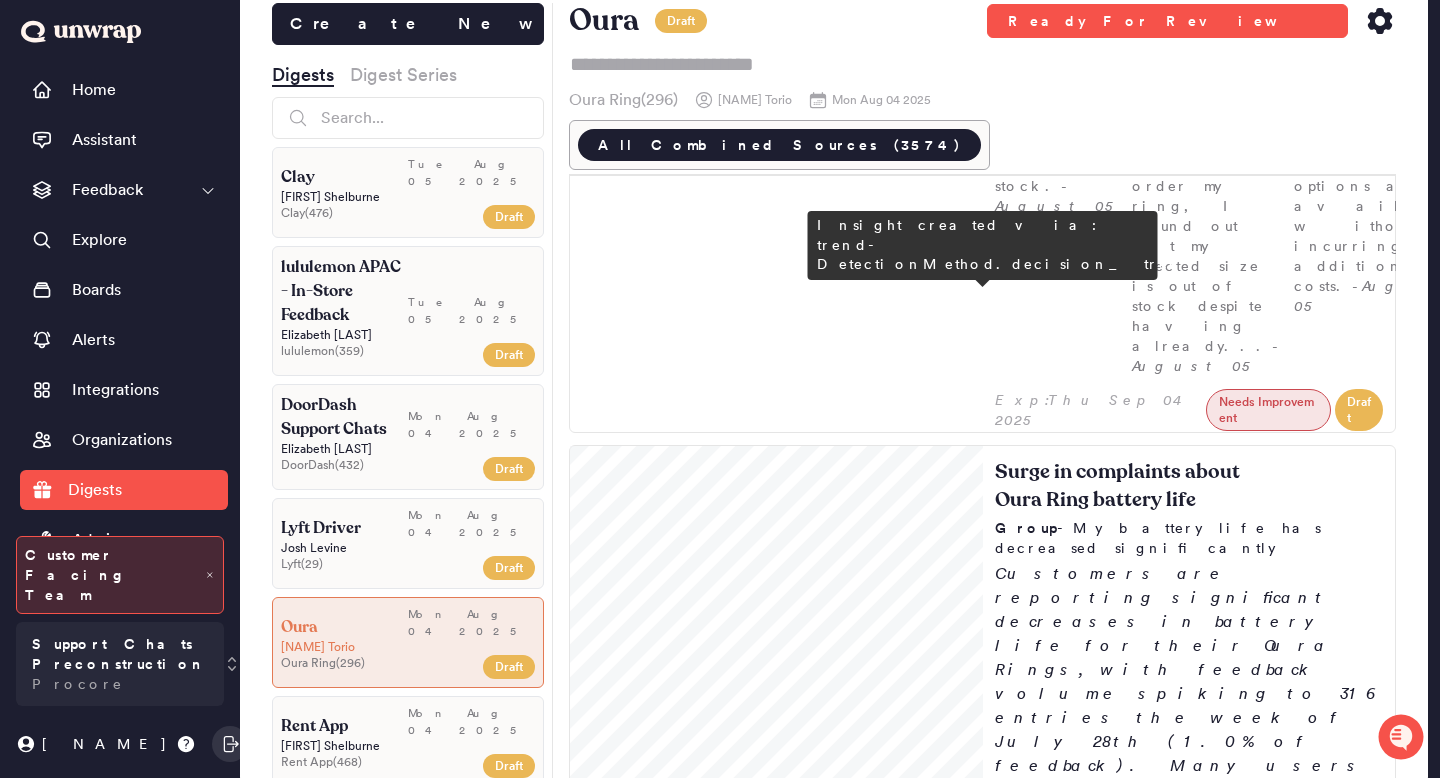 scroll, scrollTop: 4154, scrollLeft: 0, axis: vertical 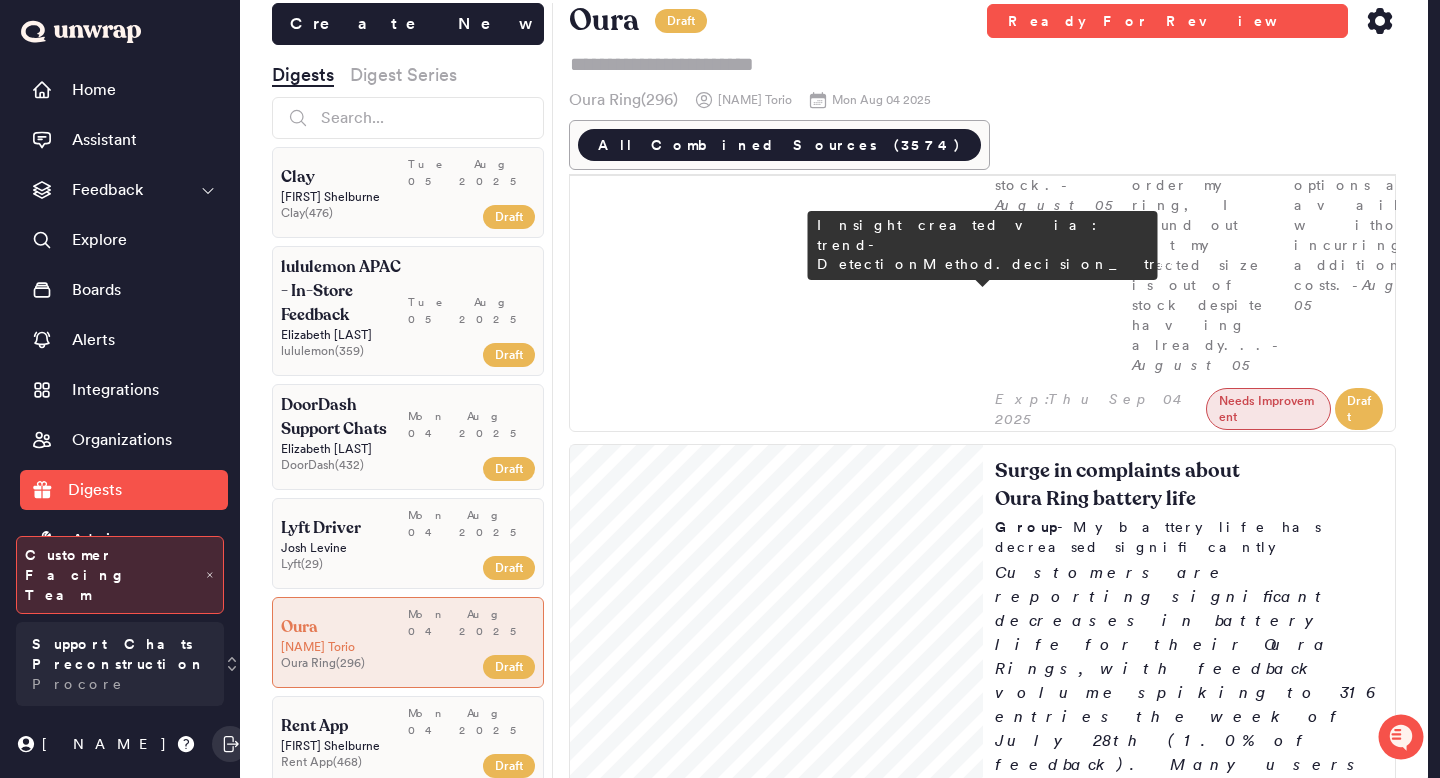 click on "Customers are reporting issues with live chat disconnections, with feedback volume spiking to 154 entries the week of July 28th (0.5% of feedback). Many express frustration over unresolved issues and difficulties in reconnecting with support after disconnections." at bounding box center [1189, 3631] 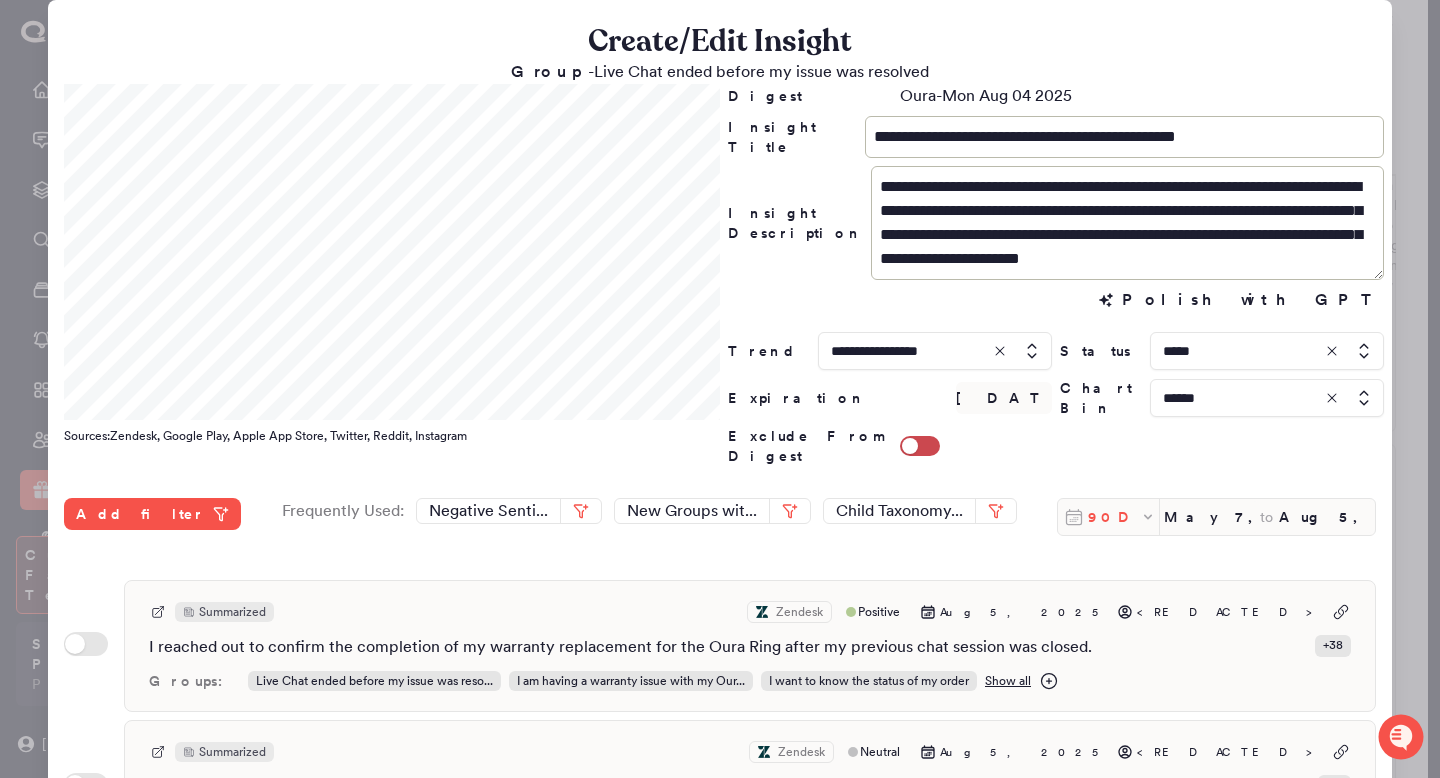 click 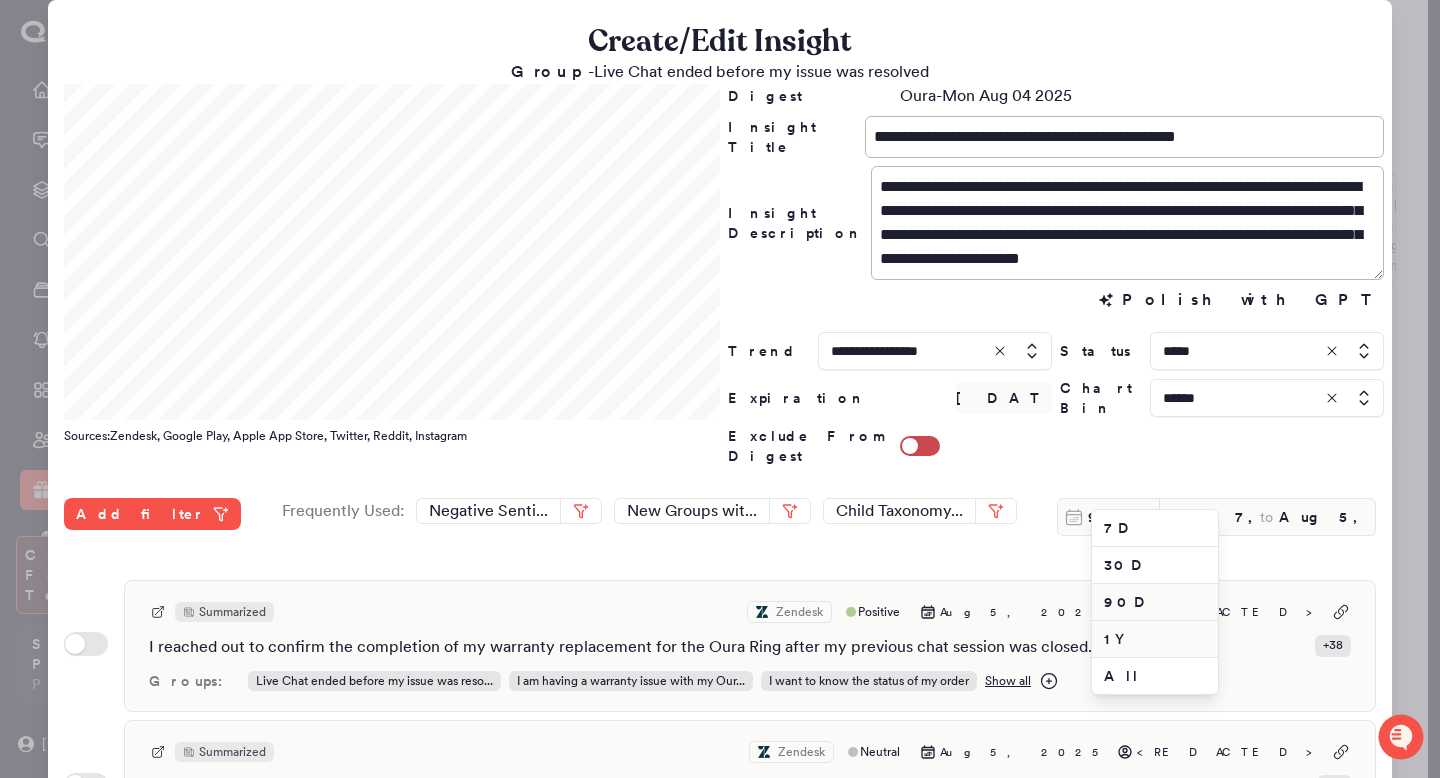 click on "1Y" at bounding box center (1155, 639) 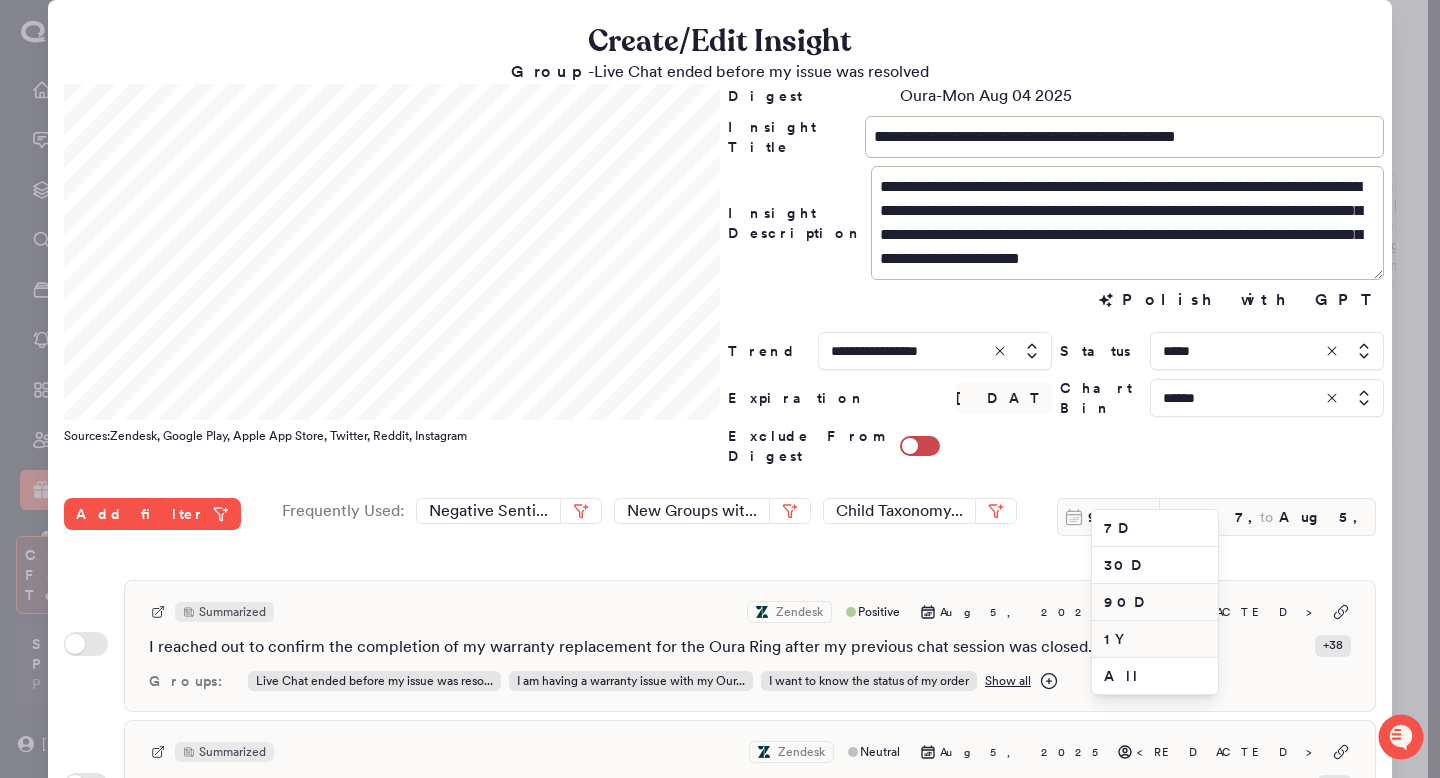 type on "Aug 5, 2024" 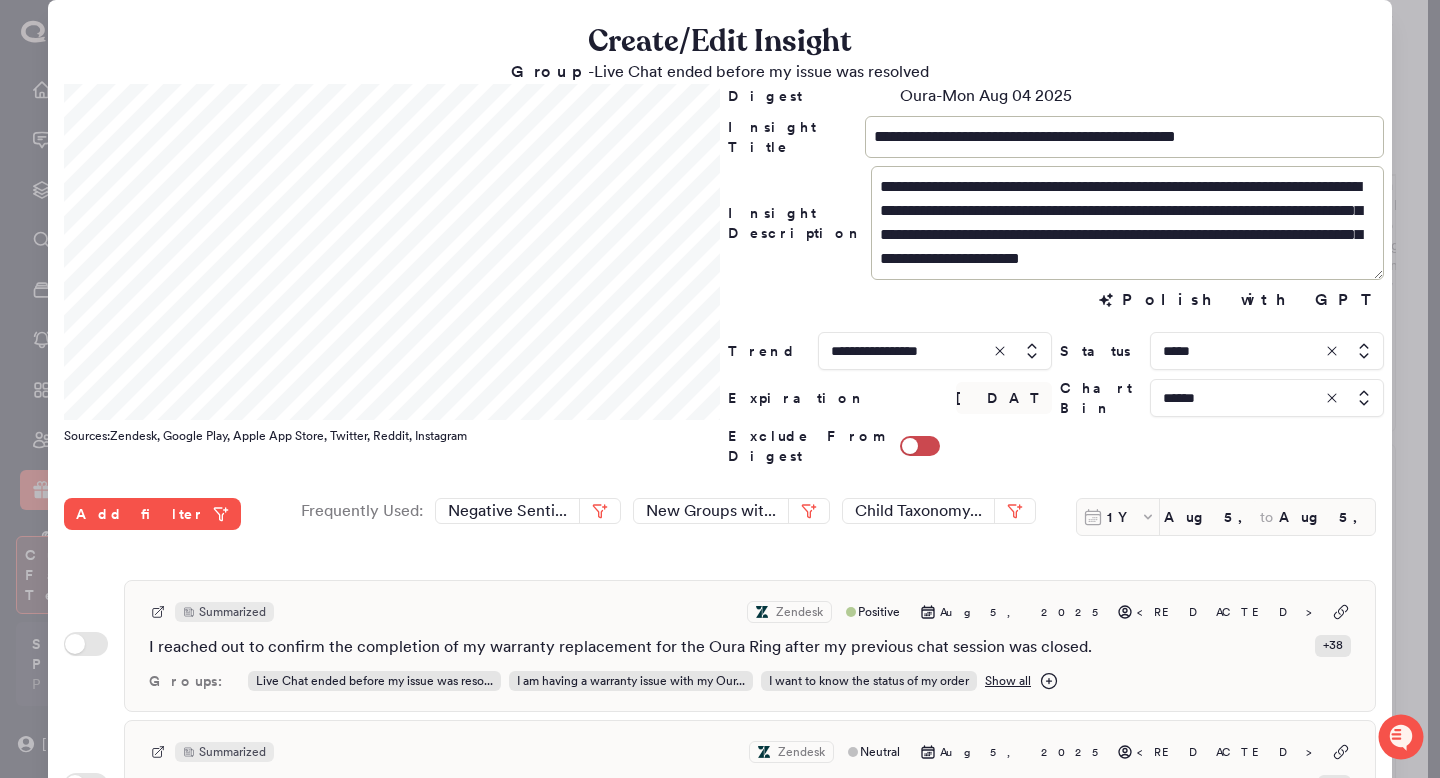 click at bounding box center [1267, 398] 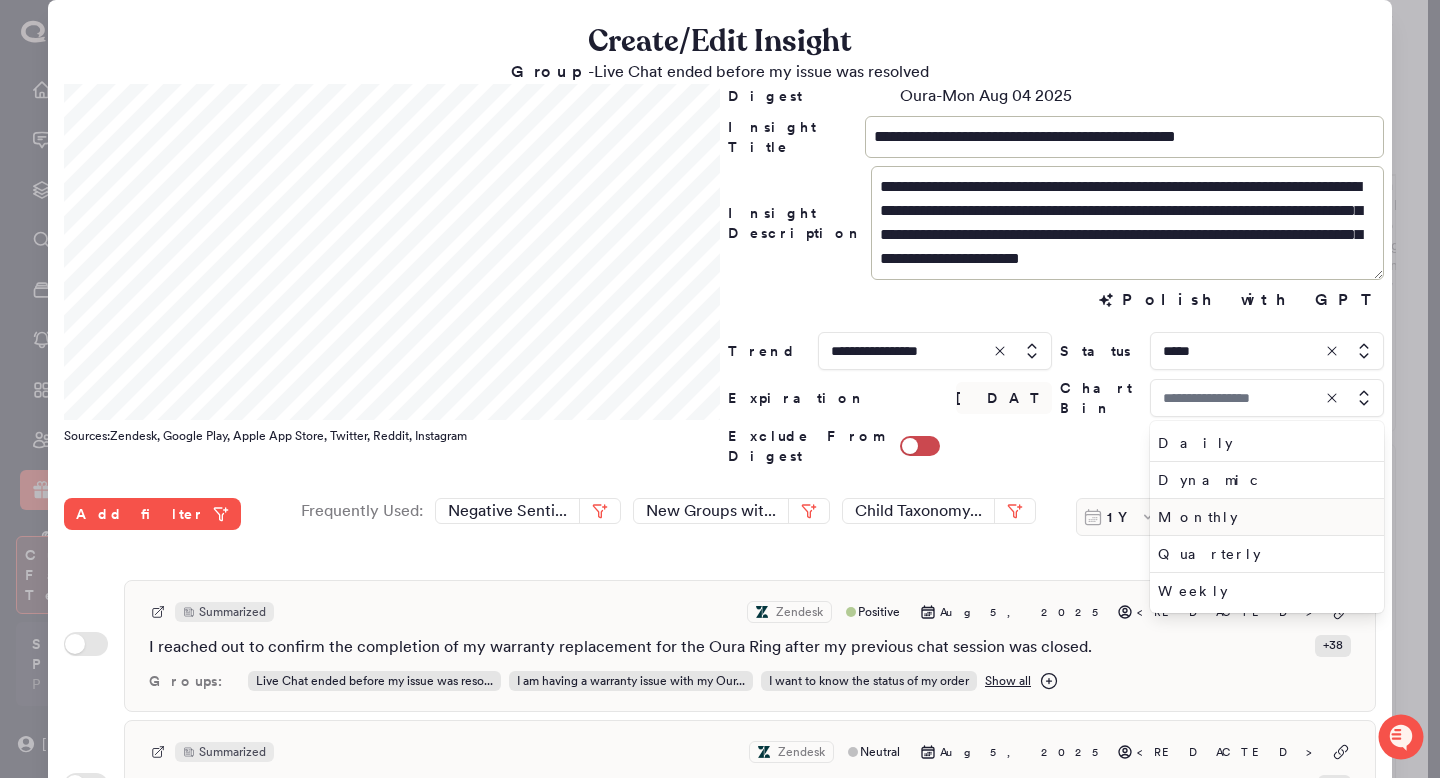 type on "******" 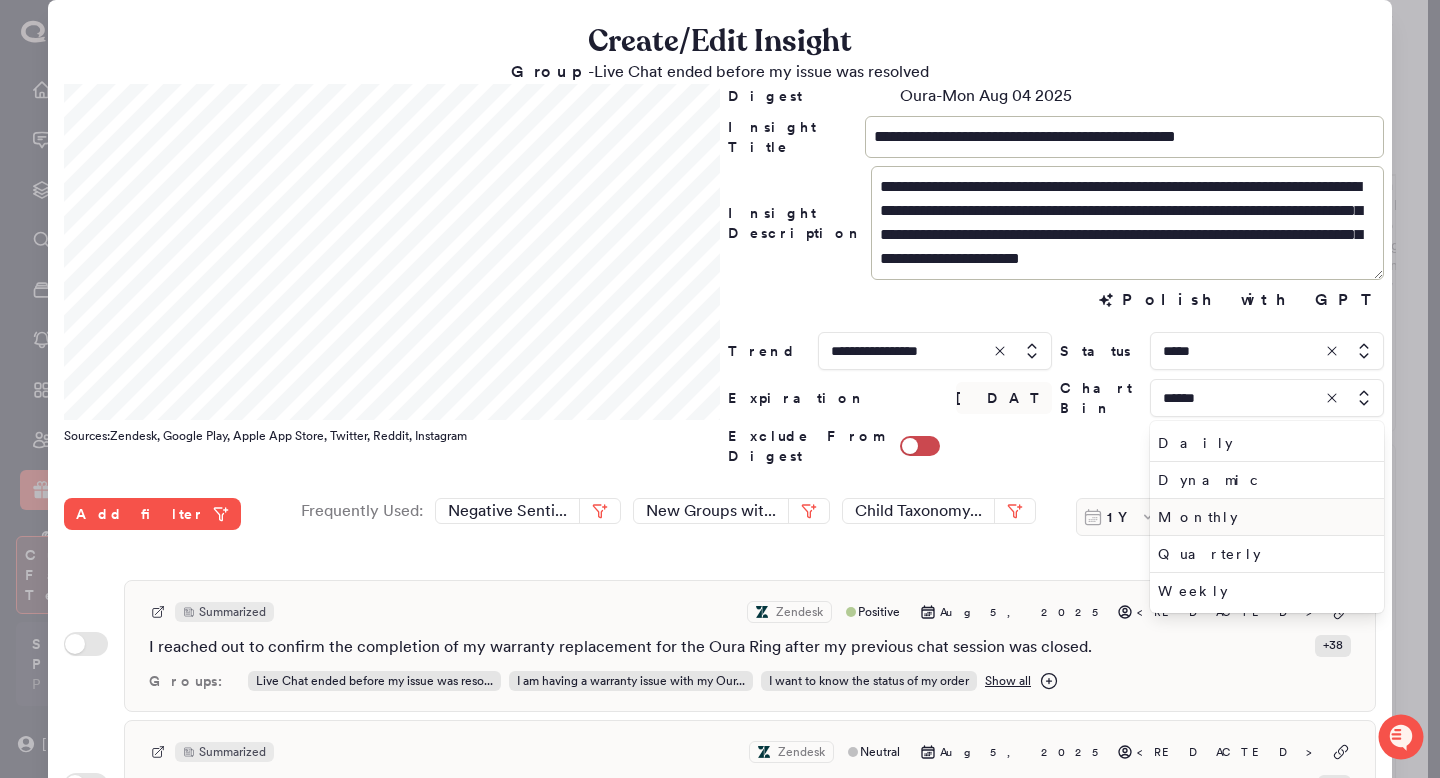 click on "Monthly" at bounding box center [1263, 517] 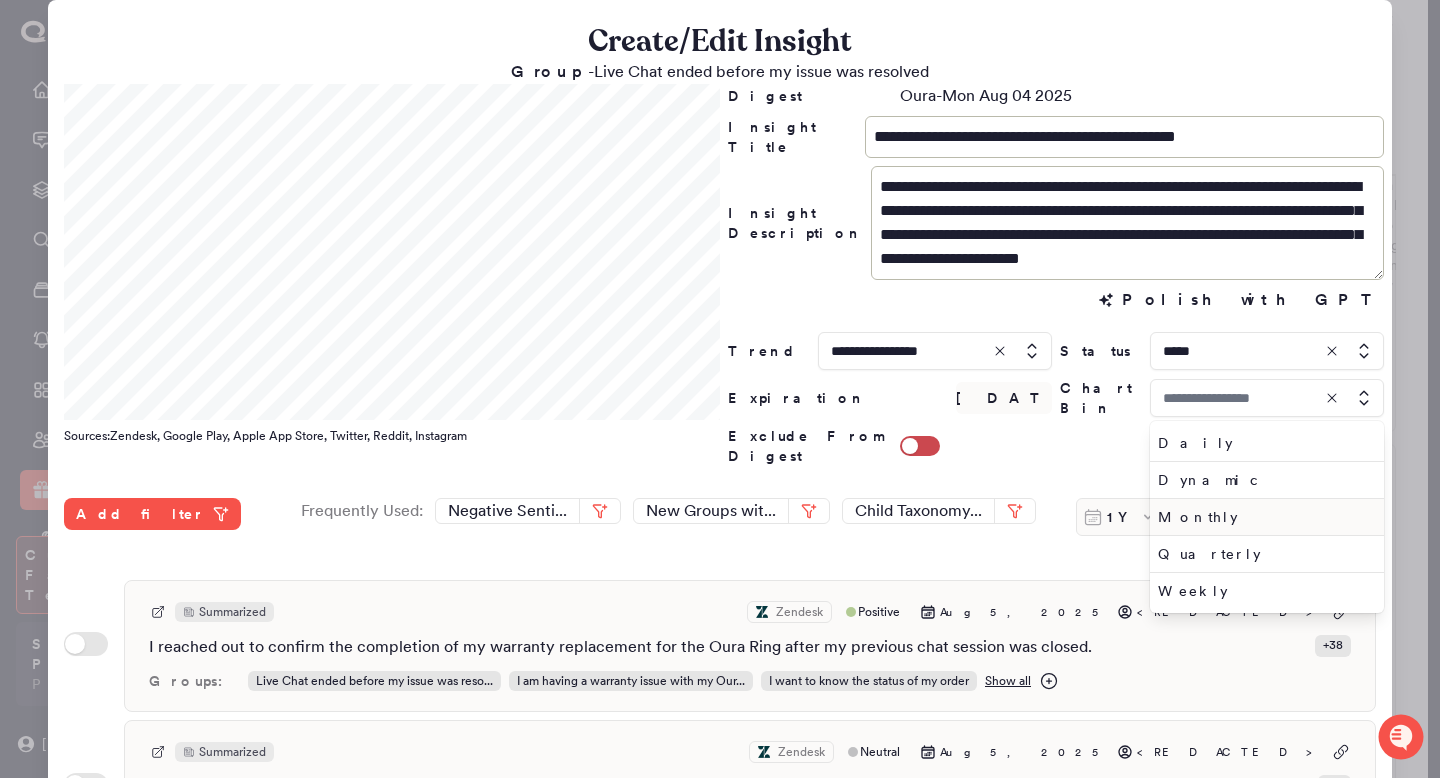 type on "*******" 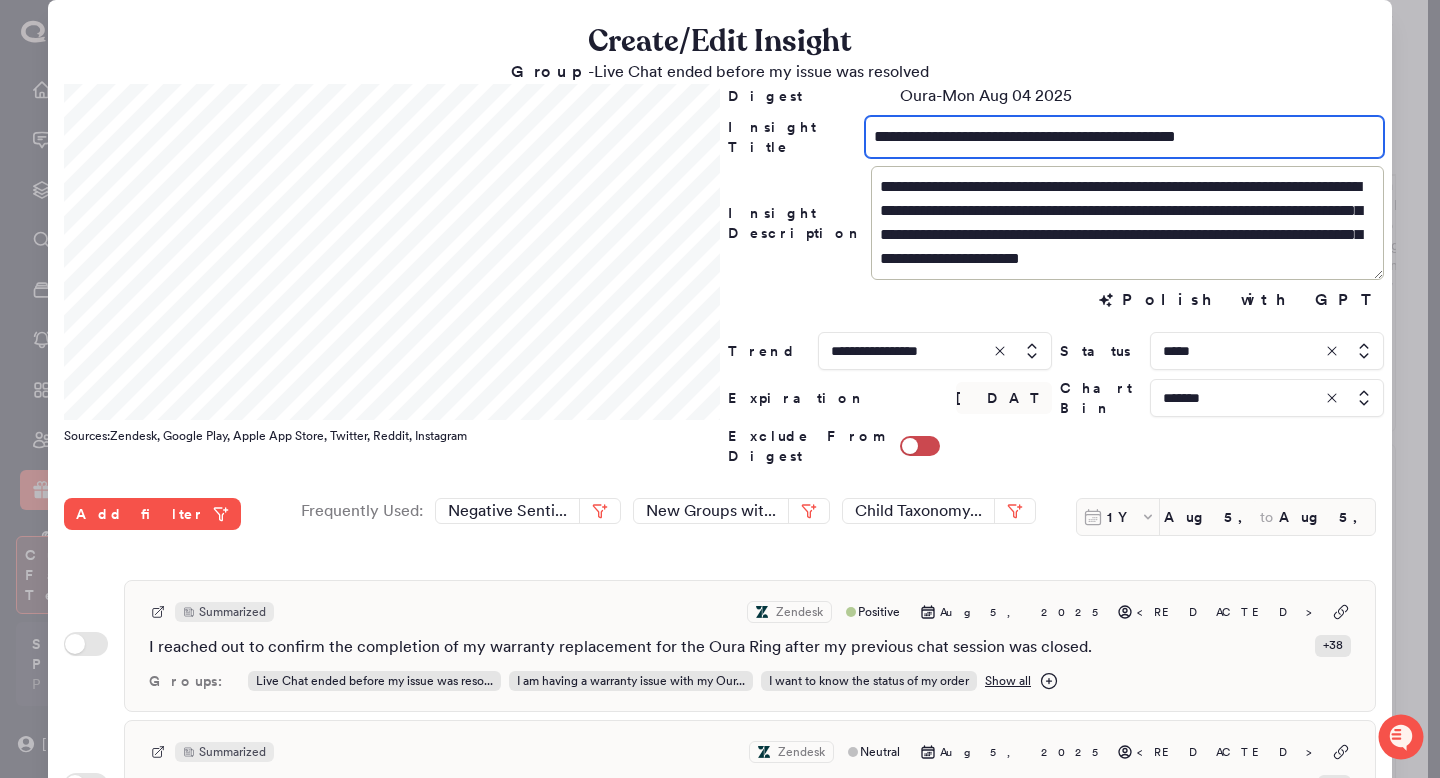 drag, startPoint x: 942, startPoint y: 136, endPoint x: 744, endPoint y: 123, distance: 198.42632 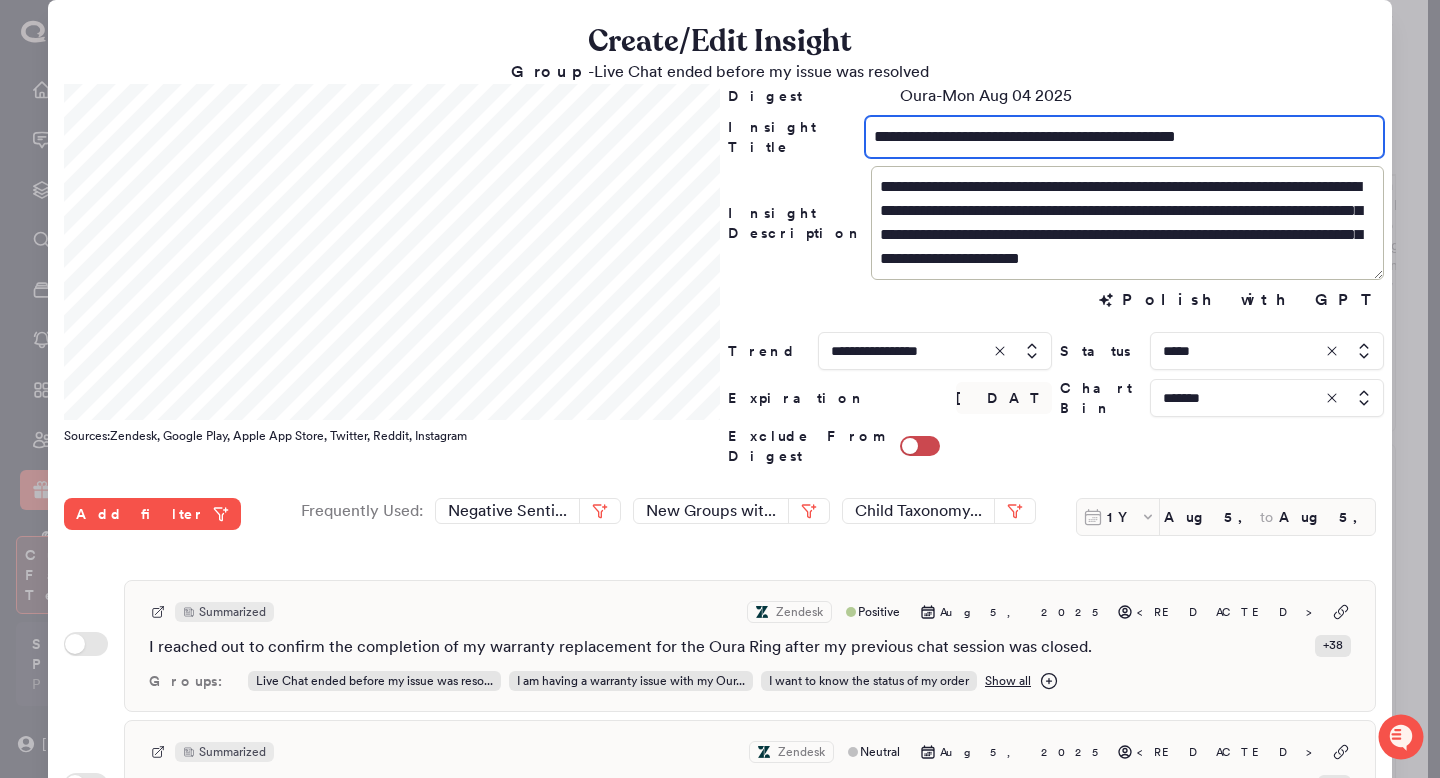 click on "**********" at bounding box center [1056, 137] 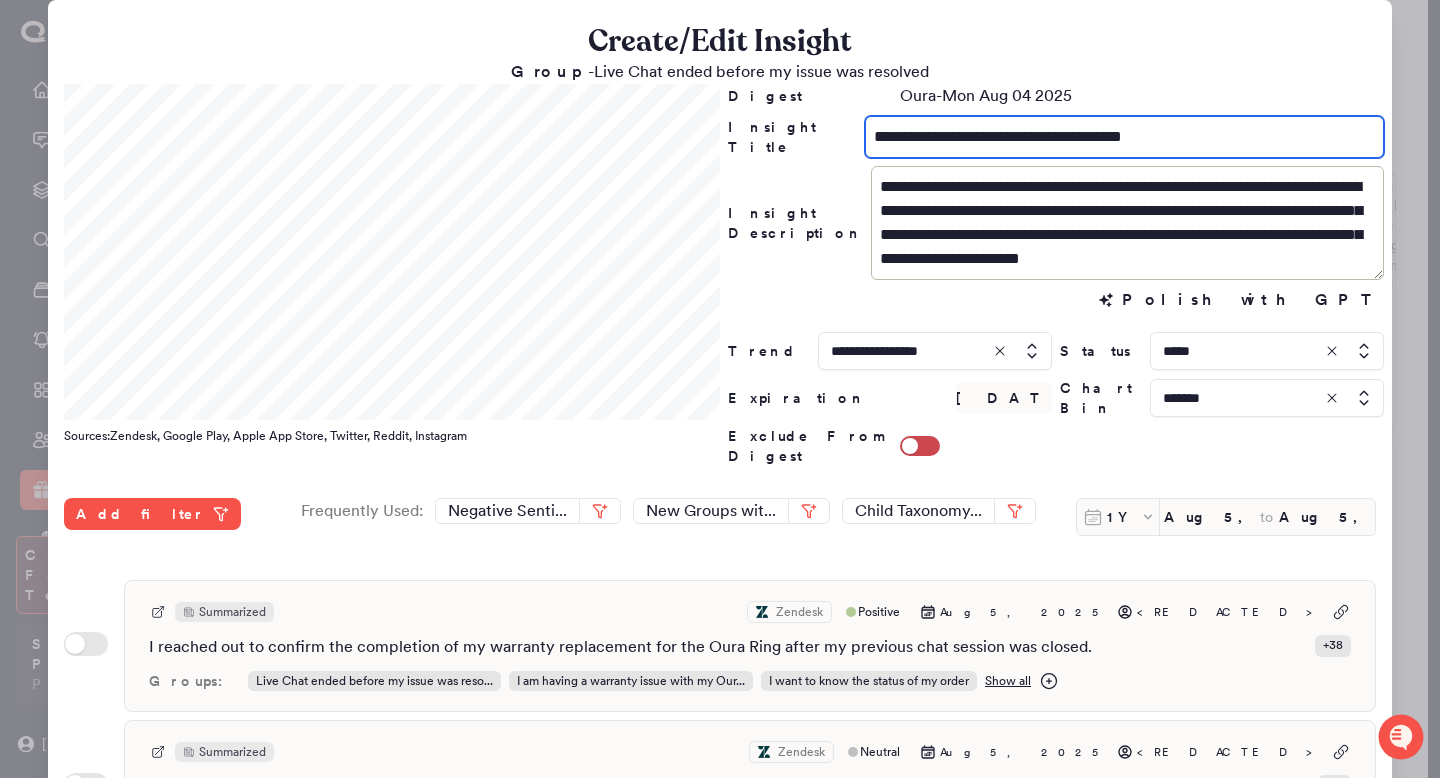 click on "**********" at bounding box center (1124, 137) 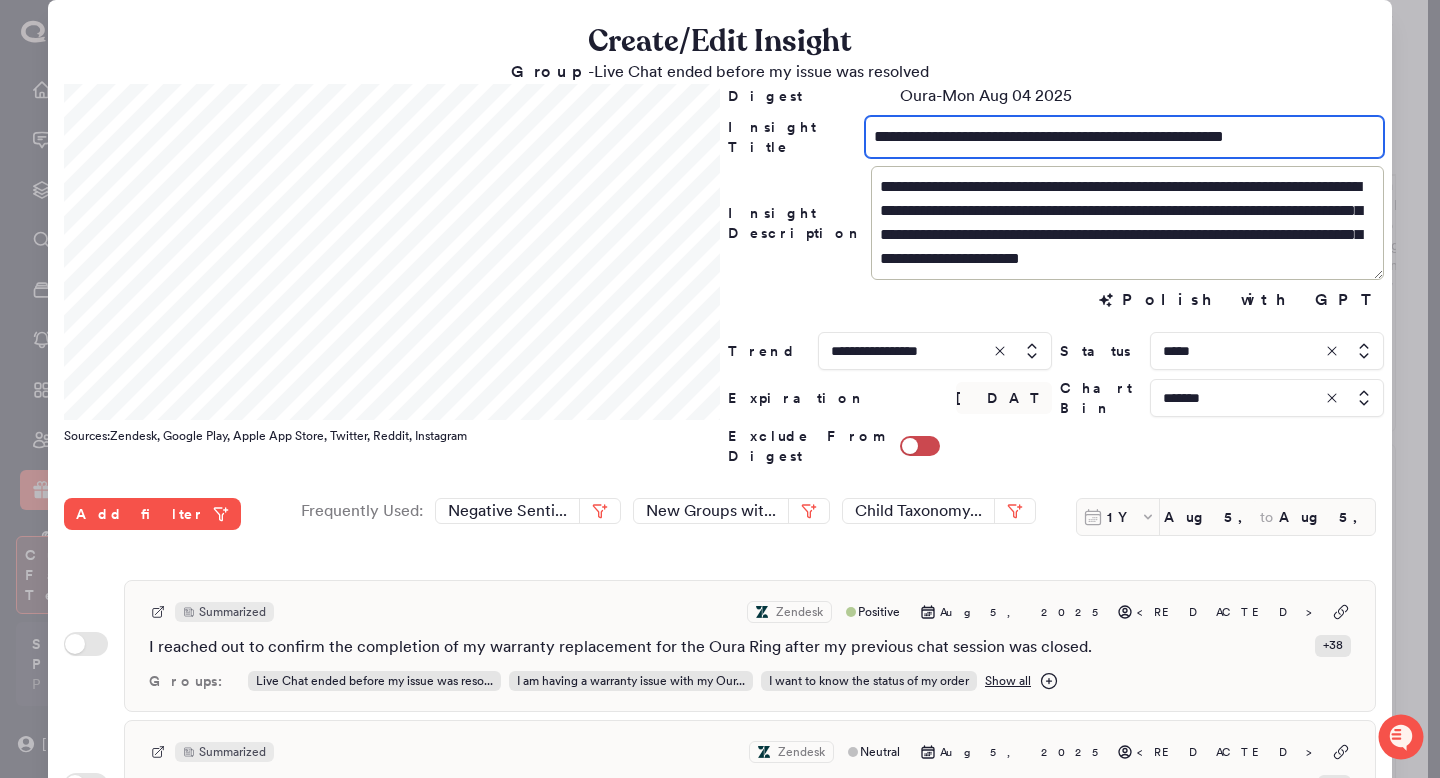 type on "**********" 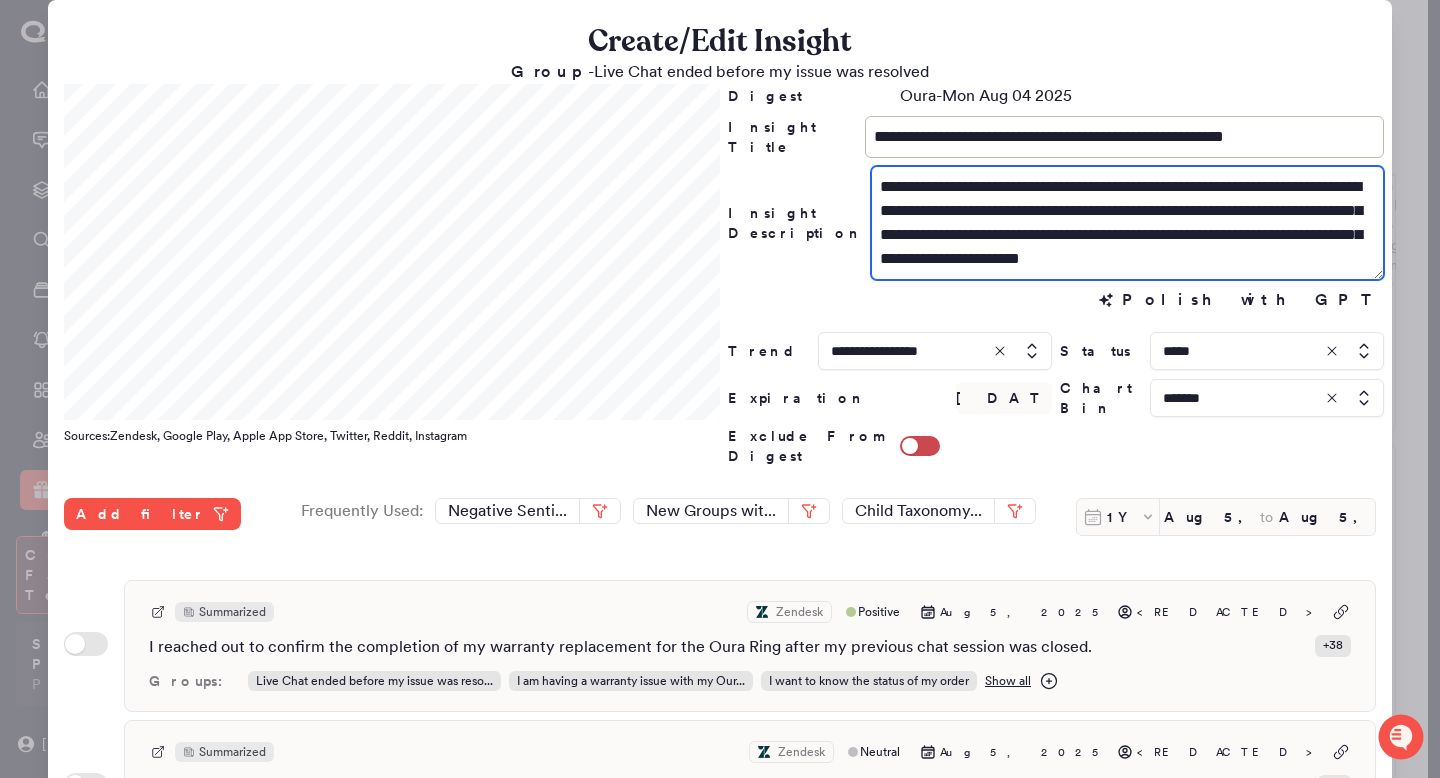 drag, startPoint x: 961, startPoint y: 236, endPoint x: 1317, endPoint y: 188, distance: 359.22137 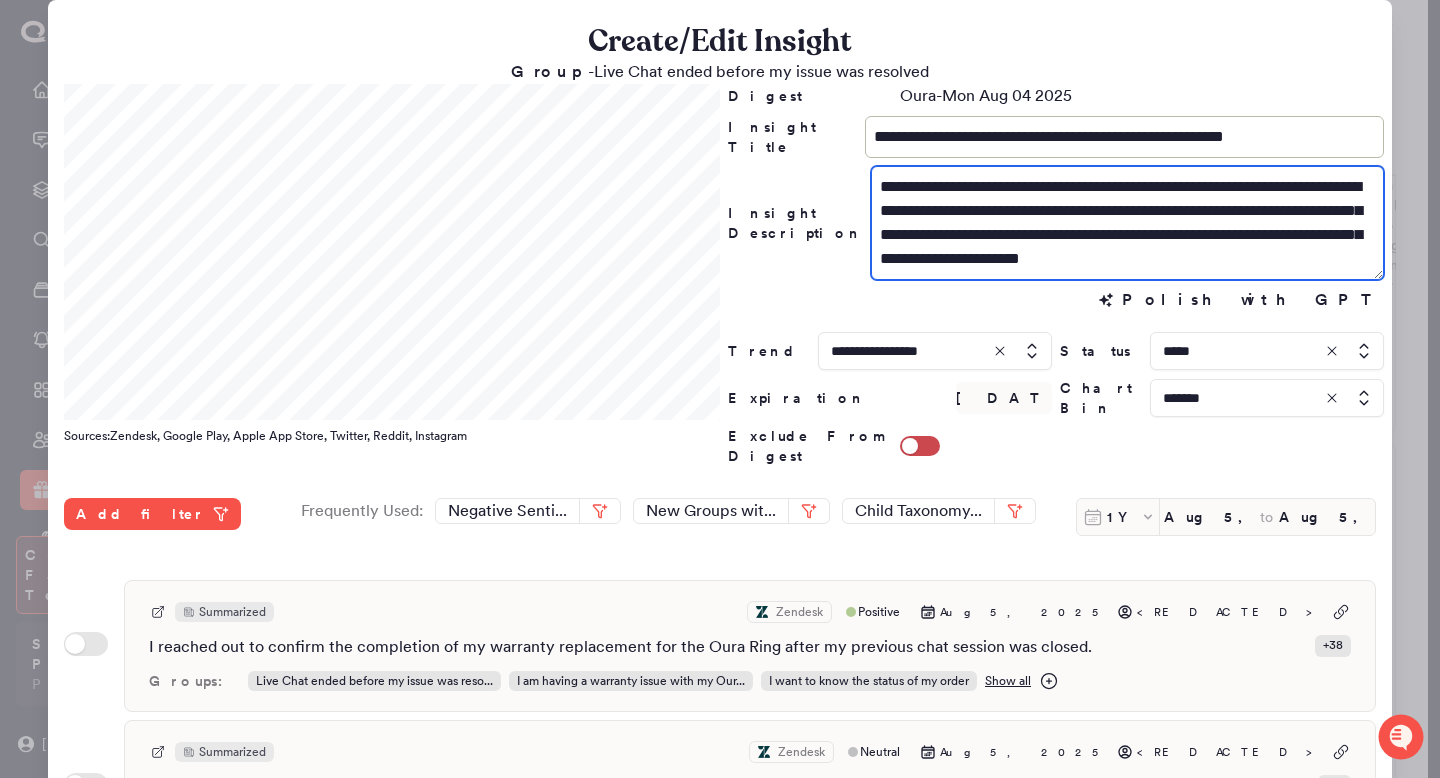click on "**********" at bounding box center [1127, 223] 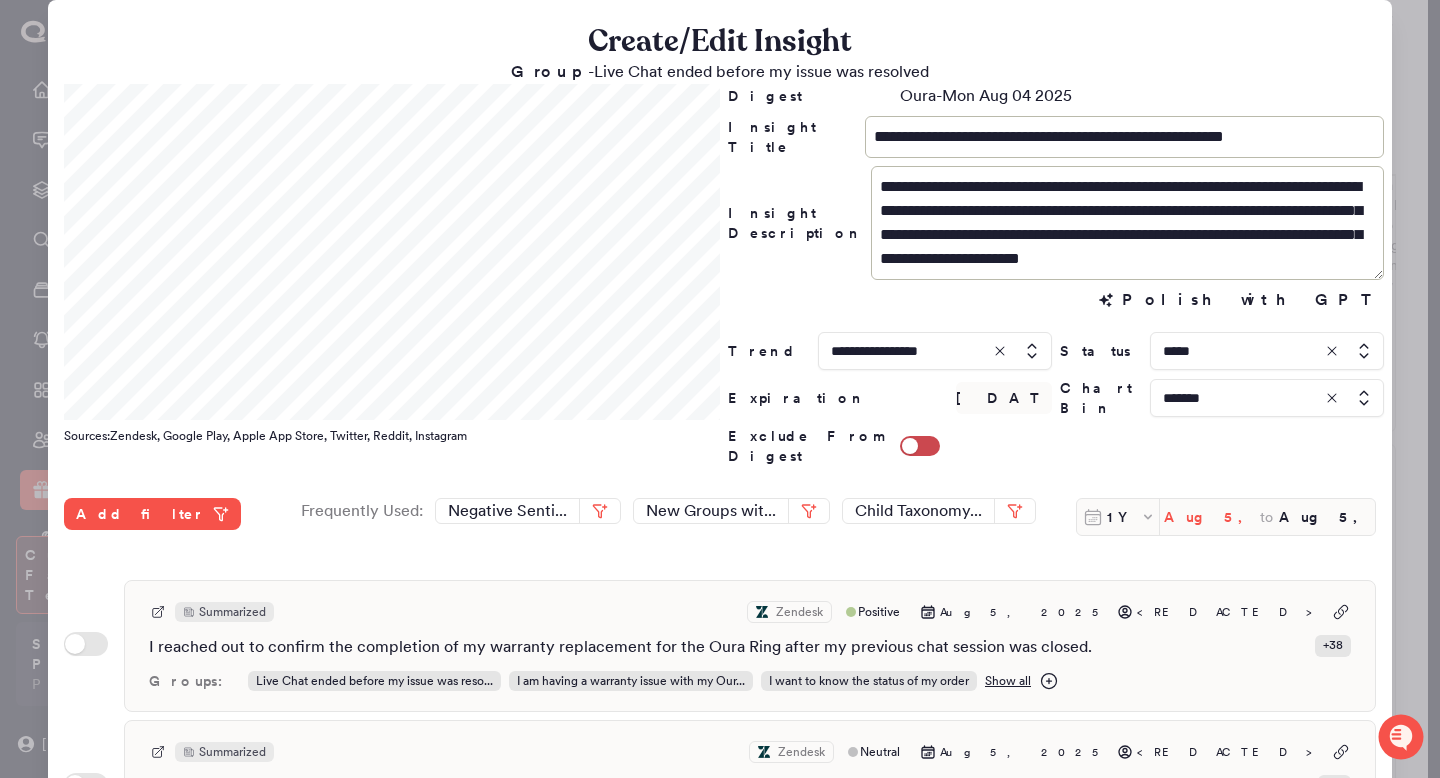 click on "Aug 5, 2024" at bounding box center [1212, 517] 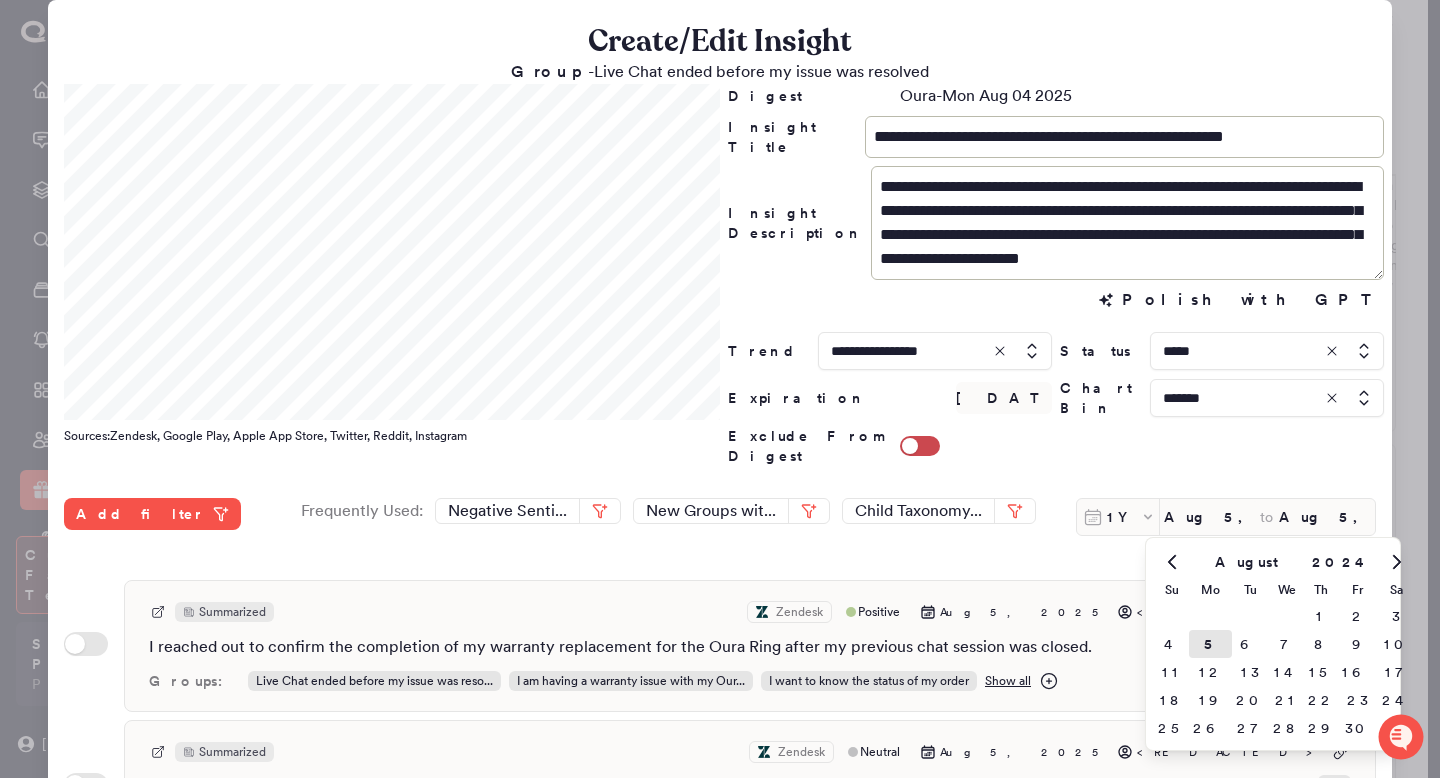 click 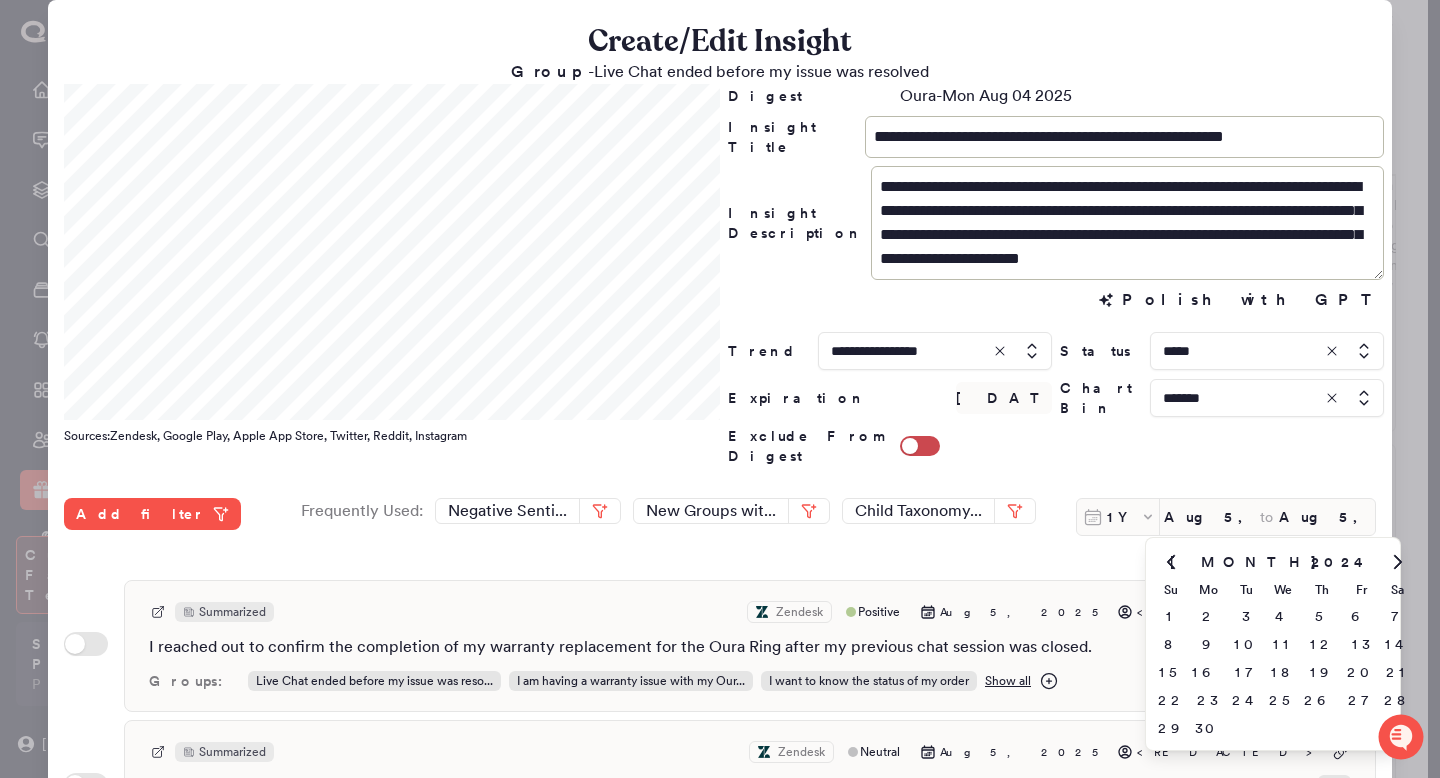 click 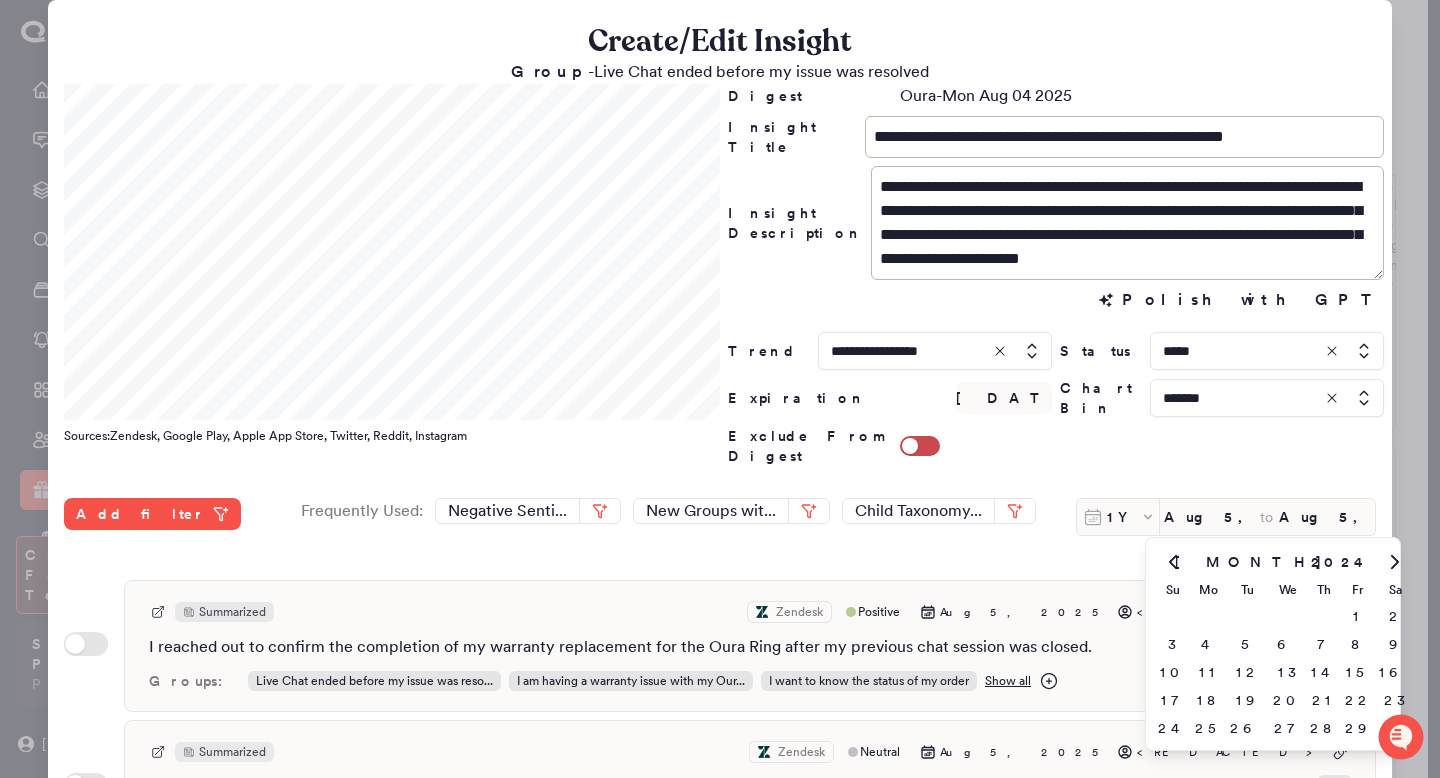 click 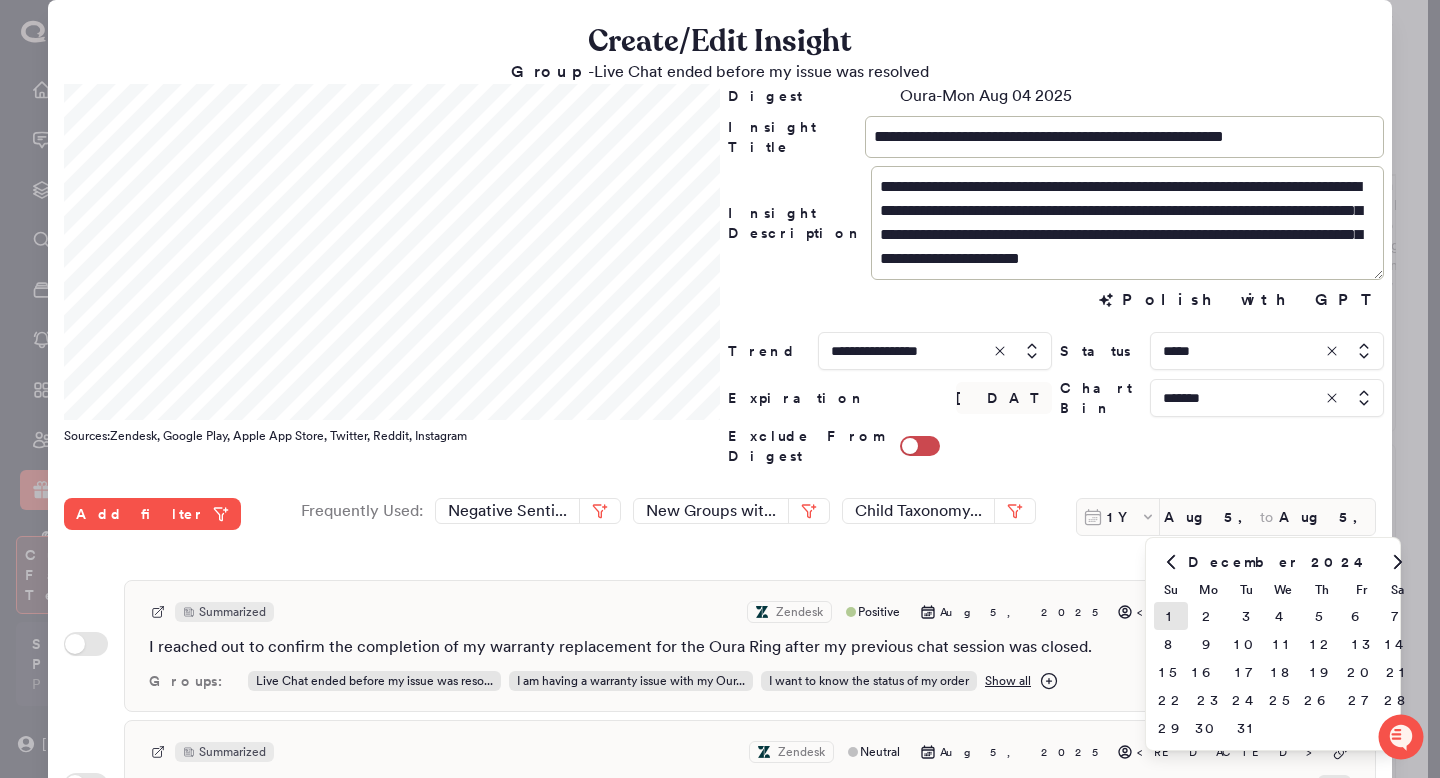 click on "1" at bounding box center [1171, 616] 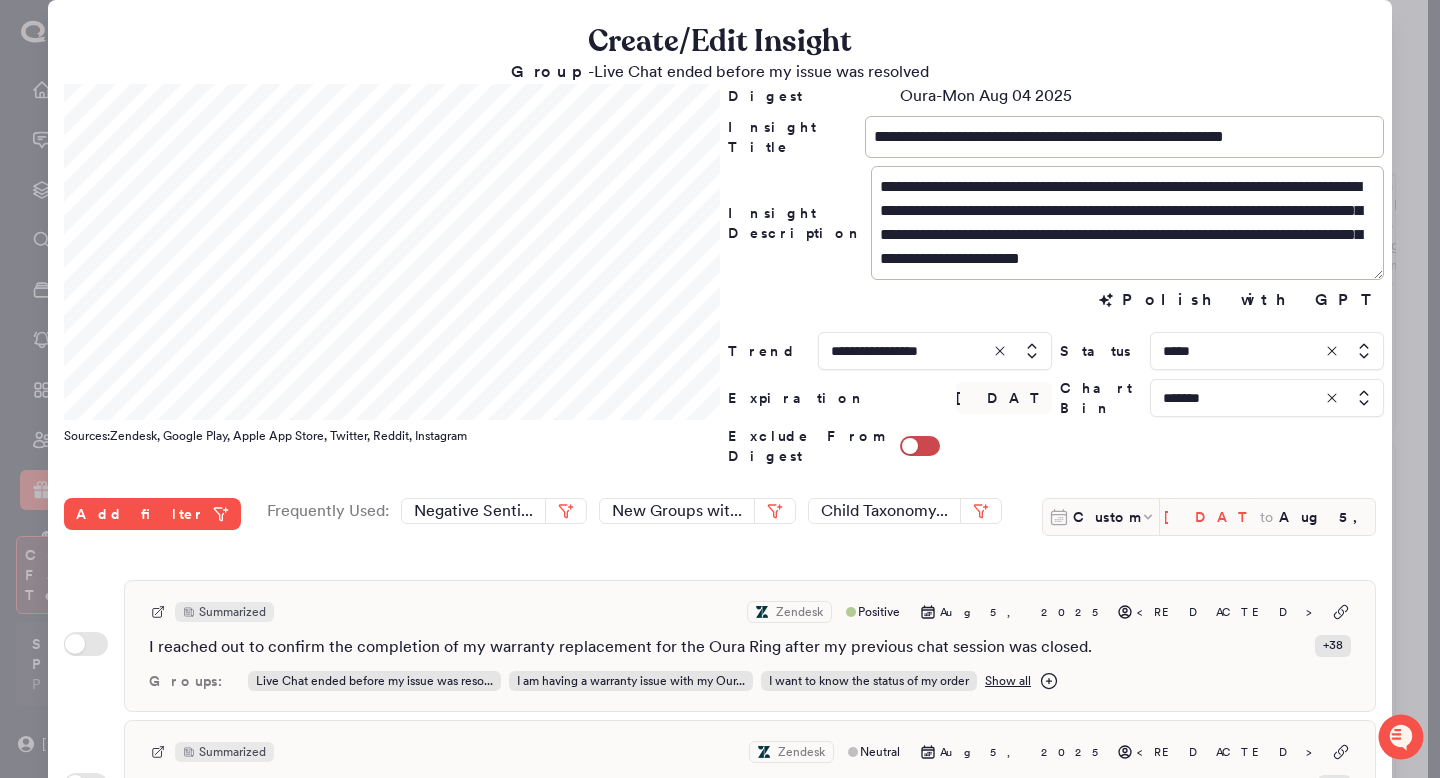 click on "Dec 1, 2024" at bounding box center (1212, 517) 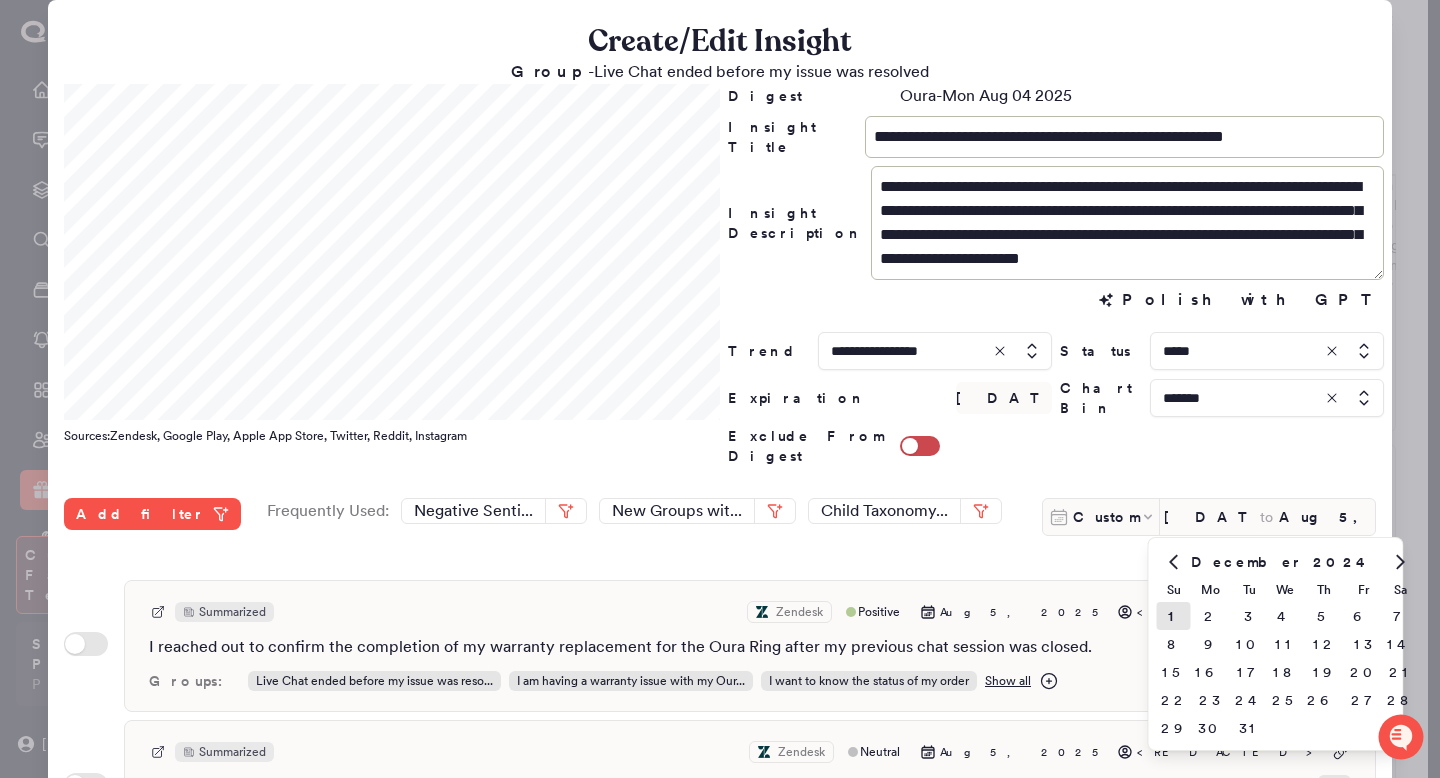 click 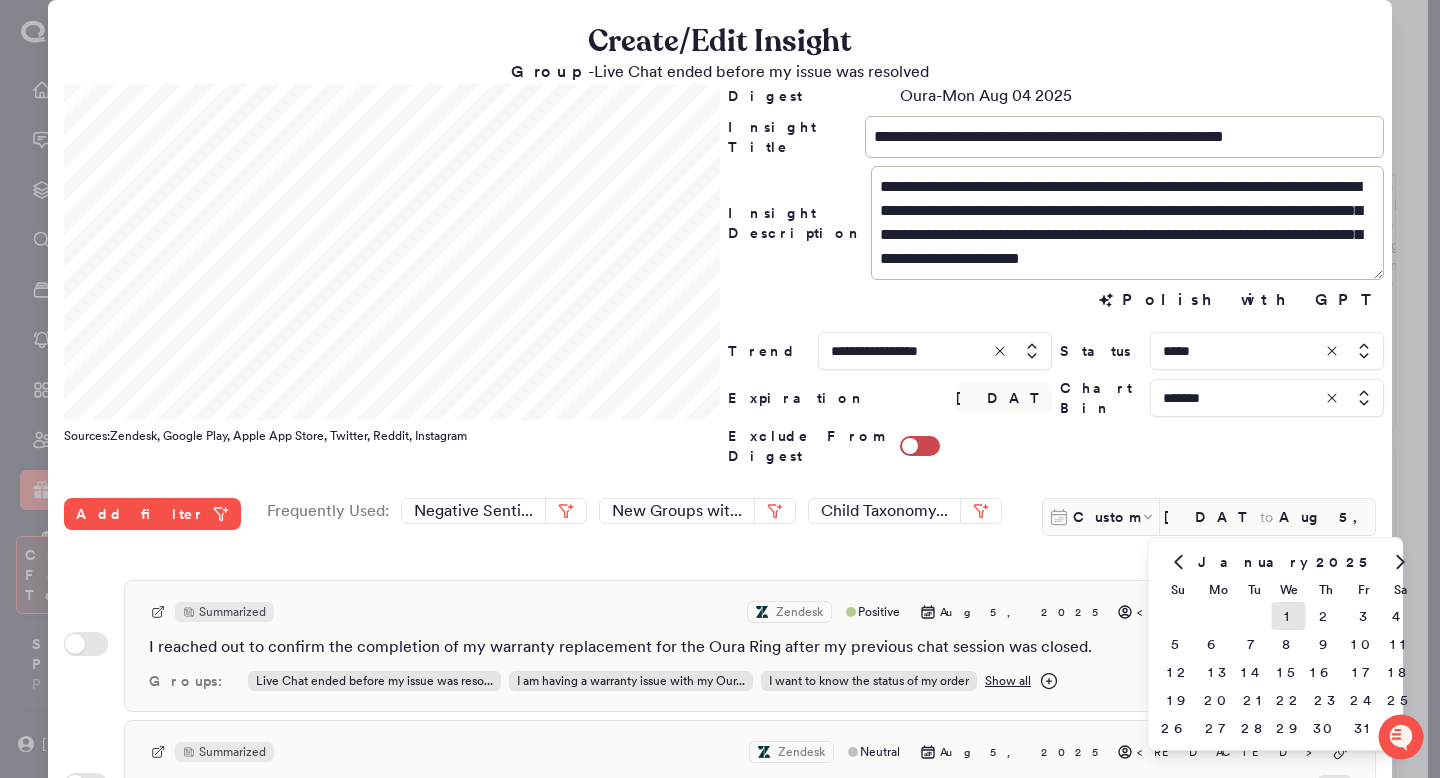 click on "1" at bounding box center [1289, 616] 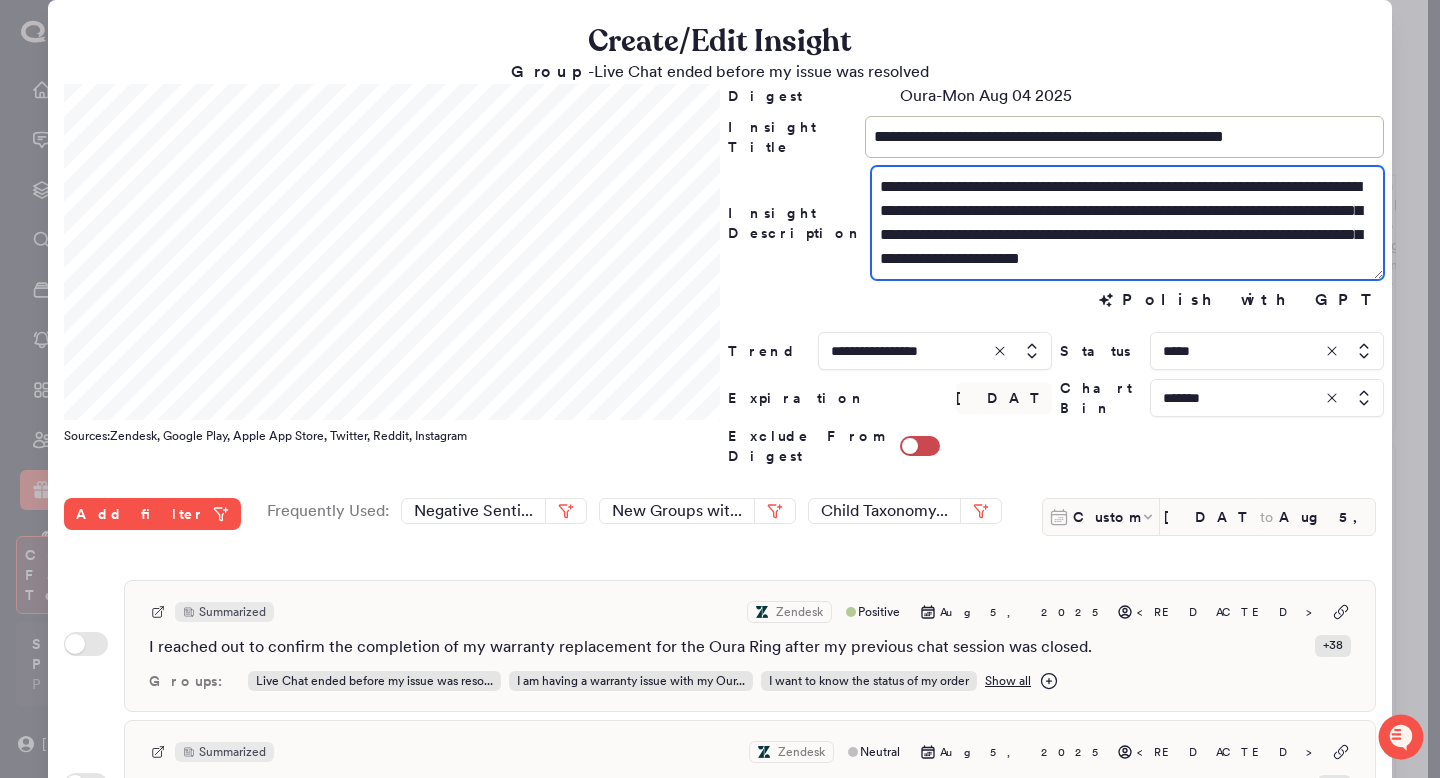 drag, startPoint x: 961, startPoint y: 242, endPoint x: 867, endPoint y: 218, distance: 97.015465 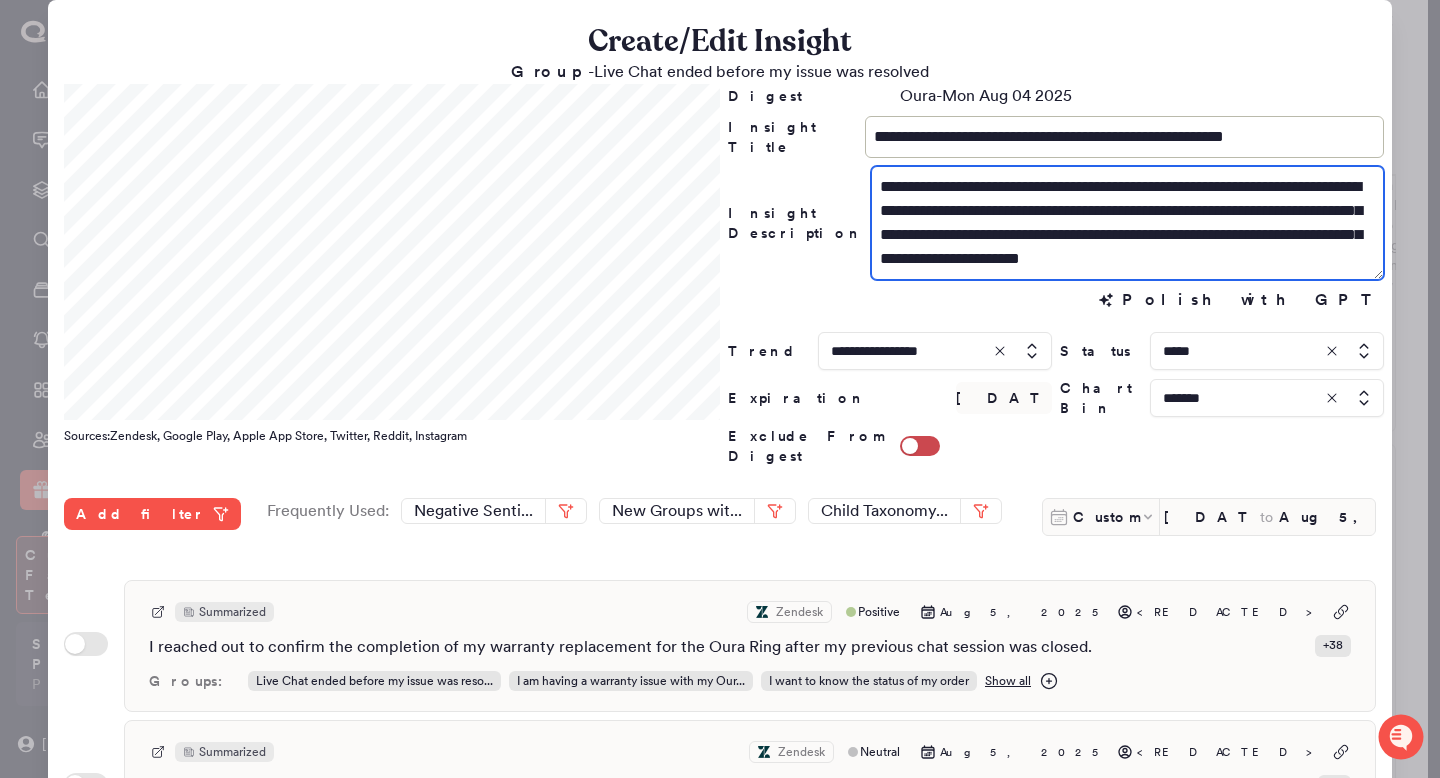 click on "**********" at bounding box center [1127, 223] 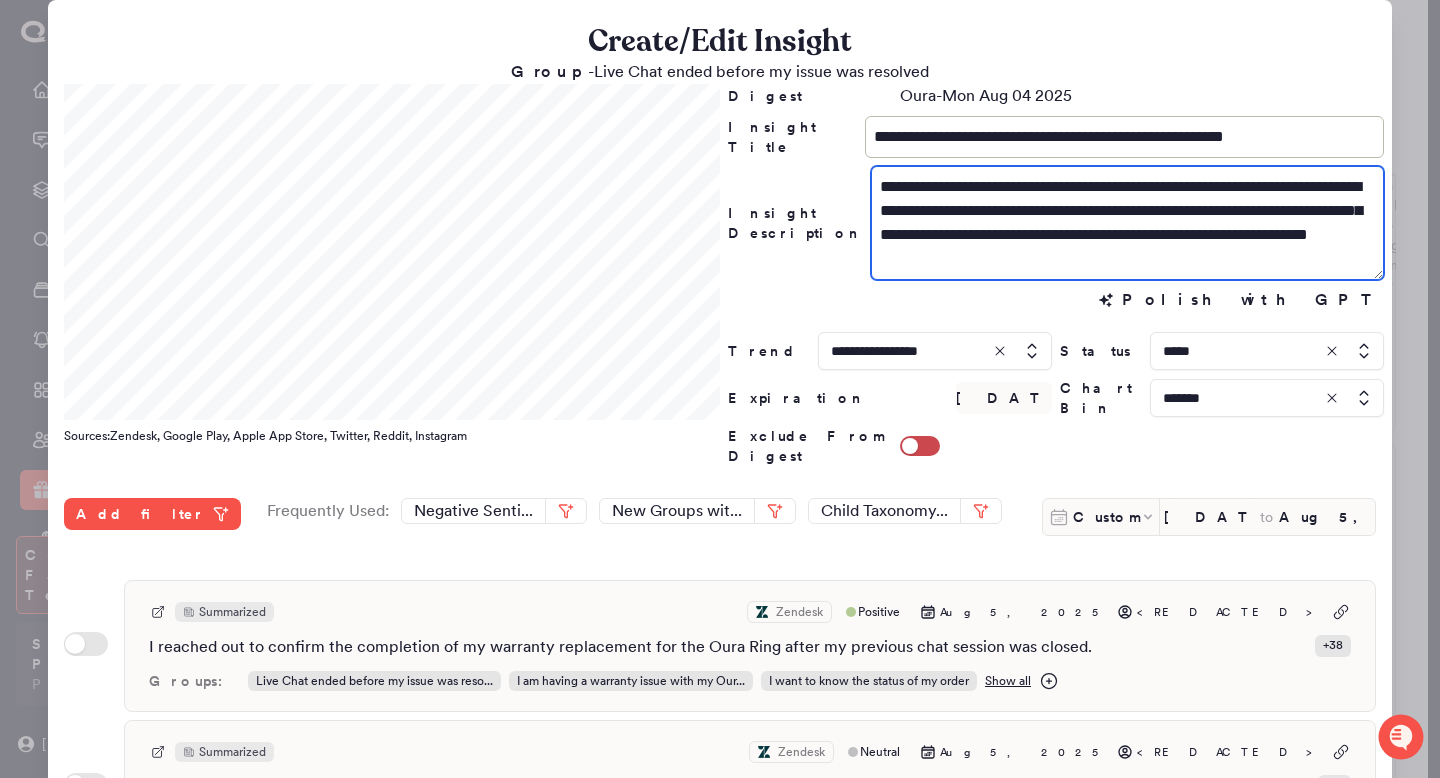 click on "**********" at bounding box center [1127, 223] 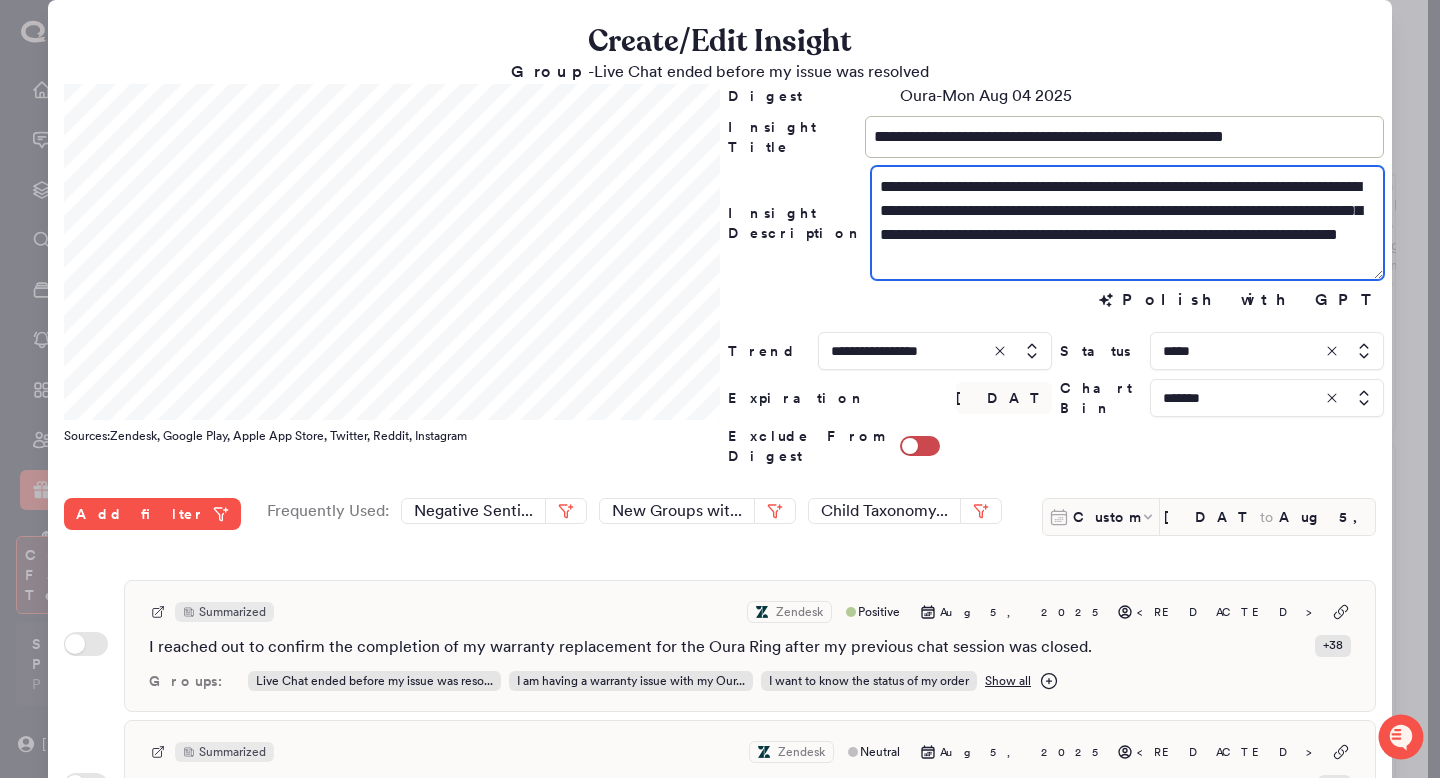 type on "**********" 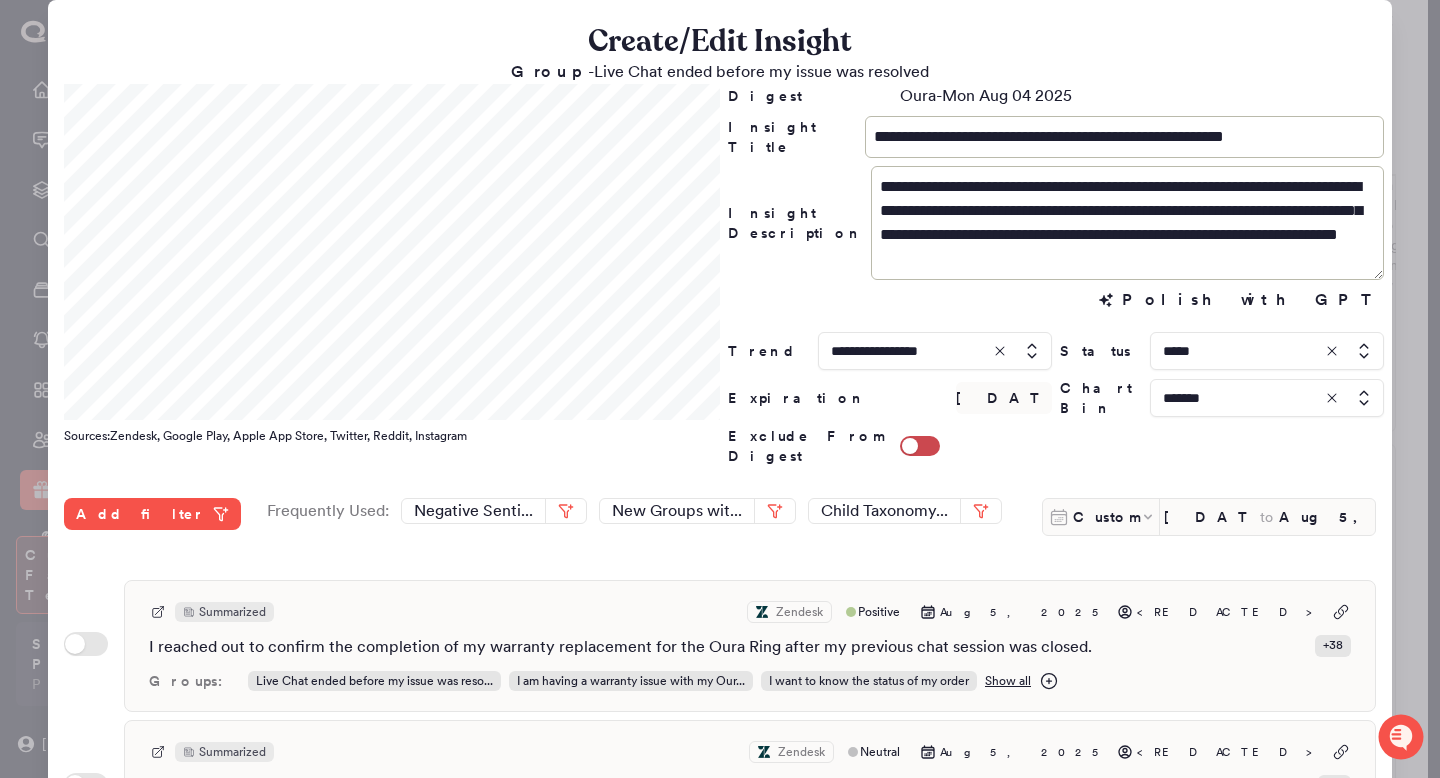 click at bounding box center [1267, 351] 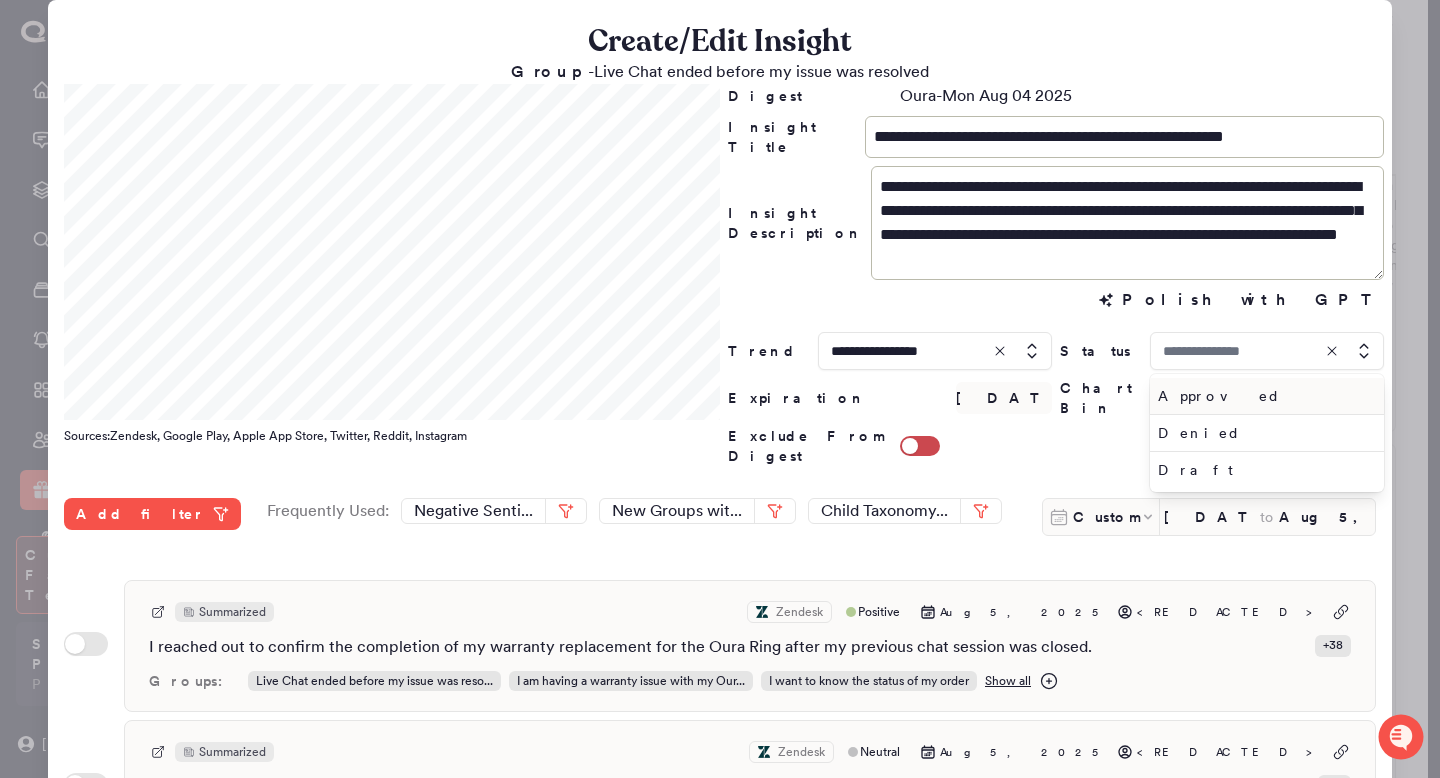 type on "*****" 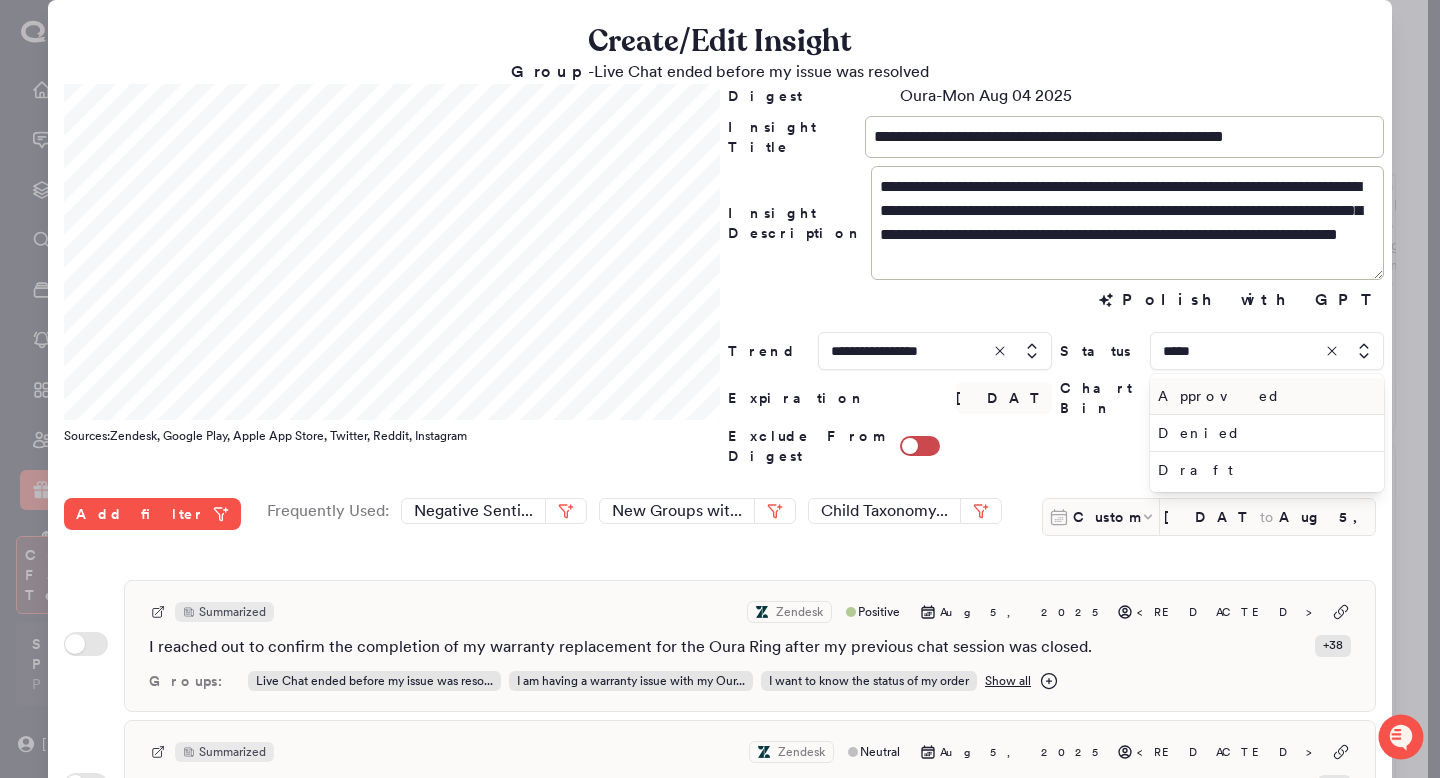 click on "Approved" at bounding box center [1263, 396] 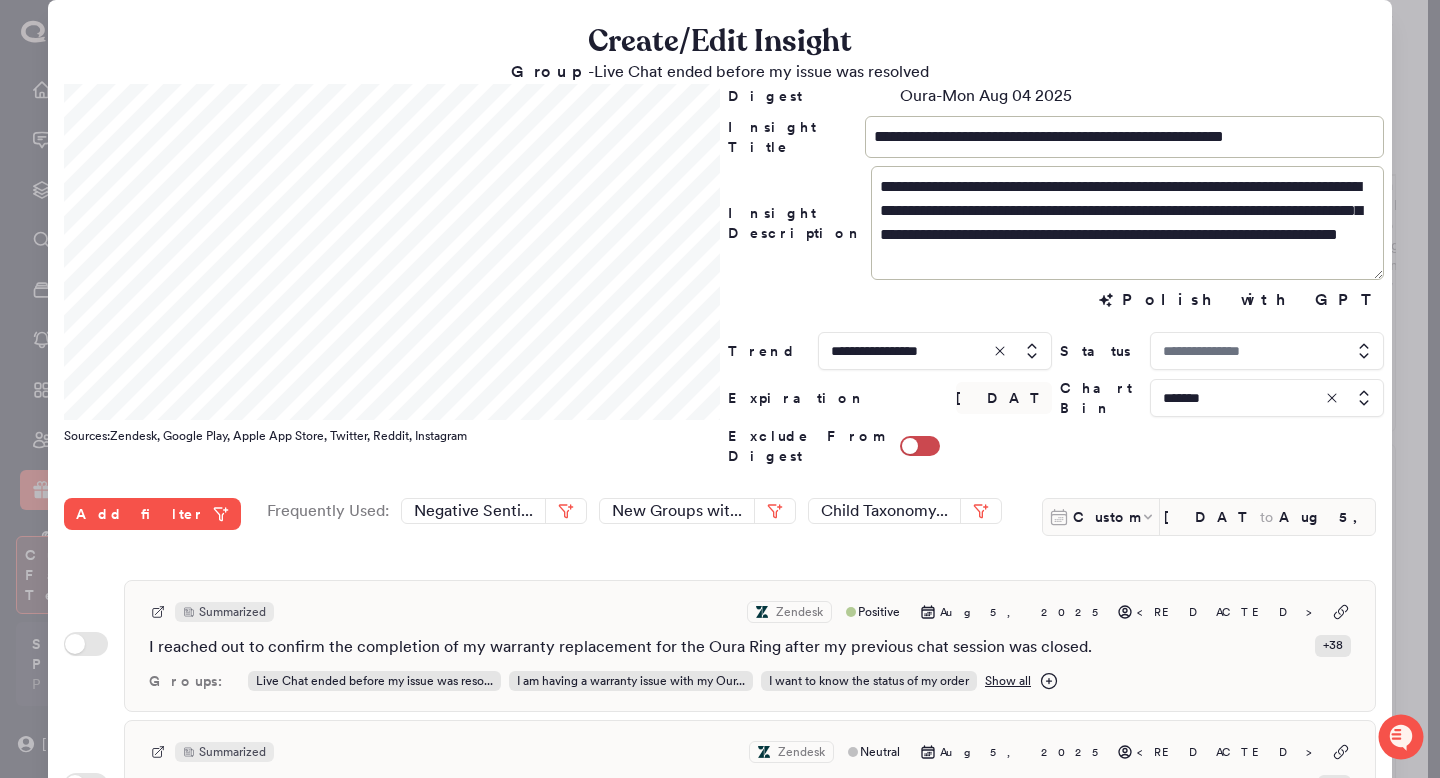 type on "********" 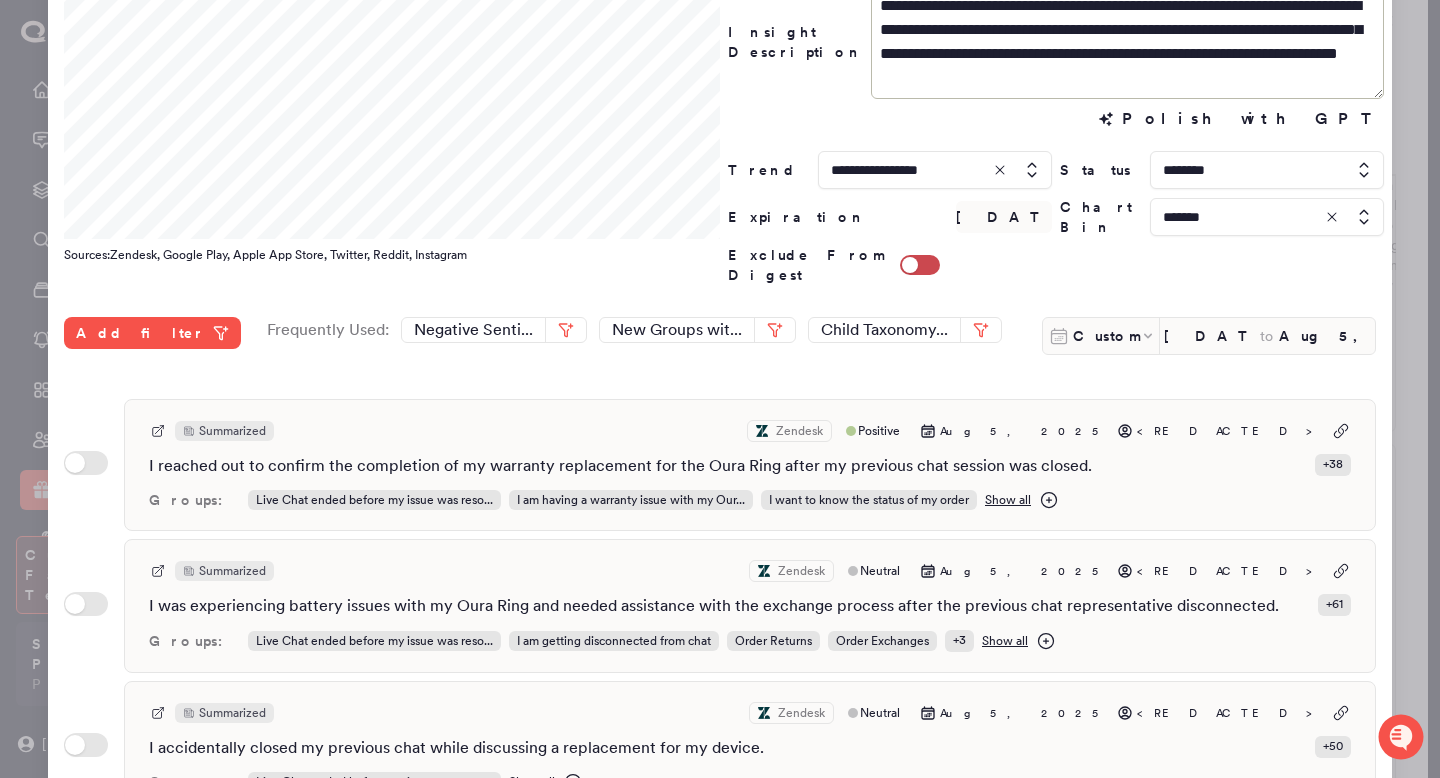 scroll, scrollTop: 184, scrollLeft: 0, axis: vertical 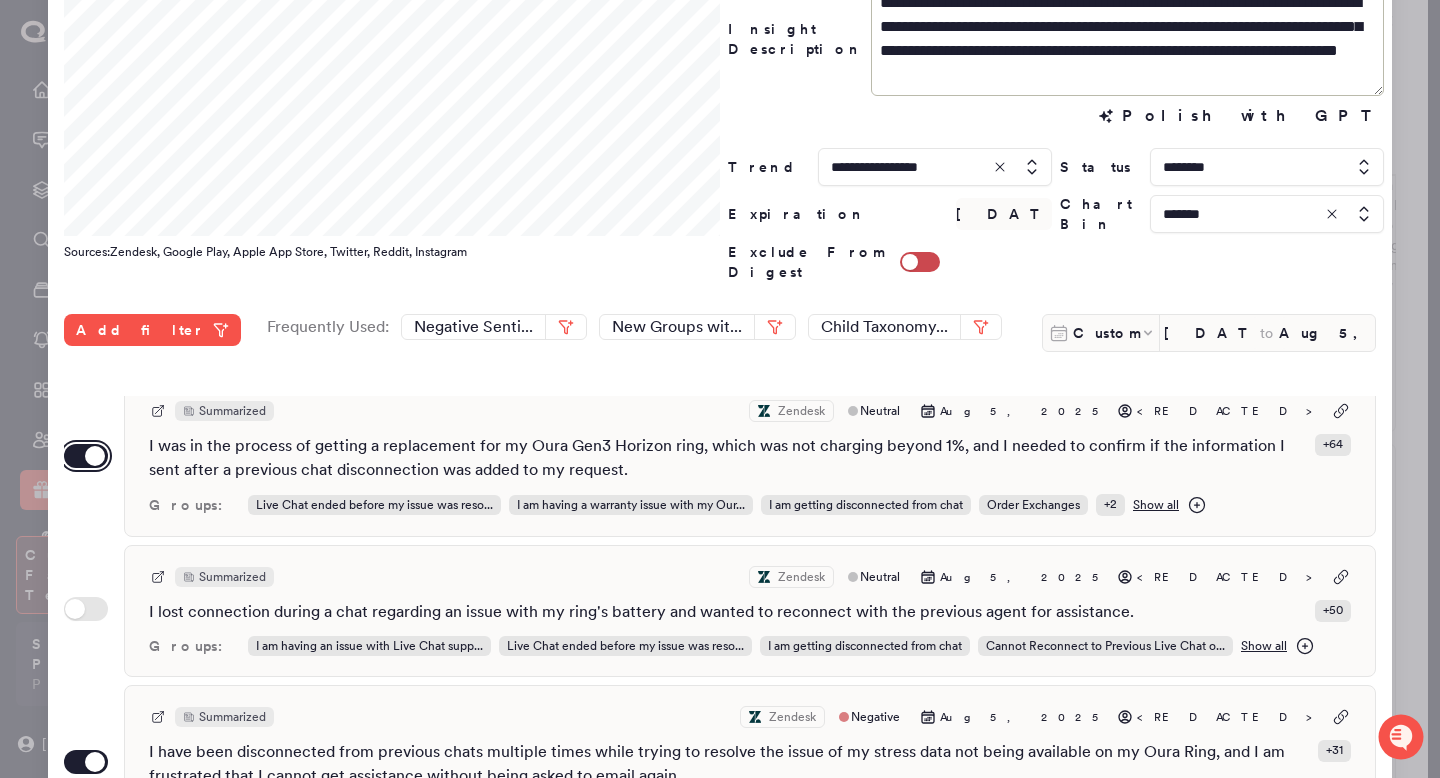 click on "Use setting" at bounding box center [86, 456] 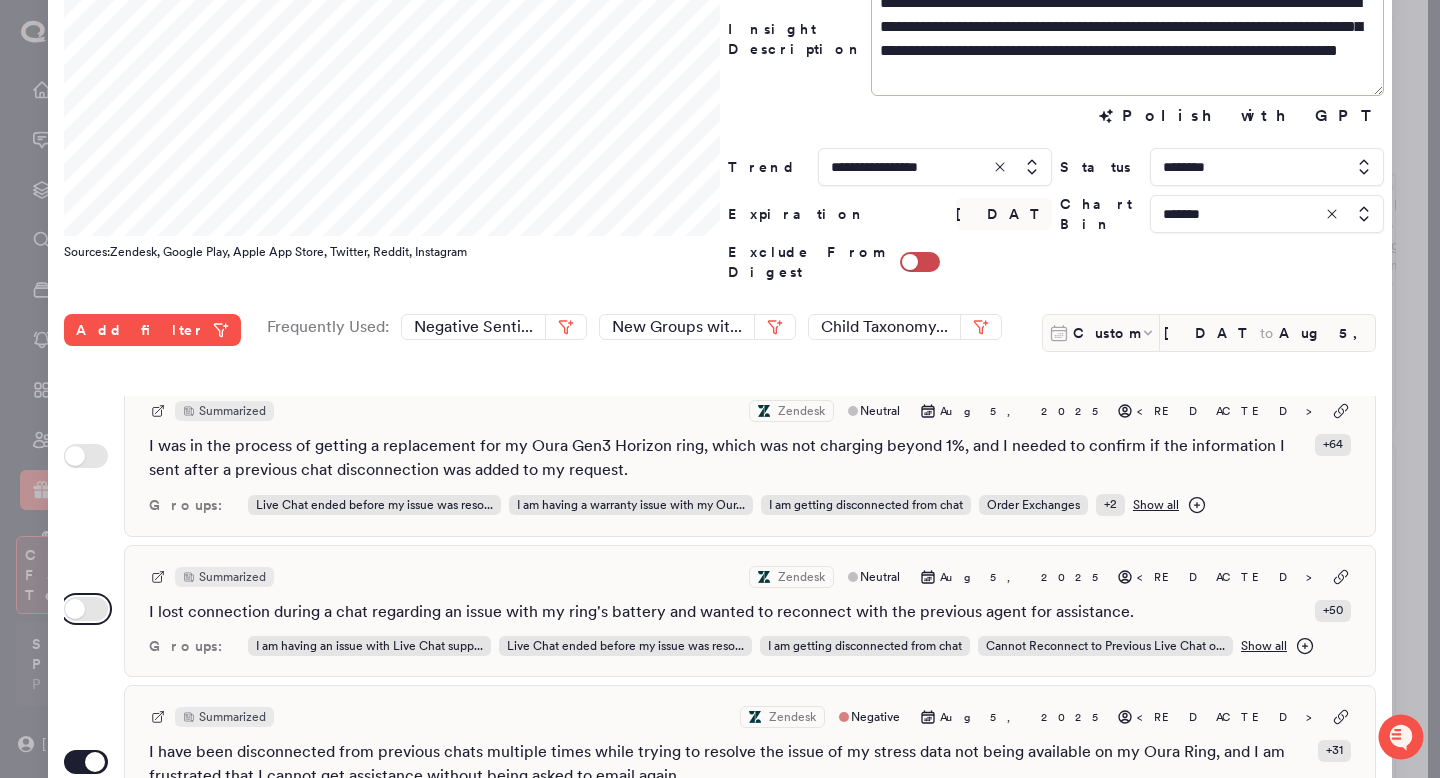 click on "Use setting" at bounding box center (86, 609) 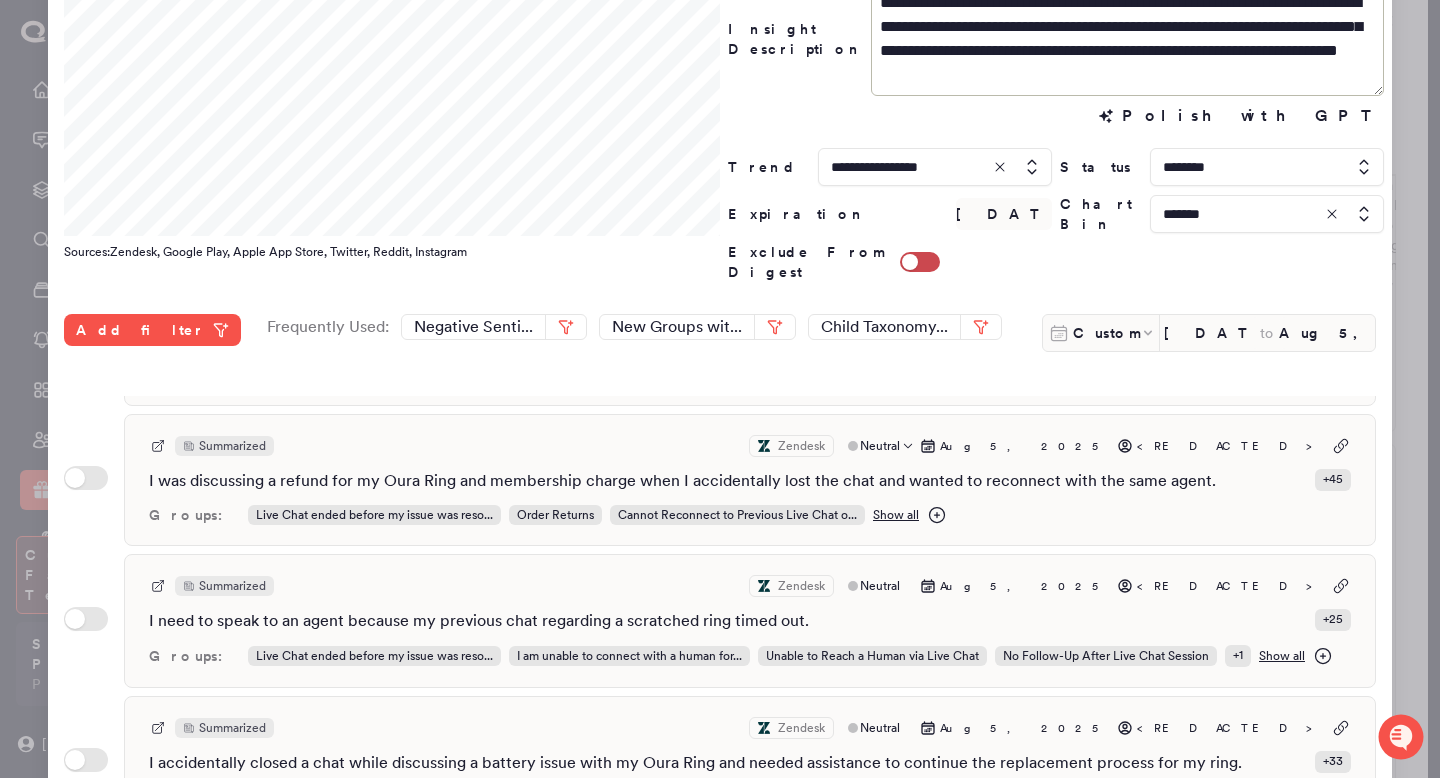 scroll, scrollTop: 2264, scrollLeft: 0, axis: vertical 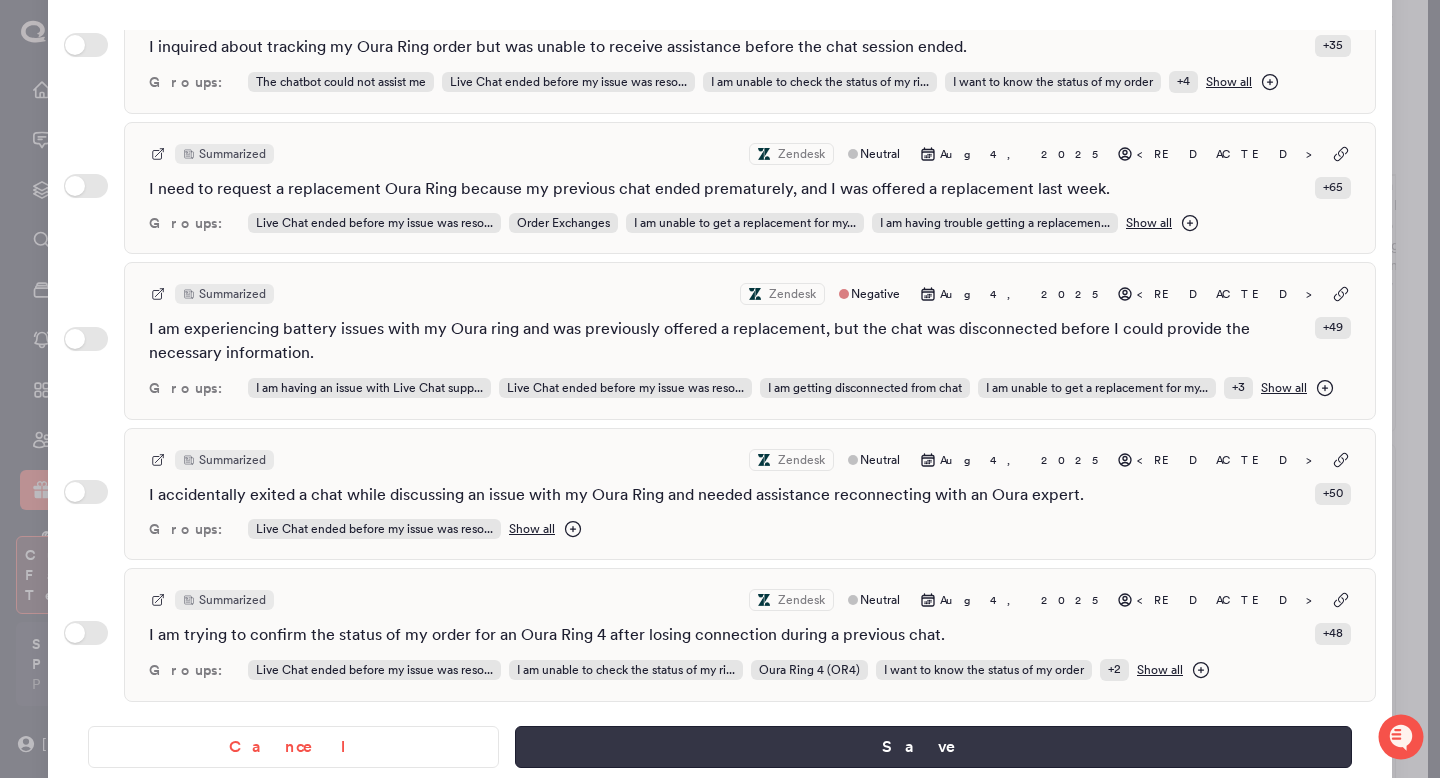click on "Save" at bounding box center [933, 747] 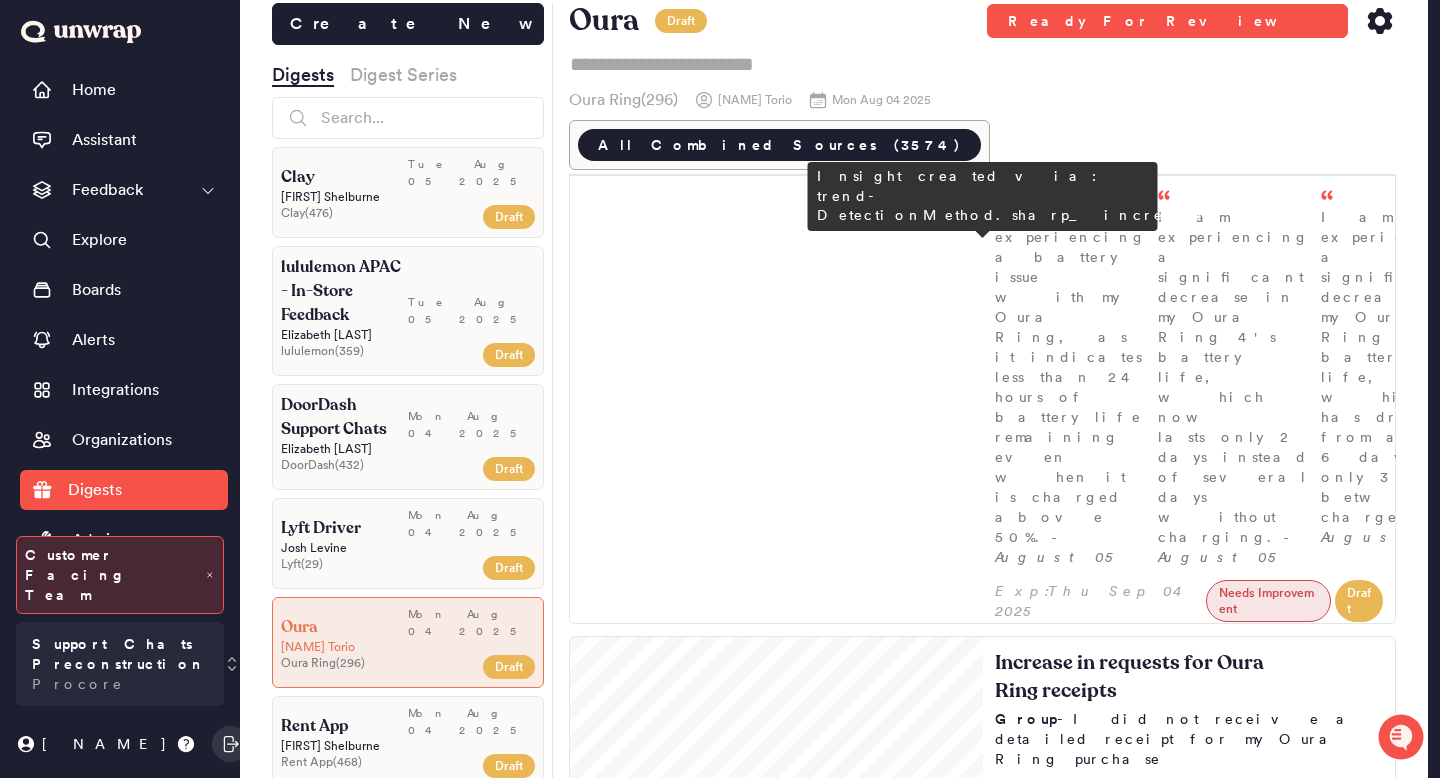 scroll, scrollTop: 5879, scrollLeft: 0, axis: vertical 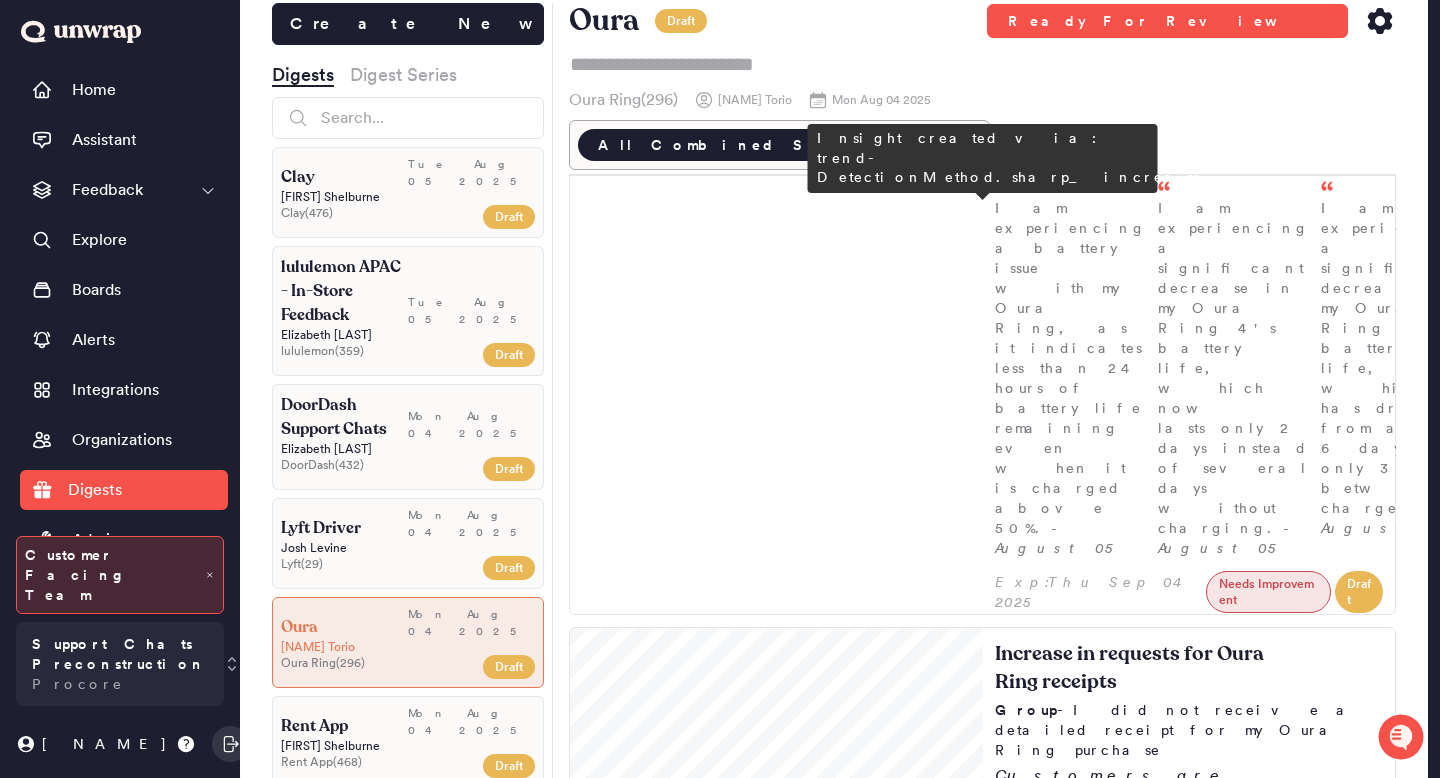 click on "Customers are reporting unauthorized orders placed on their accounts, with feedback volume rising to 25 entries on August 4th (0.5% of daily feedback). Many express frustration over orders shipped despite cancellation requests and concerns about compromised personal information." at bounding box center [1189, 4824] 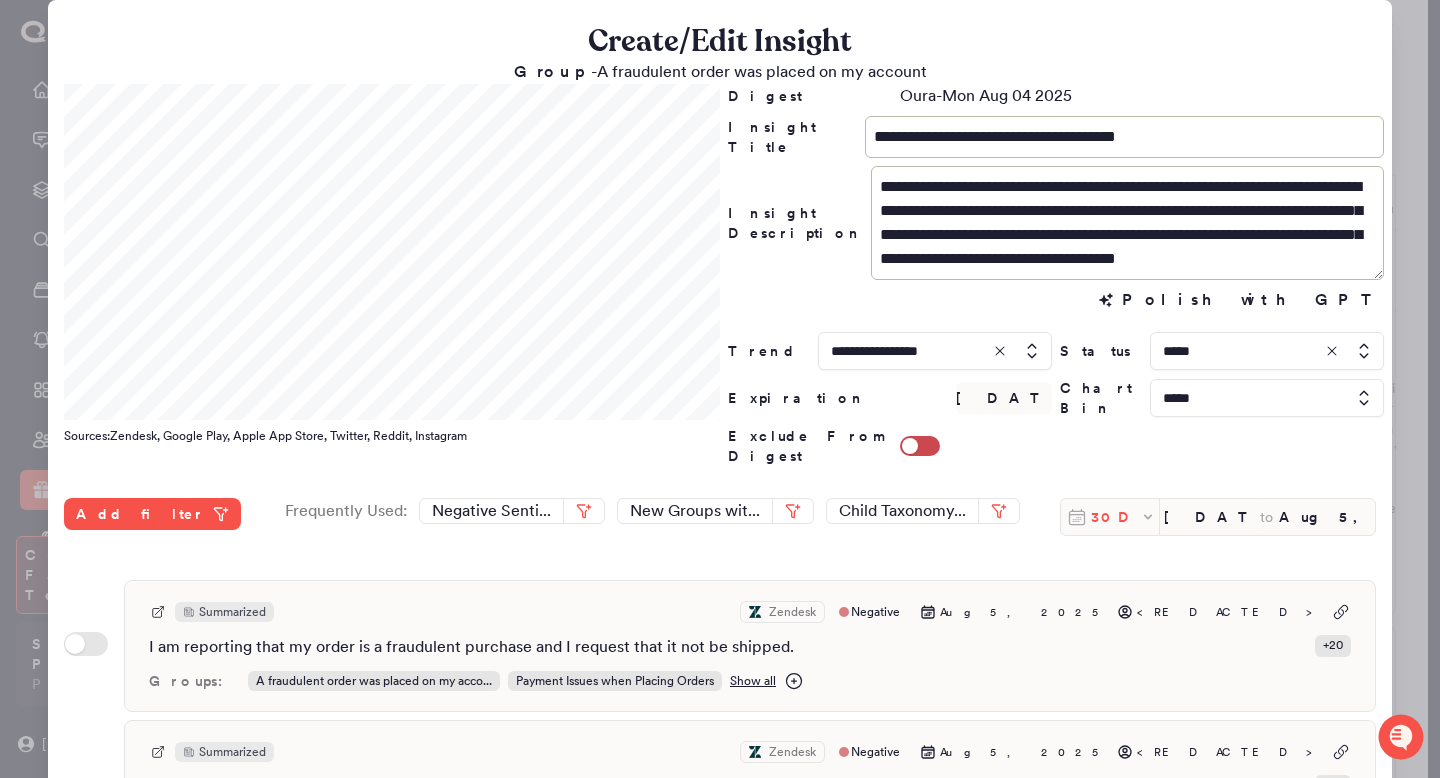 click on "30D" at bounding box center [1115, 517] 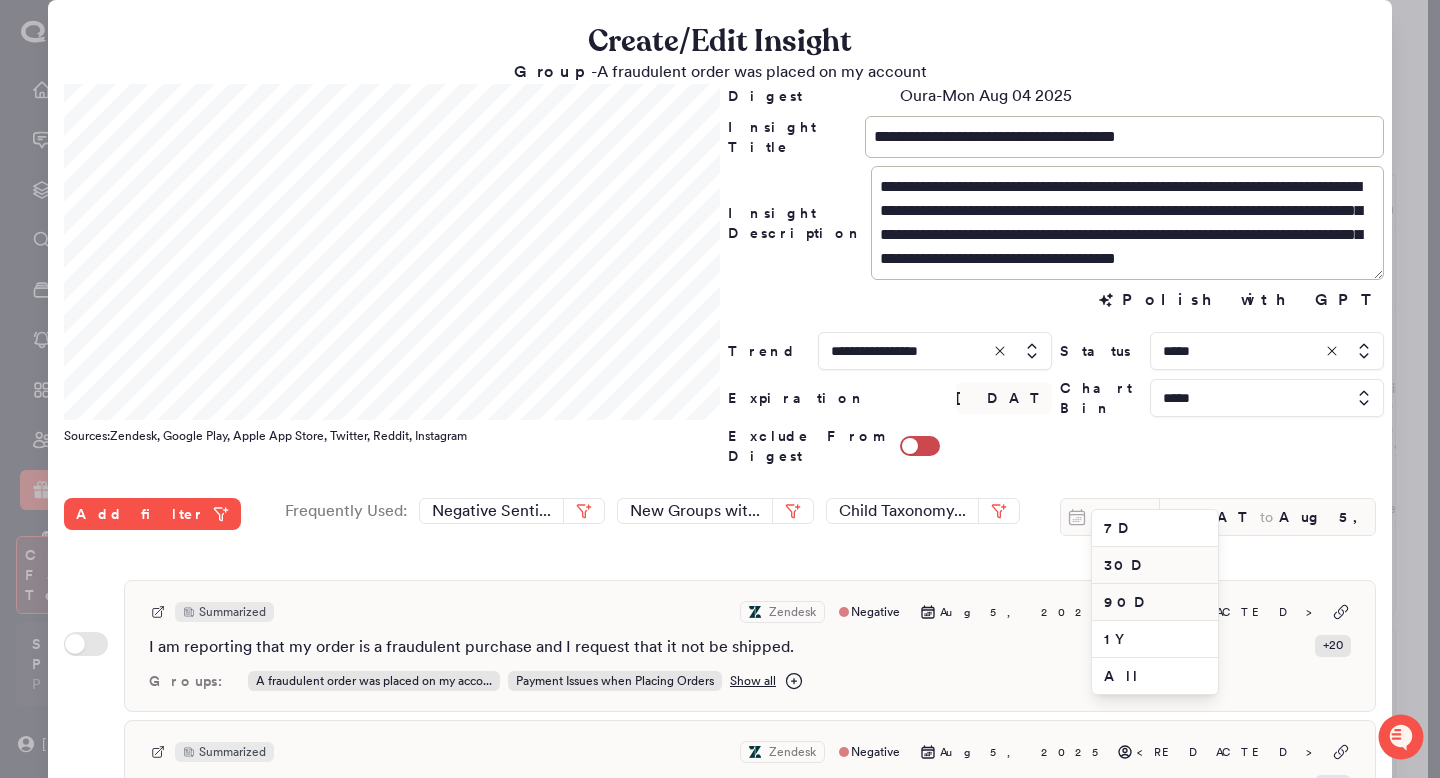 click on "90D" at bounding box center (1155, 602) 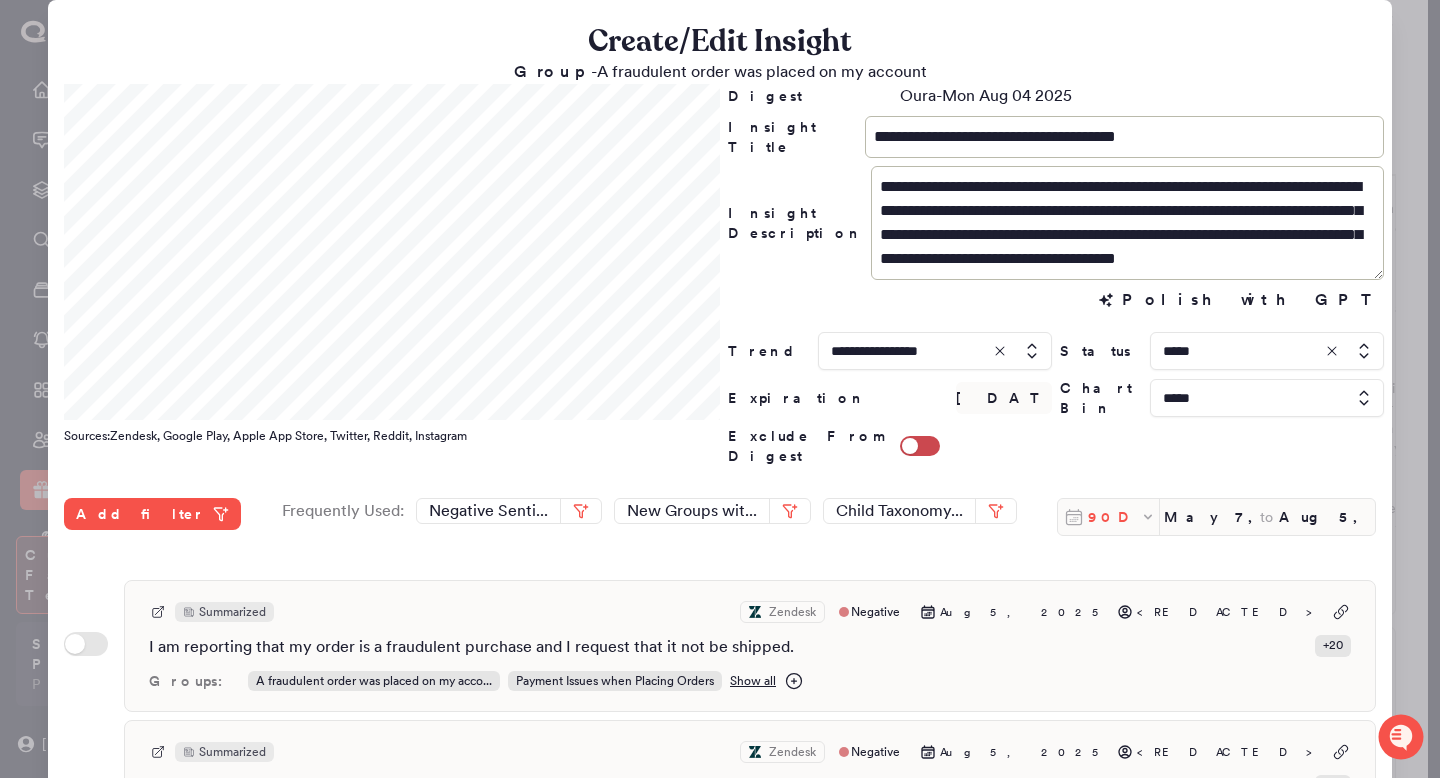 click 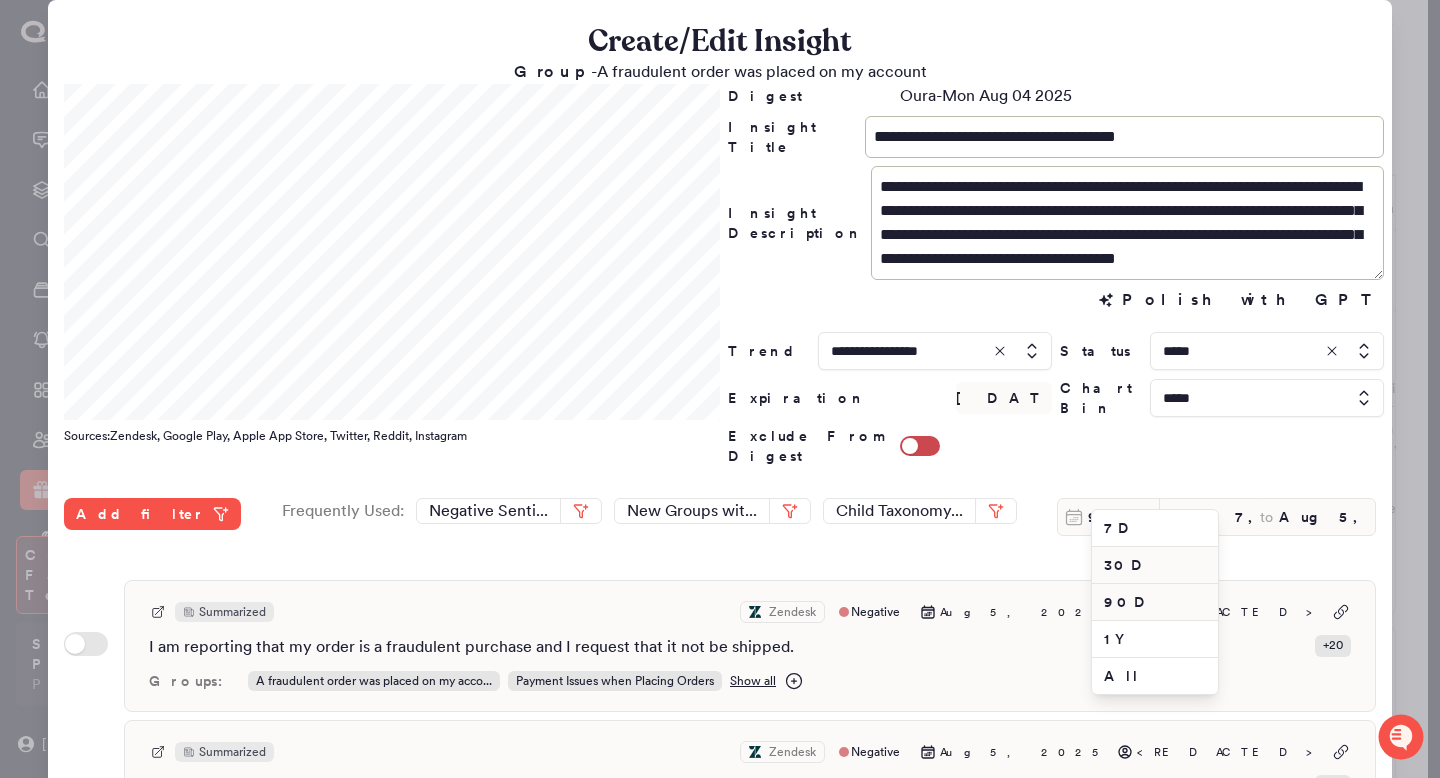 click on "30D" at bounding box center [1155, 565] 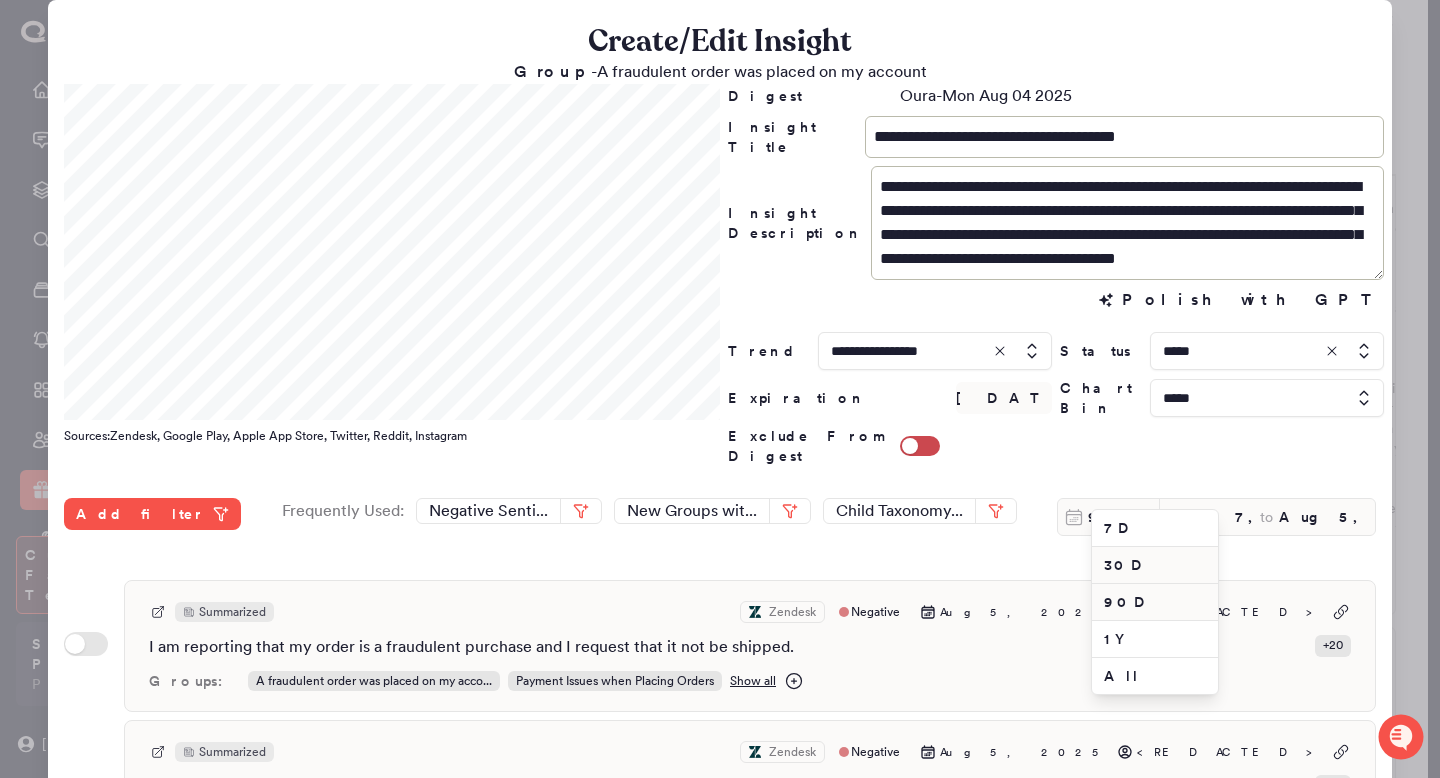 type on "Jul 6, 2025" 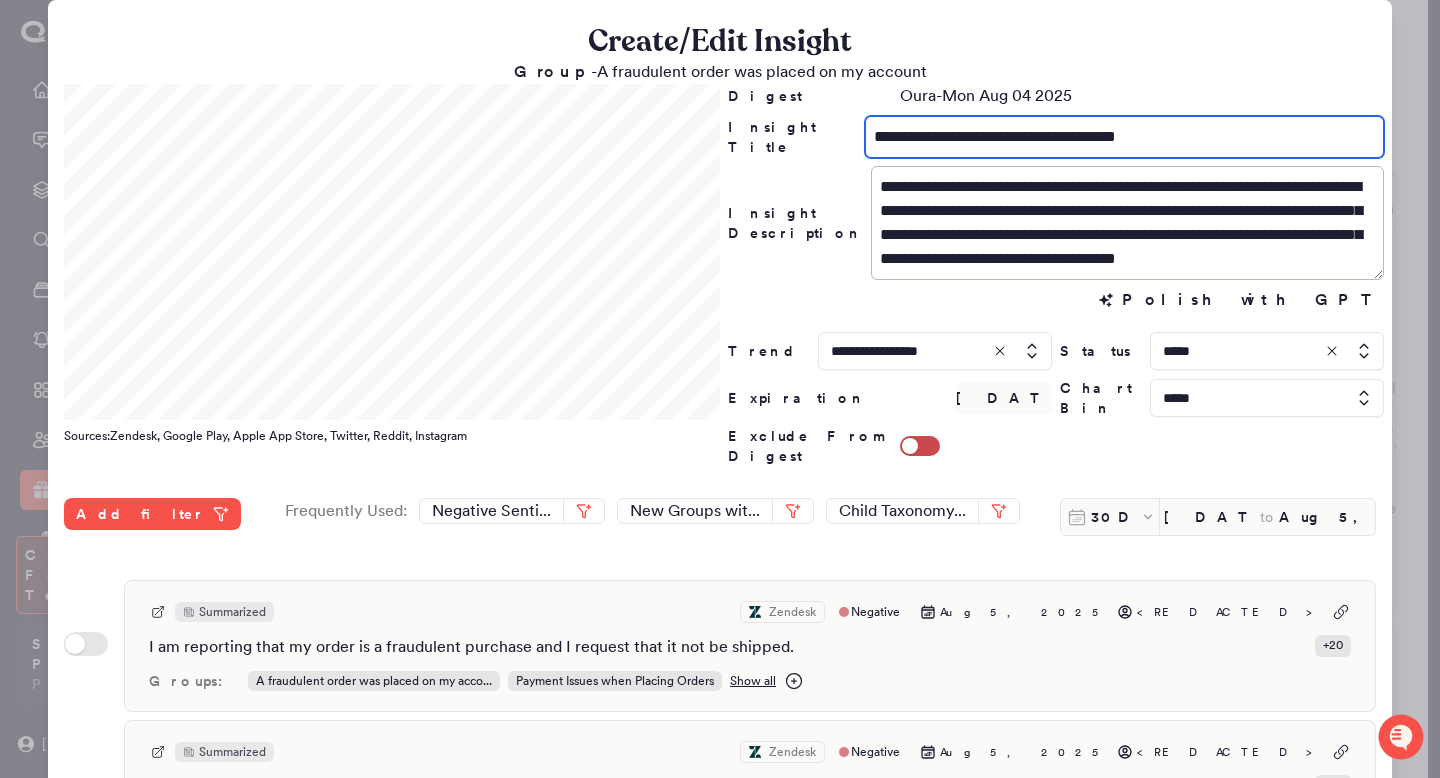 drag, startPoint x: 960, startPoint y: 141, endPoint x: 803, endPoint y: 140, distance: 157.00319 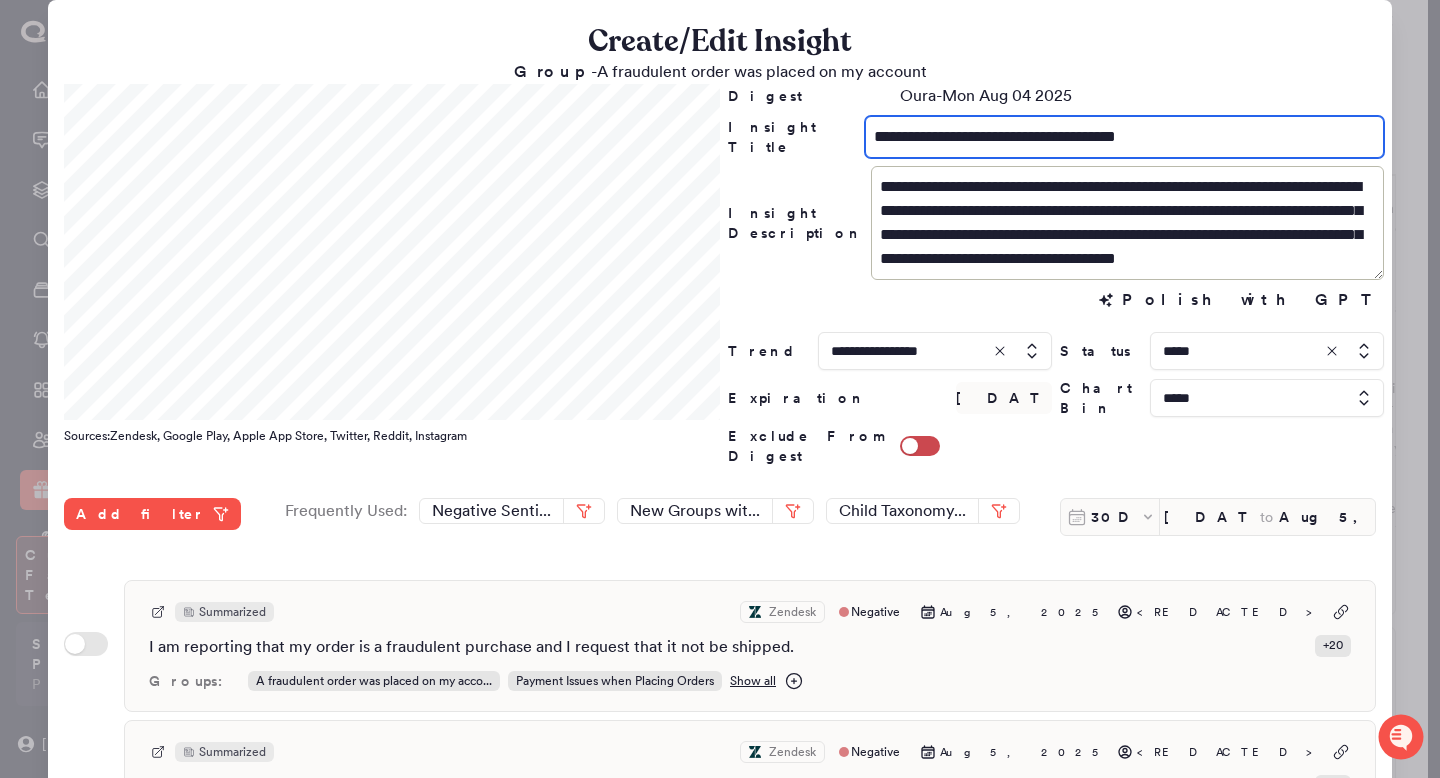 click on "**********" at bounding box center (1056, 137) 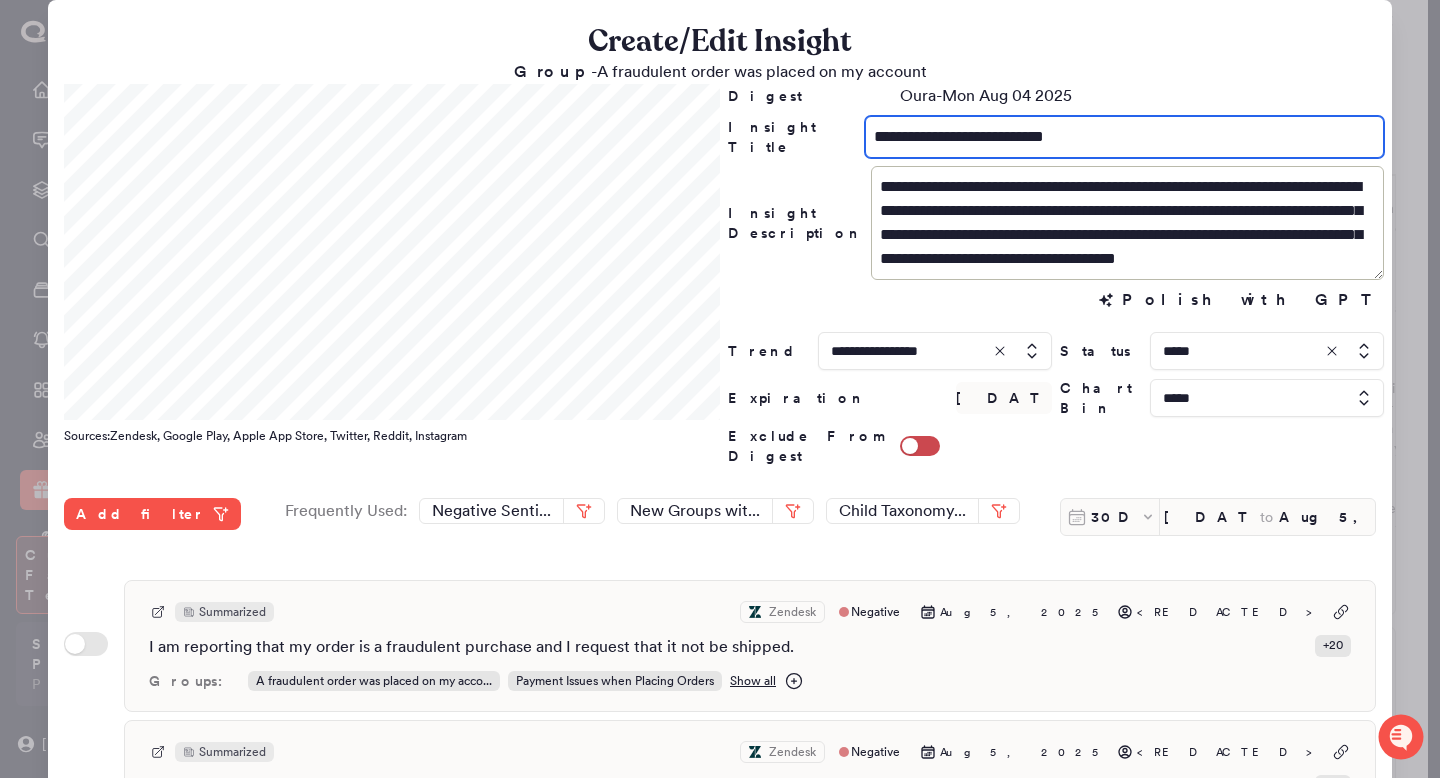 click on "**********" at bounding box center [1124, 137] 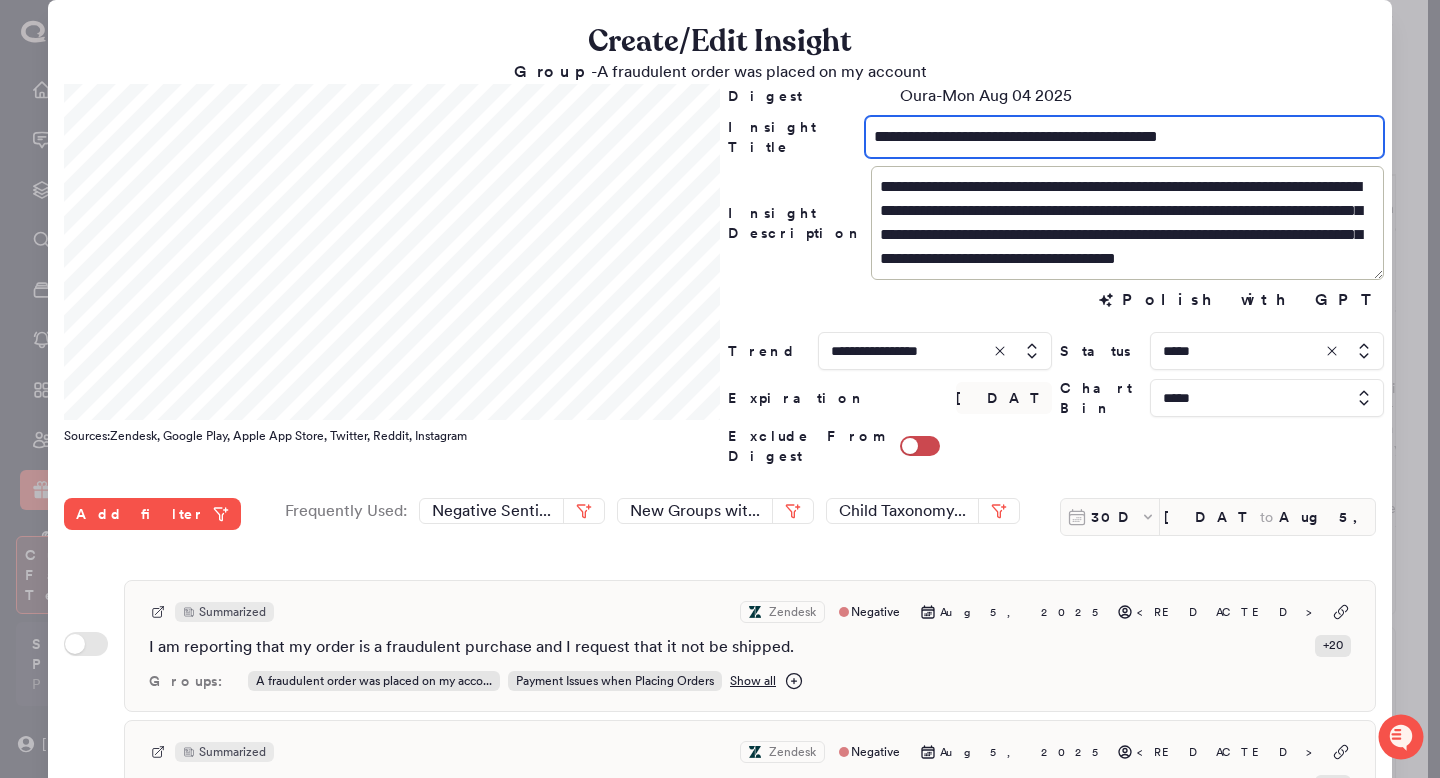 type on "**********" 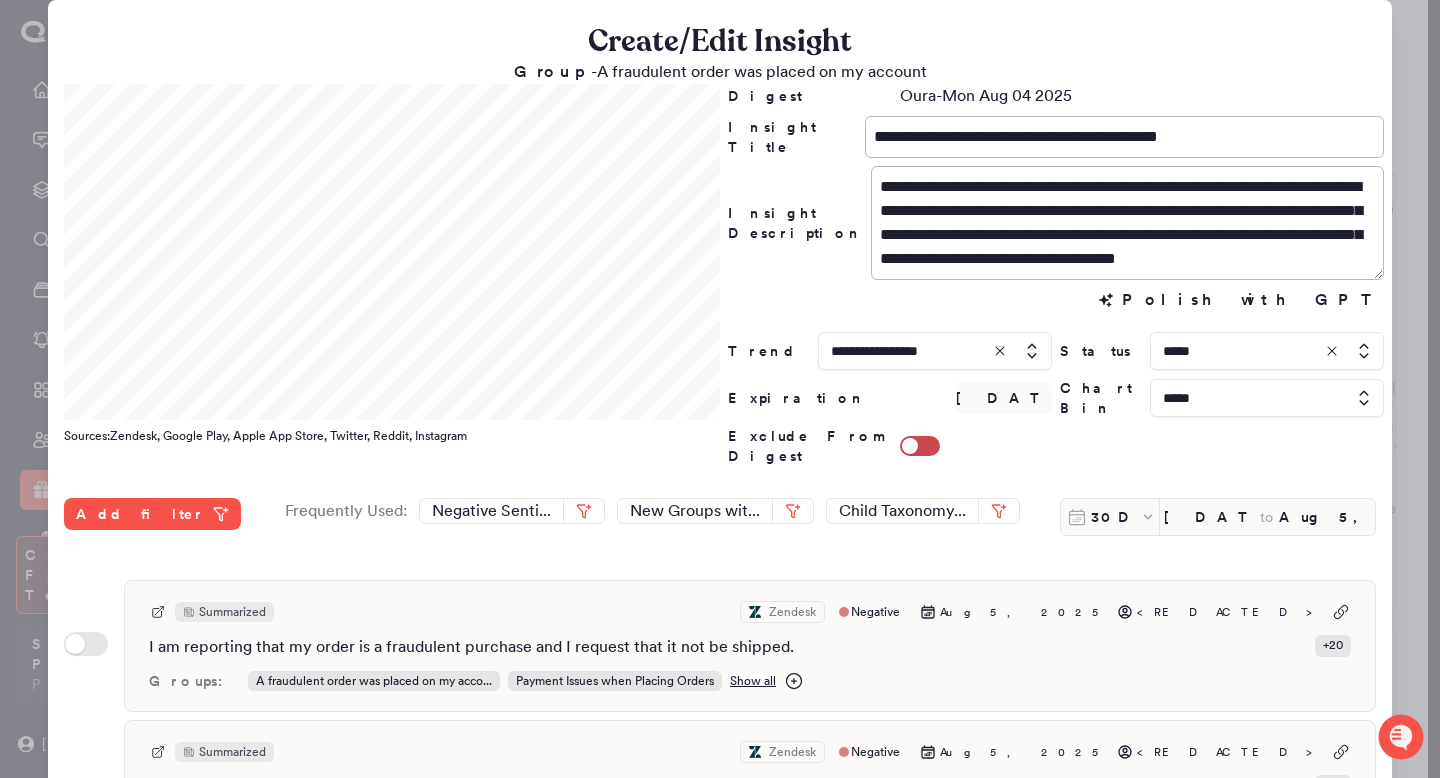 click at bounding box center [935, 351] 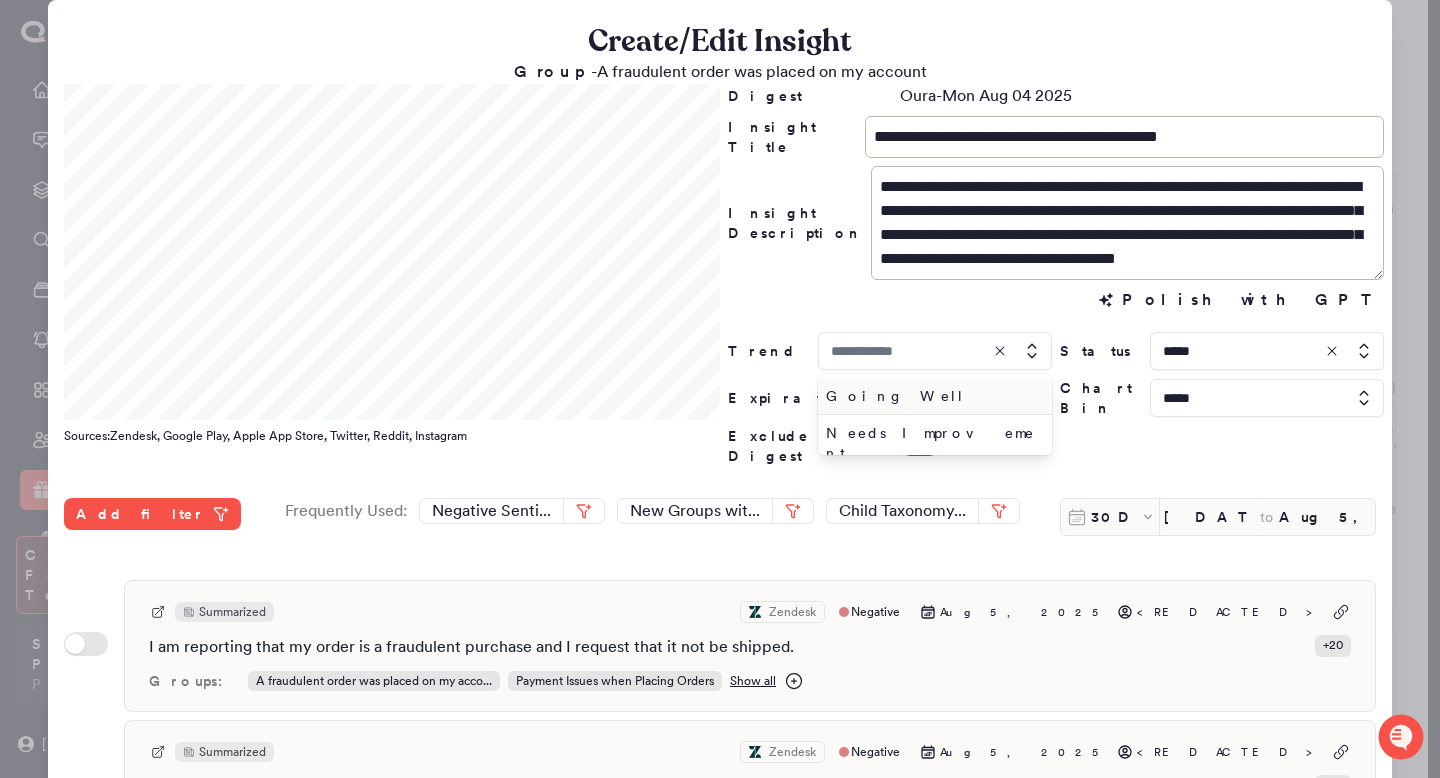 type on "**********" 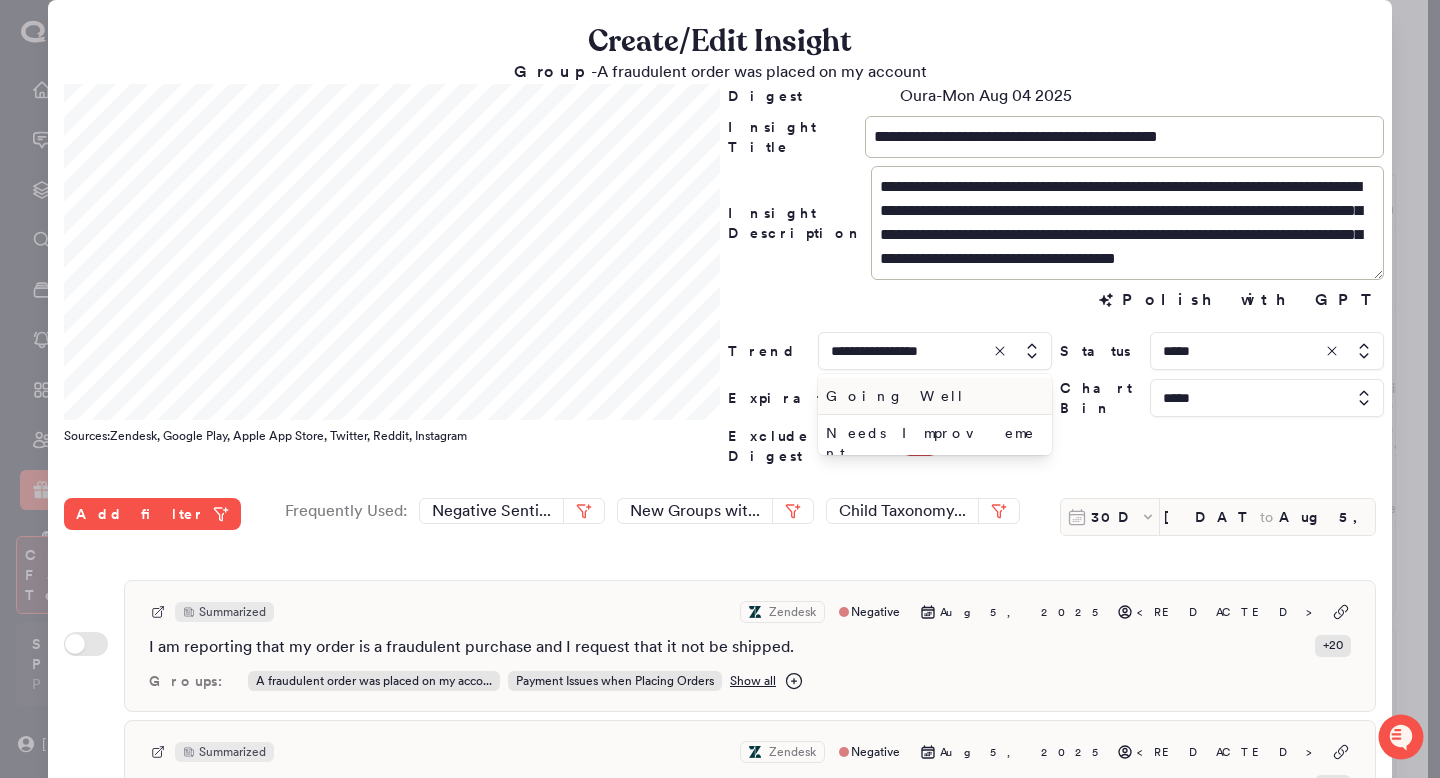 click on "Going Well" at bounding box center (931, 396) 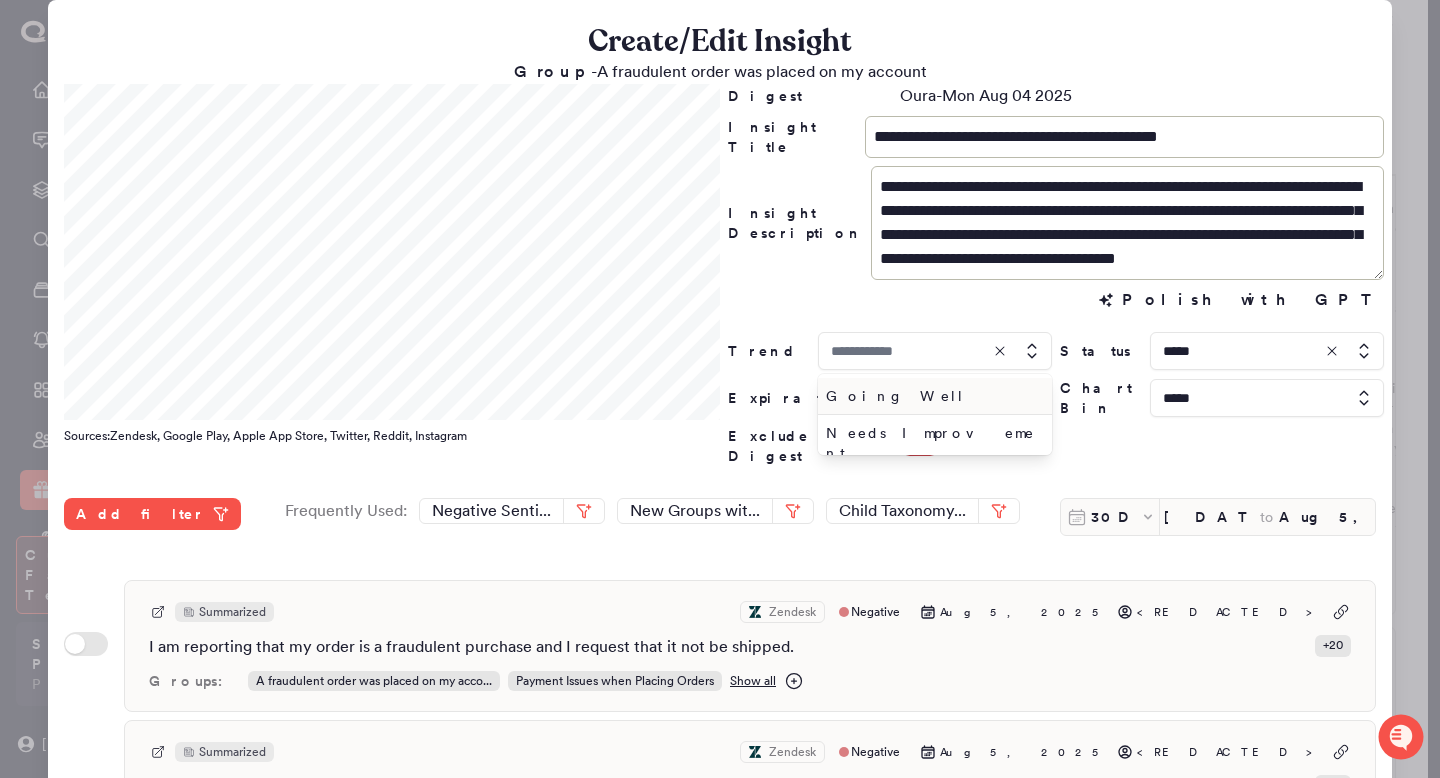 type on "**********" 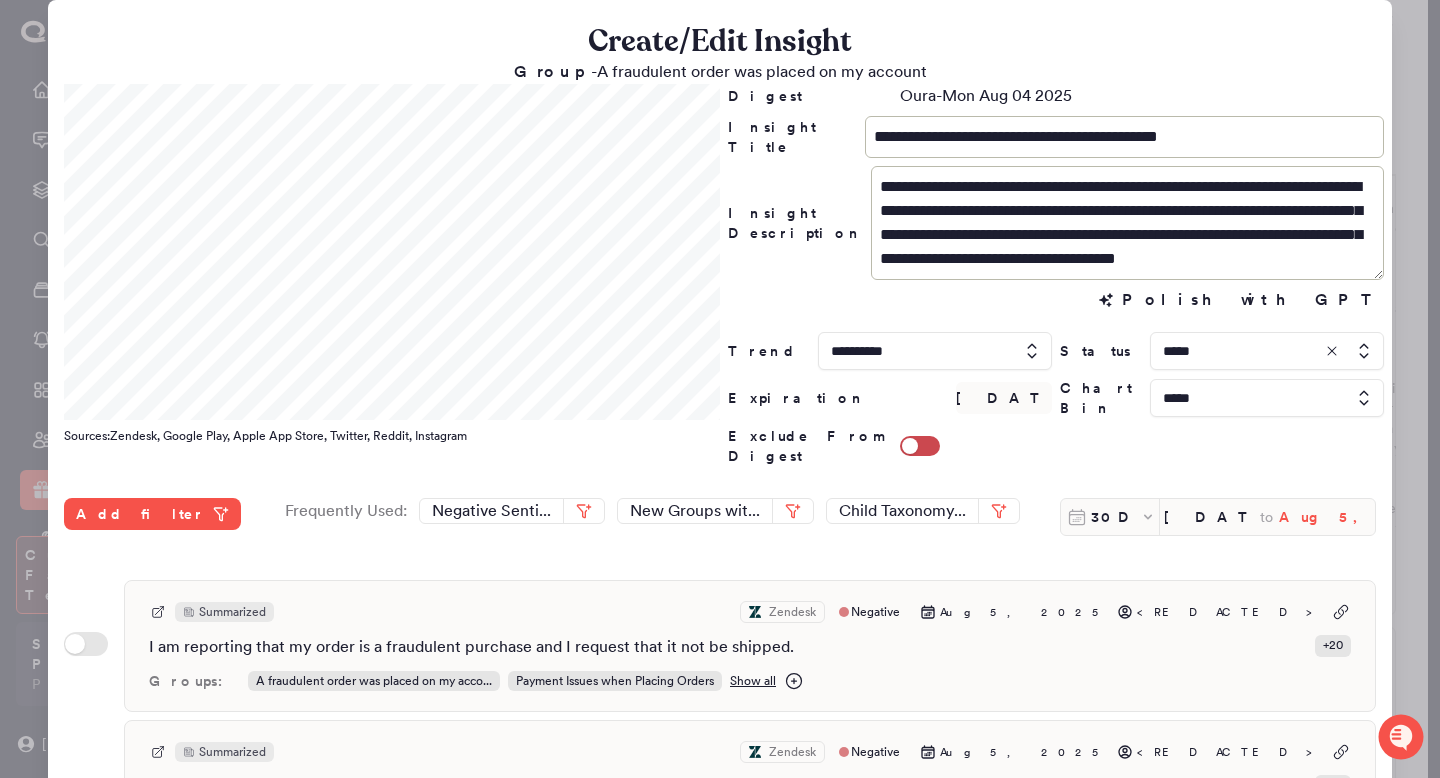 click on "Aug 5, 2025" at bounding box center [1327, 517] 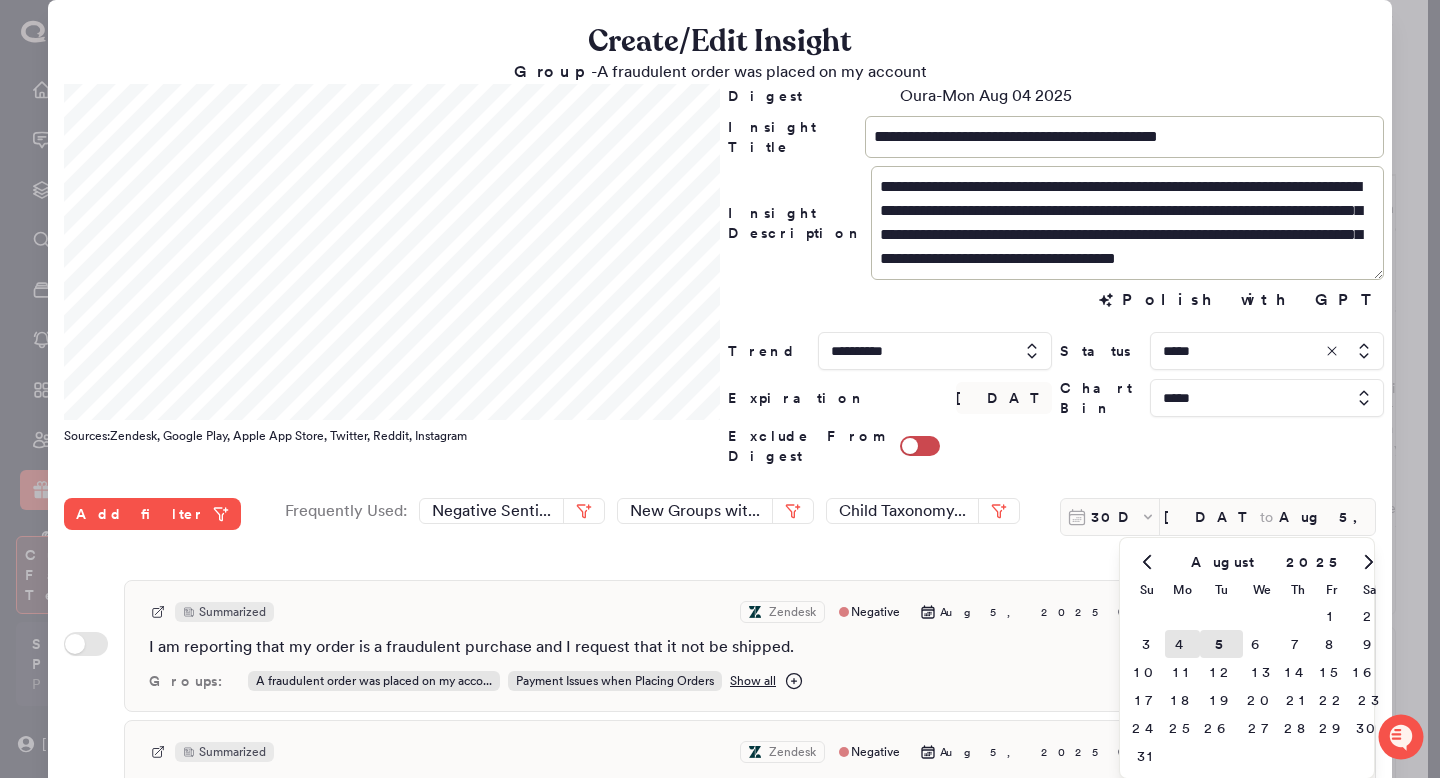 click on "4" at bounding box center [1182, 644] 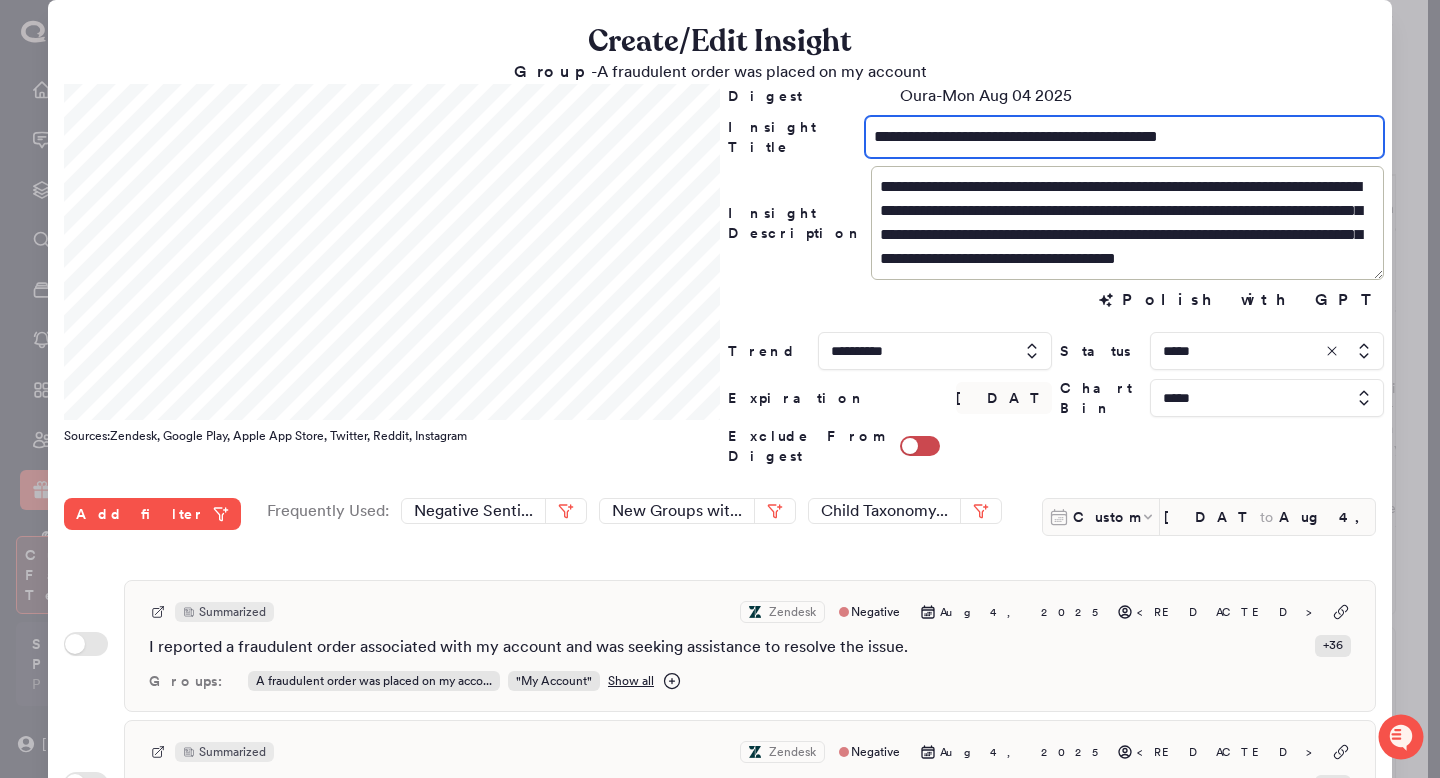 drag, startPoint x: 1202, startPoint y: 132, endPoint x: 766, endPoint y: 132, distance: 436 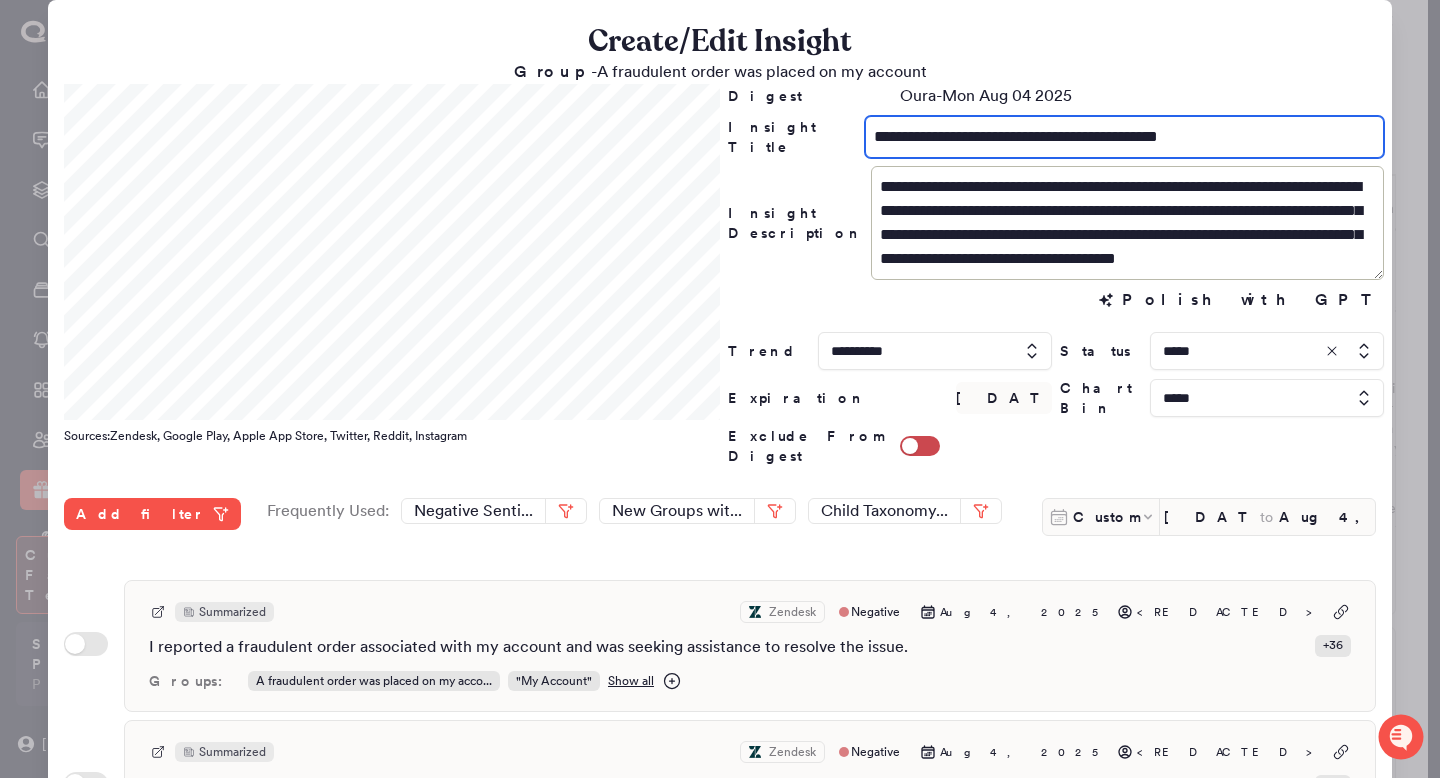click on "**********" at bounding box center (1056, 137) 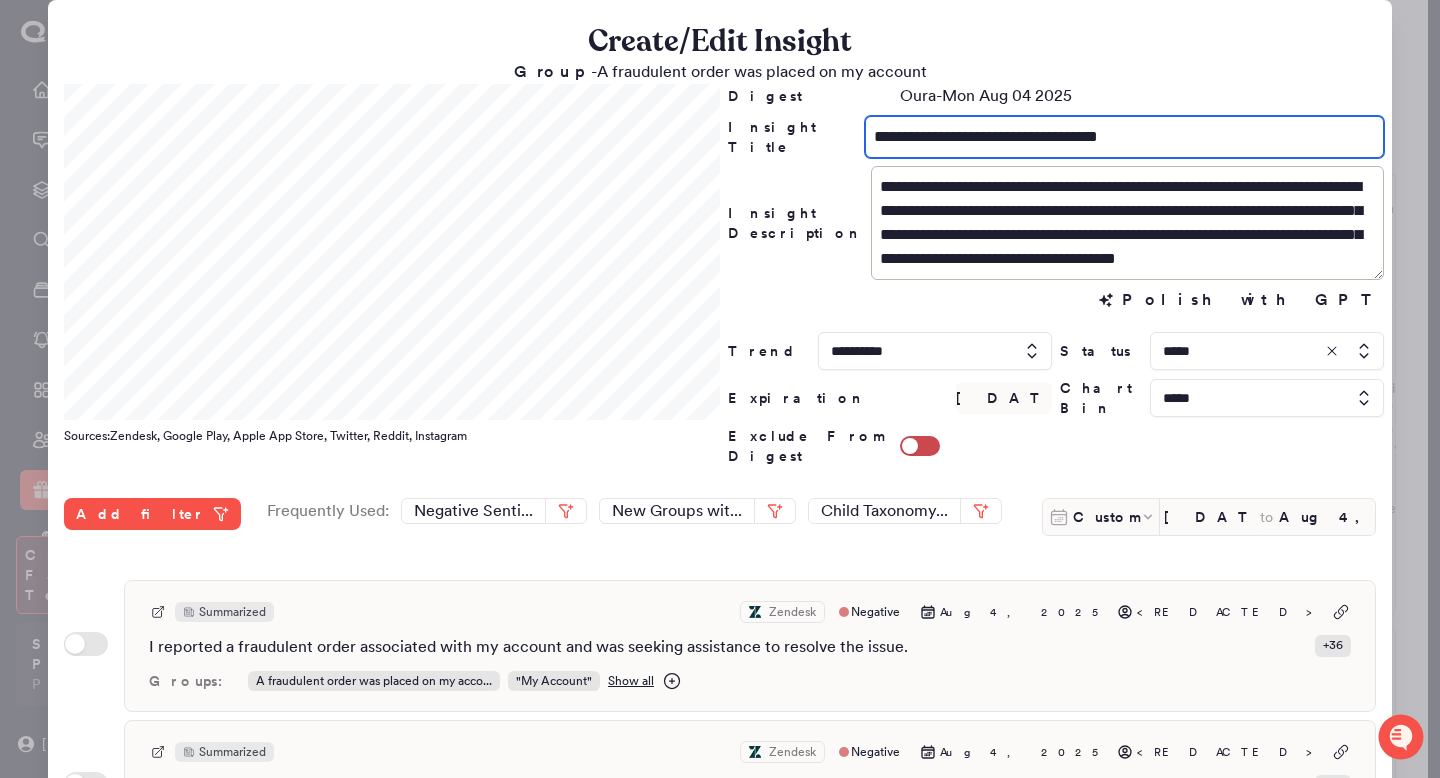 type on "**********" 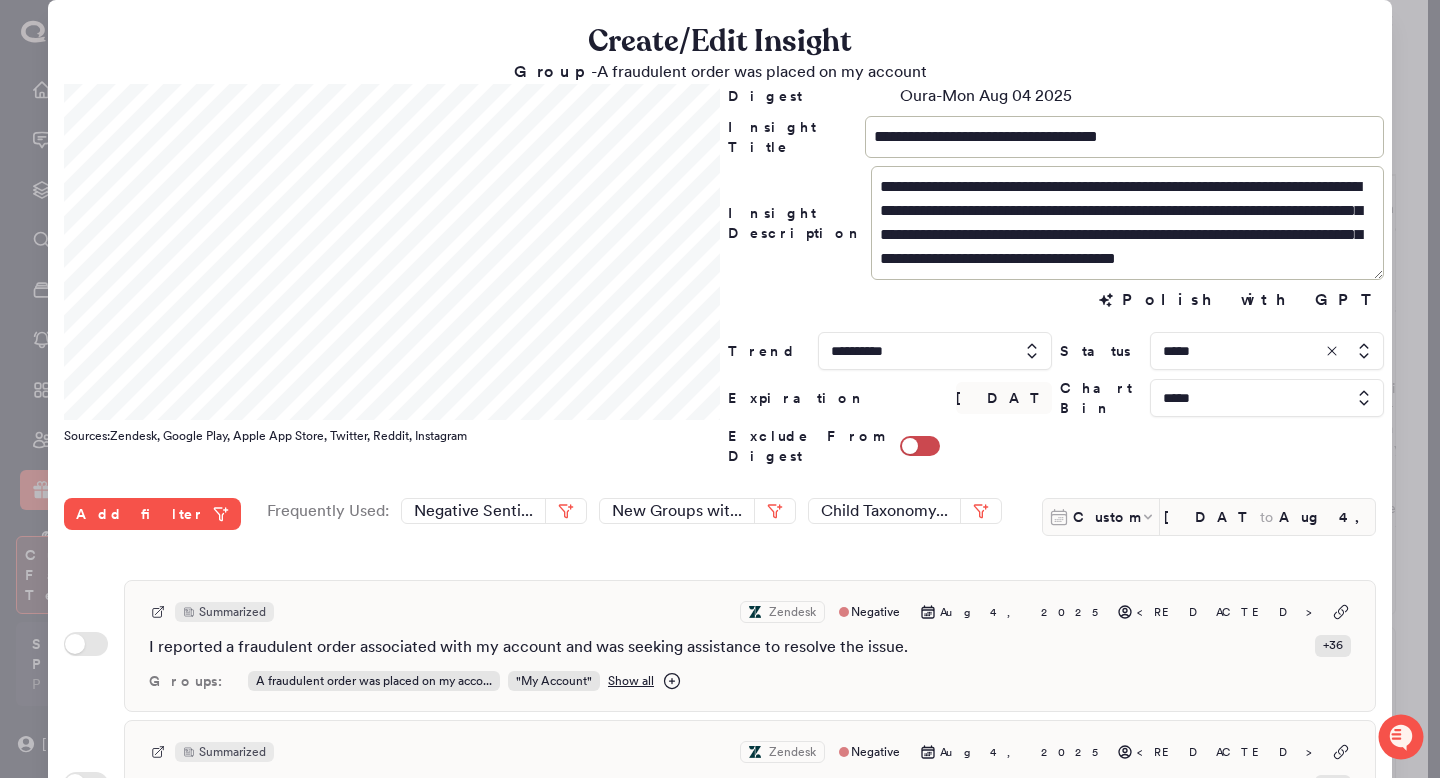 click at bounding box center (1267, 398) 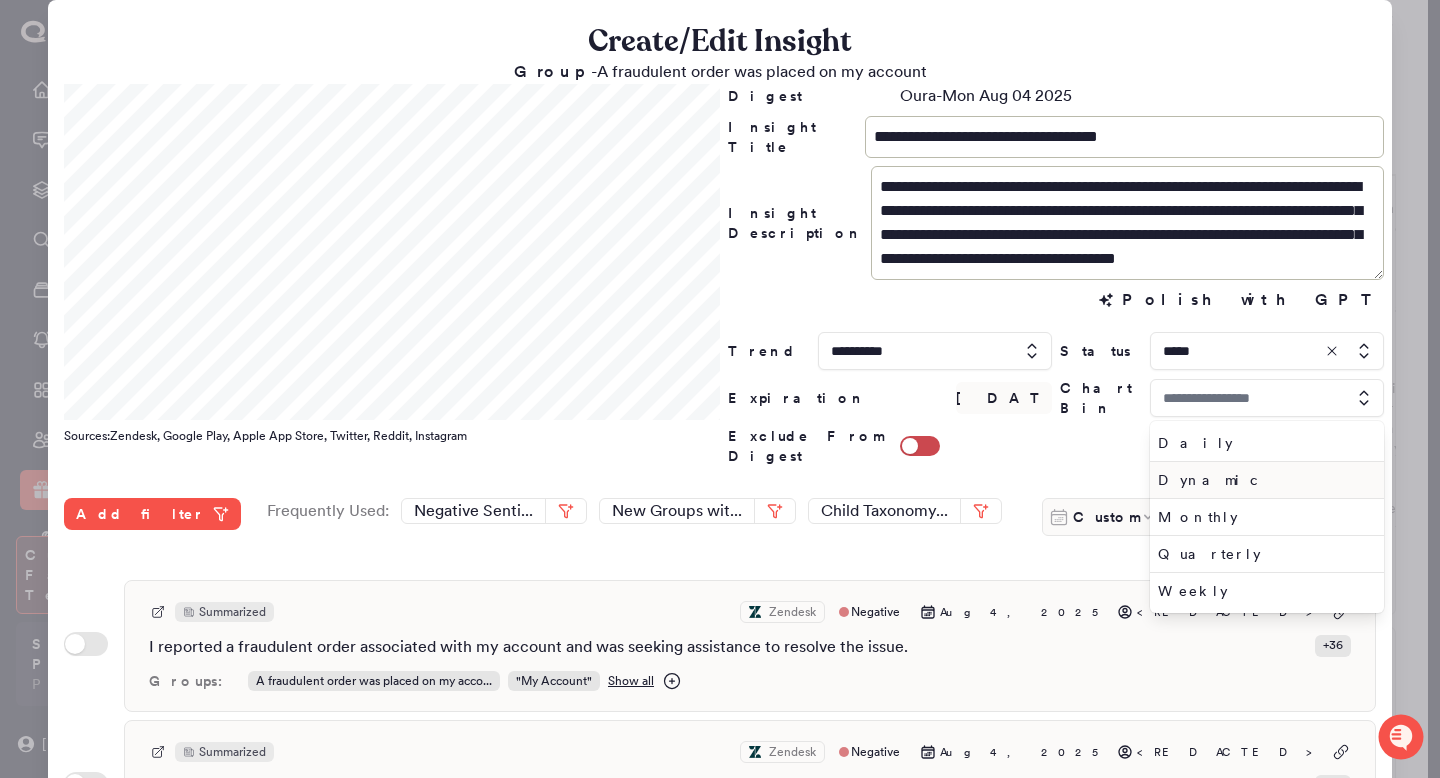 type on "*****" 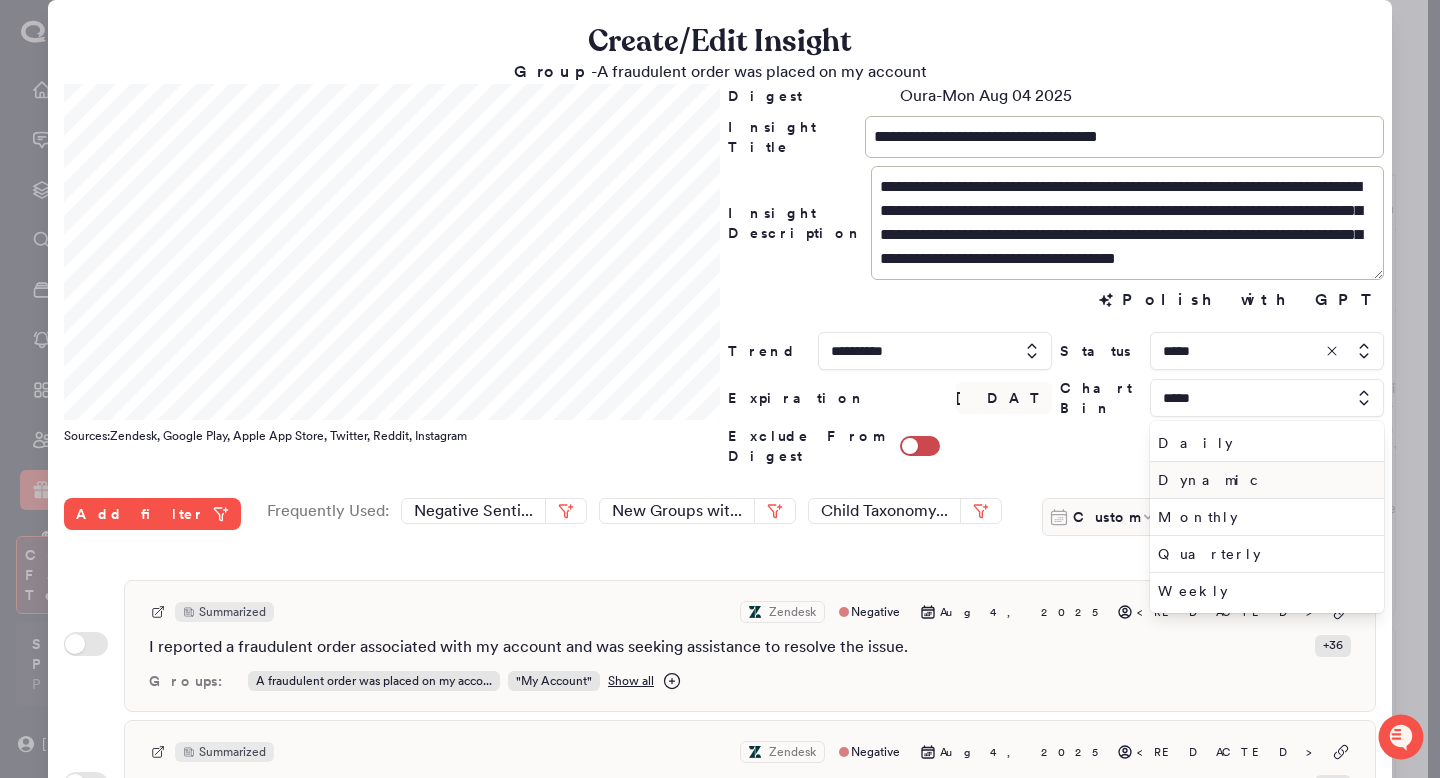 click on "Dynamic" at bounding box center (1263, 480) 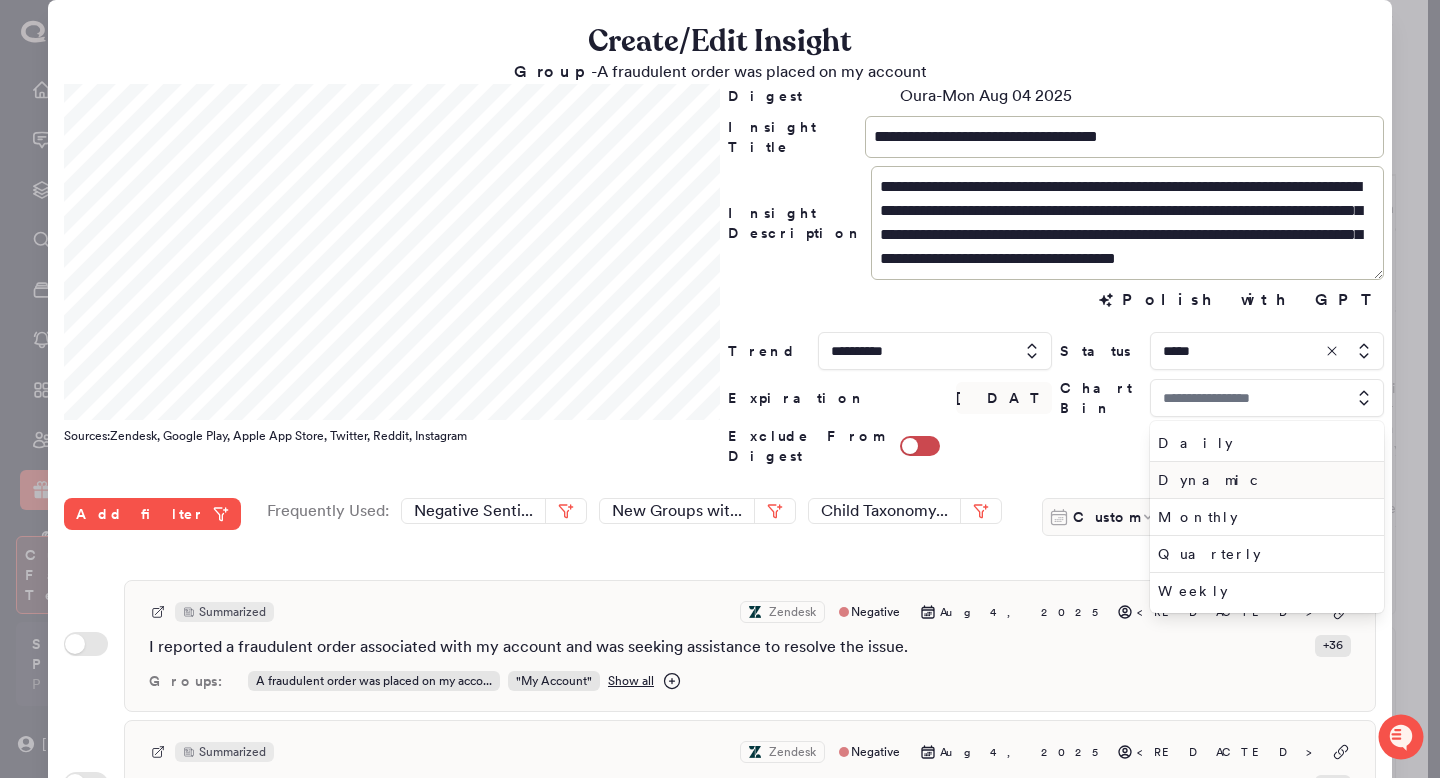 type on "*******" 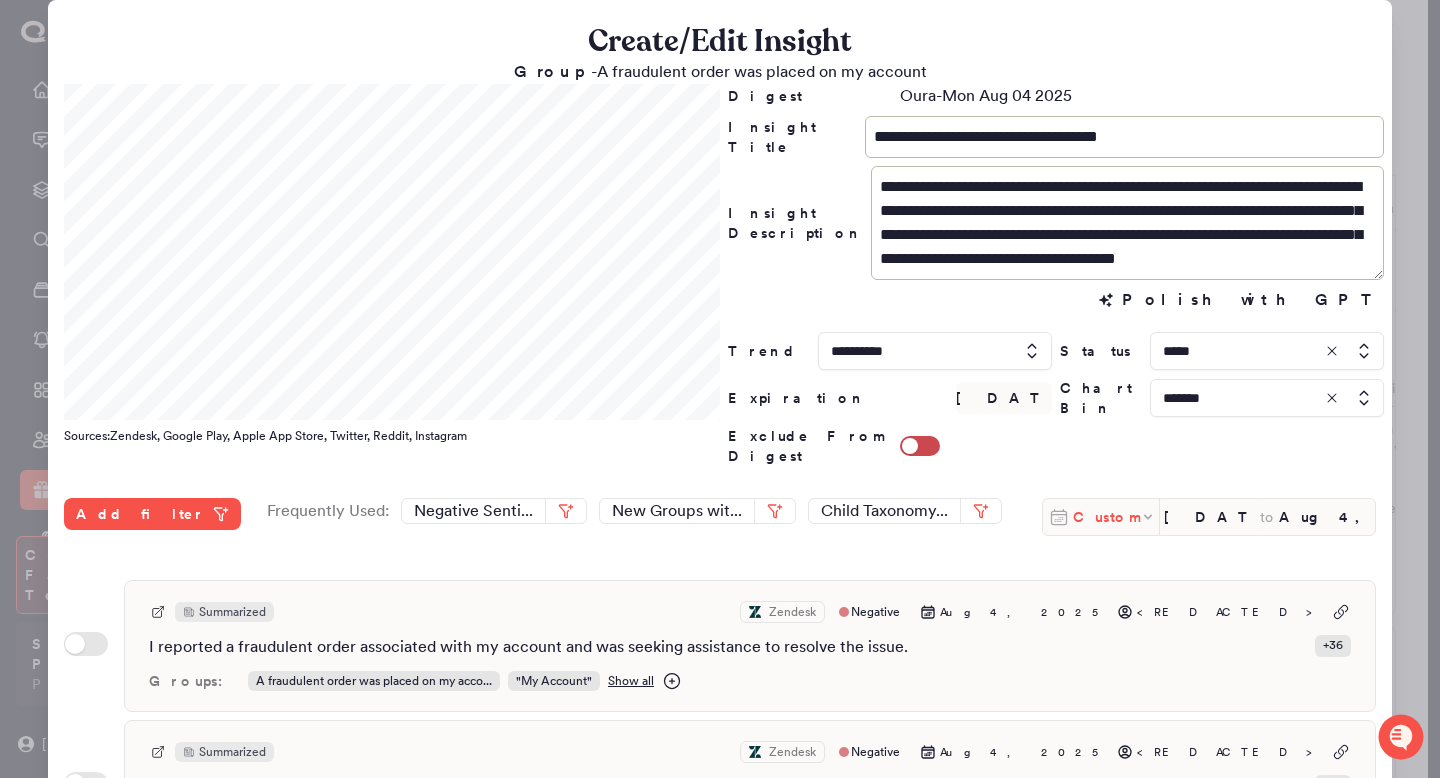 click on "Custom" at bounding box center [1106, 517] 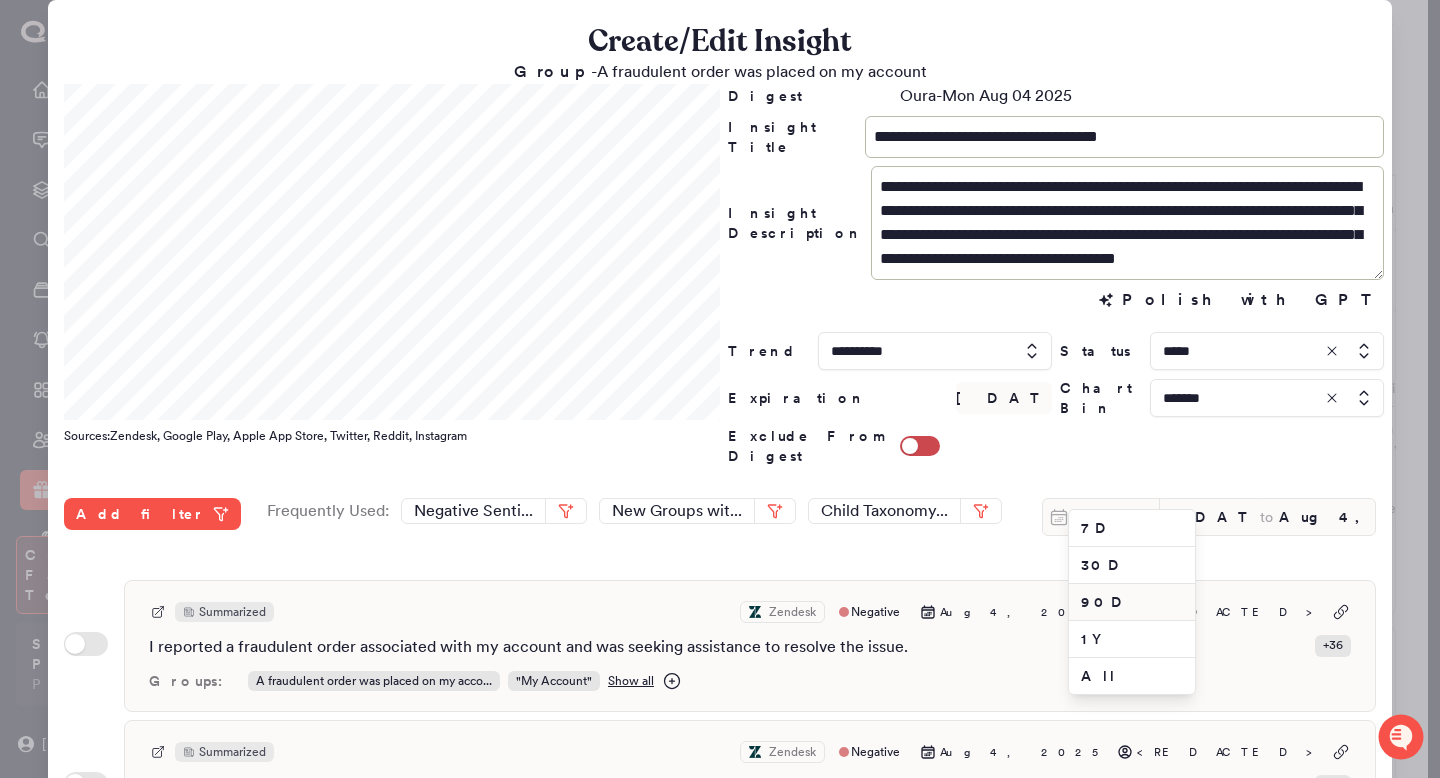 click on "90D" at bounding box center [1132, 602] 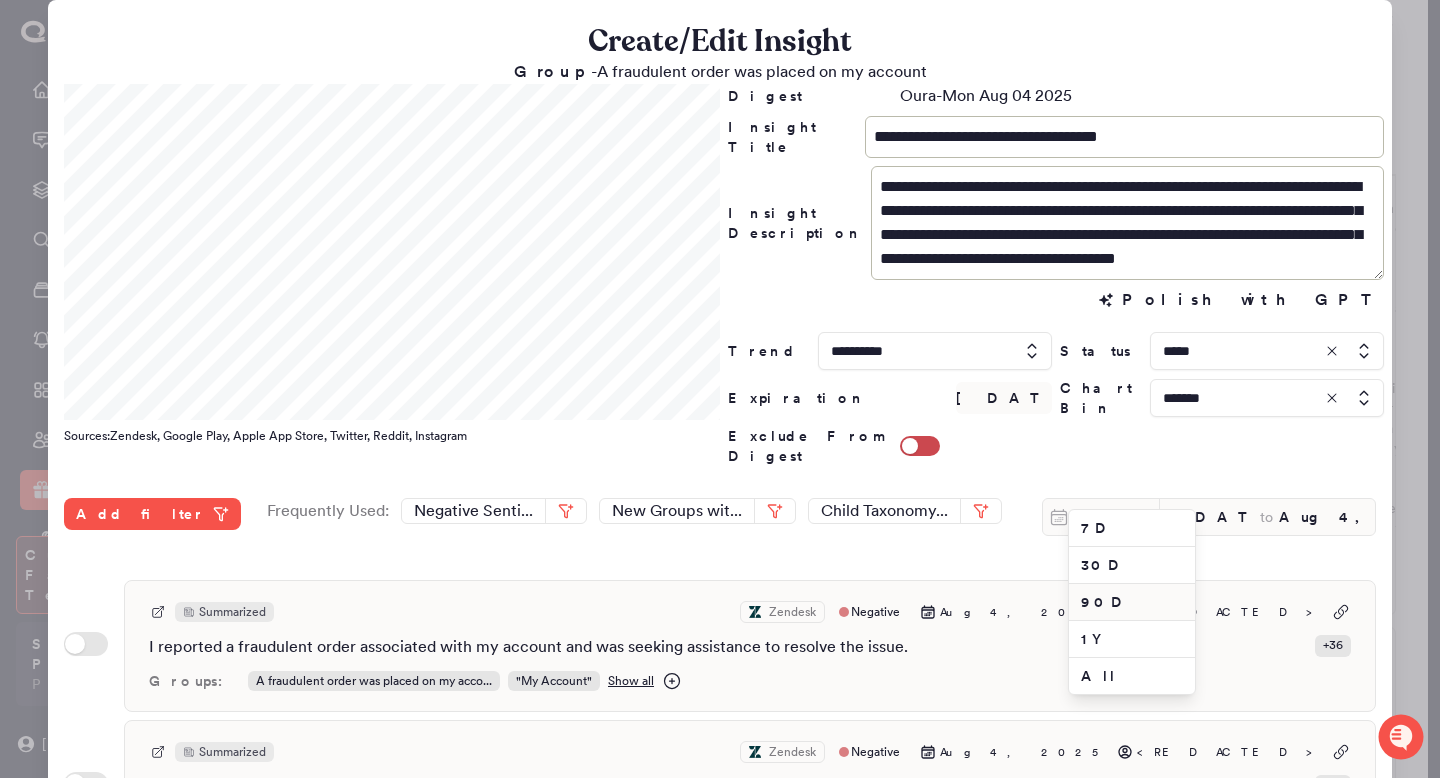 type on "May 7, 2025" 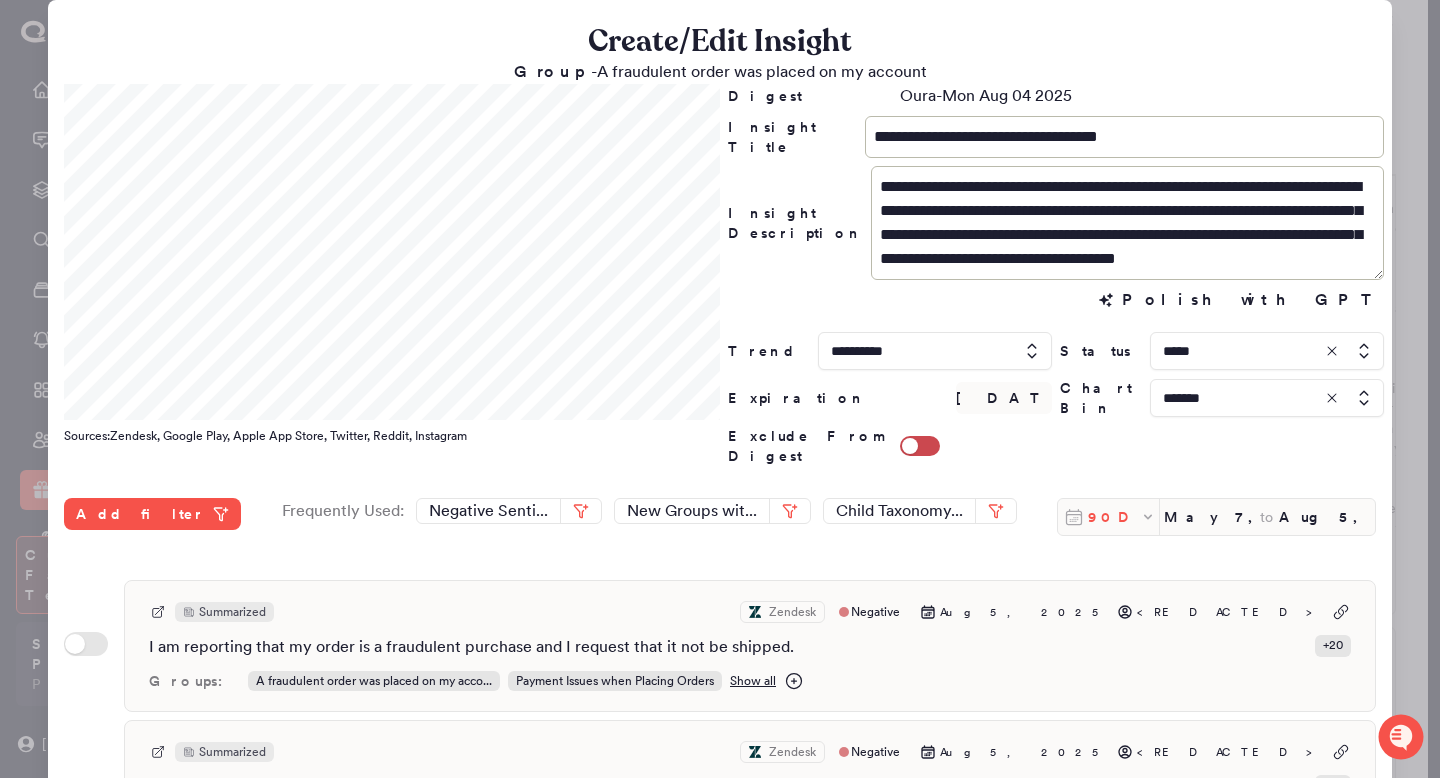 click 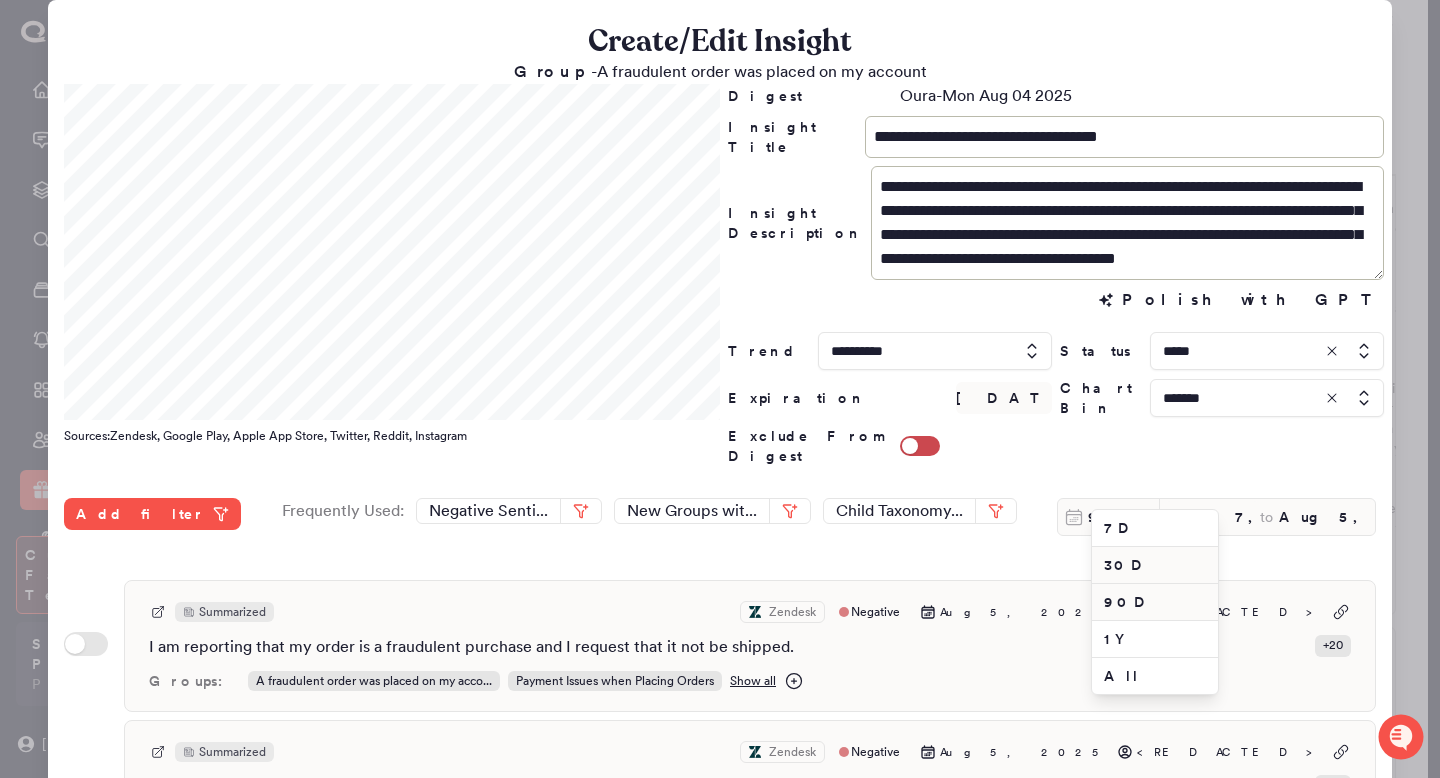 click on "30D" at bounding box center (1155, 565) 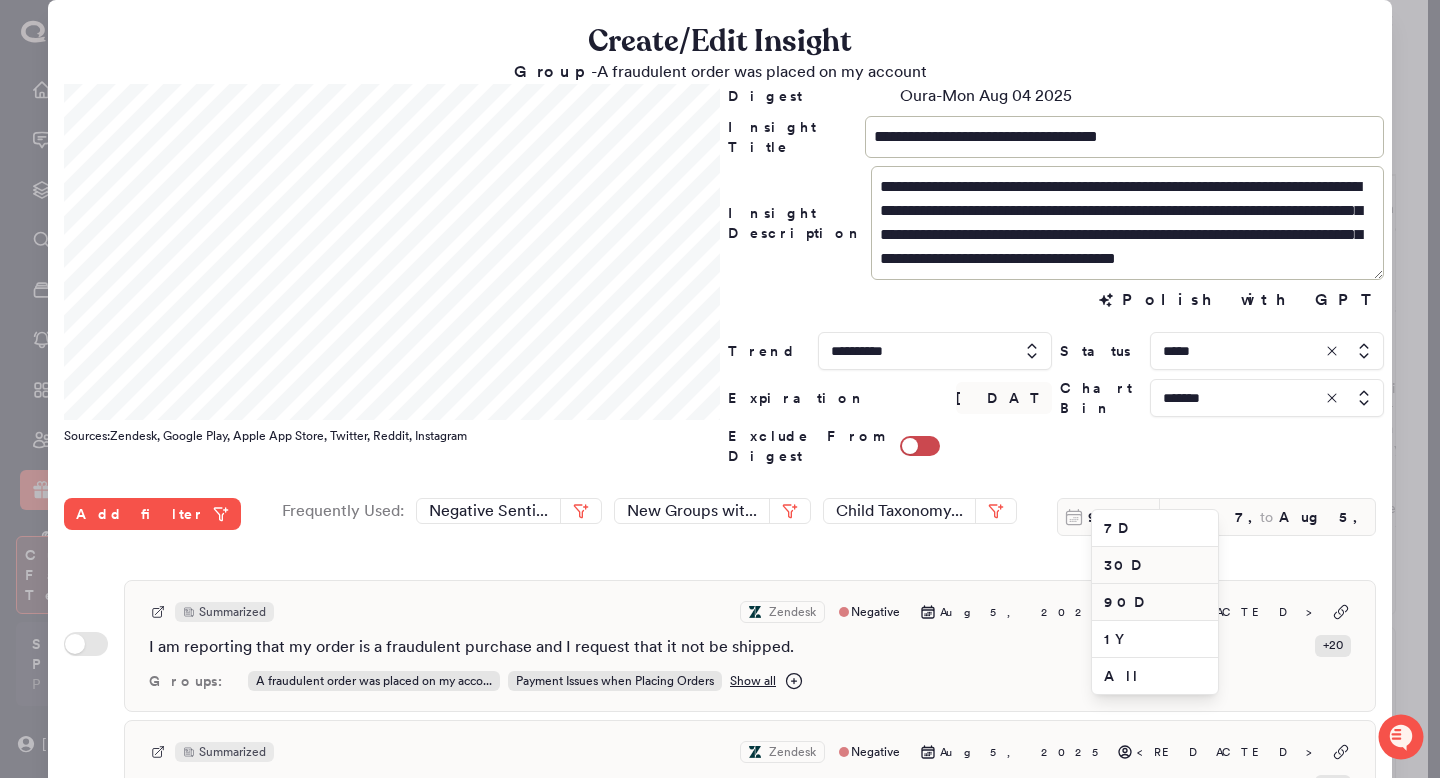 type on "Jul 6, 2025" 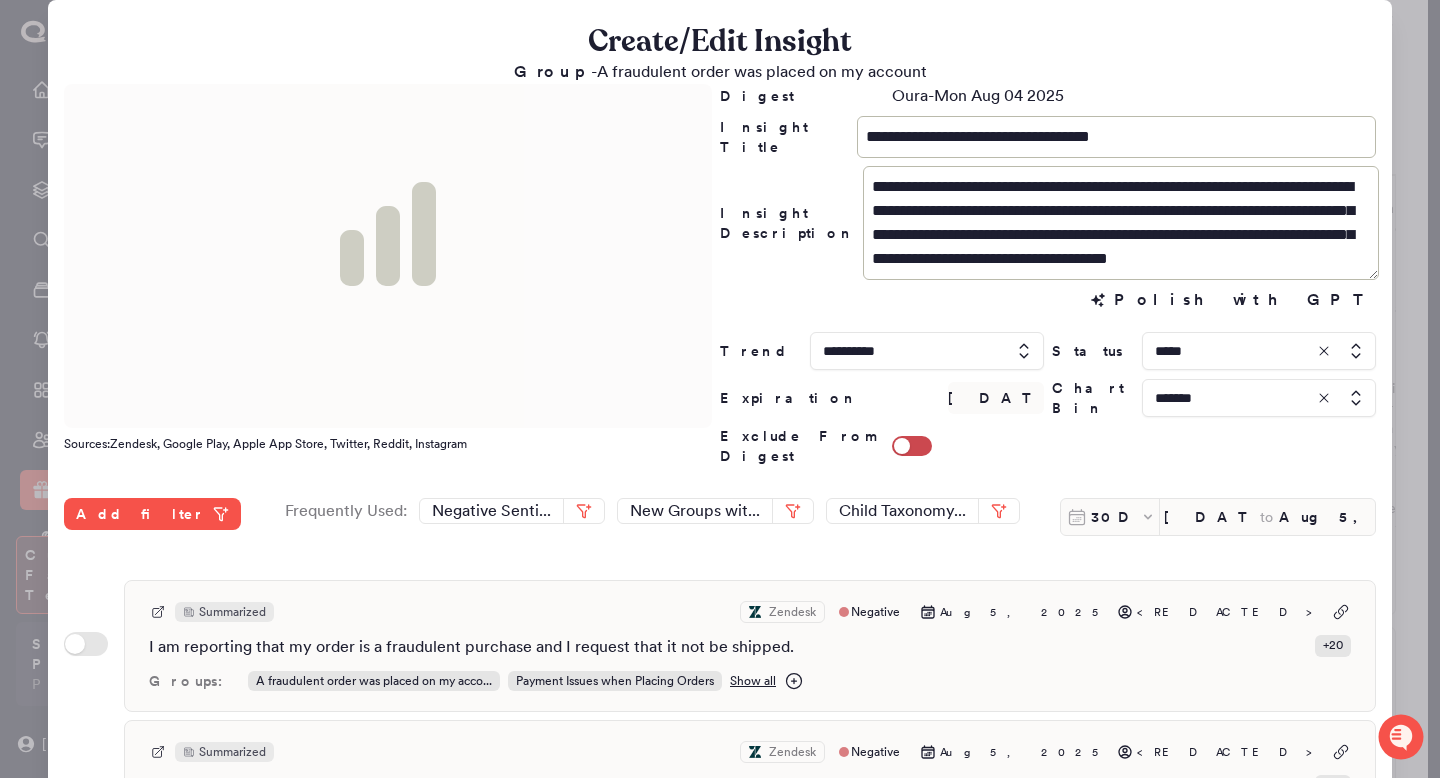 click at bounding box center [1259, 398] 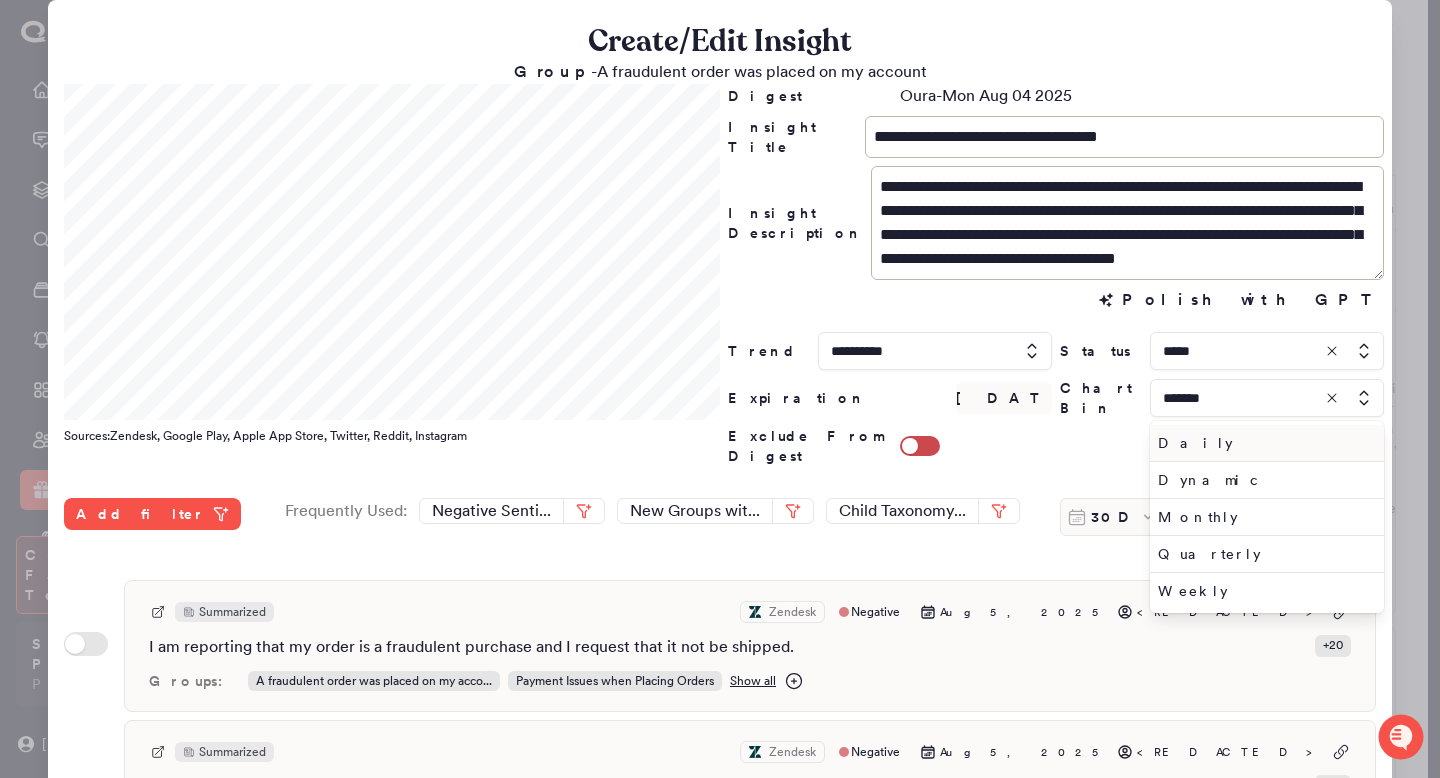 type on "*******" 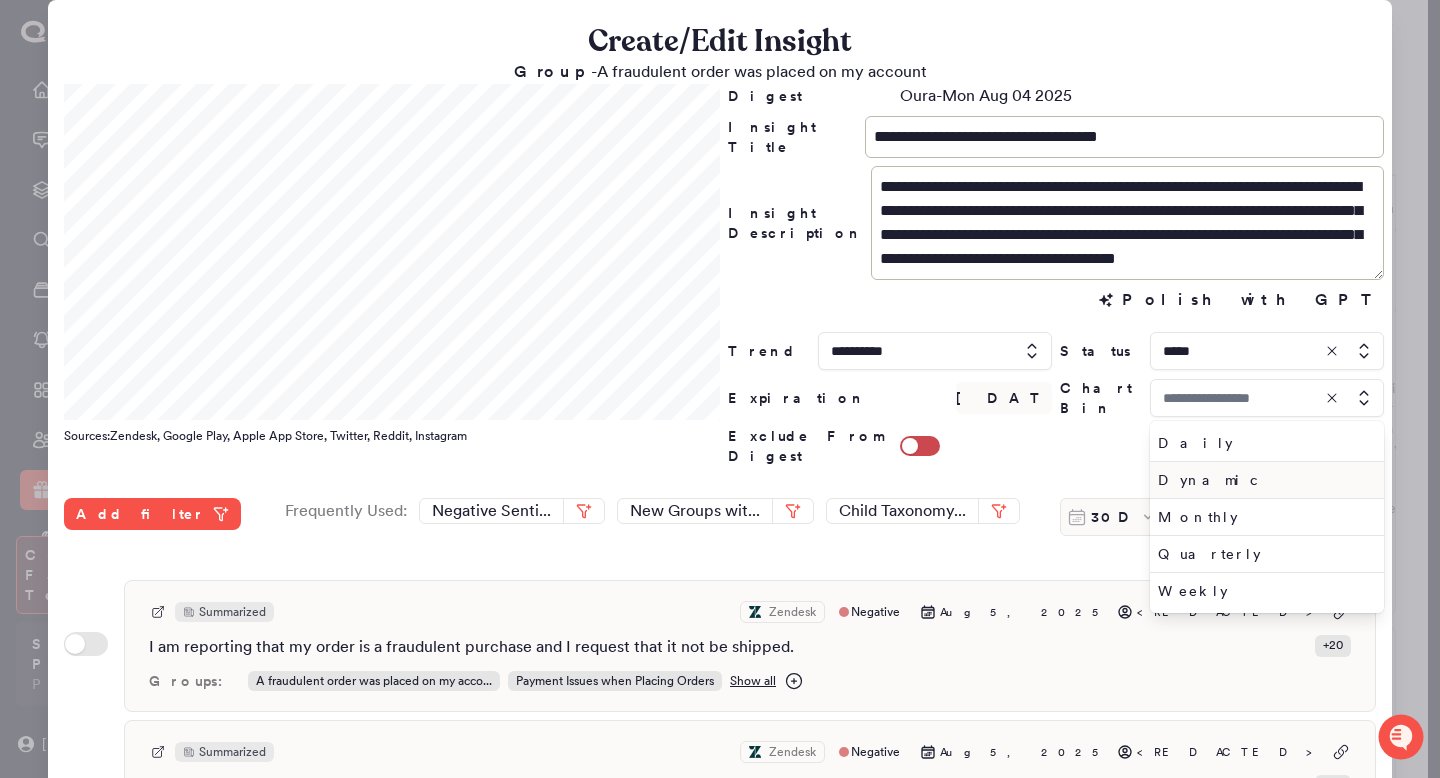type on "*******" 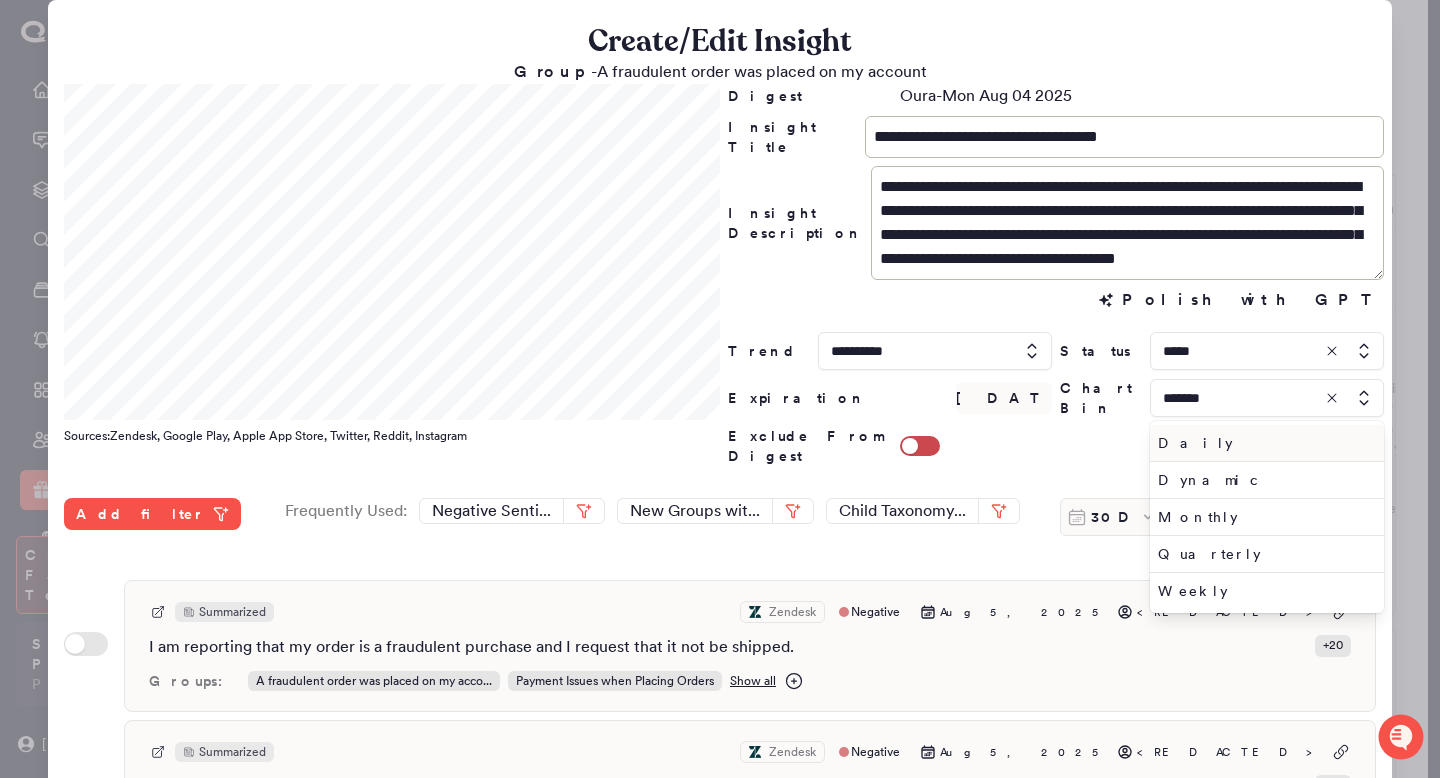 click on "Daily" at bounding box center [1263, 443] 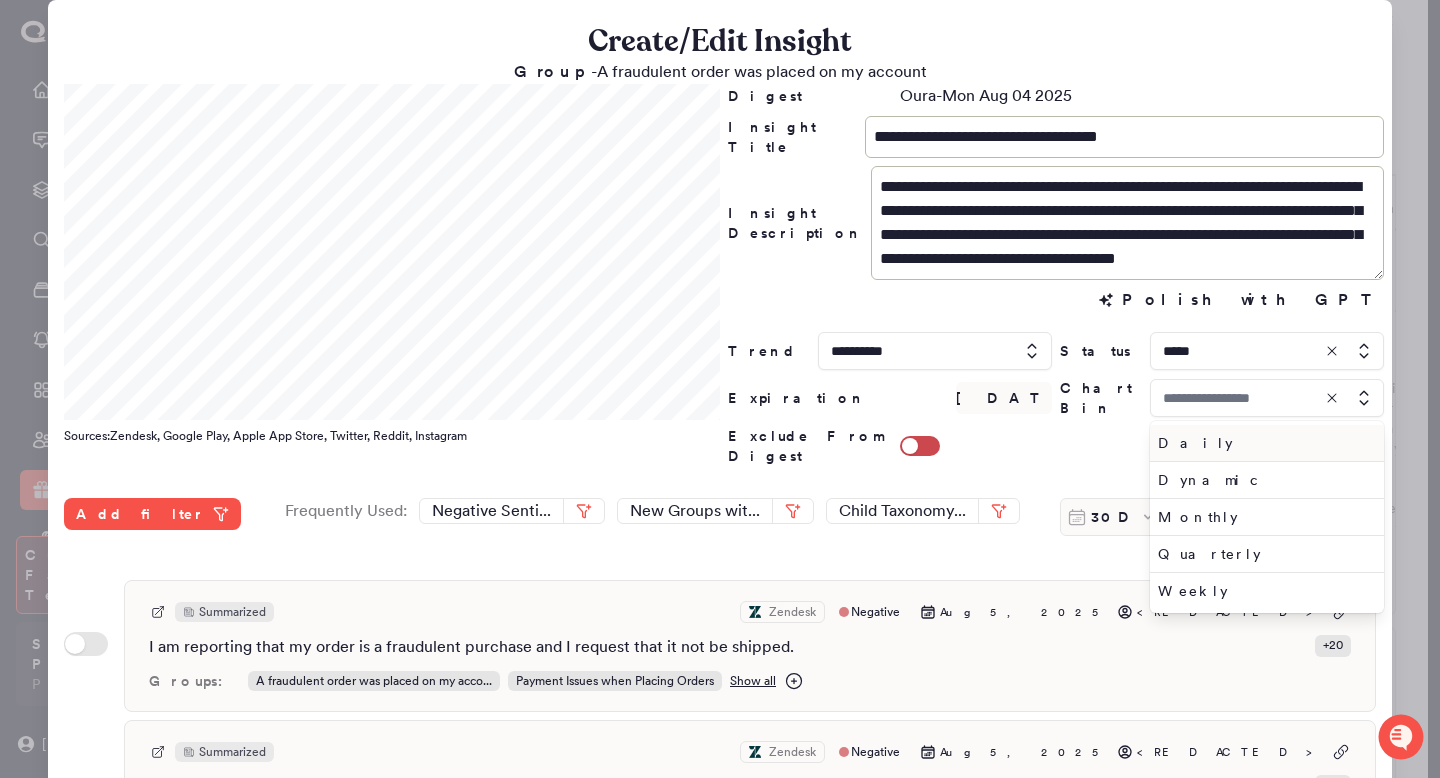 type on "*****" 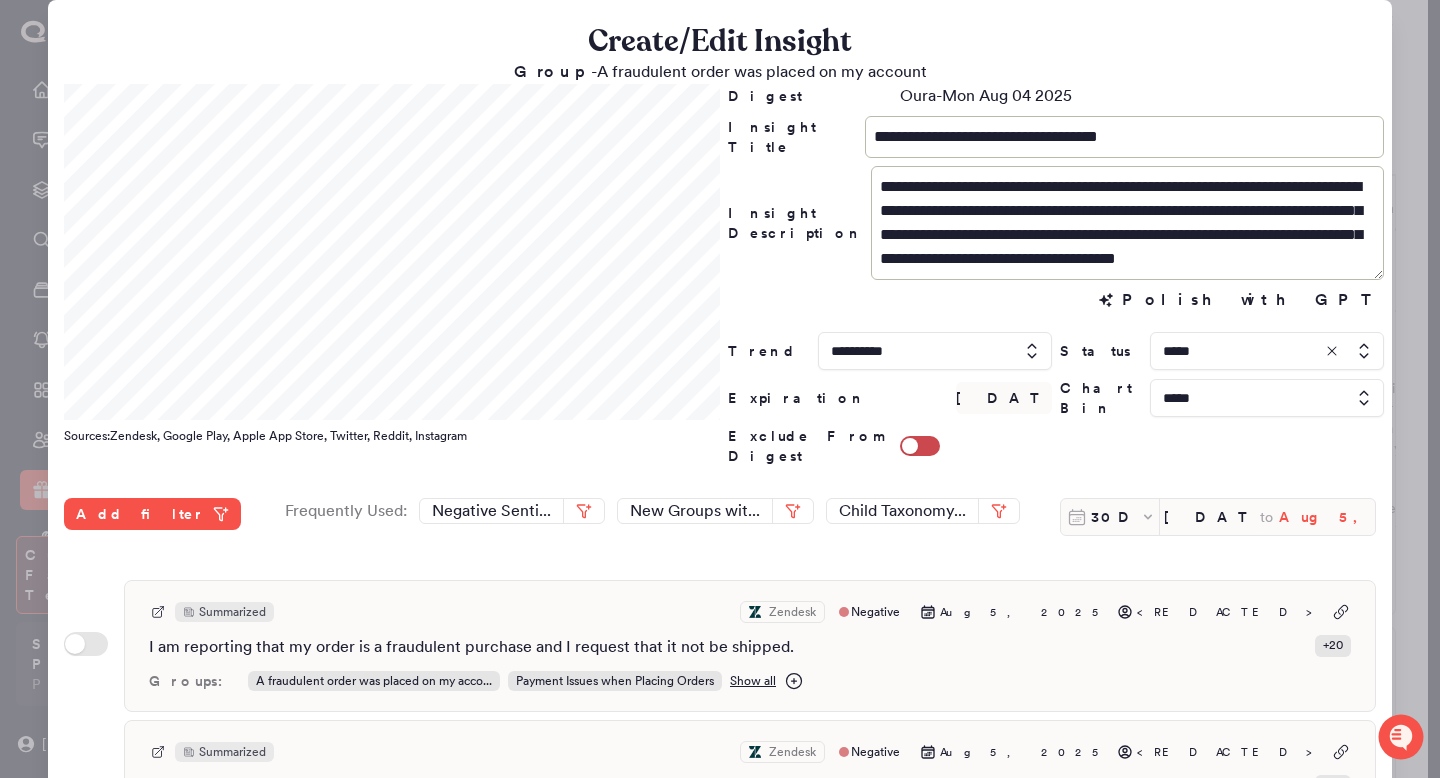 click on "Aug 5, 2025" at bounding box center (1327, 517) 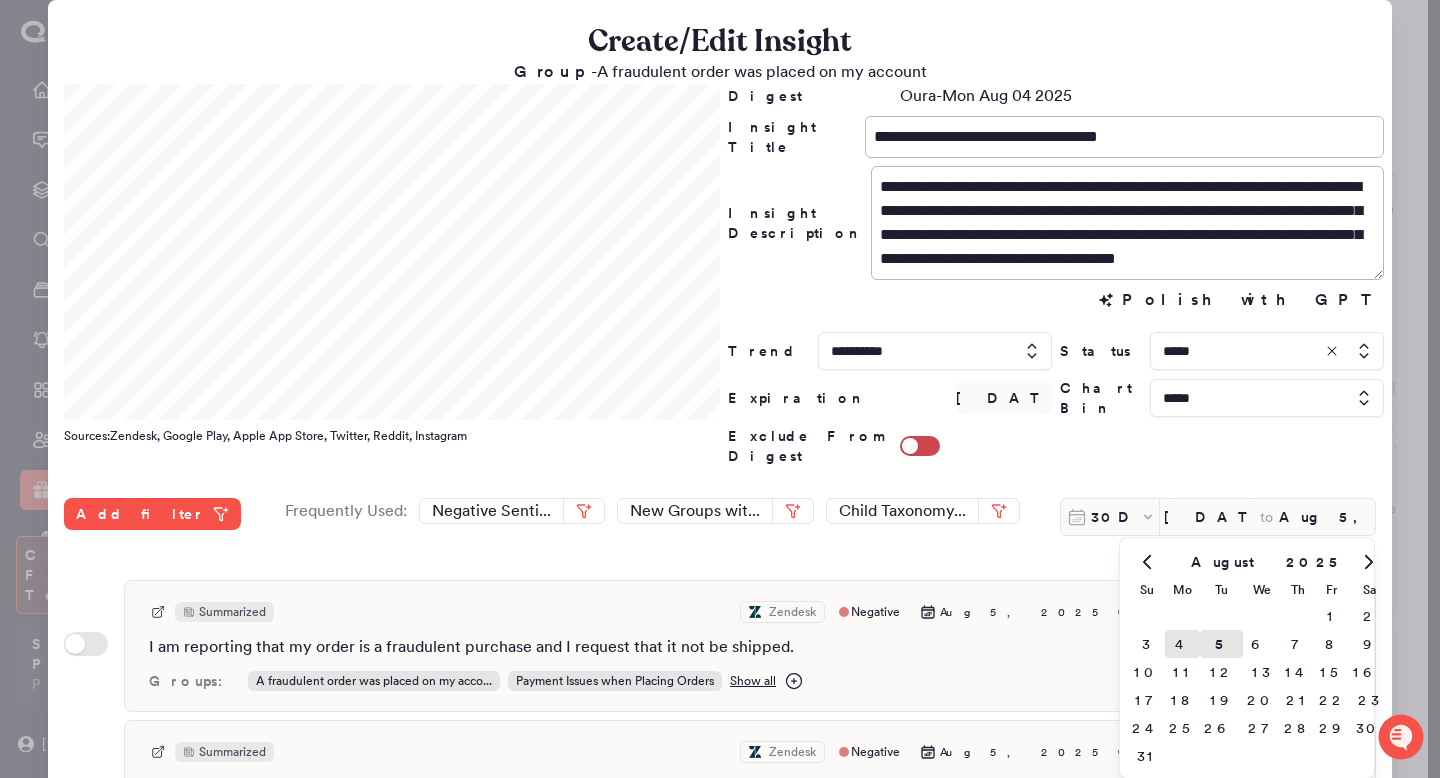 click on "4" at bounding box center [1182, 644] 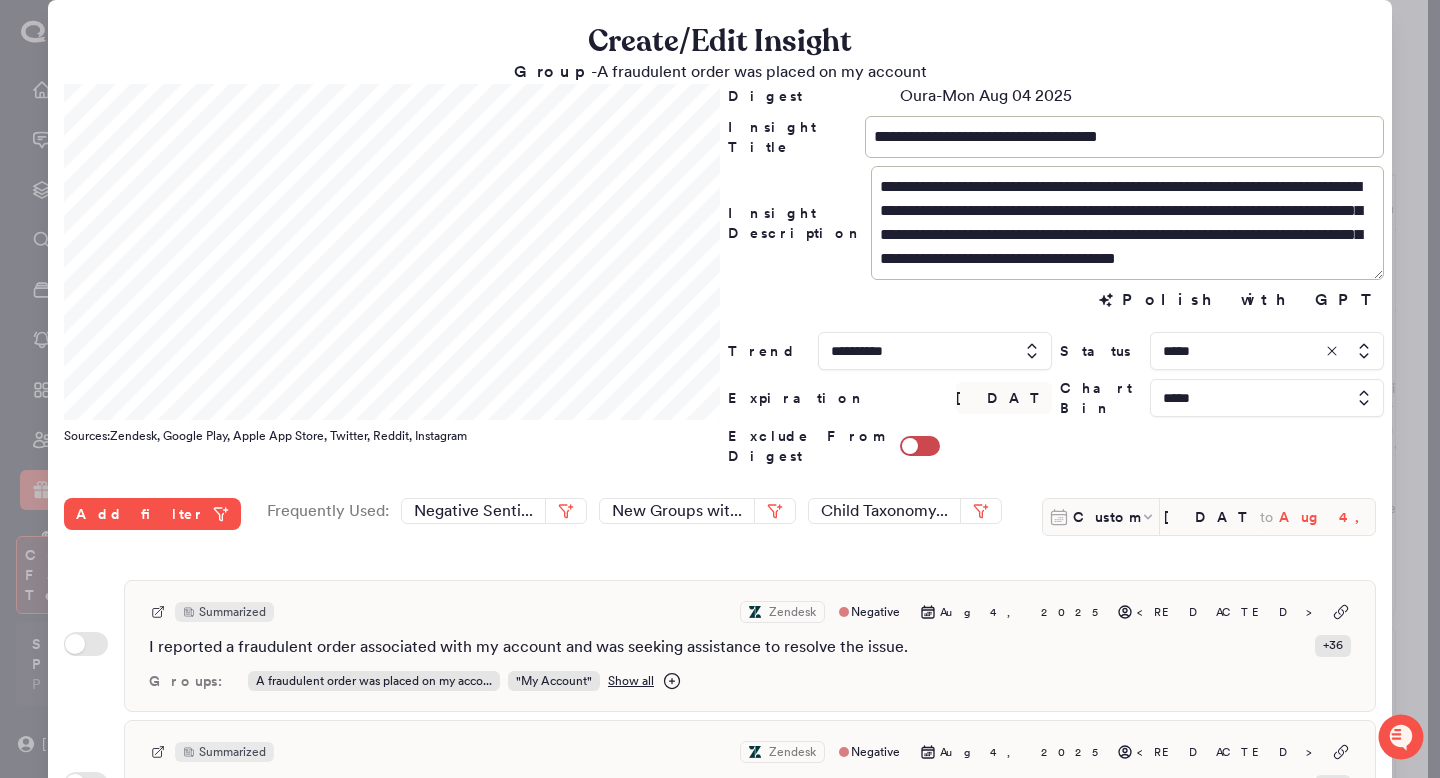 click on "Aug 4, 2025" at bounding box center [1327, 517] 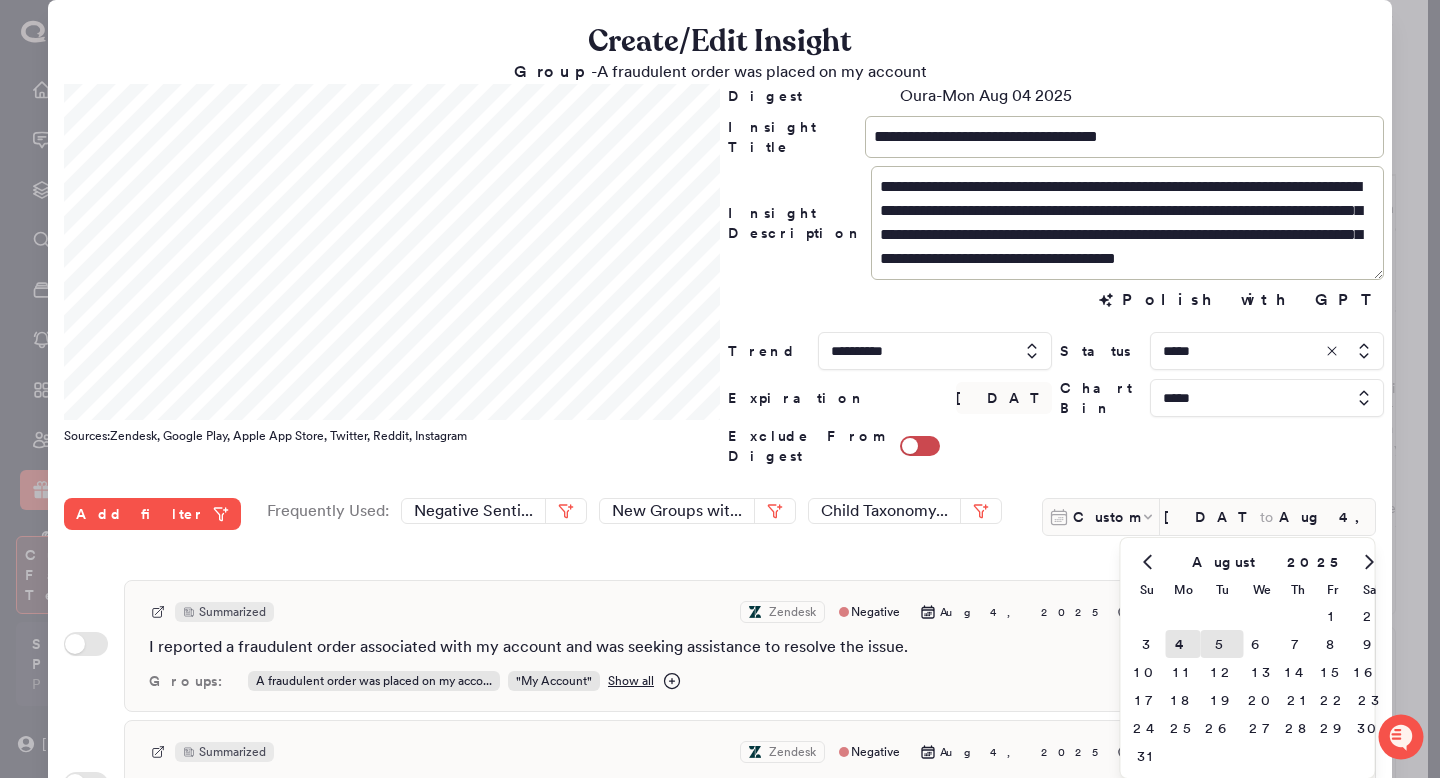 click on "5" at bounding box center [1222, 644] 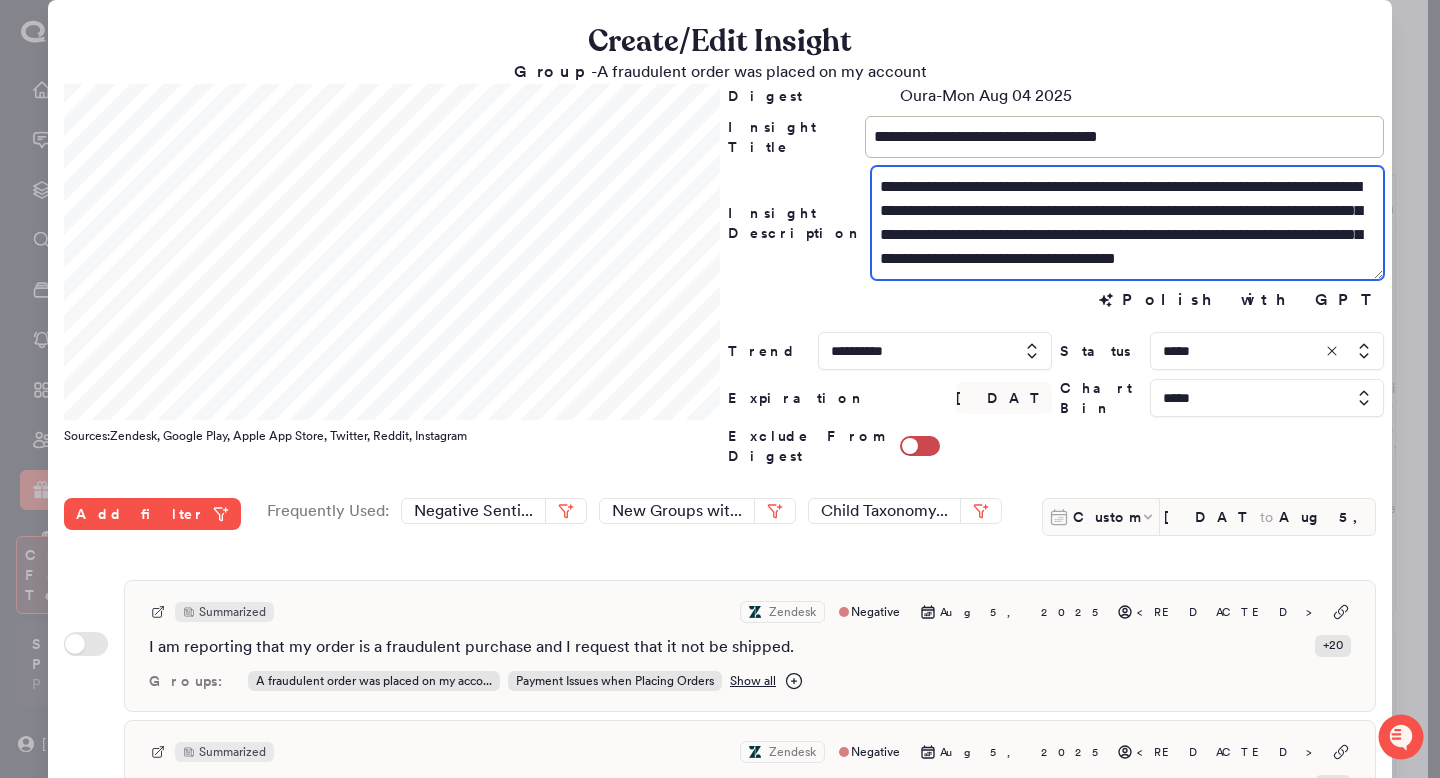 drag, startPoint x: 948, startPoint y: 212, endPoint x: 1046, endPoint y: 231, distance: 99.824844 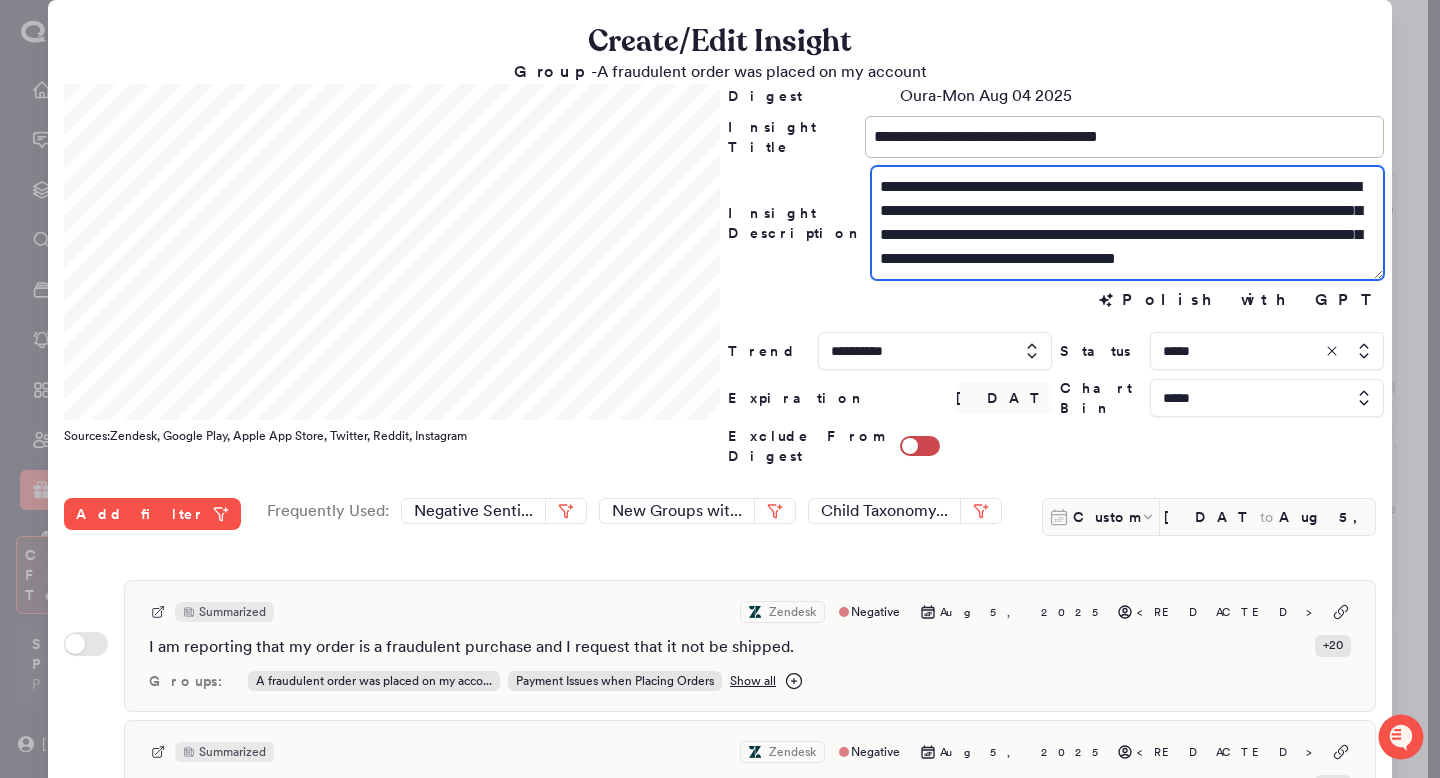 click on "**********" at bounding box center (1127, 223) 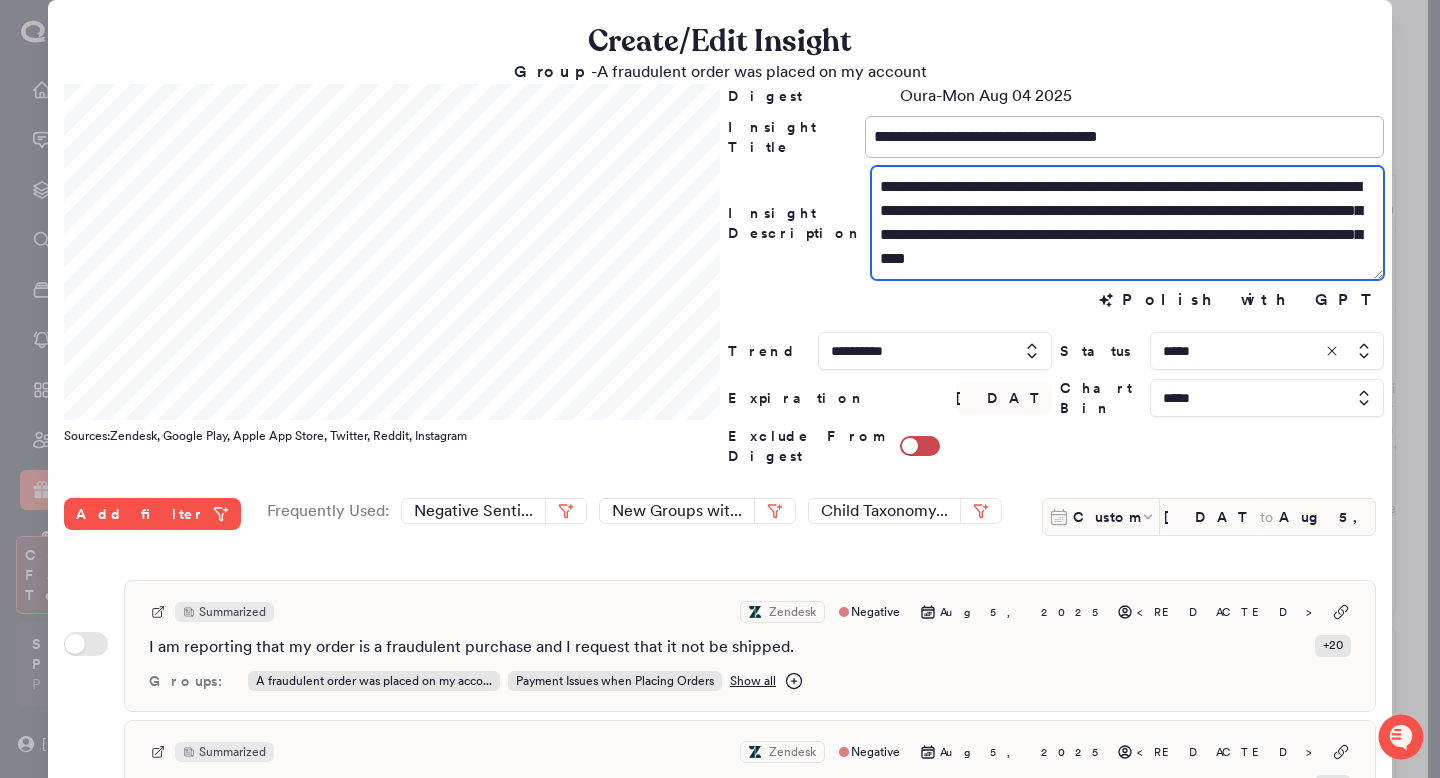 click on "**********" at bounding box center (1127, 223) 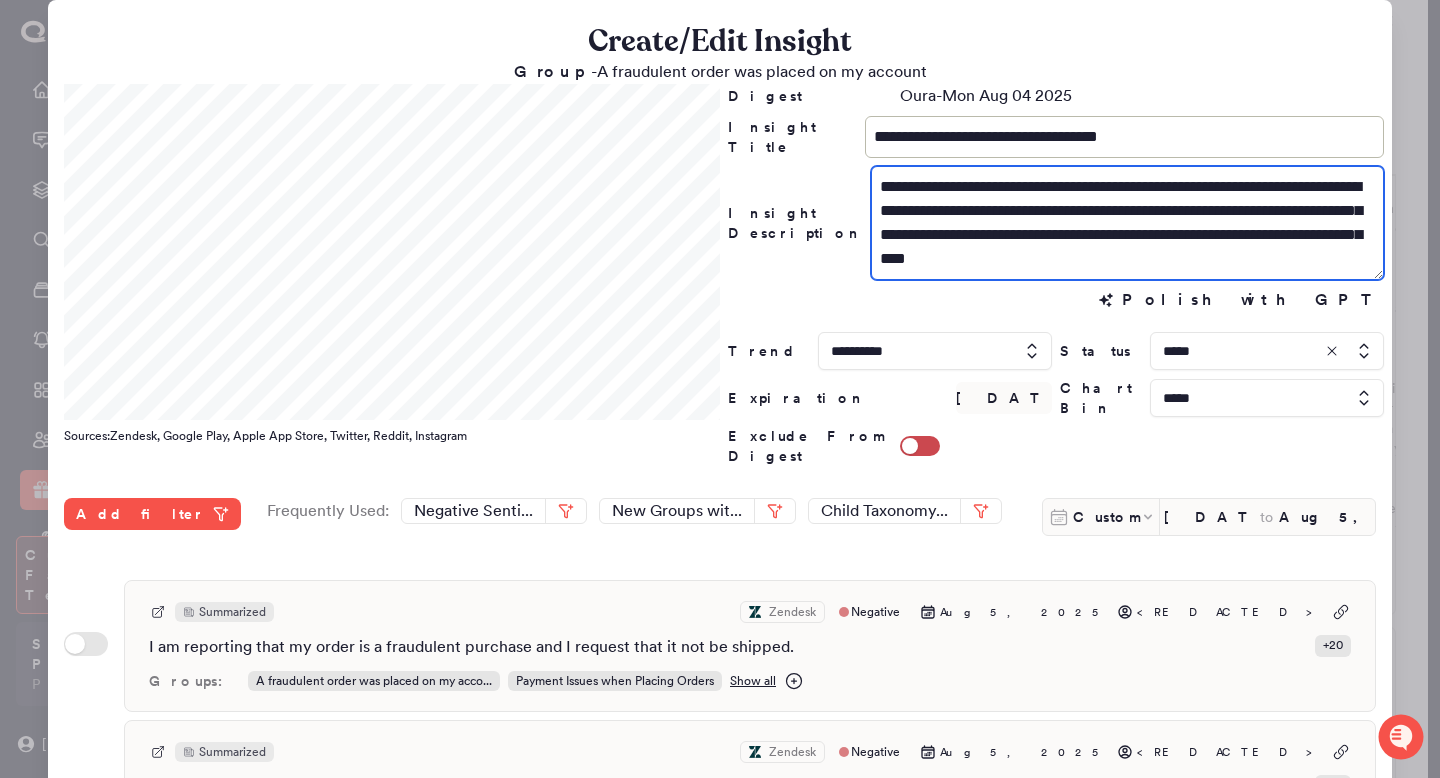 scroll, scrollTop: 22, scrollLeft: 0, axis: vertical 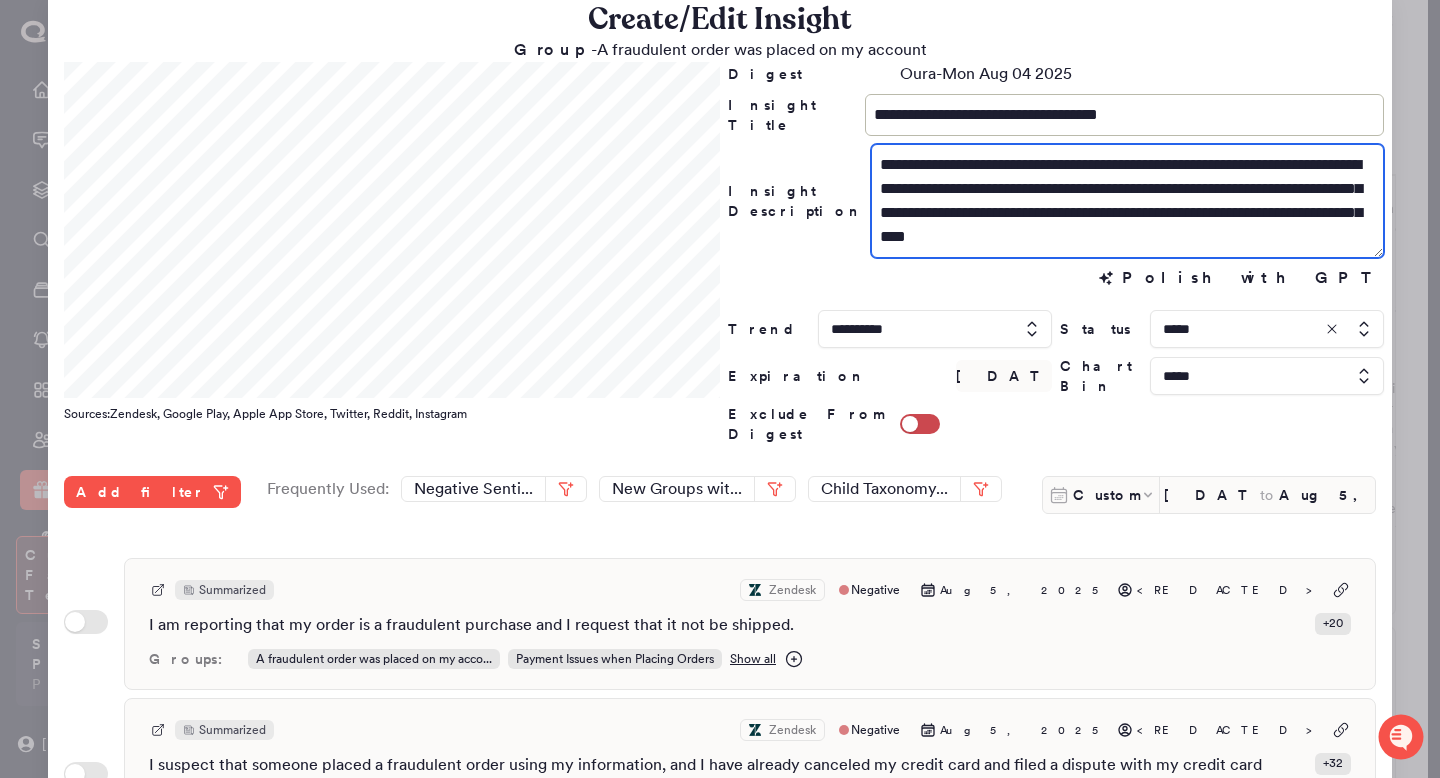 drag, startPoint x: 1350, startPoint y: 238, endPoint x: 1285, endPoint y: 196, distance: 77.388626 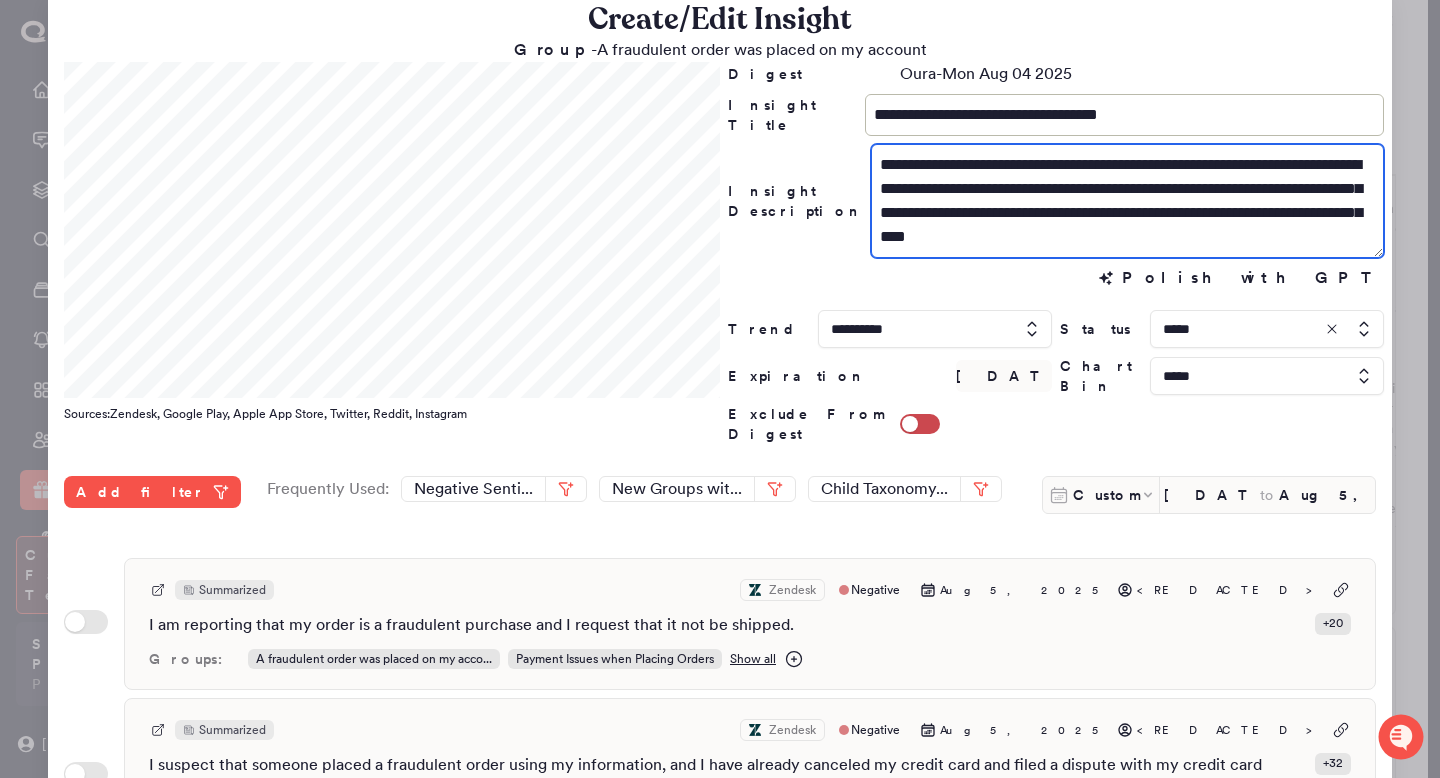 click on "**********" at bounding box center (1127, 201) 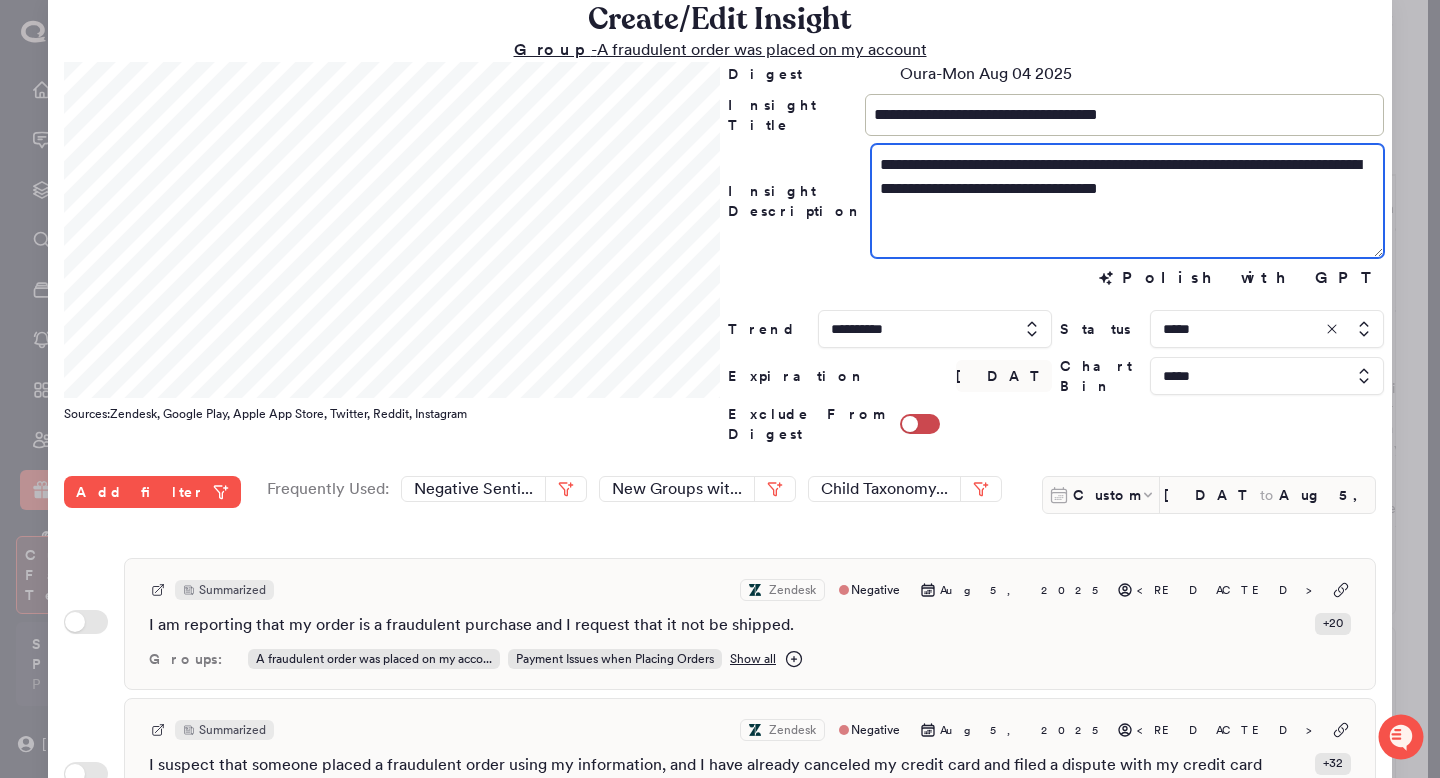 type on "**********" 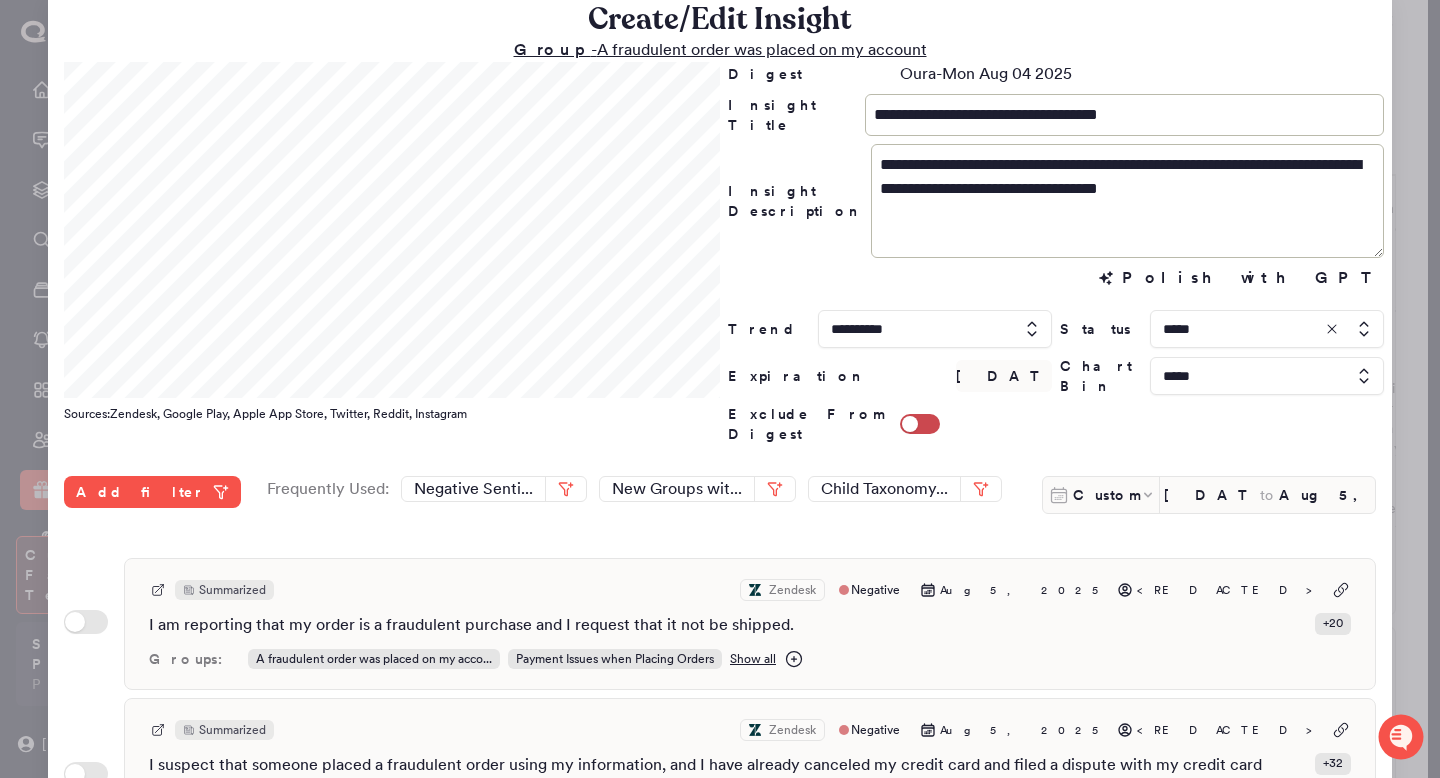 click on "Group  -  A fraudulent order was placed on my account" at bounding box center [720, 49] 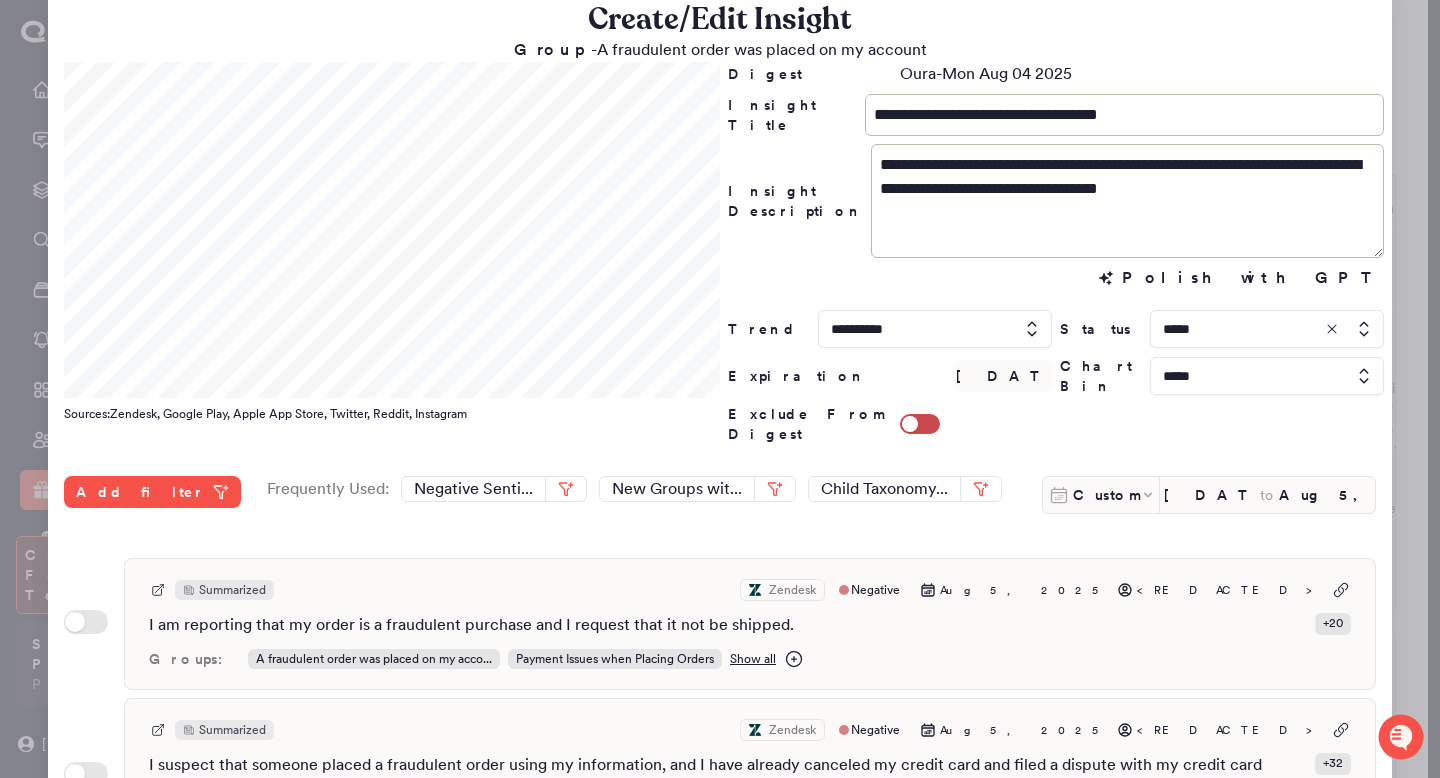 click at bounding box center (935, 329) 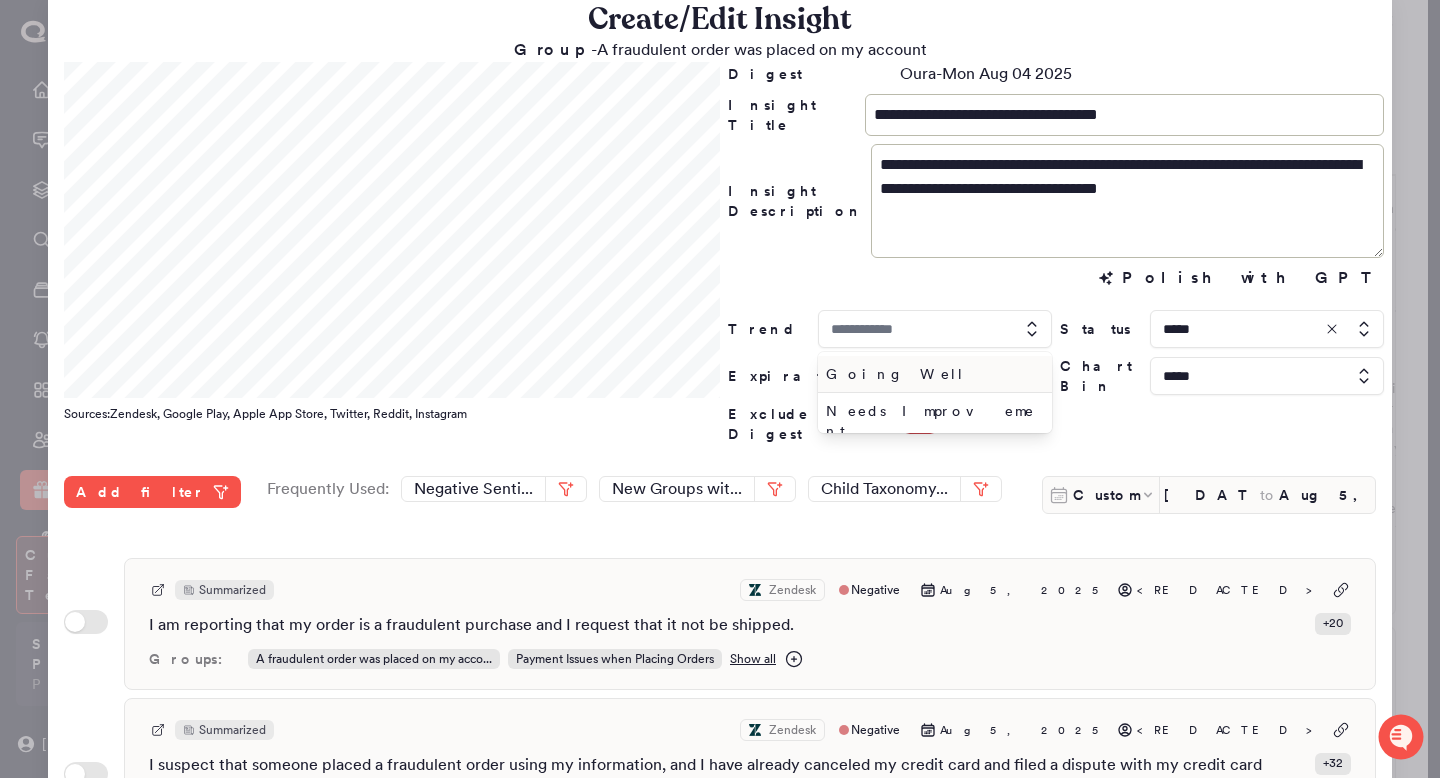 type on "**********" 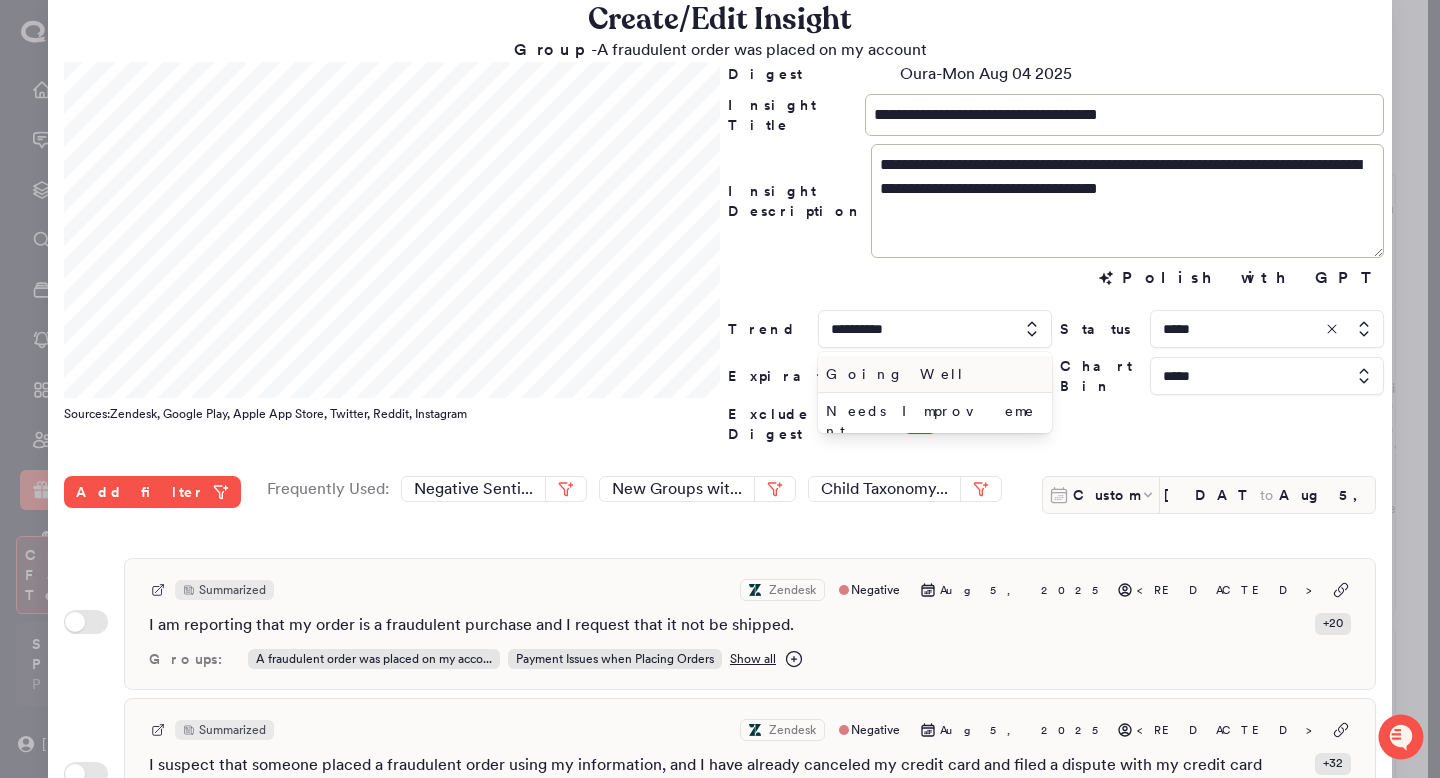 drag, startPoint x: 869, startPoint y: 367, endPoint x: 872, endPoint y: 327, distance: 40.112343 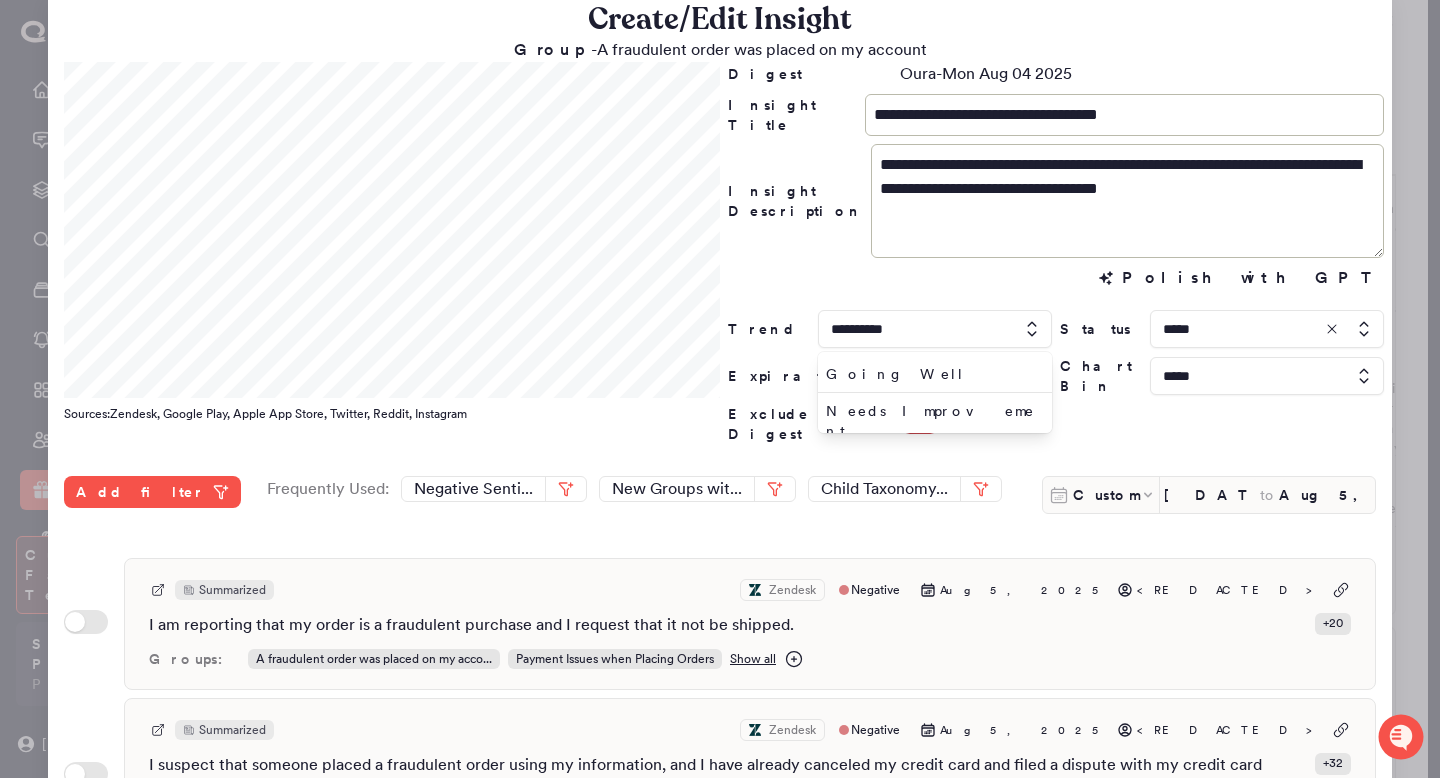 drag, startPoint x: 872, startPoint y: 327, endPoint x: 872, endPoint y: 355, distance: 28 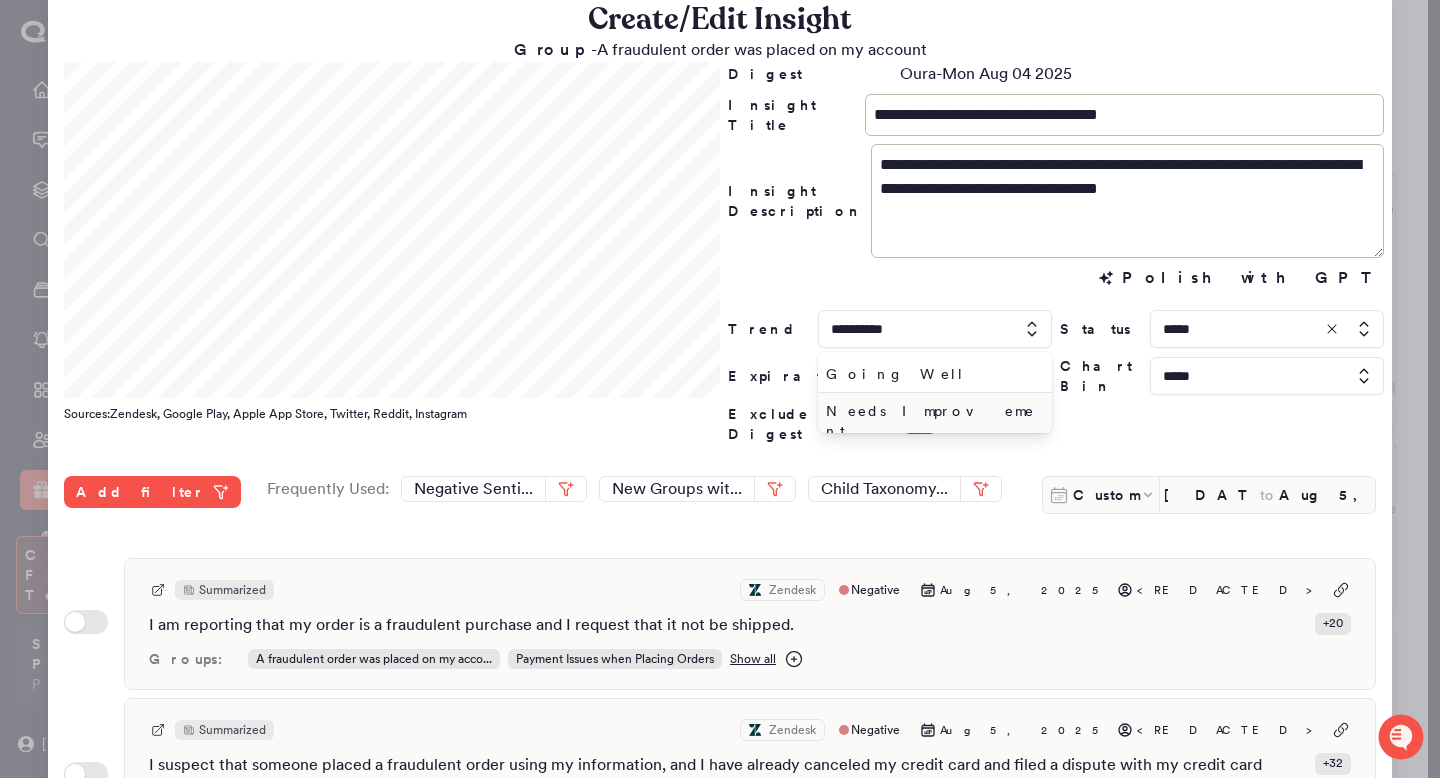 click on "Needs Improvement" at bounding box center (935, 421) 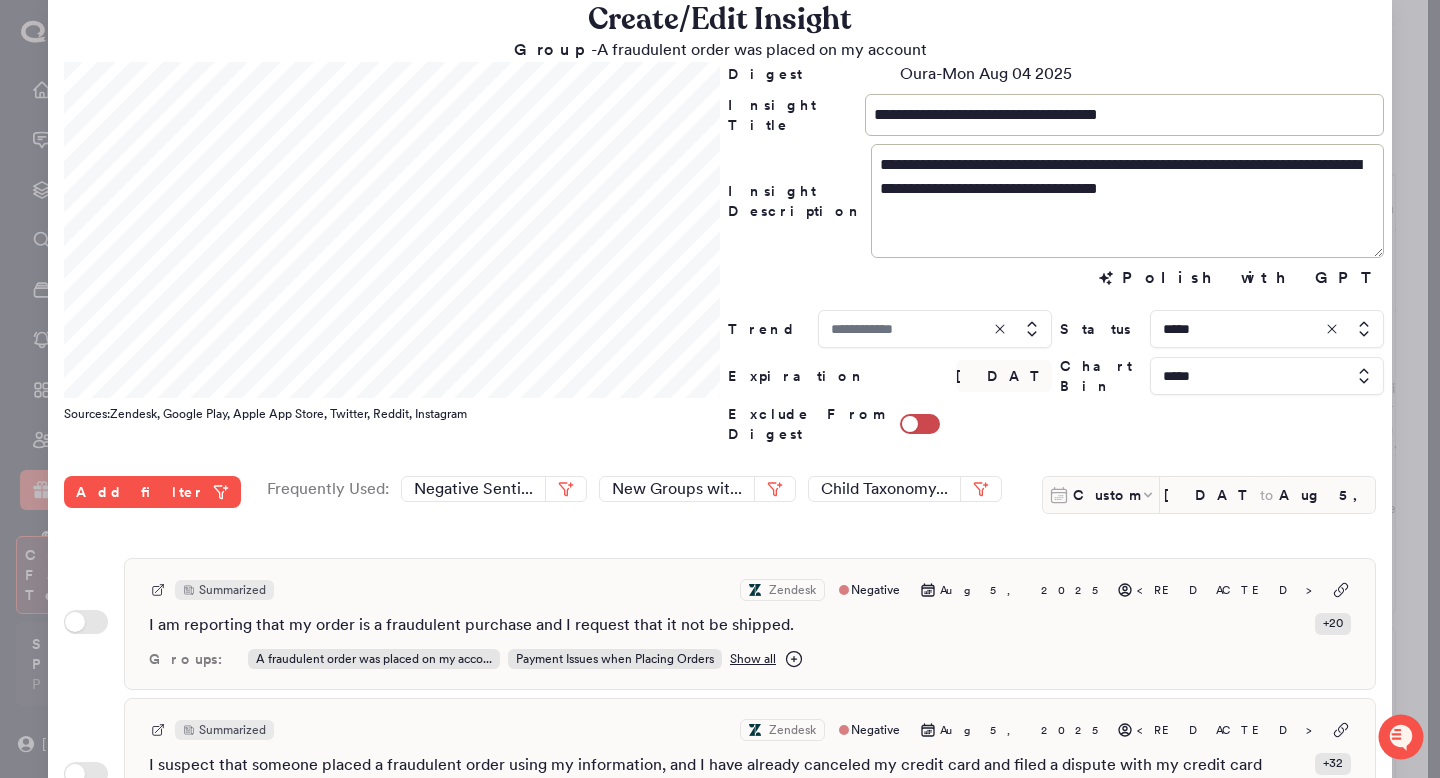 type on "**********" 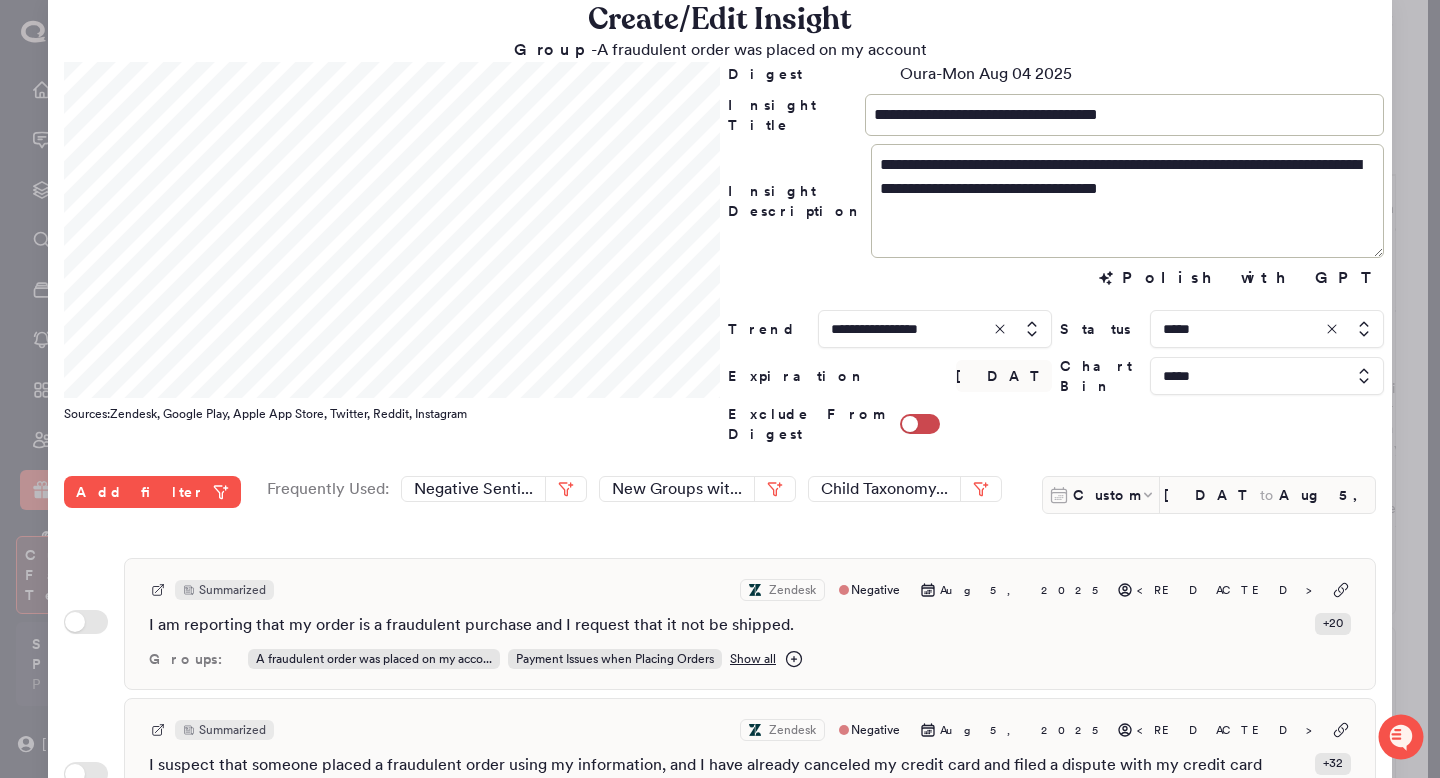 click at bounding box center (1267, 329) 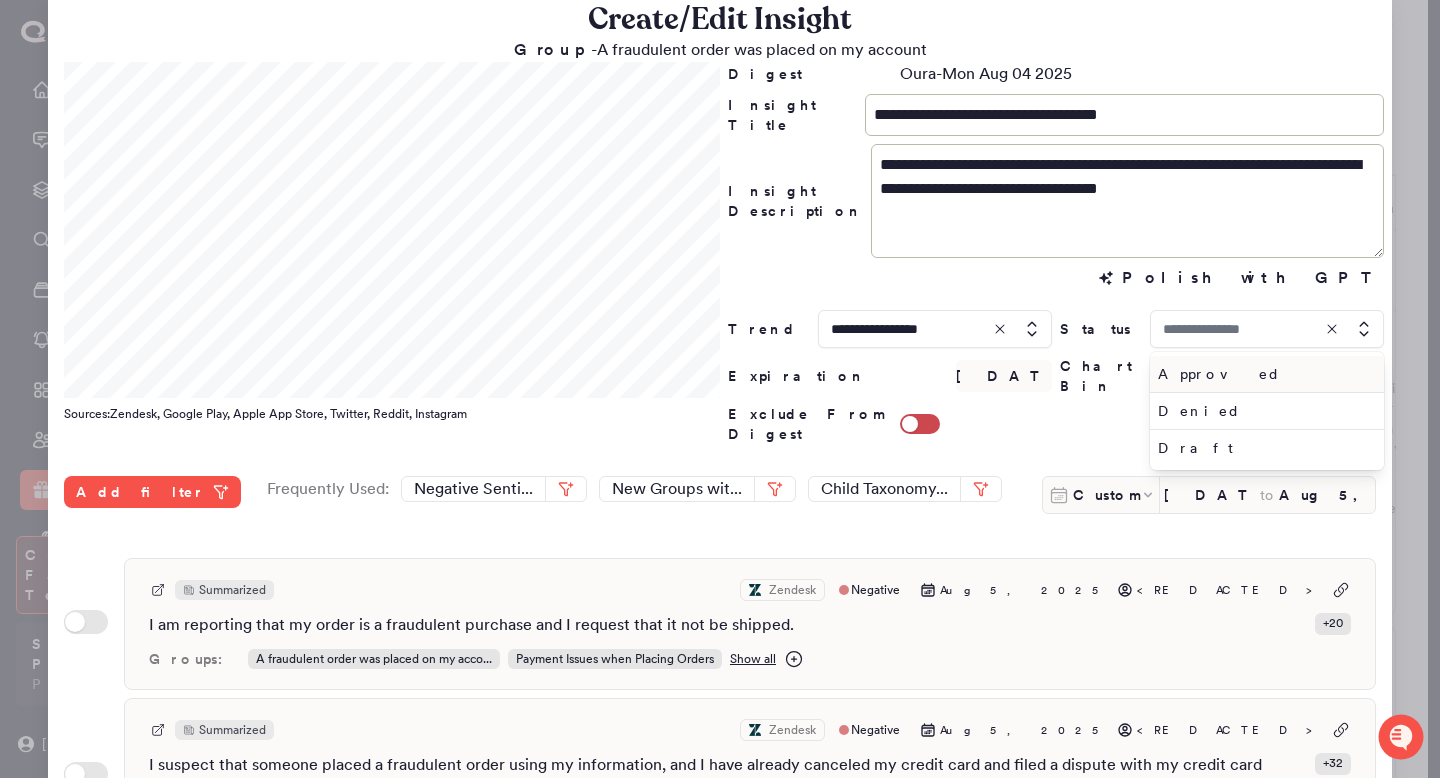 type on "*****" 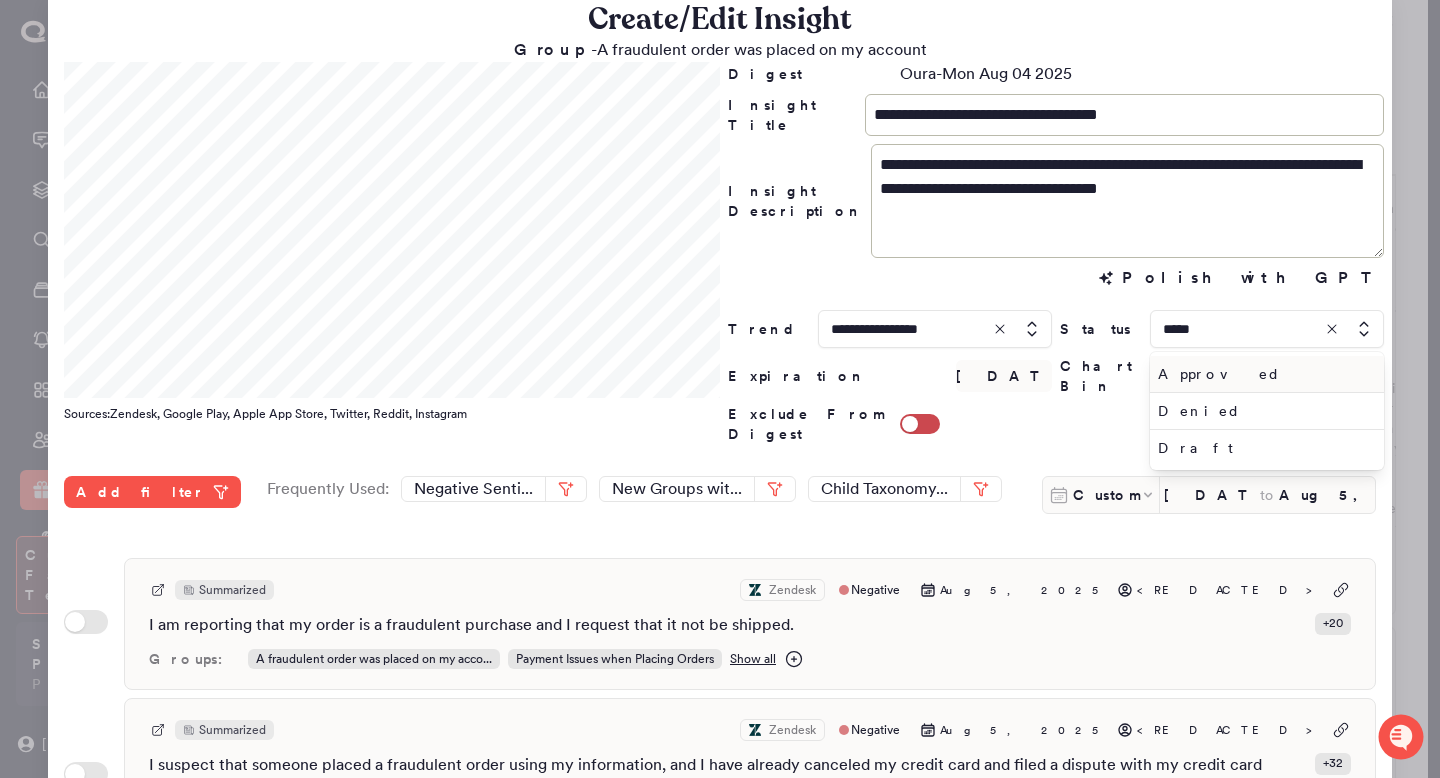 click on "Approved" at bounding box center (1263, 374) 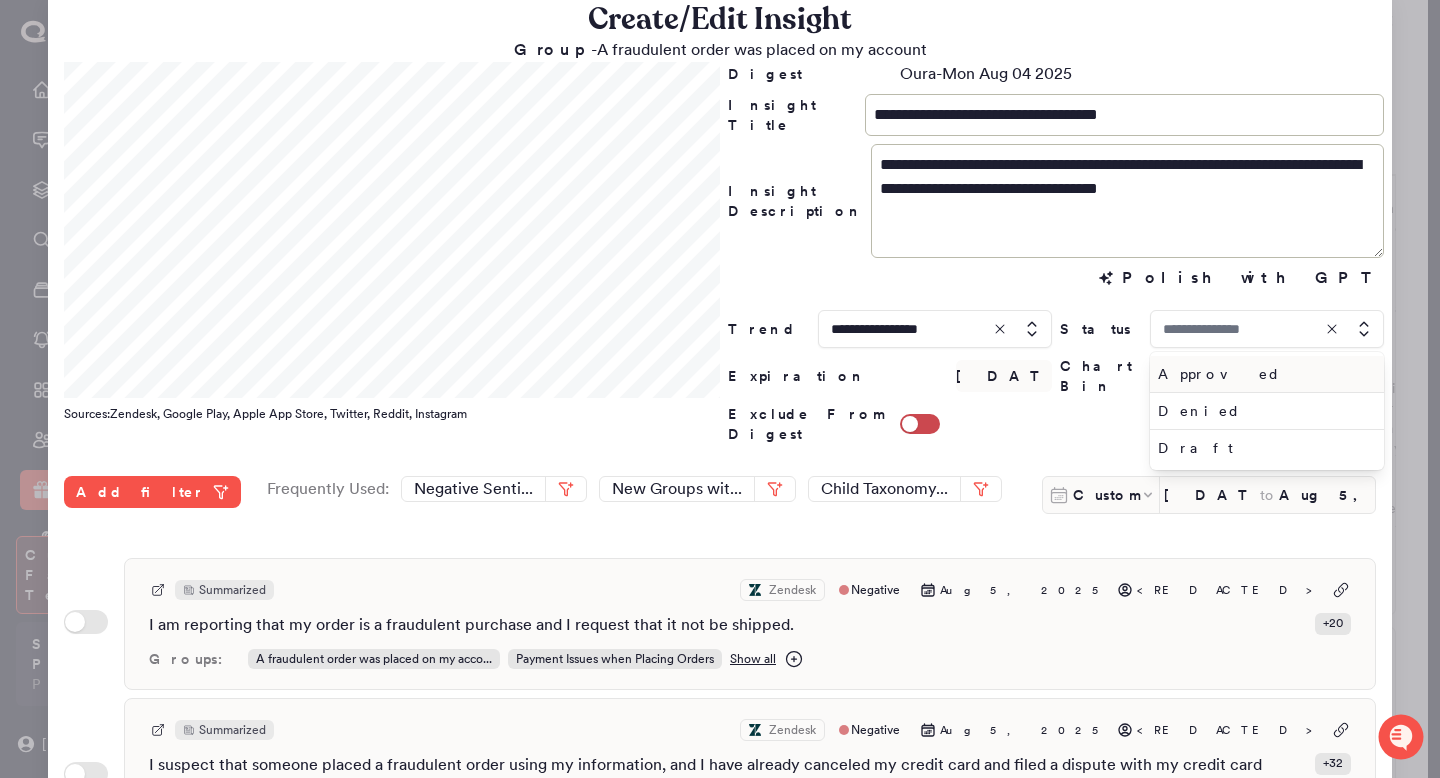 type on "********" 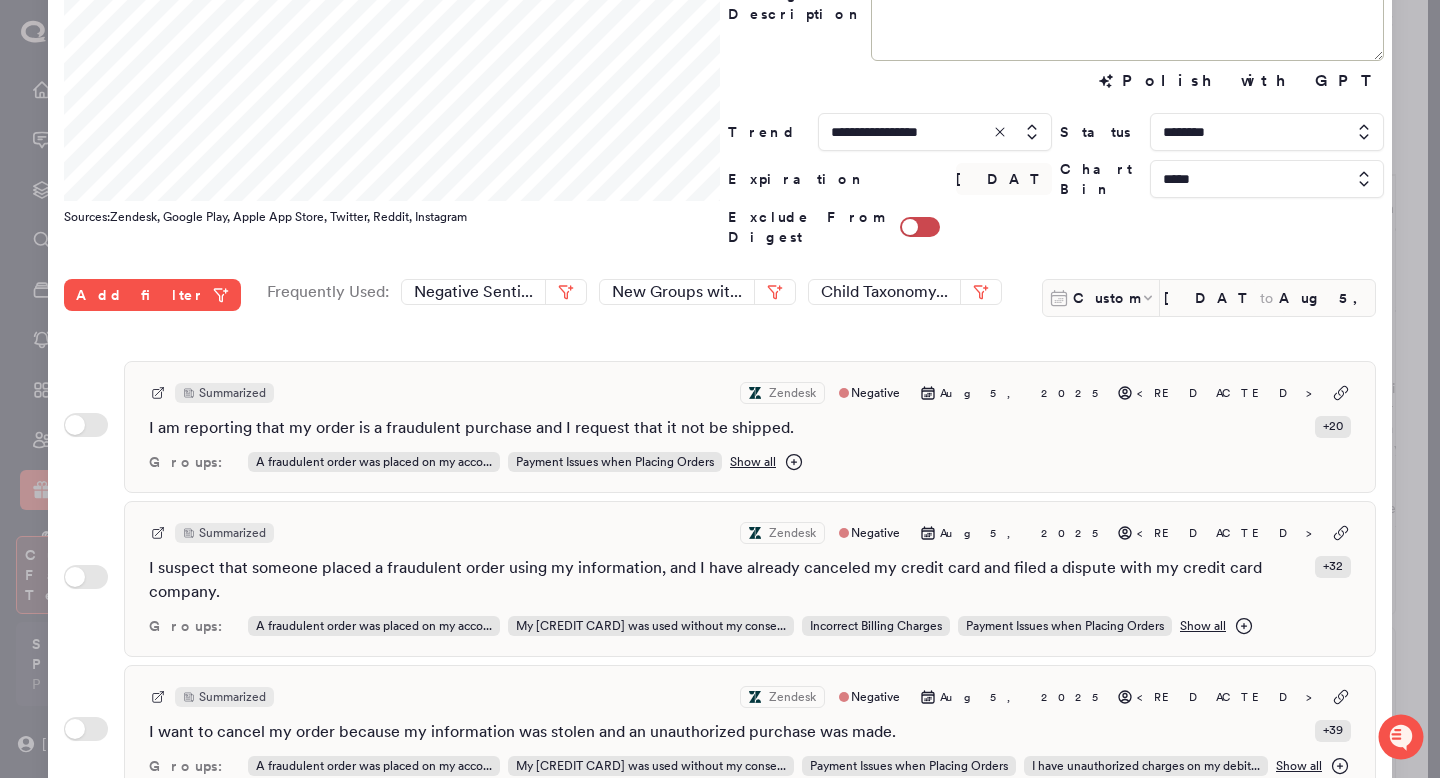 scroll, scrollTop: 221, scrollLeft: 0, axis: vertical 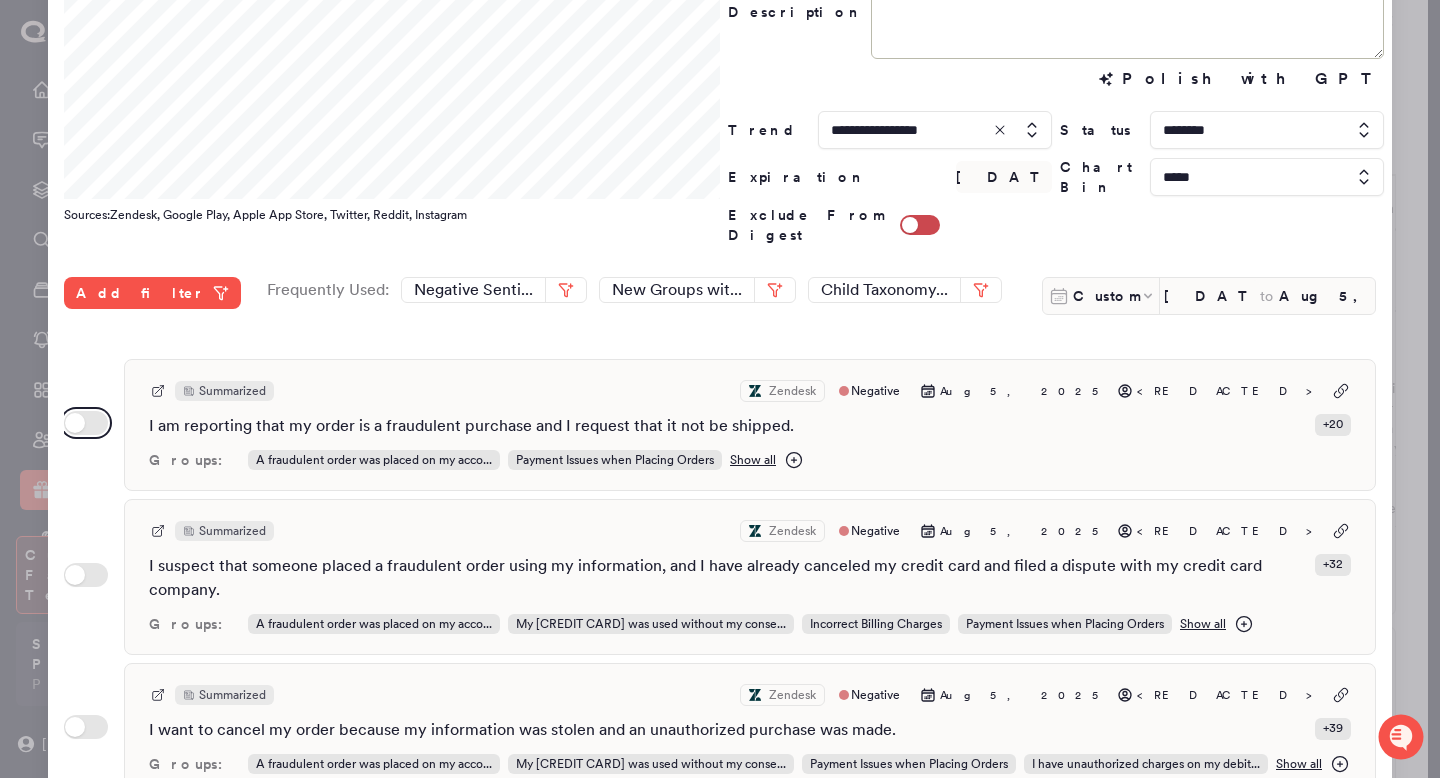 click on "Use setting" at bounding box center (86, 423) 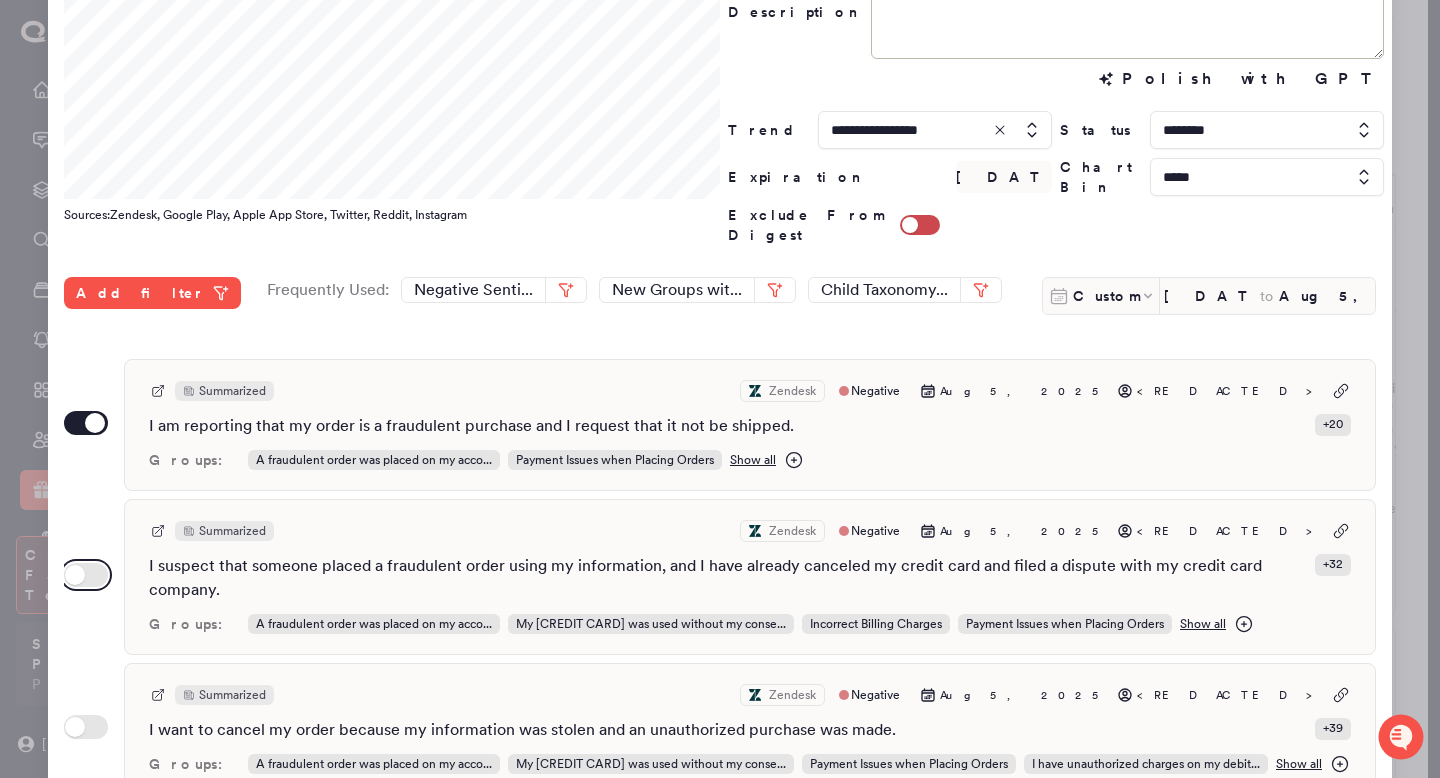 click on "Use setting" at bounding box center (86, 575) 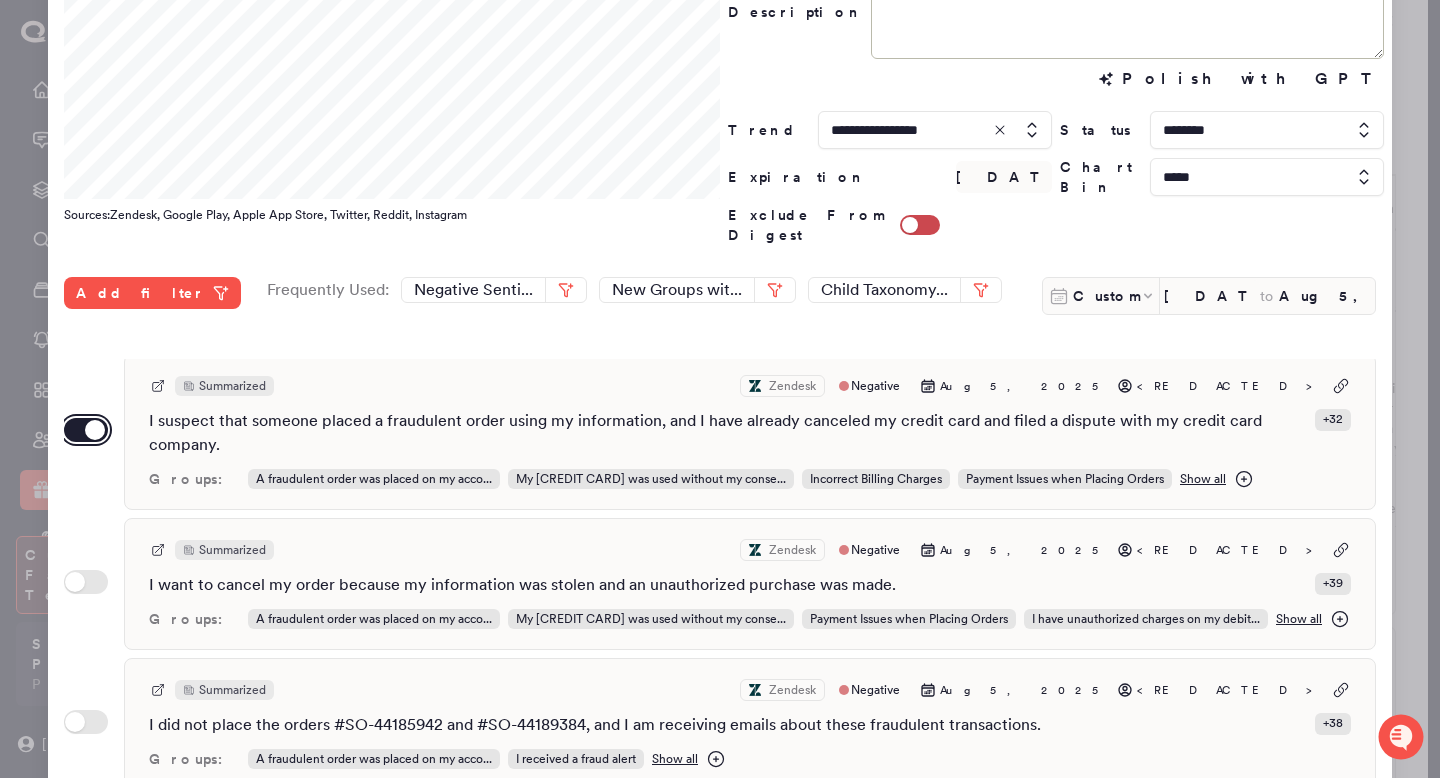 scroll, scrollTop: 146, scrollLeft: 0, axis: vertical 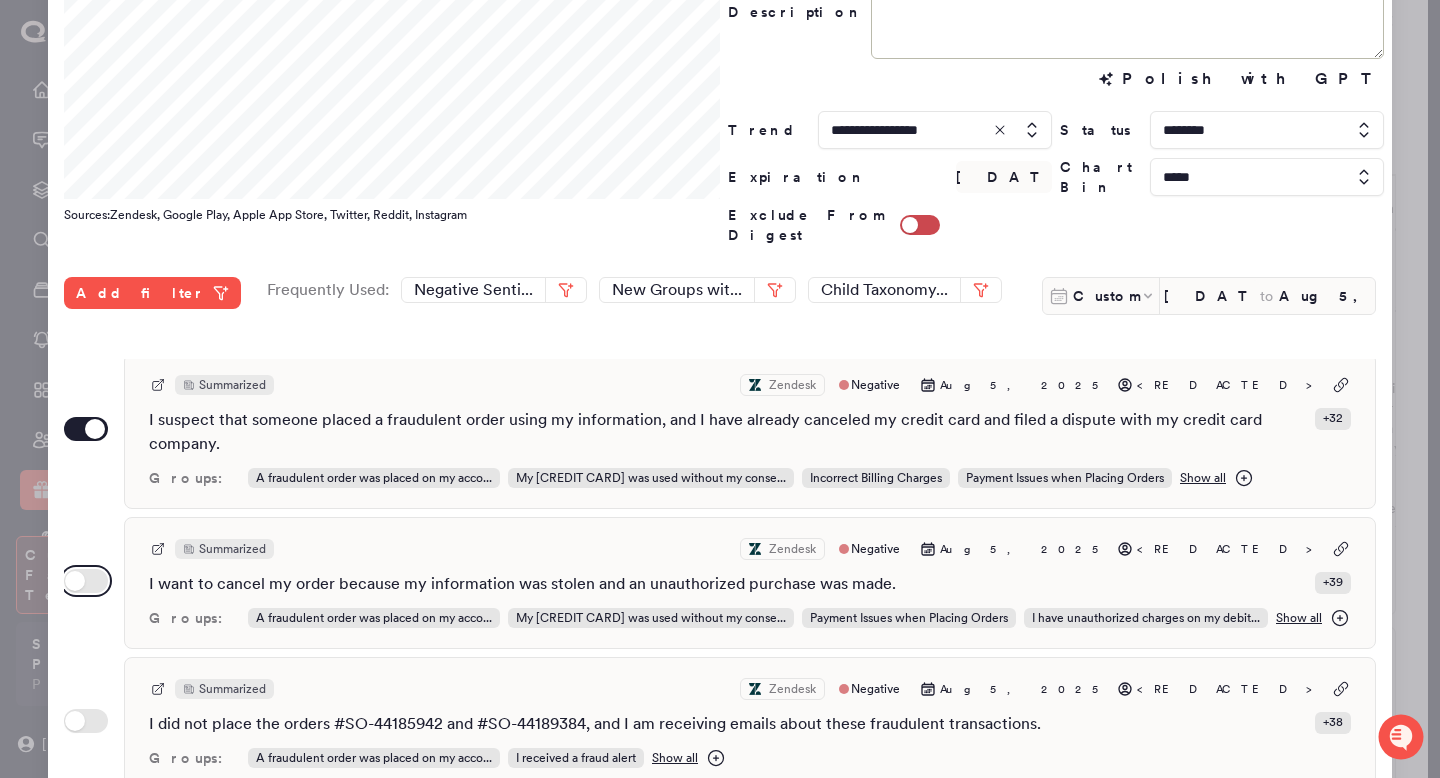 click on "Use setting" at bounding box center (86, 581) 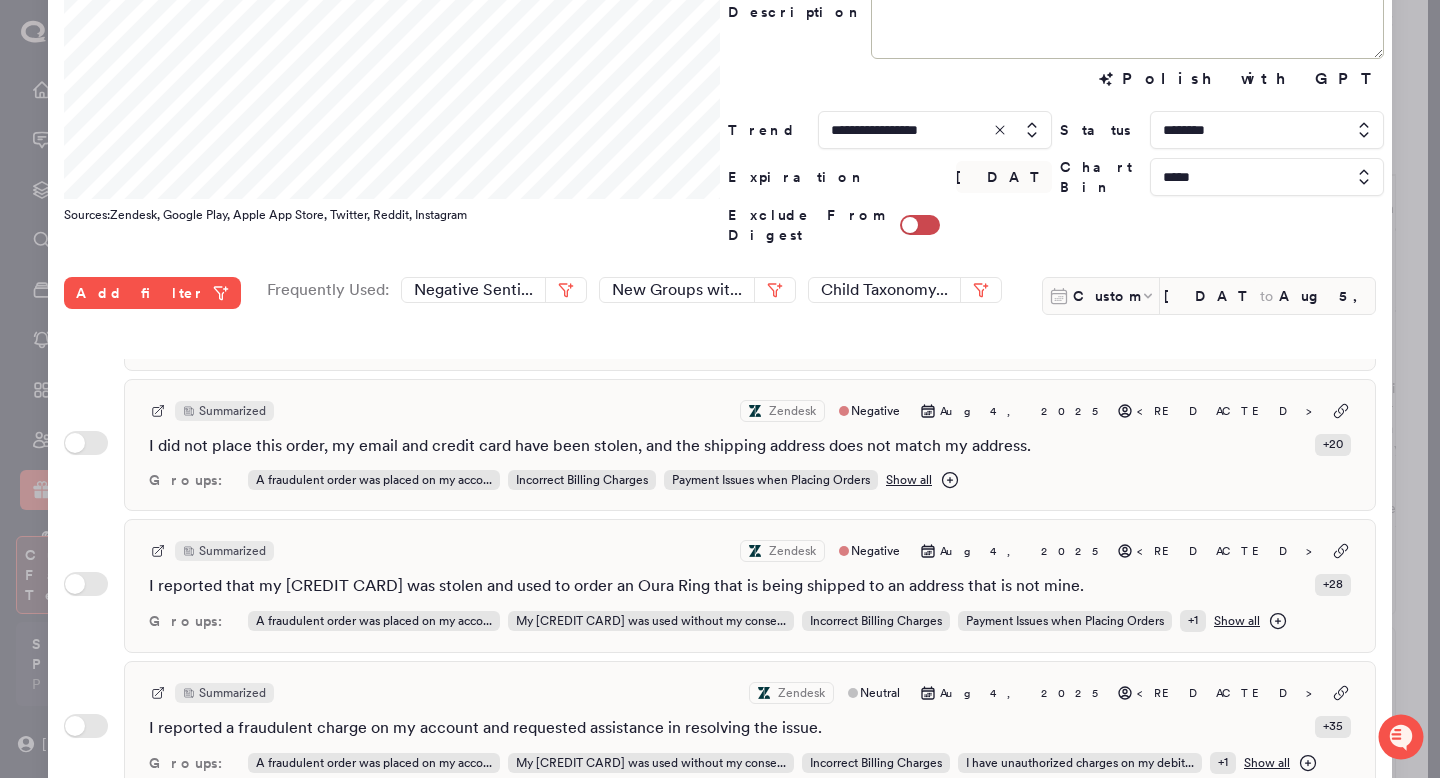 scroll, scrollTop: 2294, scrollLeft: 0, axis: vertical 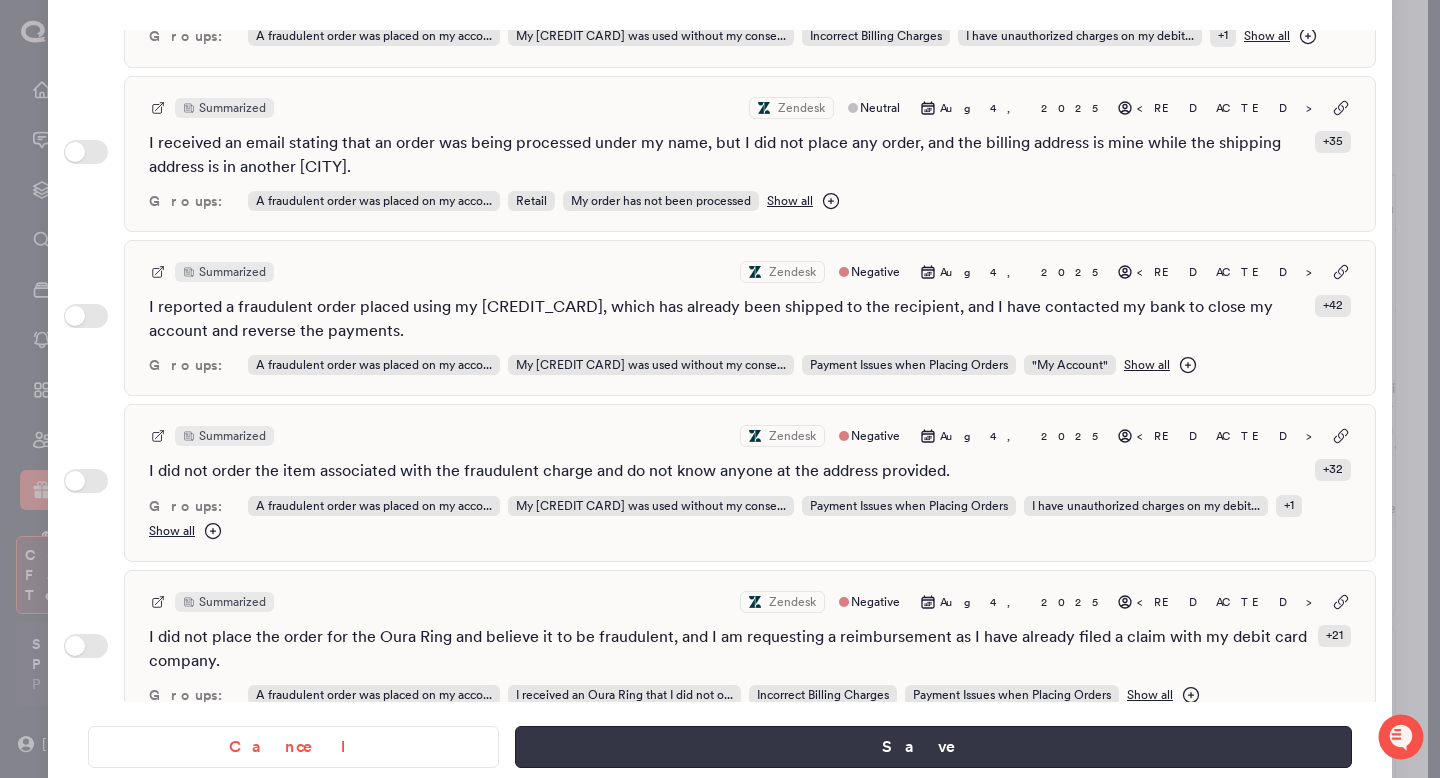 click on "Save" at bounding box center [933, 747] 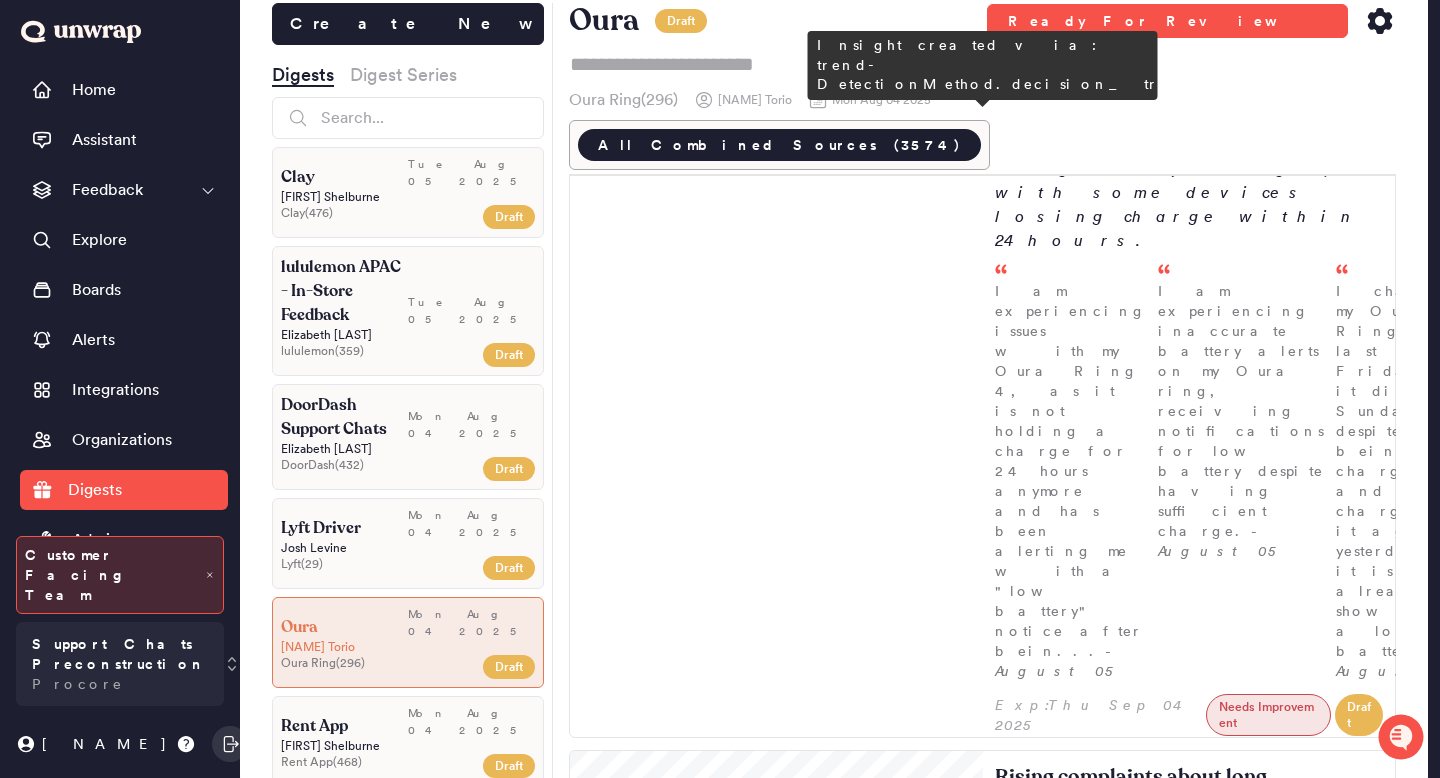 scroll, scrollTop: 14370, scrollLeft: 0, axis: vertical 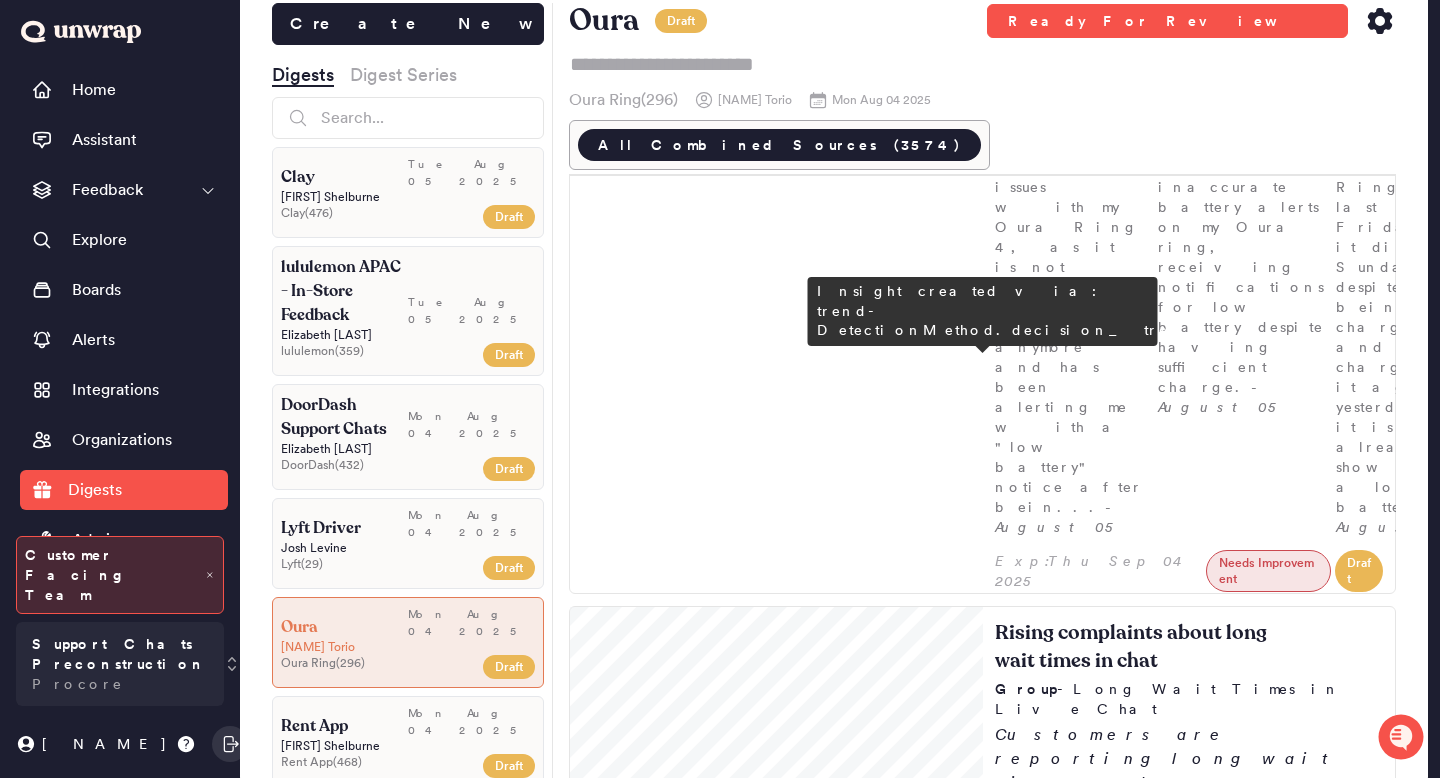 click on "Decline in reports of Oura Ring inaccuracies Group  -  The Oura Ring misinterprets mundane activities as exercise Customers are reporting inaccuracies in Oura Ring's activity tracking, with feedback volume dropping from 98 entries to 17 entries the week of July 28th (0.1% of feedback). Users mention misclassifications of mundane activities like housework and walking as exercise, indicating ongoing concerns with tracking accuracy. I am experiencing issues with my Oura Ring not recording activity accurately and labeling all activity as “housework.”  -  Aug 04 I am experiencing issues with my Oura ring's activity tracking, as it missed a Pilates session and incorrectly detected an activity when I was only walking.  -  Aug 04 I feel my Oura Ring may be defective because it inaccurately detects making a bed as a workout, fails to recognize a 20-minute workout, and suggests I was takin...  -  Aug 03" at bounding box center (1189, 11497) 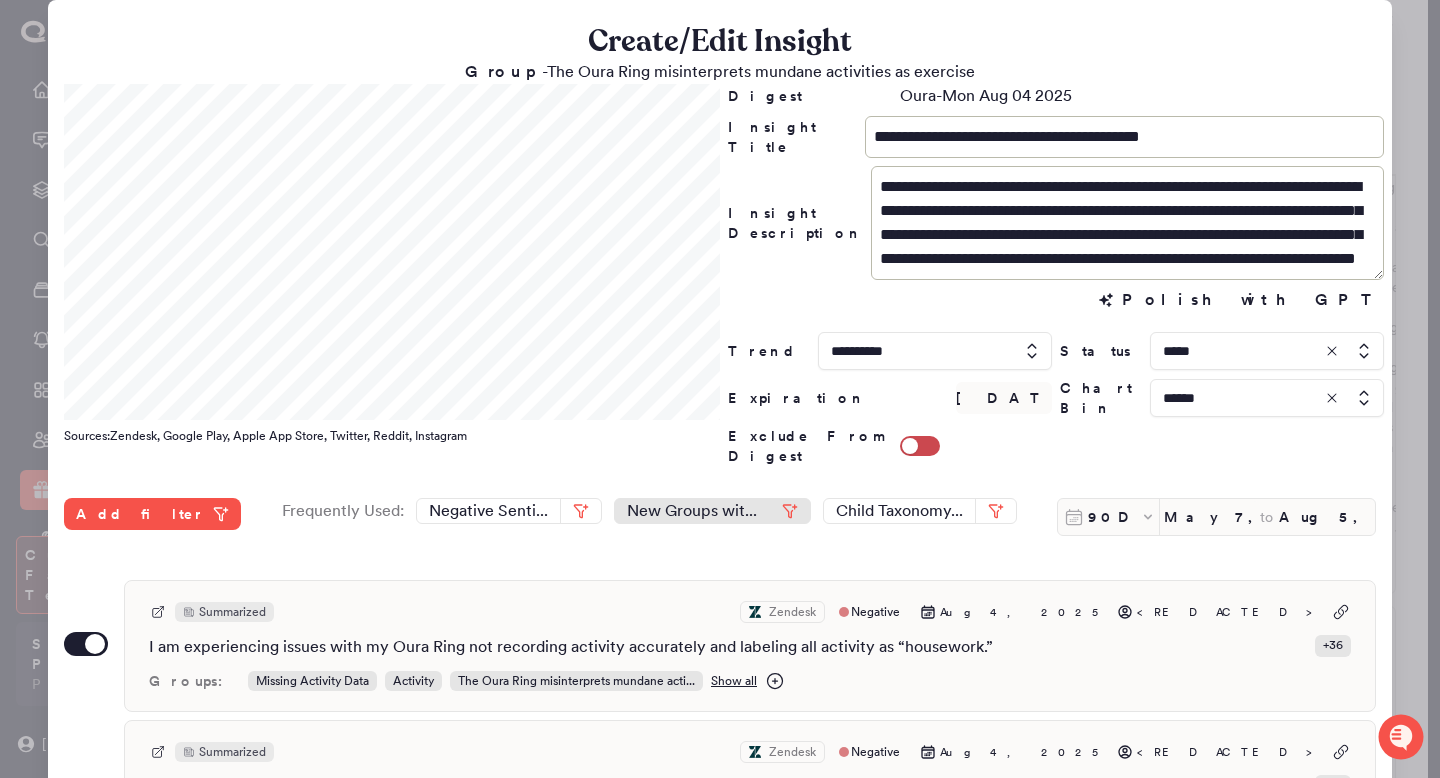 scroll, scrollTop: 550, scrollLeft: 0, axis: vertical 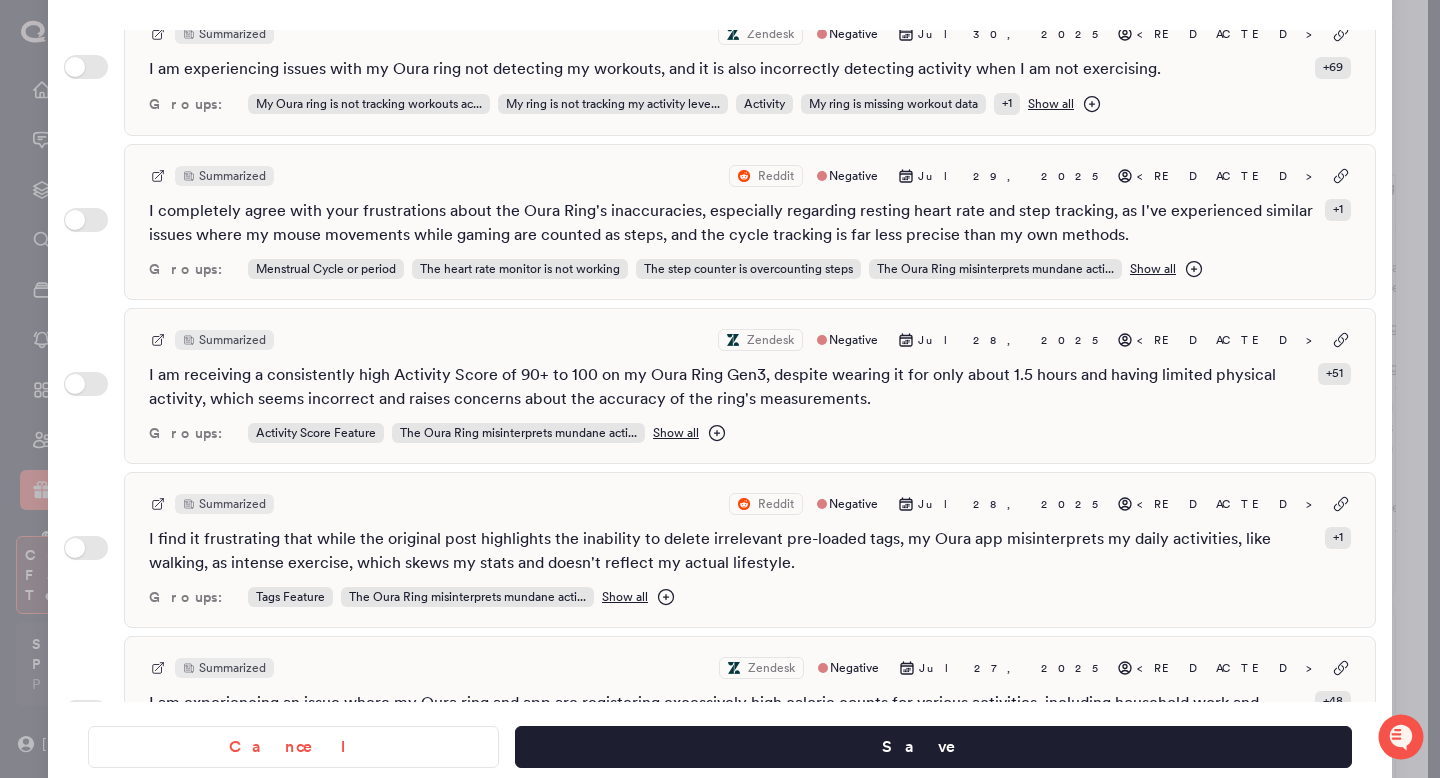 click at bounding box center [720, 389] 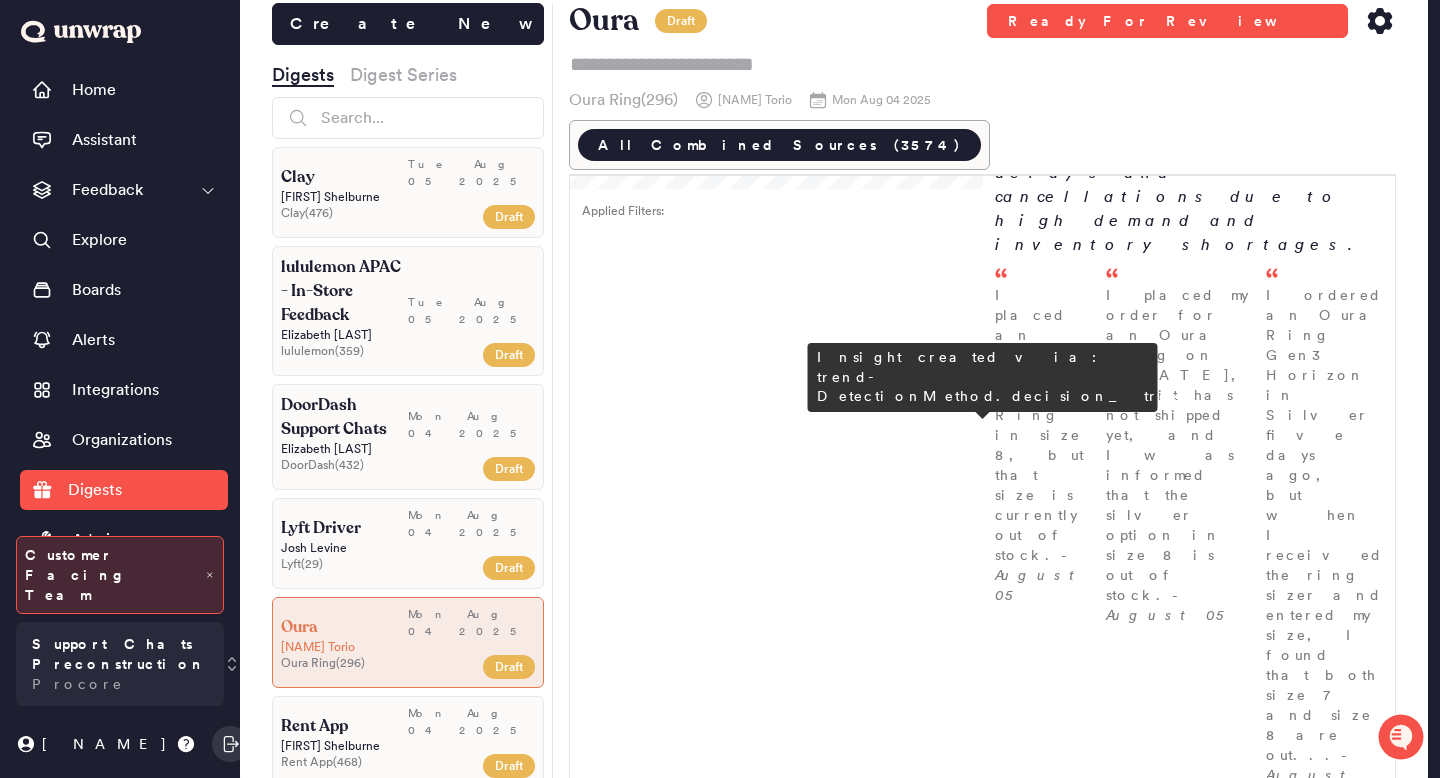 scroll, scrollTop: 23596, scrollLeft: 0, axis: vertical 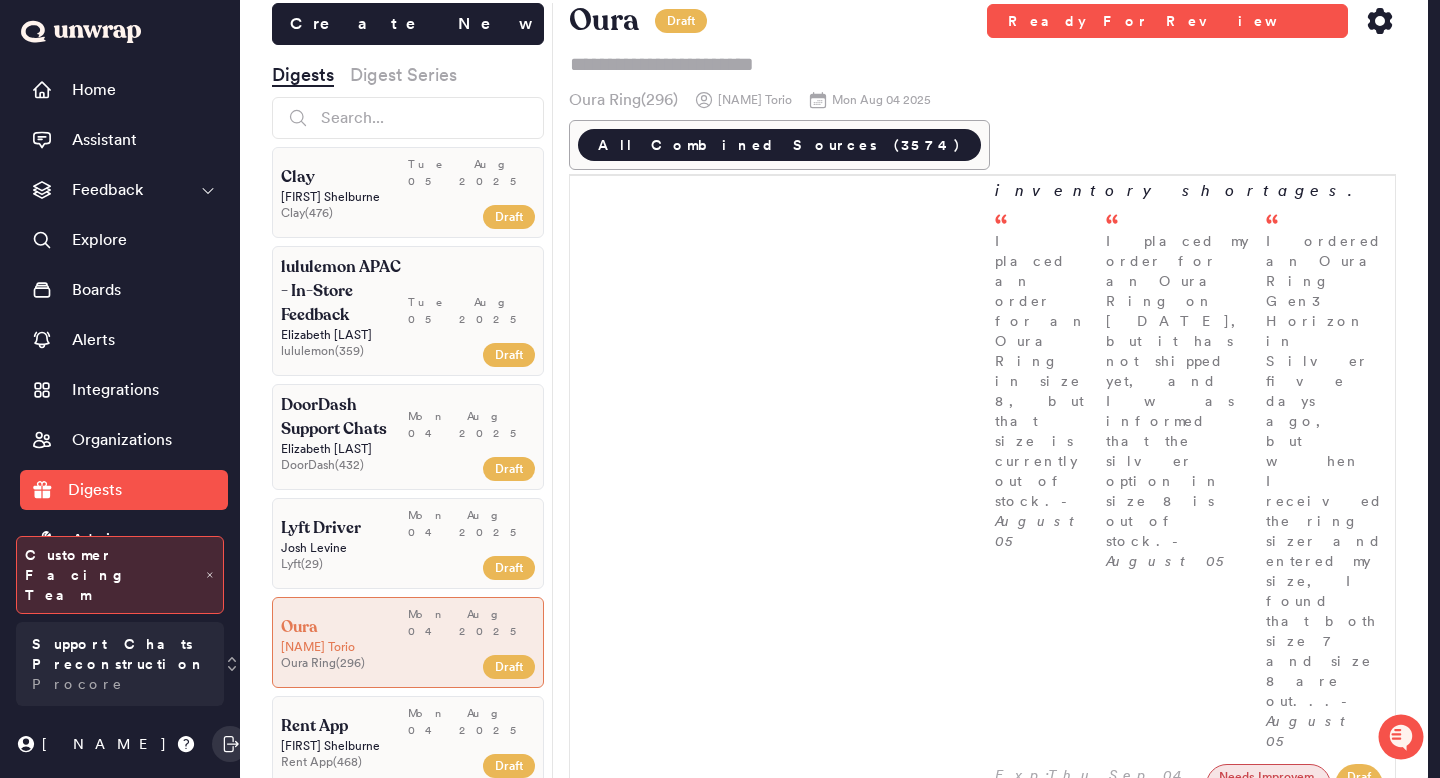click on "Customers are reporting difficulties in modifying orders, with feedback volume dropping from 548 entries to 54 entries. Many express frustration over needing to cancel orders to change shipping addresses or colors due to system and regulatory restrictions." at bounding box center (1189, 18017) 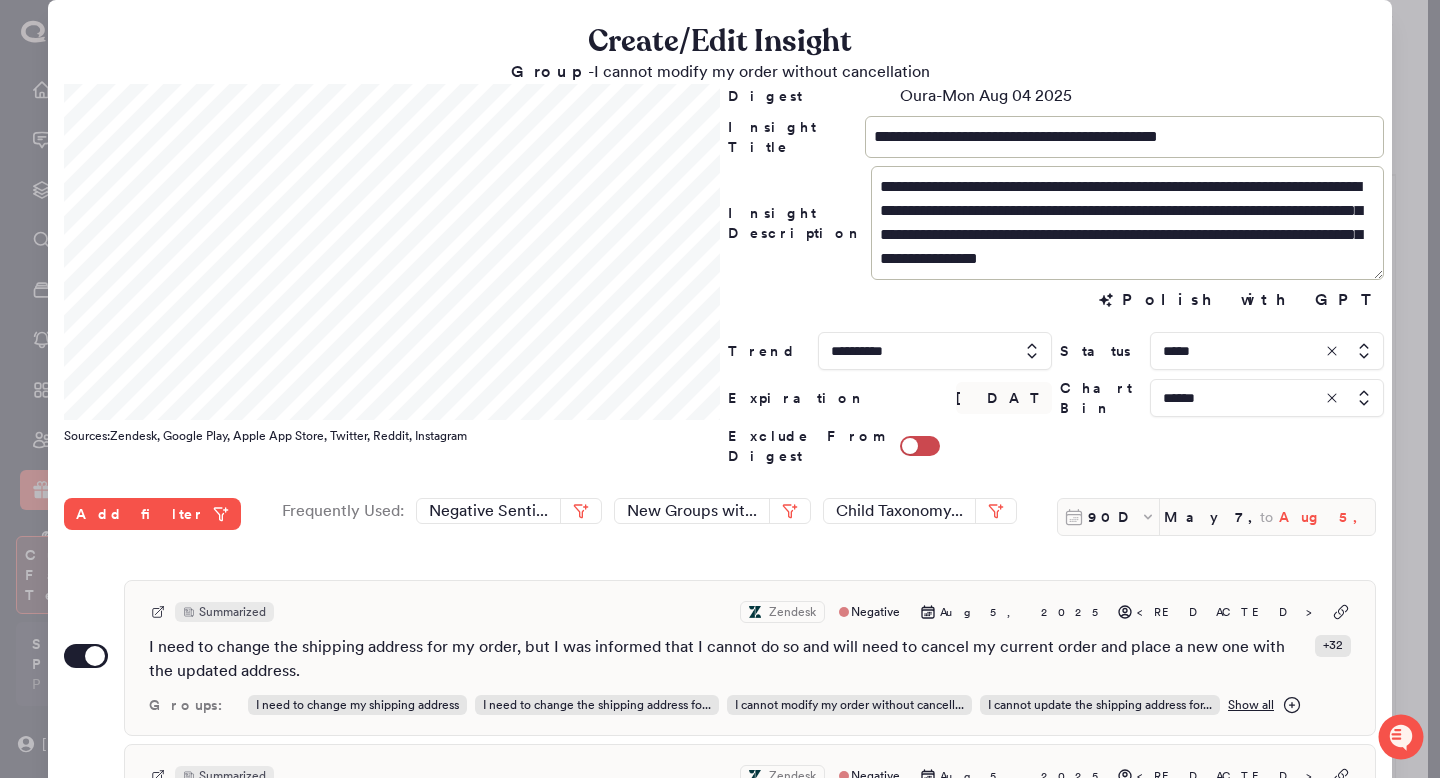 click on "Aug 5, 2025" at bounding box center (1327, 517) 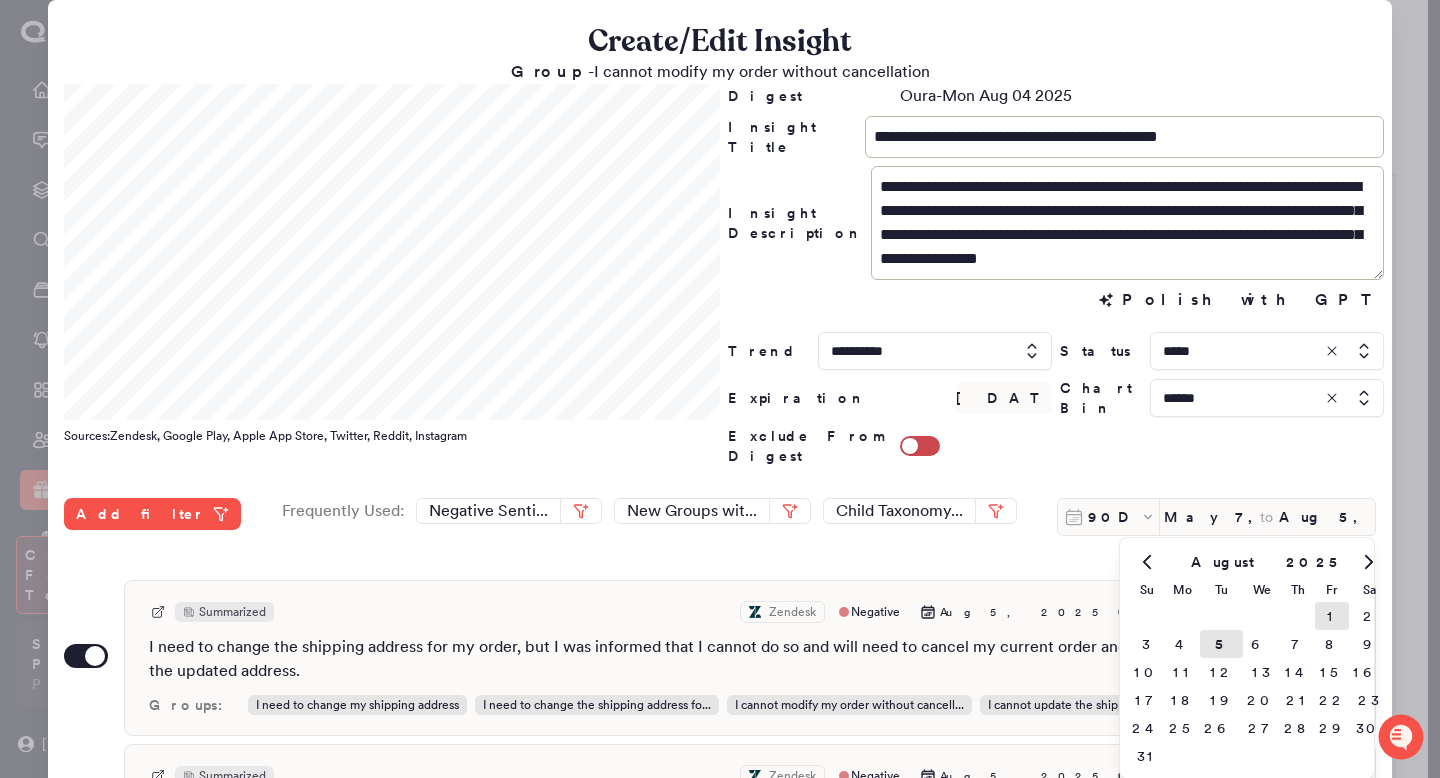 click on "1" at bounding box center (1332, 616) 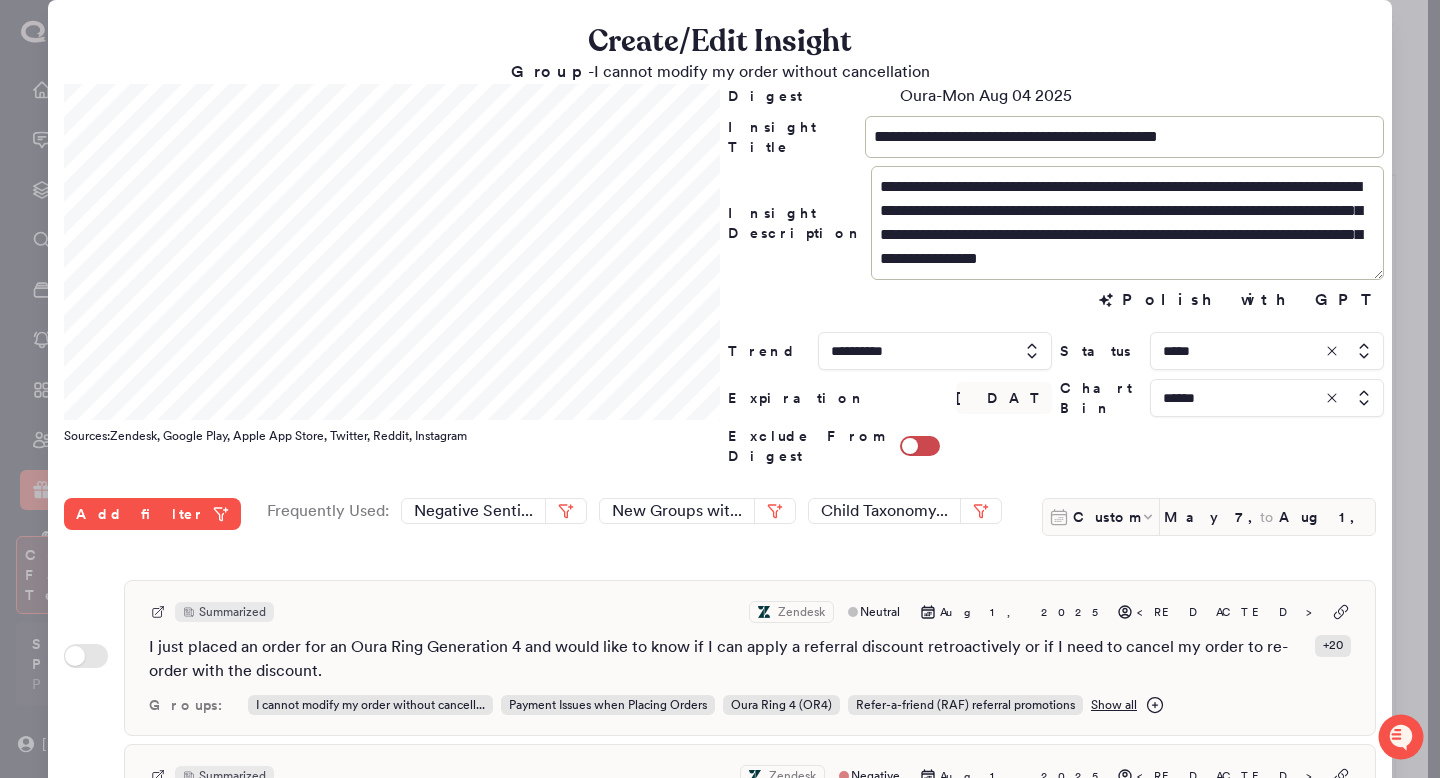 scroll, scrollTop: 112, scrollLeft: 0, axis: vertical 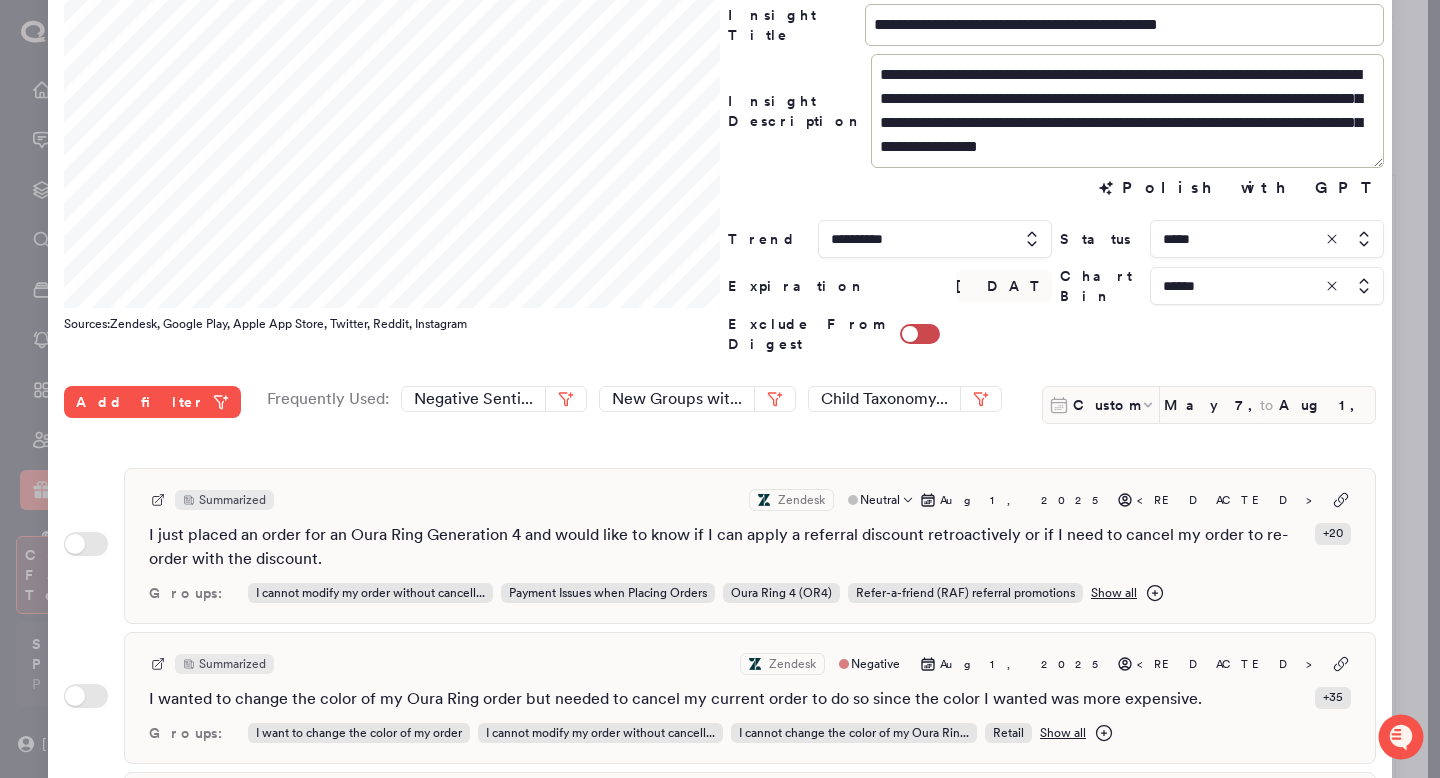 click on "I just placed an order for an Oura Ring Generation 4 and would like to know if I can apply a referral discount retroactively or if I need to cancel my order to re-order with the discount." at bounding box center (728, 547) 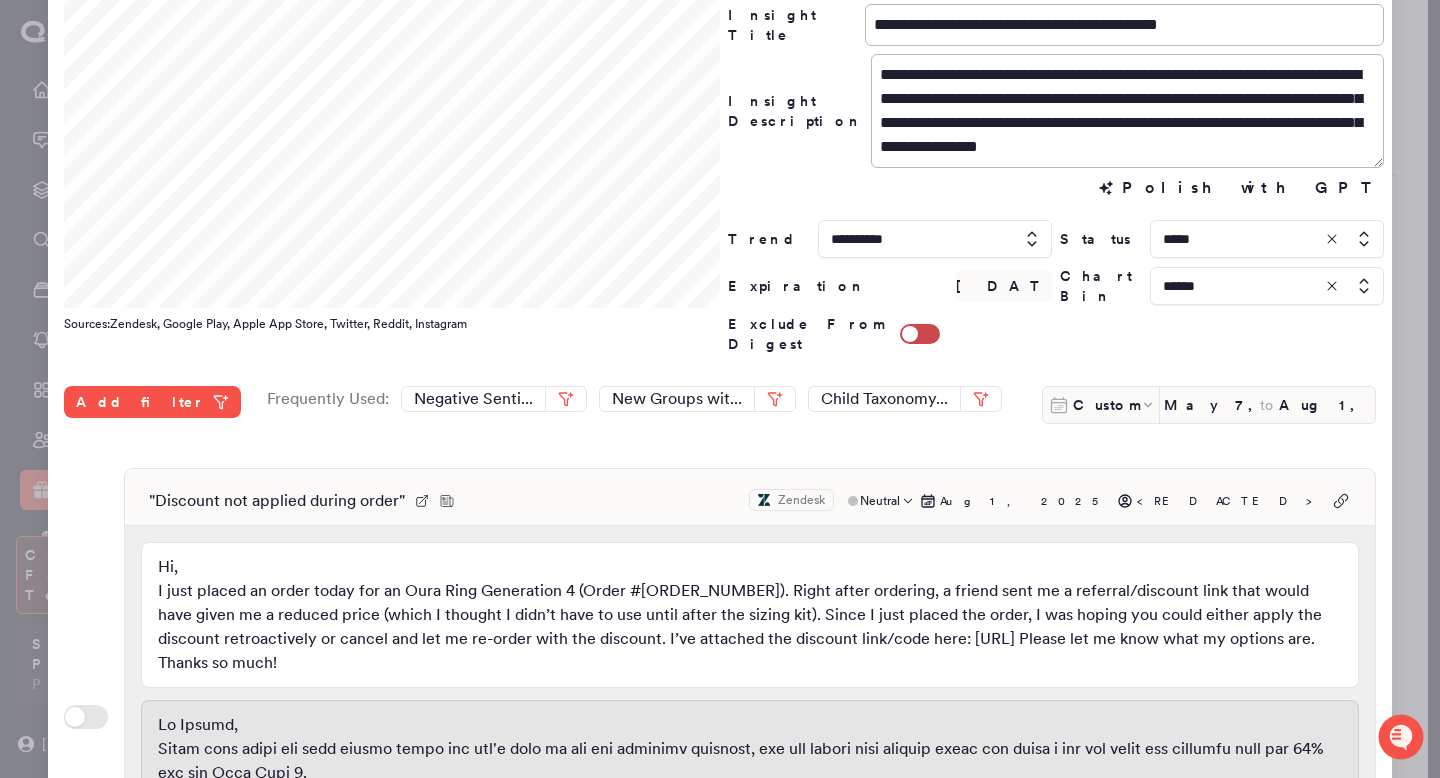 click on "" Discount not applied during order " Zendesk Neutral Aug 1, 2025 <REDACTED> Hi,
I just placed an order today for an Oura Ring Generation 4 (Order #SO-44176632). Right after ordering, a friend sent me a referral/discount link that would have given me a reduced price (which I thought I didn’t have to use until after the sizing kit). Since I just placed the order, I was hoping you could either apply the discount retroactively or cancel and let me re-order with the discount.  I’ve attached the discount link/code here:   REDACTED_URL   Please let me know what my options are. Thanks so much! Groups: I cannot modify my order without cancell... Payment Issues when Placing Orders Oura Ring 4 (OR4) Refer-a-friend (RAF) referral promotions Show all App Version :  6.7.0 CSAT Resolution :  False  + 18" at bounding box center (750, 719) 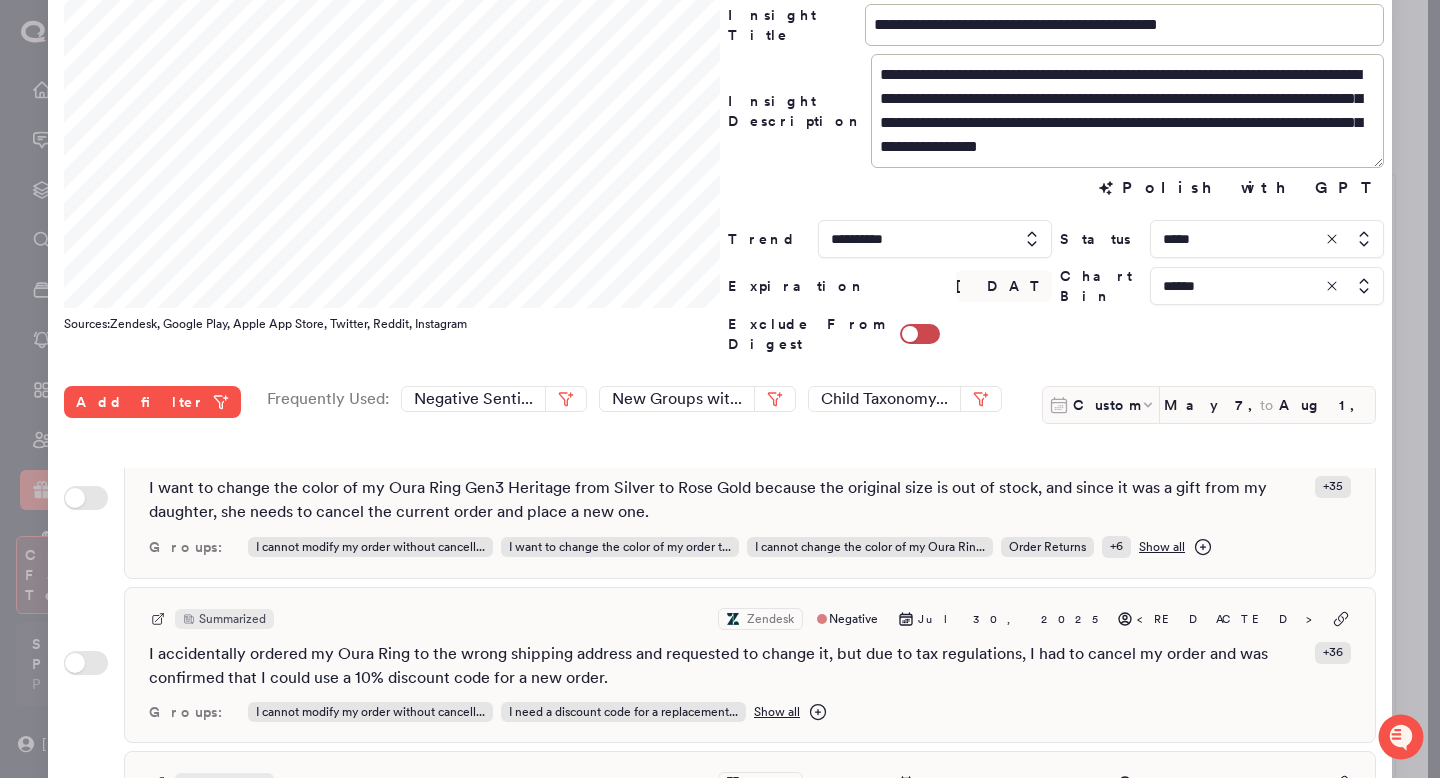 scroll, scrollTop: 2402, scrollLeft: 0, axis: vertical 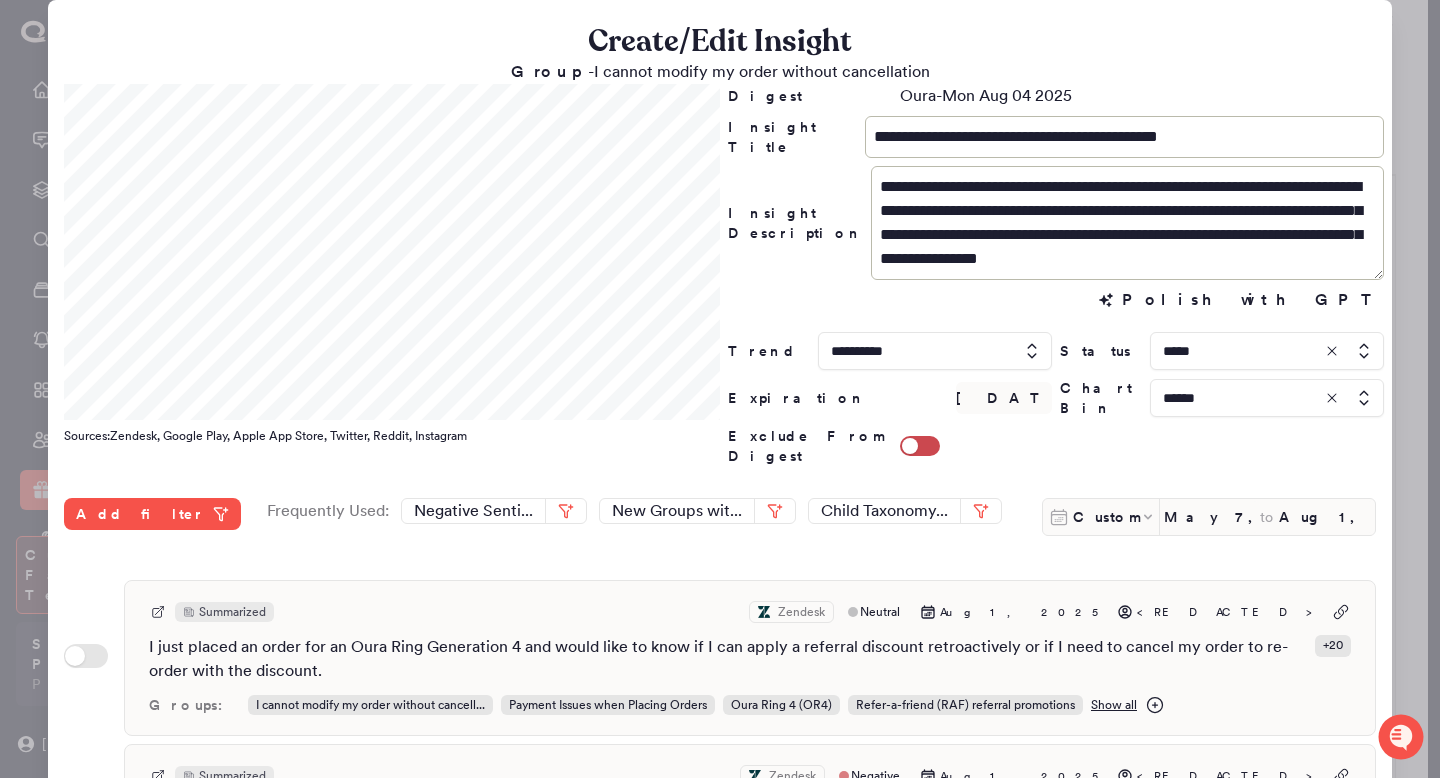 click at bounding box center (1267, 398) 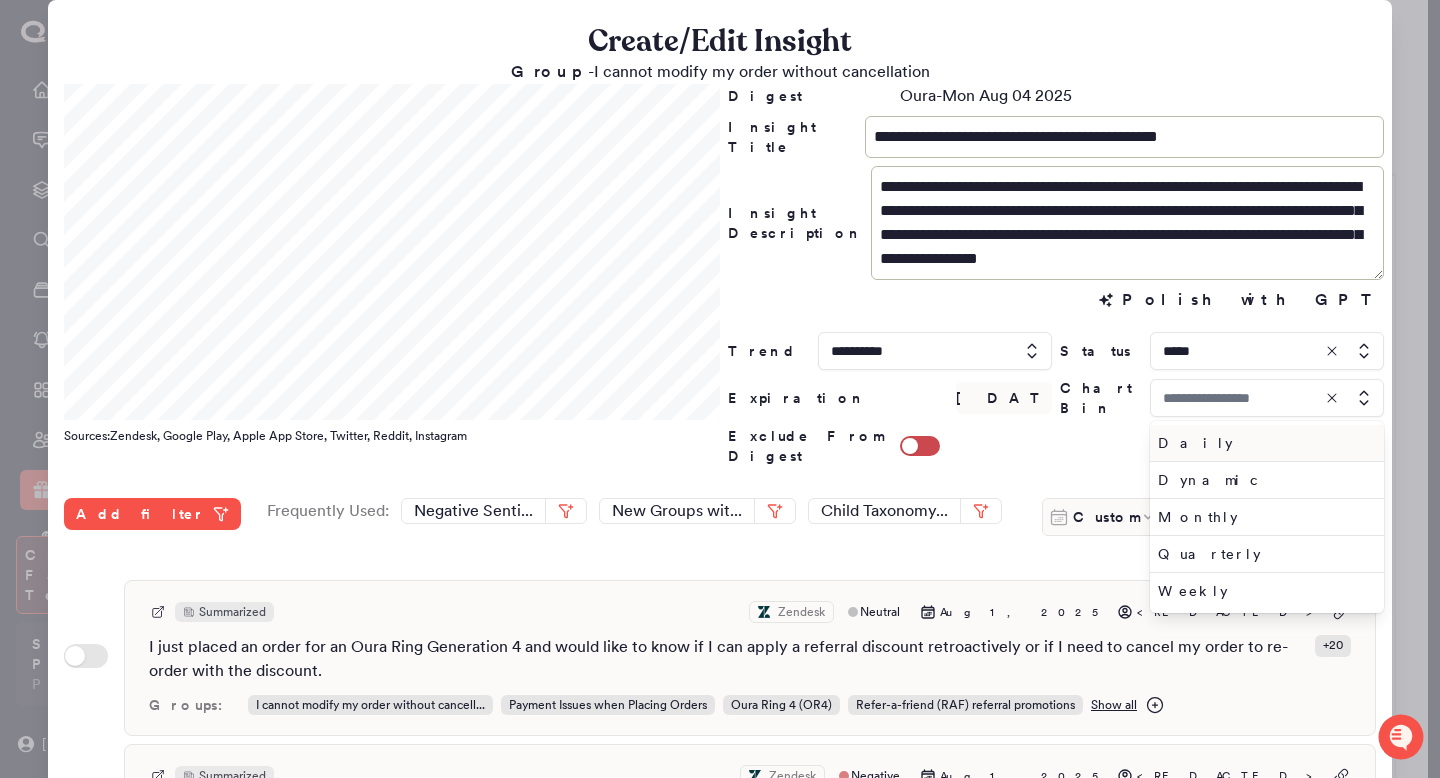 type on "******" 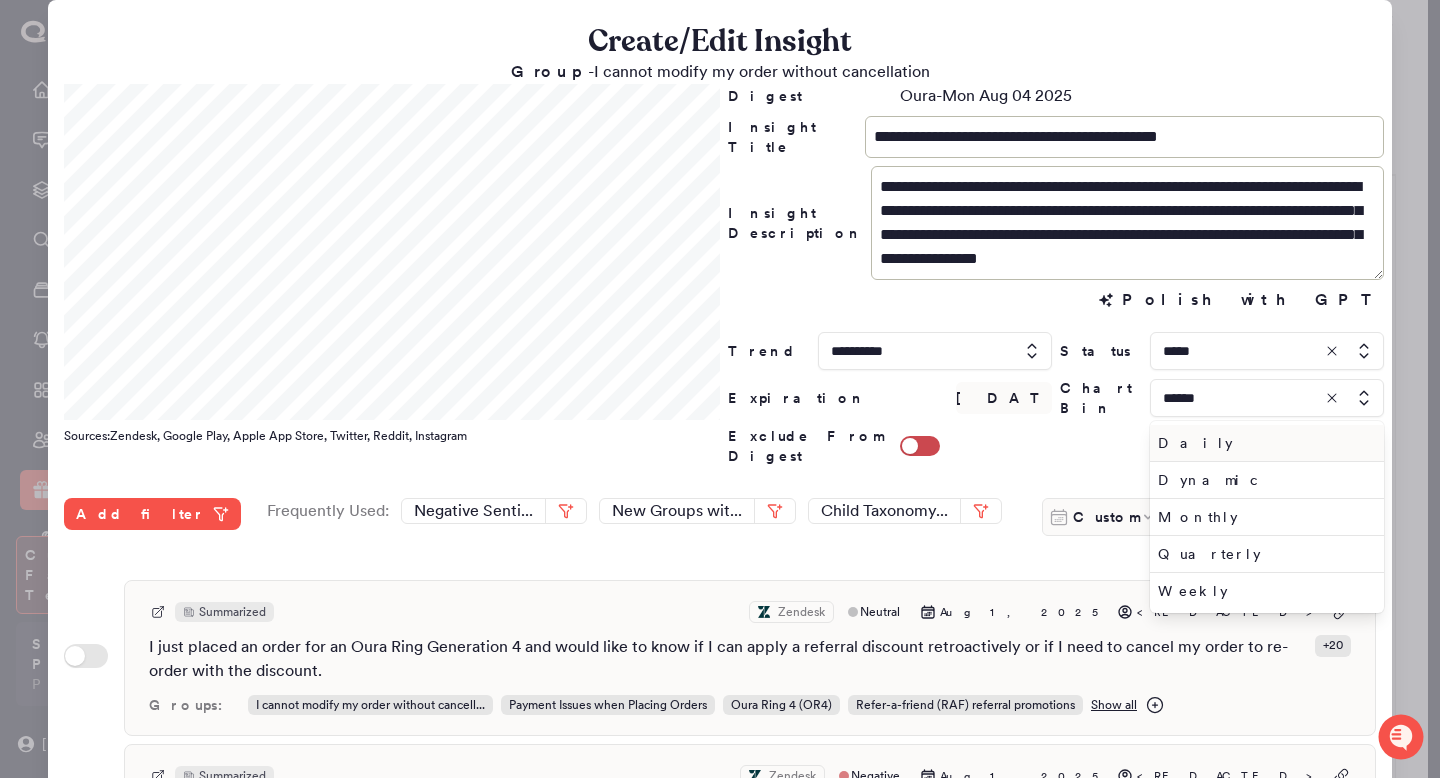 click on "Daily" at bounding box center [1263, 443] 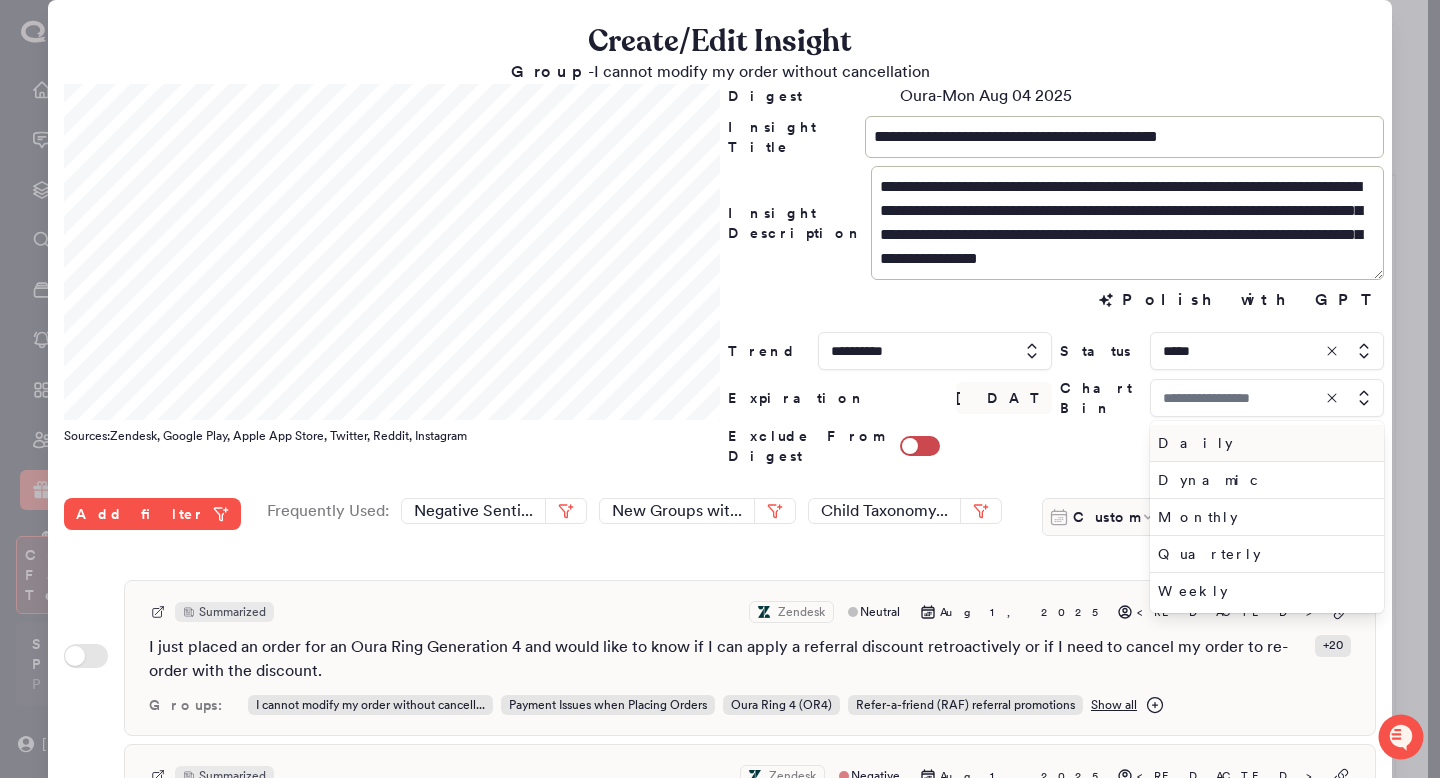 type on "*****" 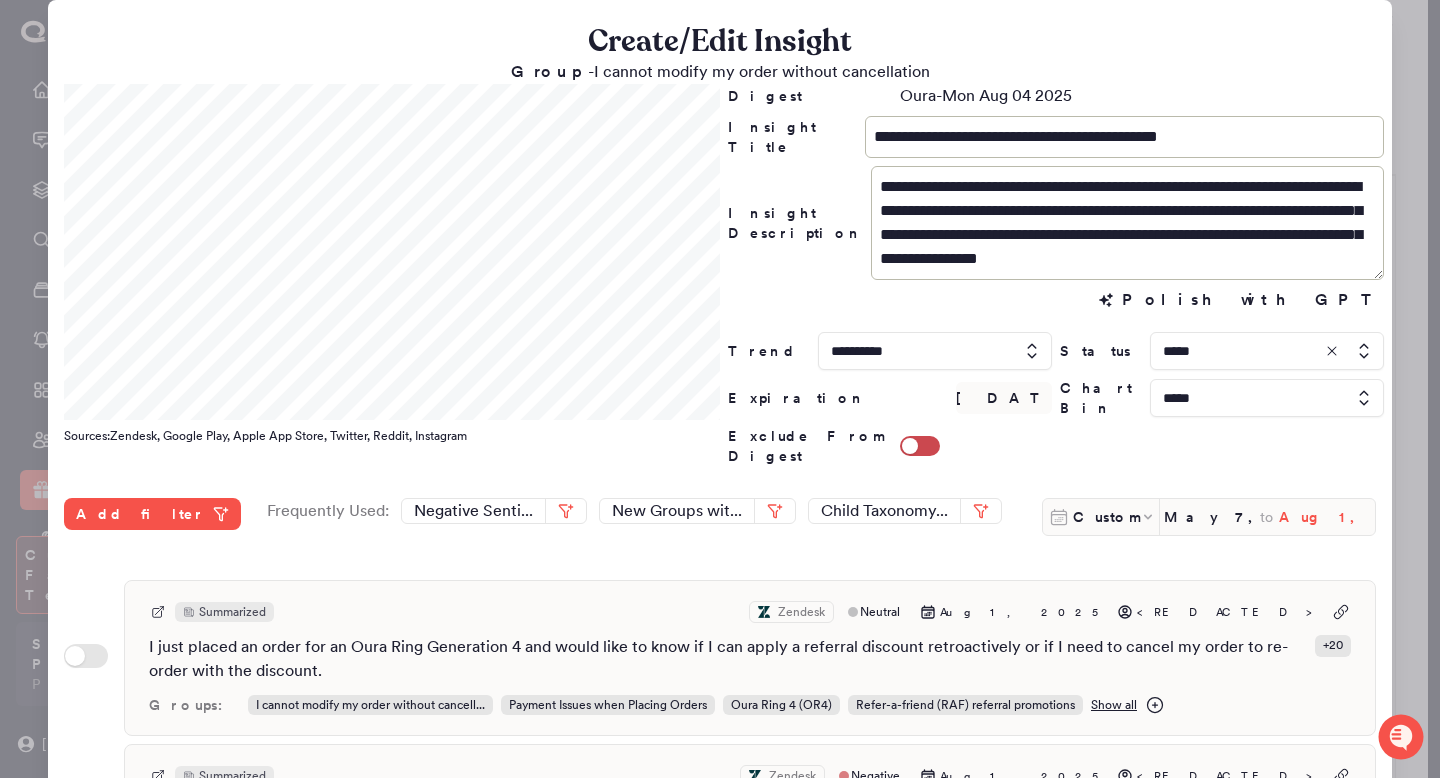 click on "Aug 1, 2025" at bounding box center [1327, 517] 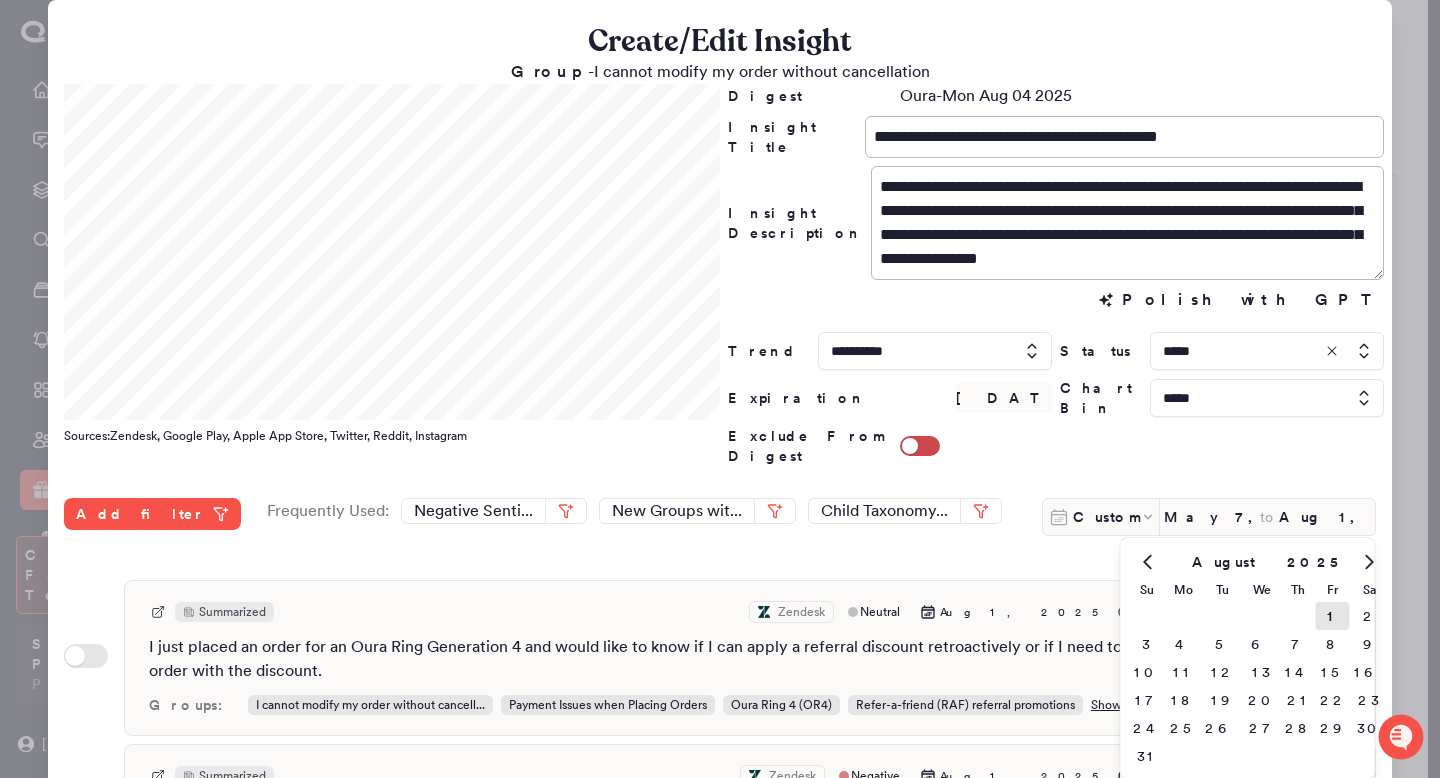 click 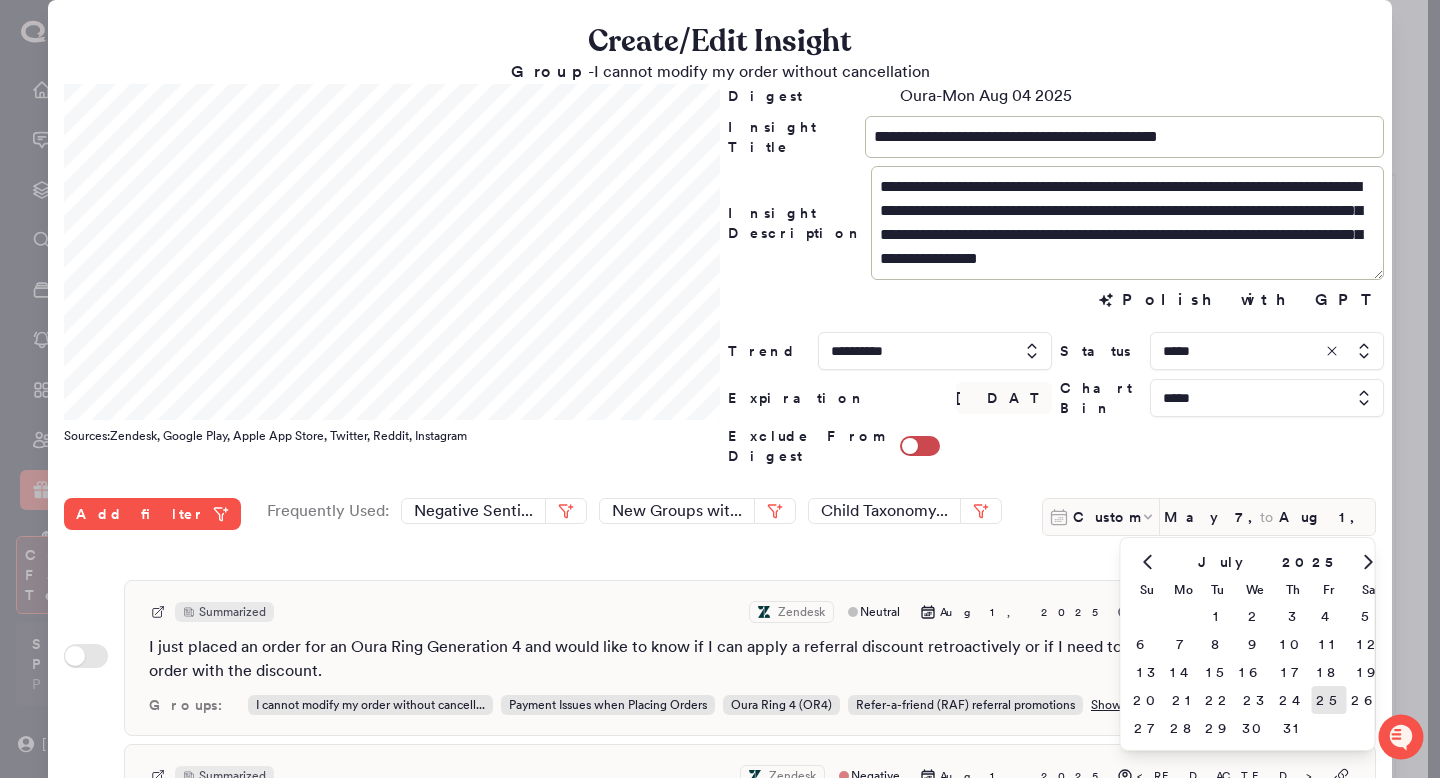 click on "25" at bounding box center (1329, 700) 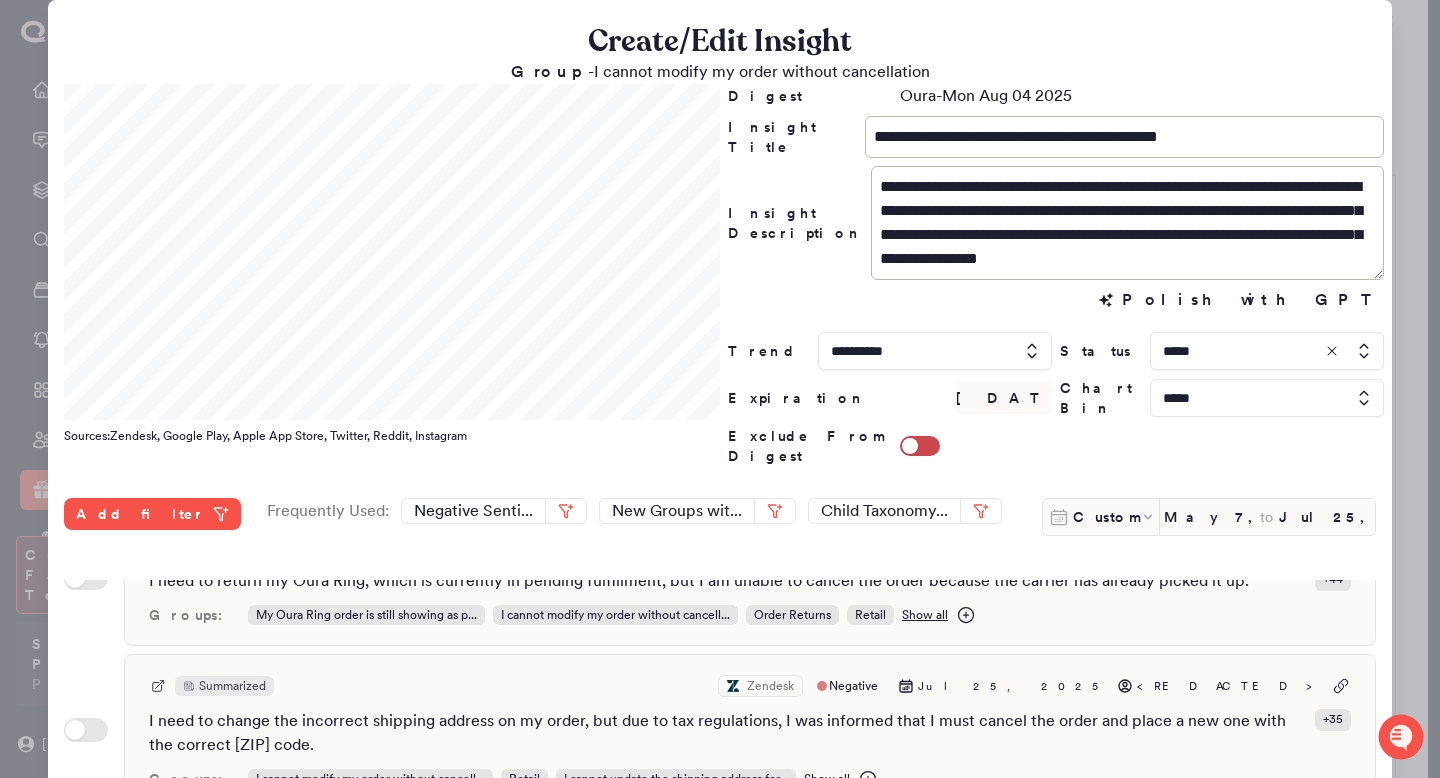 scroll, scrollTop: 766, scrollLeft: 0, axis: vertical 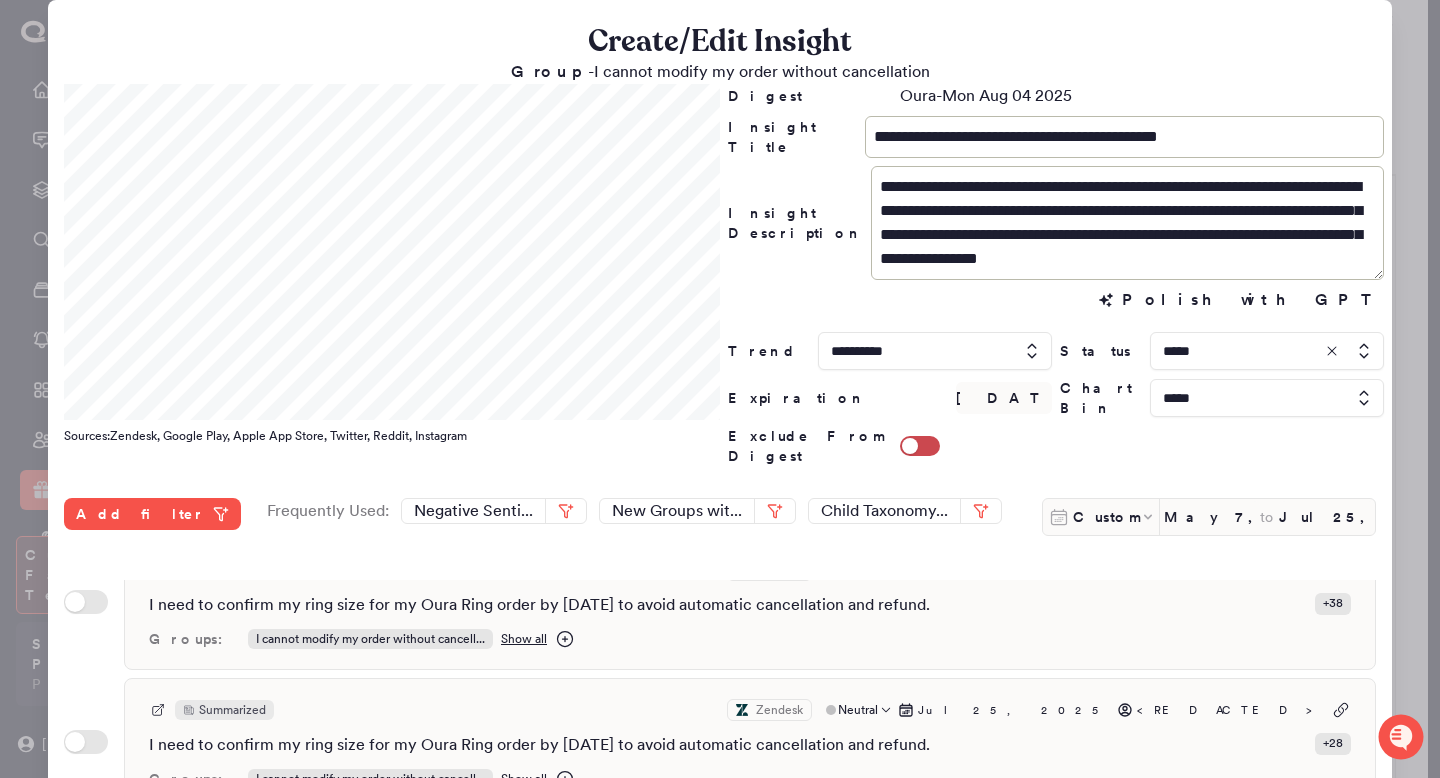 click on "I need to confirm my ring size for my Oura Ring order by July 28 to avoid automatic cancellation and refund." at bounding box center (539, 745) 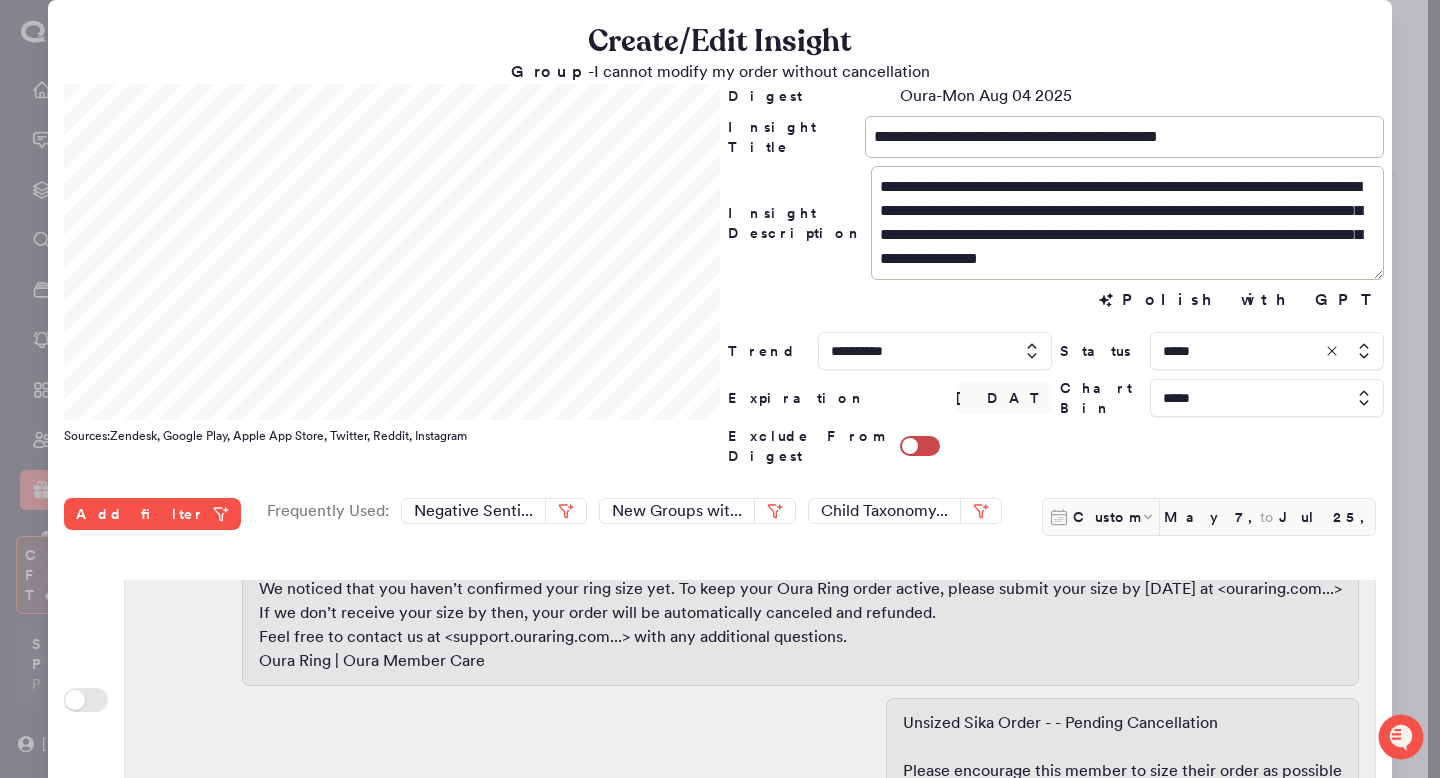 scroll, scrollTop: 982, scrollLeft: 0, axis: vertical 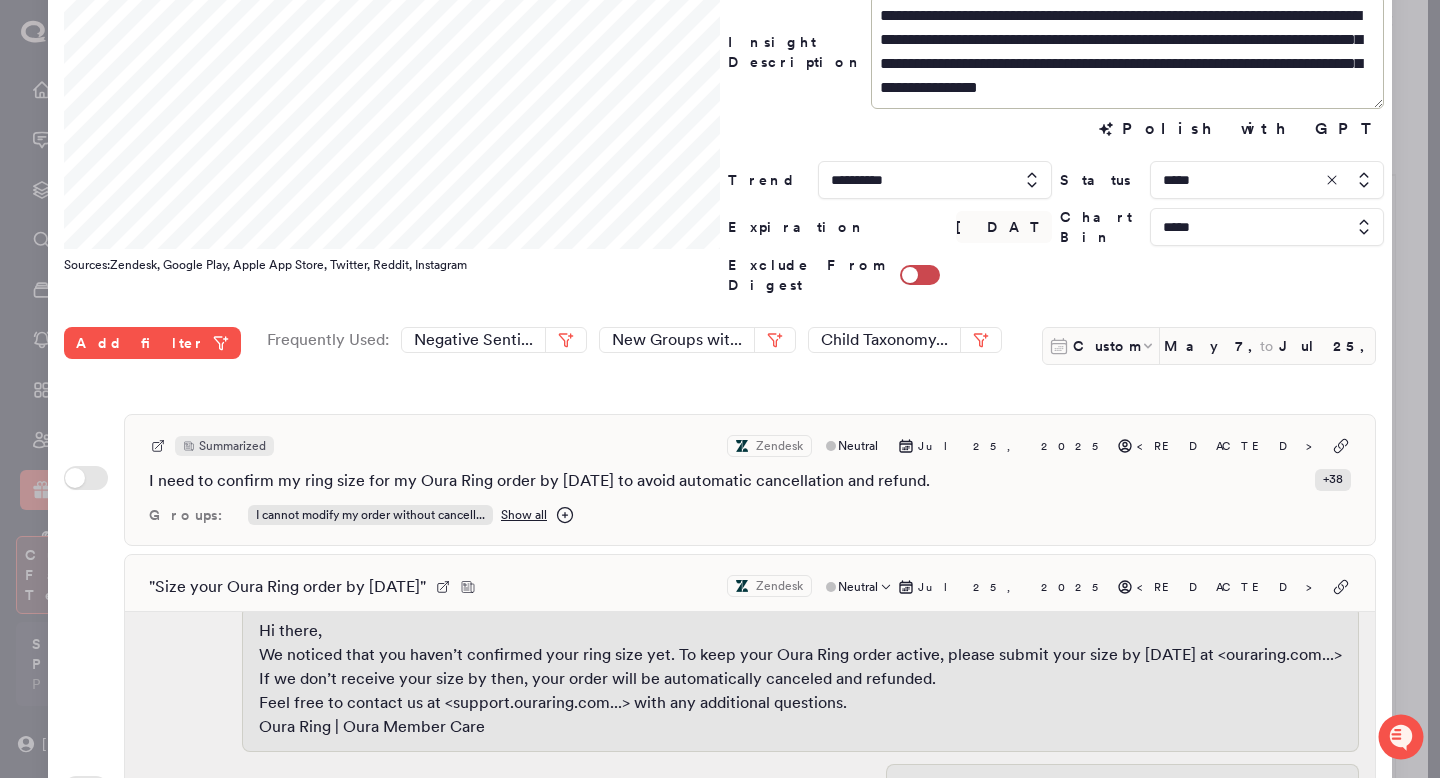 click on "" Size your Oura Ring order by July 28 " Zendesk Neutral Jul 25, 2025 <REDACTED>" at bounding box center [750, 587] 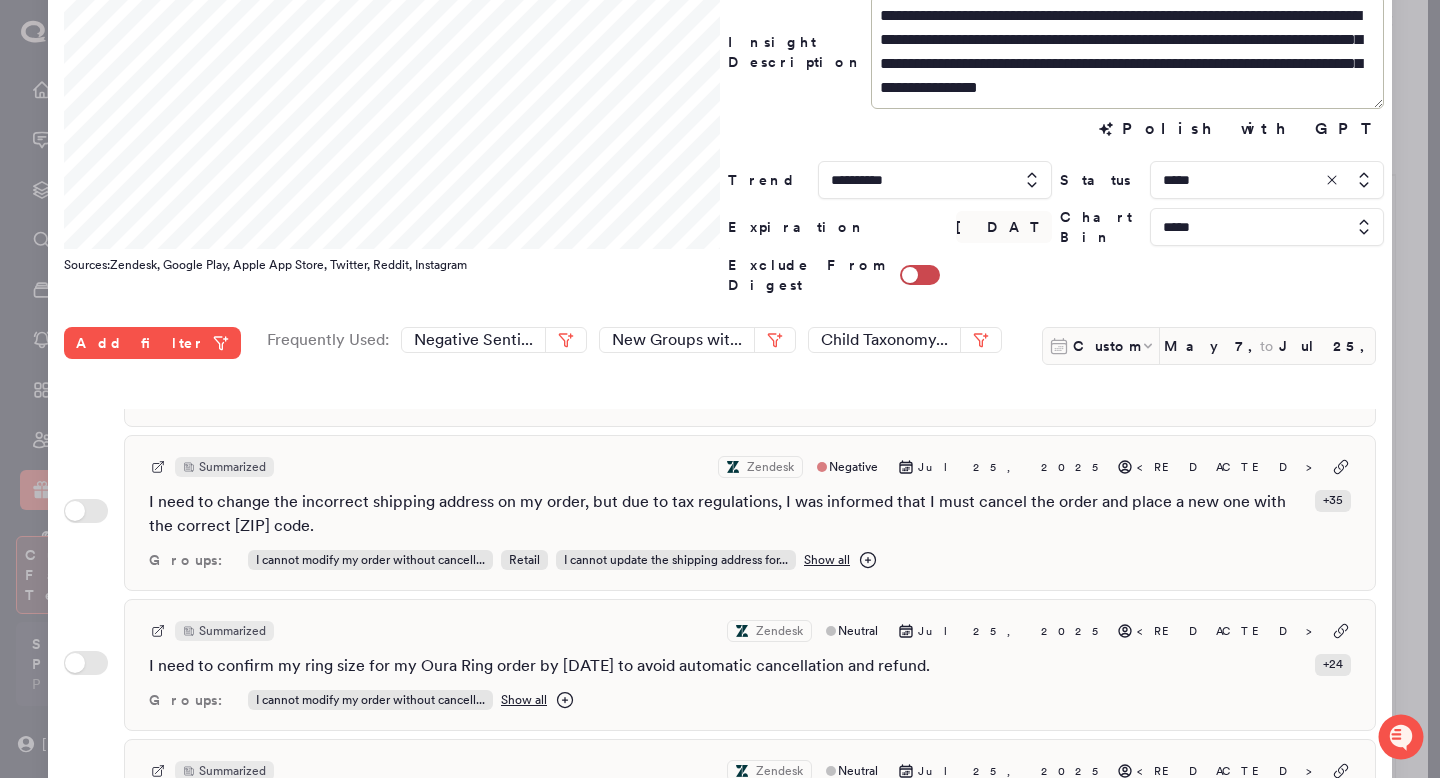 scroll, scrollTop: 0, scrollLeft: 0, axis: both 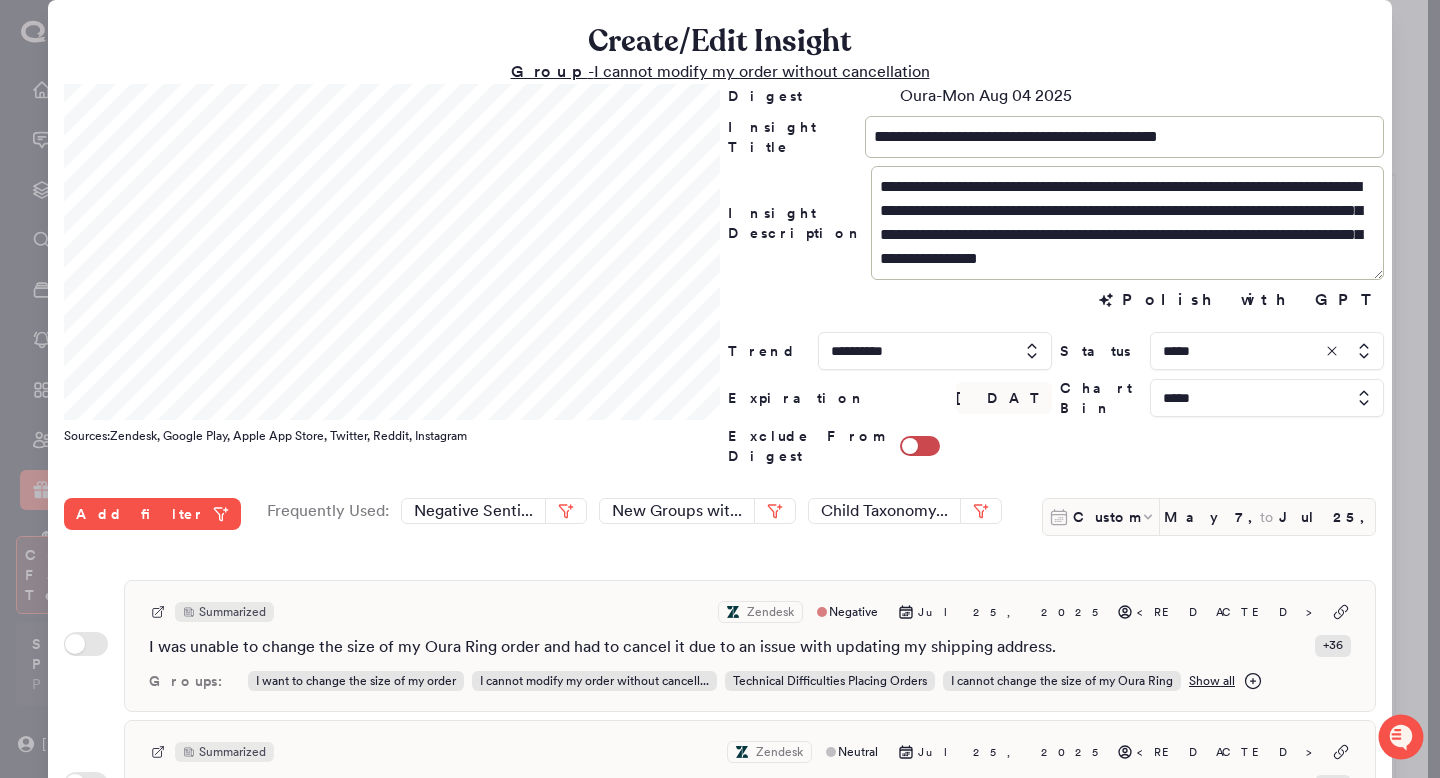 click on "Group  -  I cannot modify my order without cancellation" at bounding box center (720, 71) 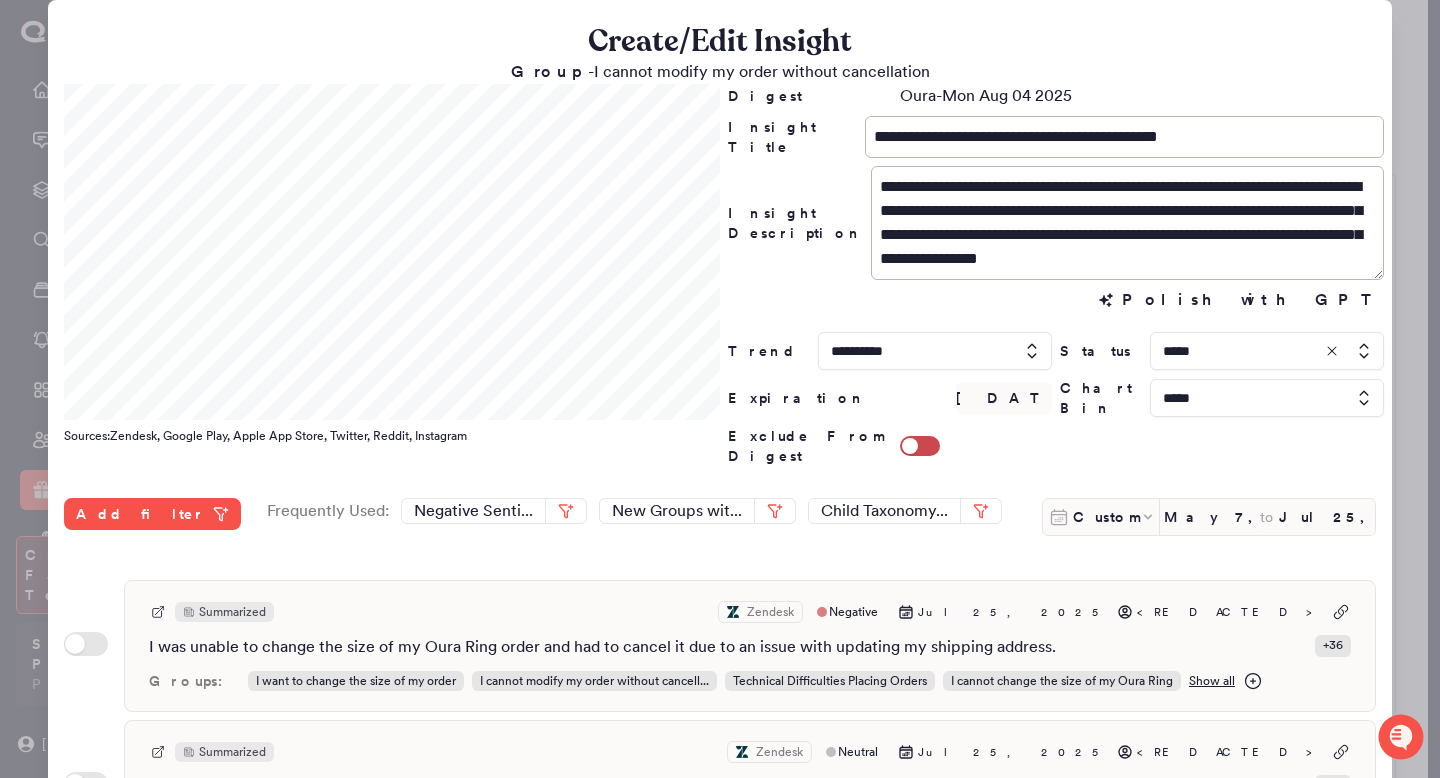 click at bounding box center (720, 389) 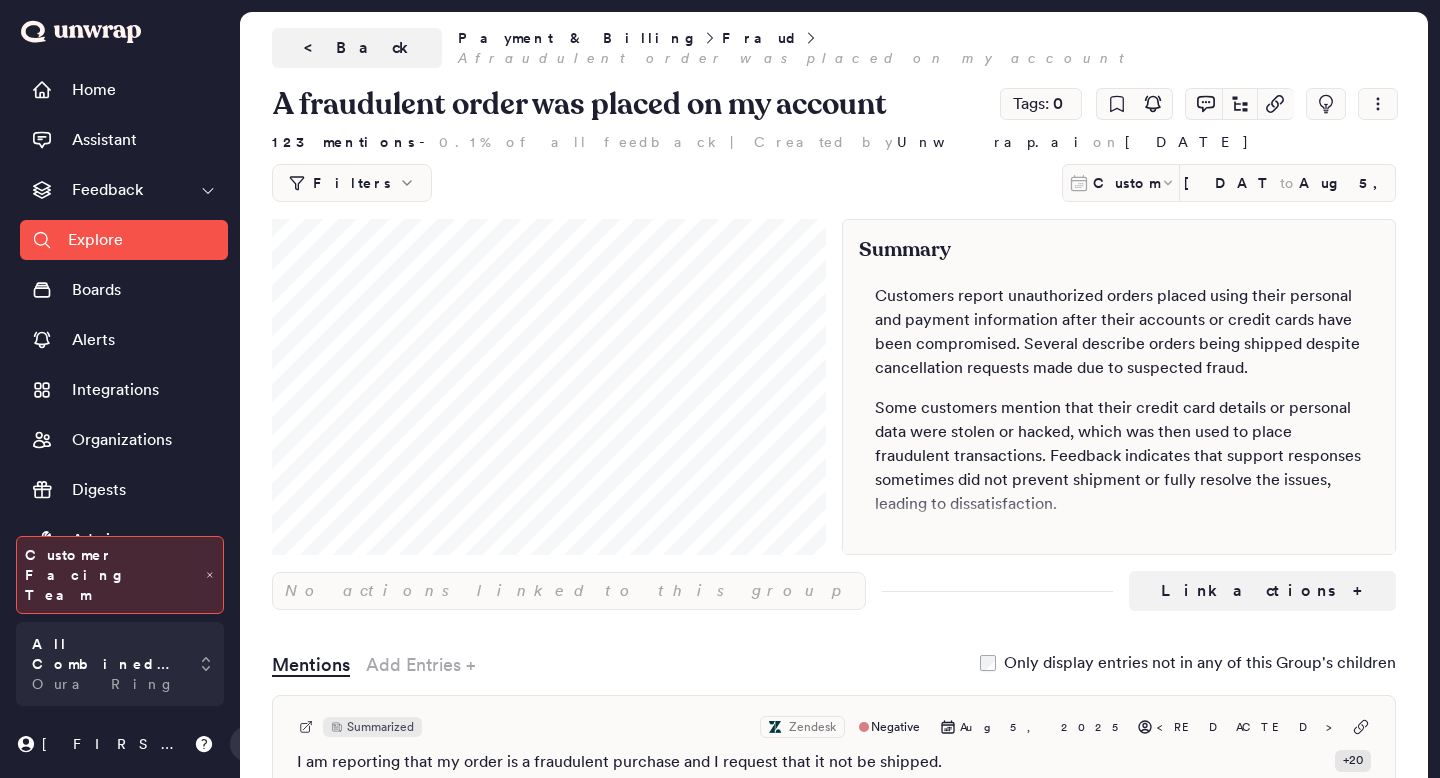 scroll, scrollTop: 0, scrollLeft: 0, axis: both 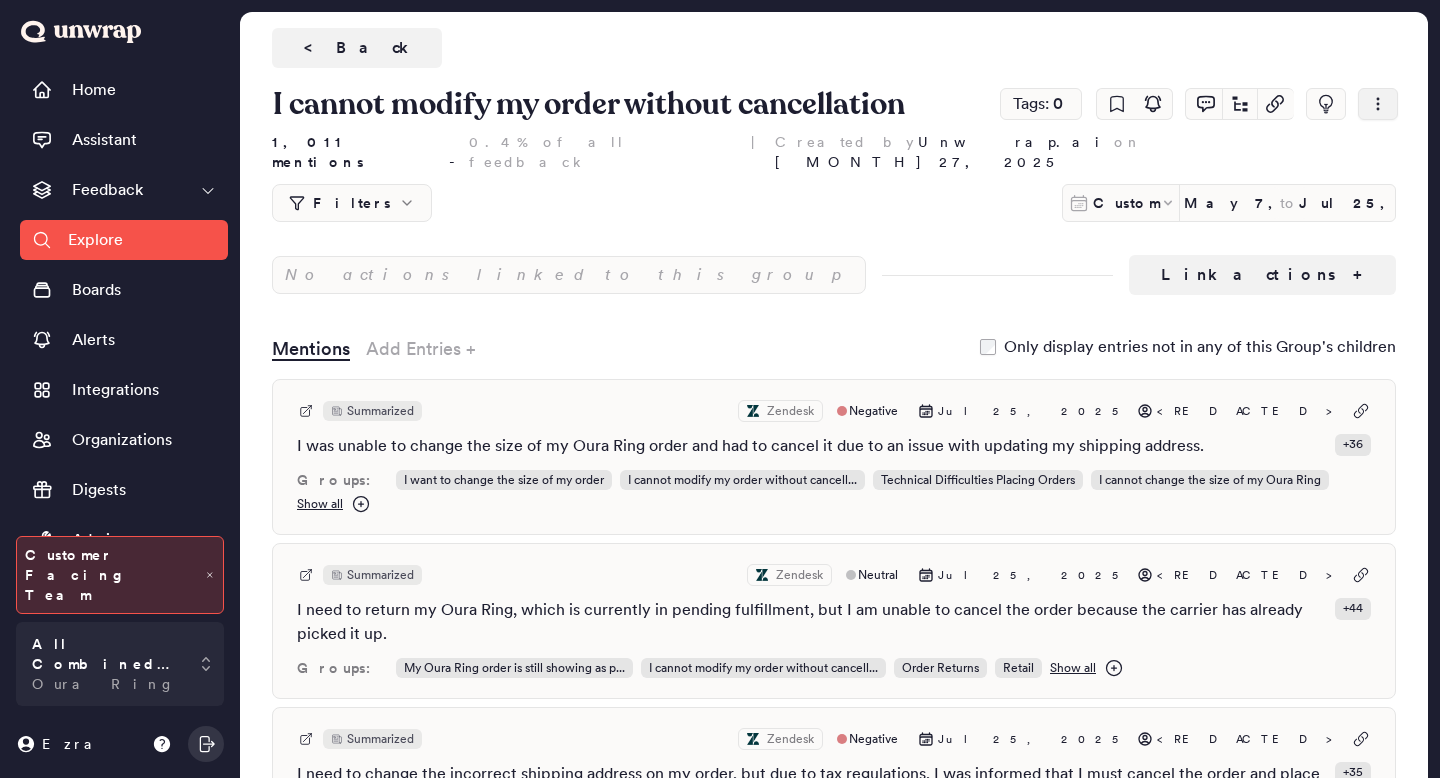 click 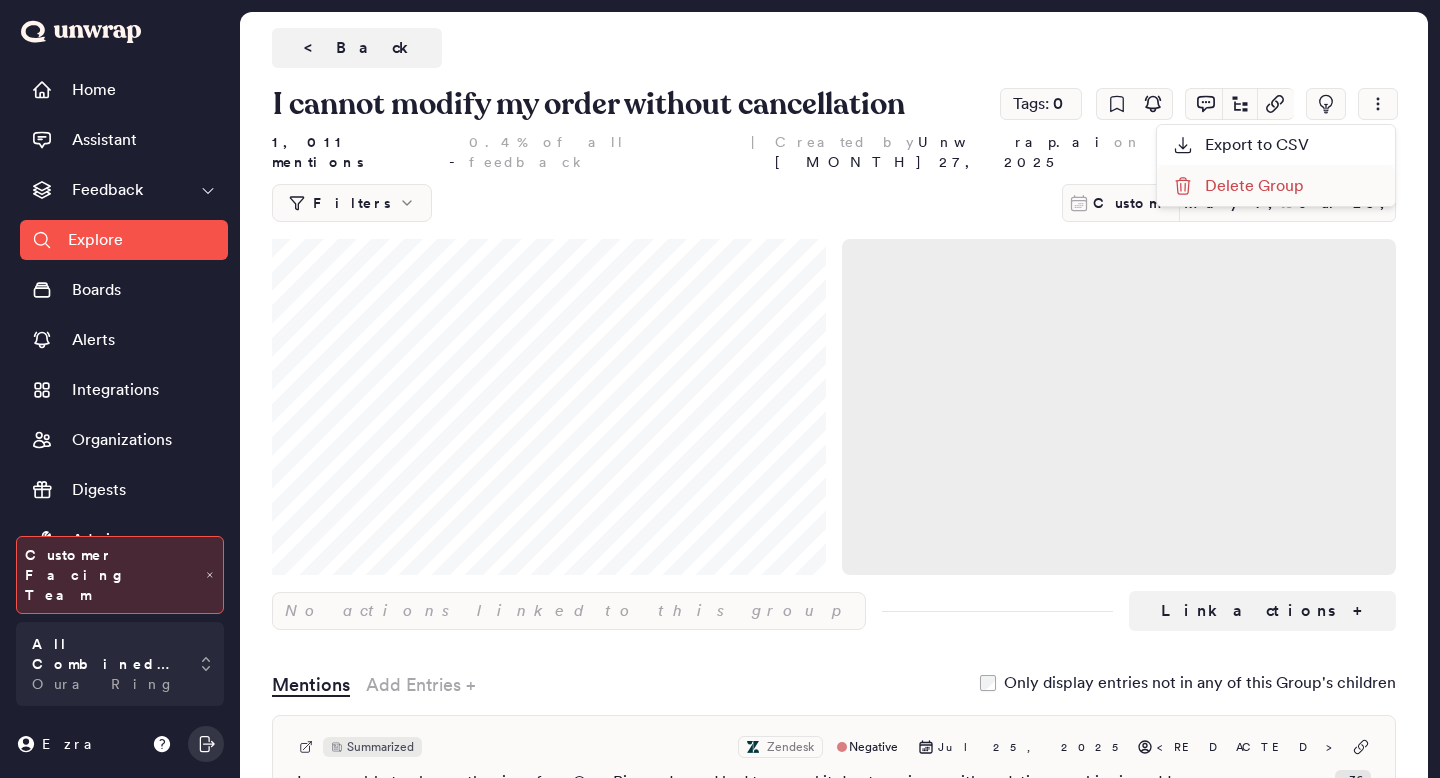 click on "I cannot modify my order without cancellation Tags: 0 Export to CSV Delete Group 1,011 mentions - 0.4% of all feedback | Created by Unwrap.ai on [MONTH] 27, 2025 Filters Custom [MONTH] 7, 2025 to [MONTH] 25, 2025 Add filter Frequently Used: Negative Senti... New Groups wit... Child Taxonomy..." at bounding box center (834, 153) 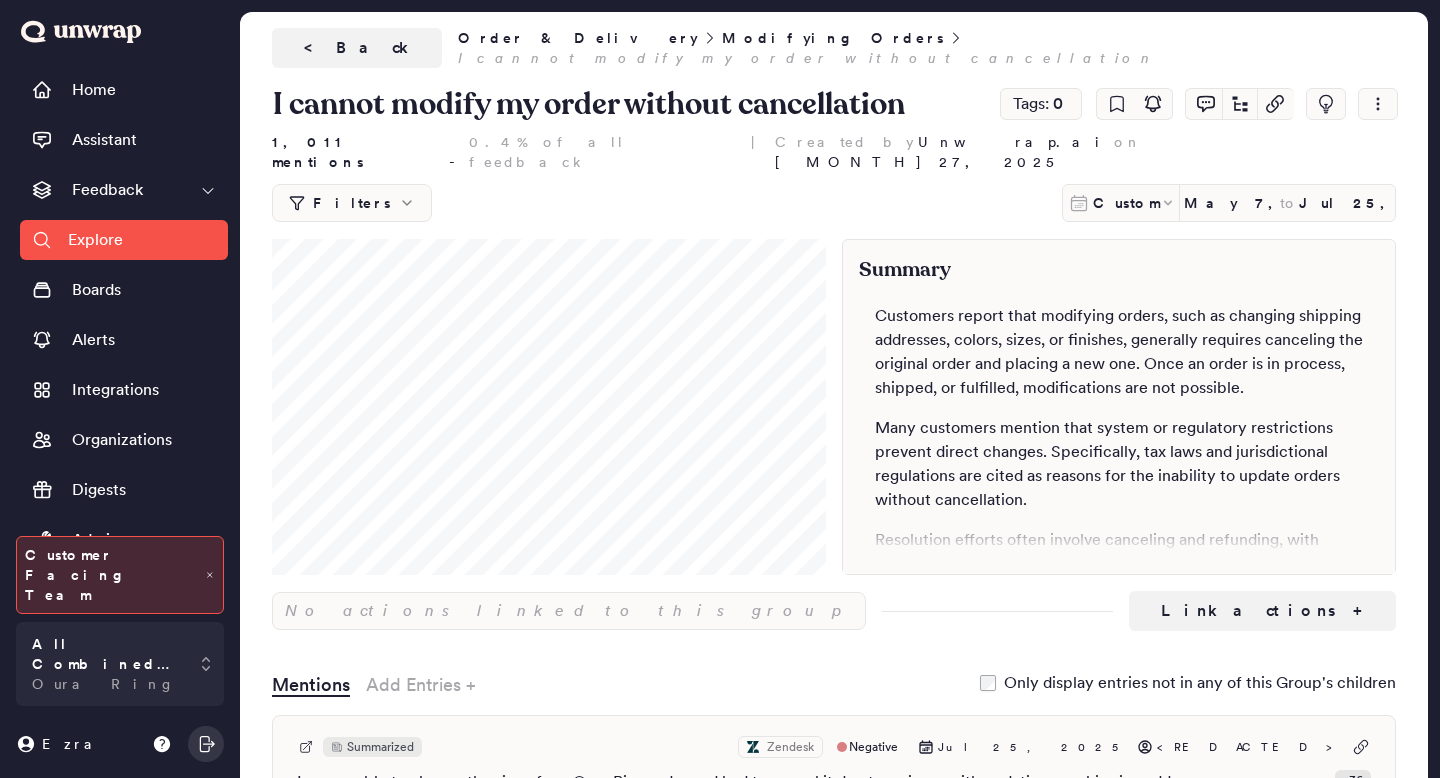 scroll, scrollTop: 0, scrollLeft: 0, axis: both 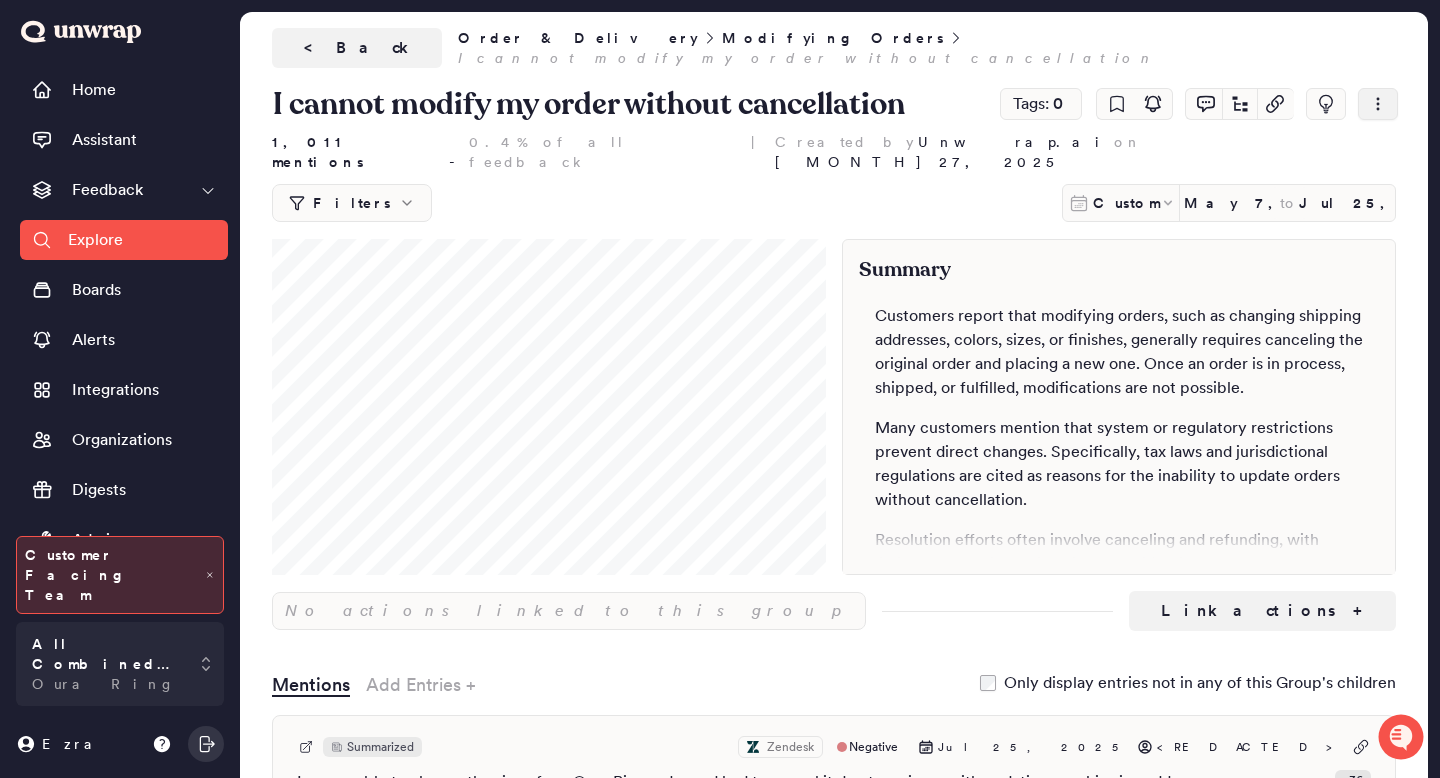 click 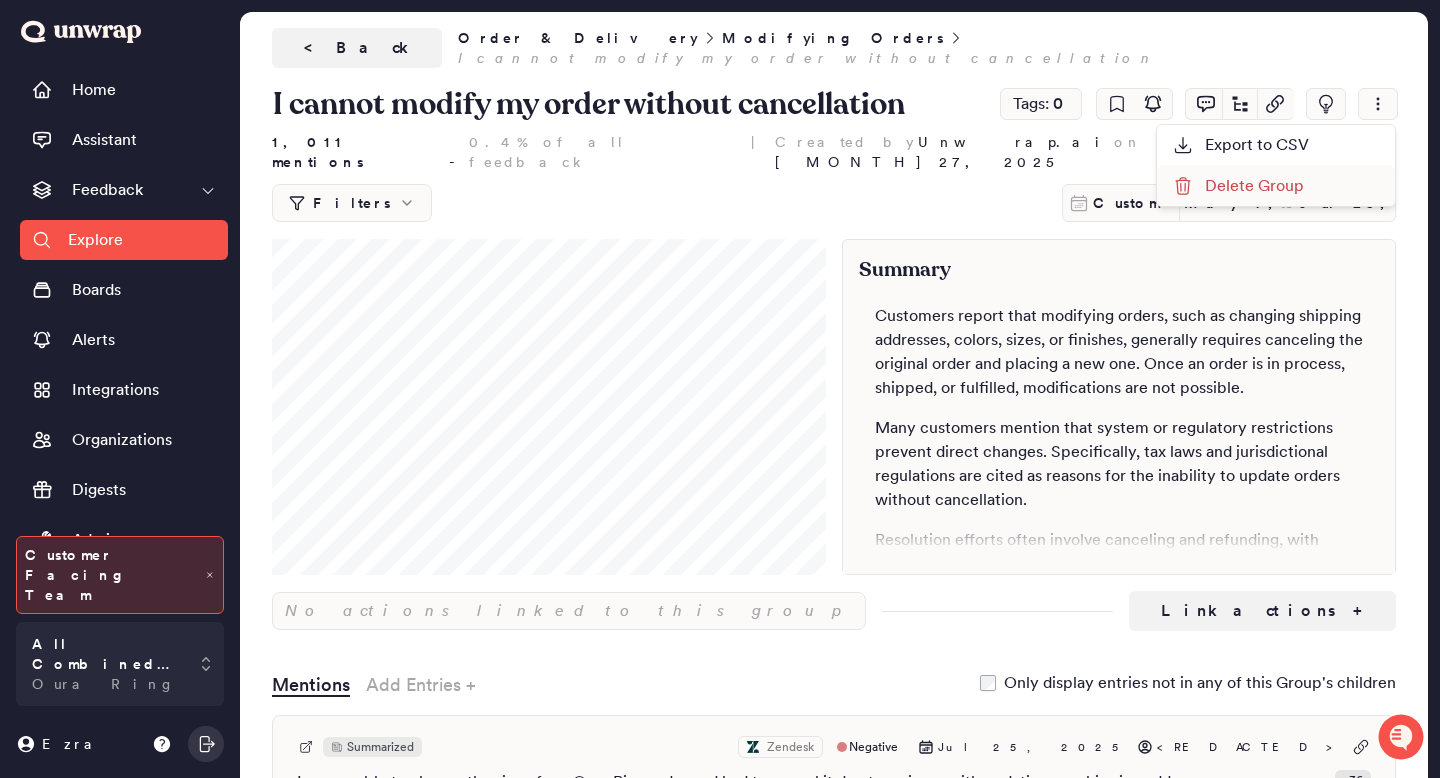 click on "Delete Group" at bounding box center (1276, 186) 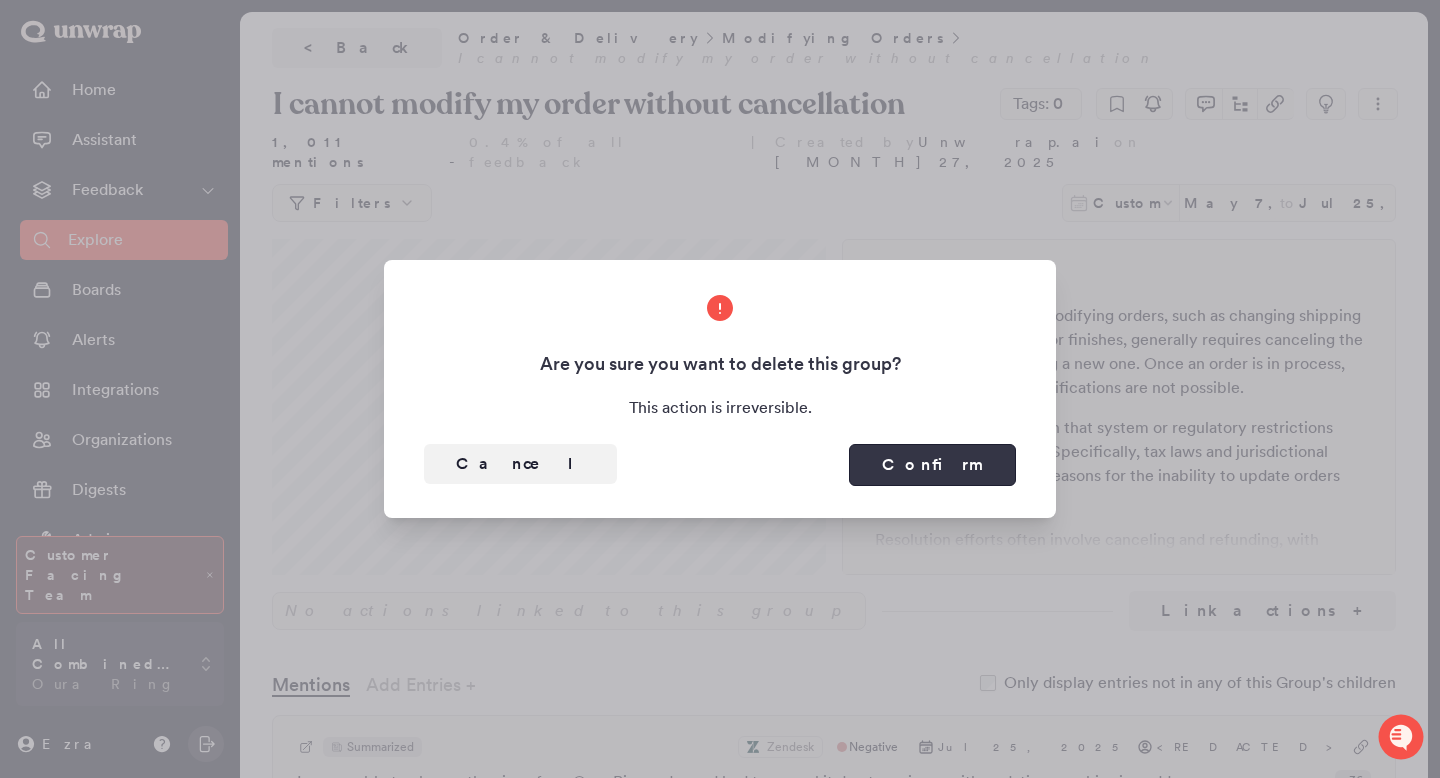 click on "Confirm" at bounding box center [932, 465] 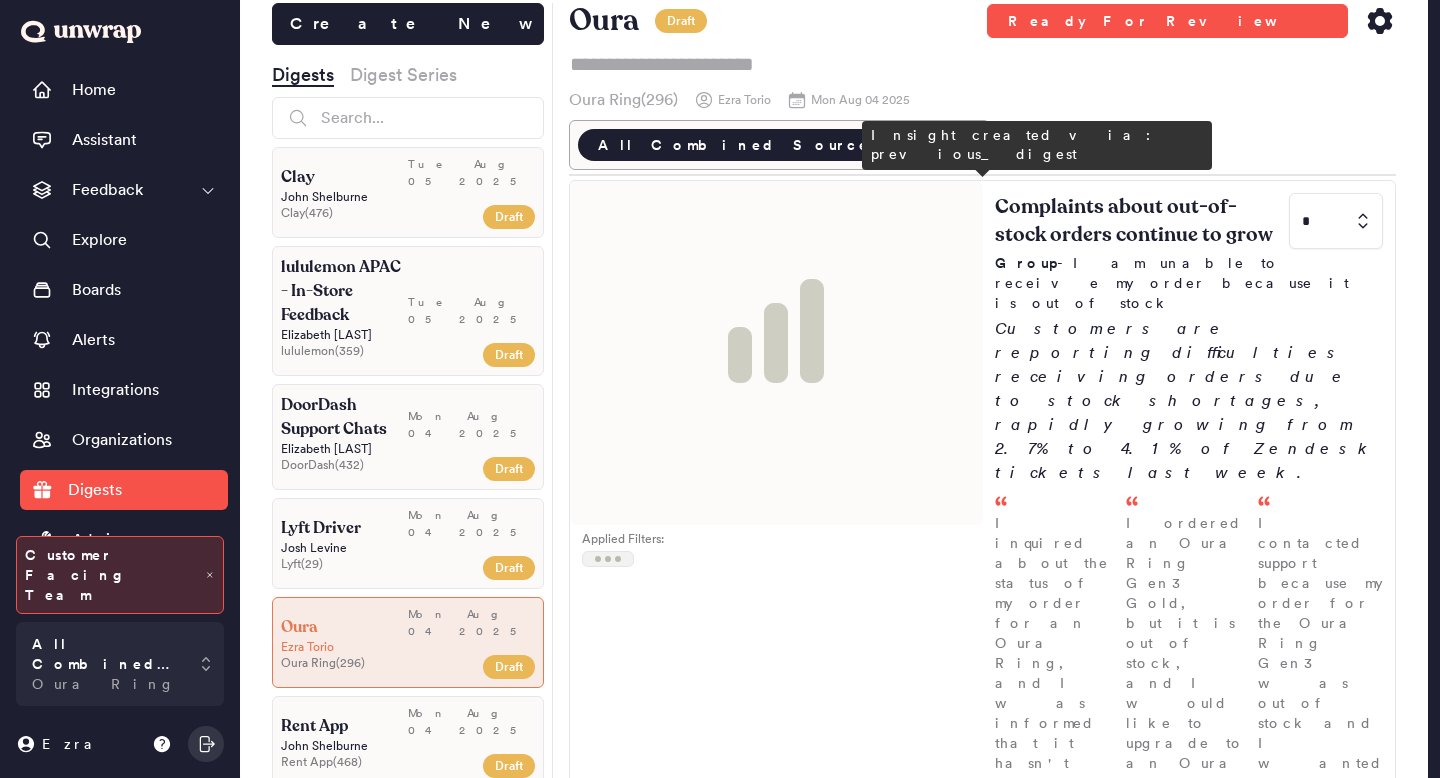 scroll, scrollTop: 0, scrollLeft: 0, axis: both 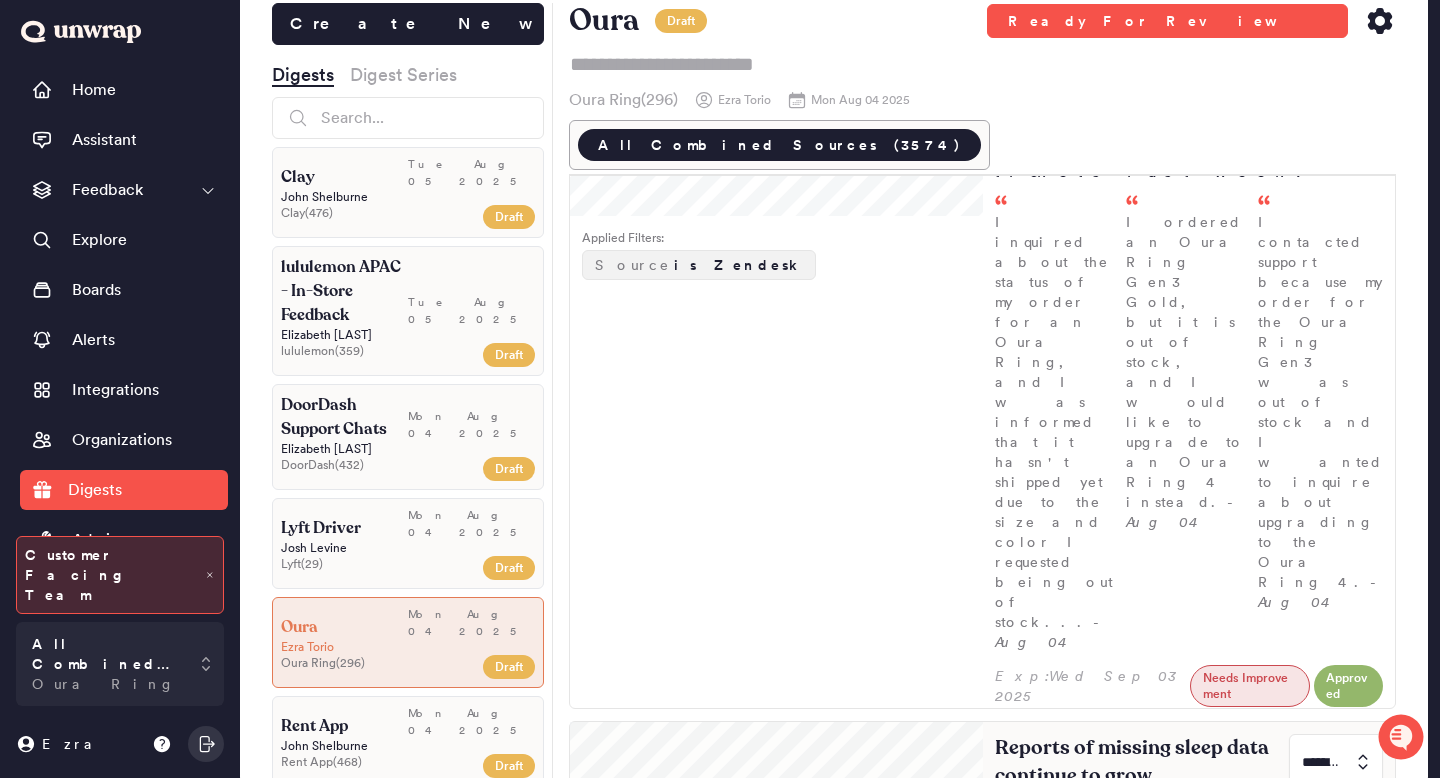 click at bounding box center [1336, 762] 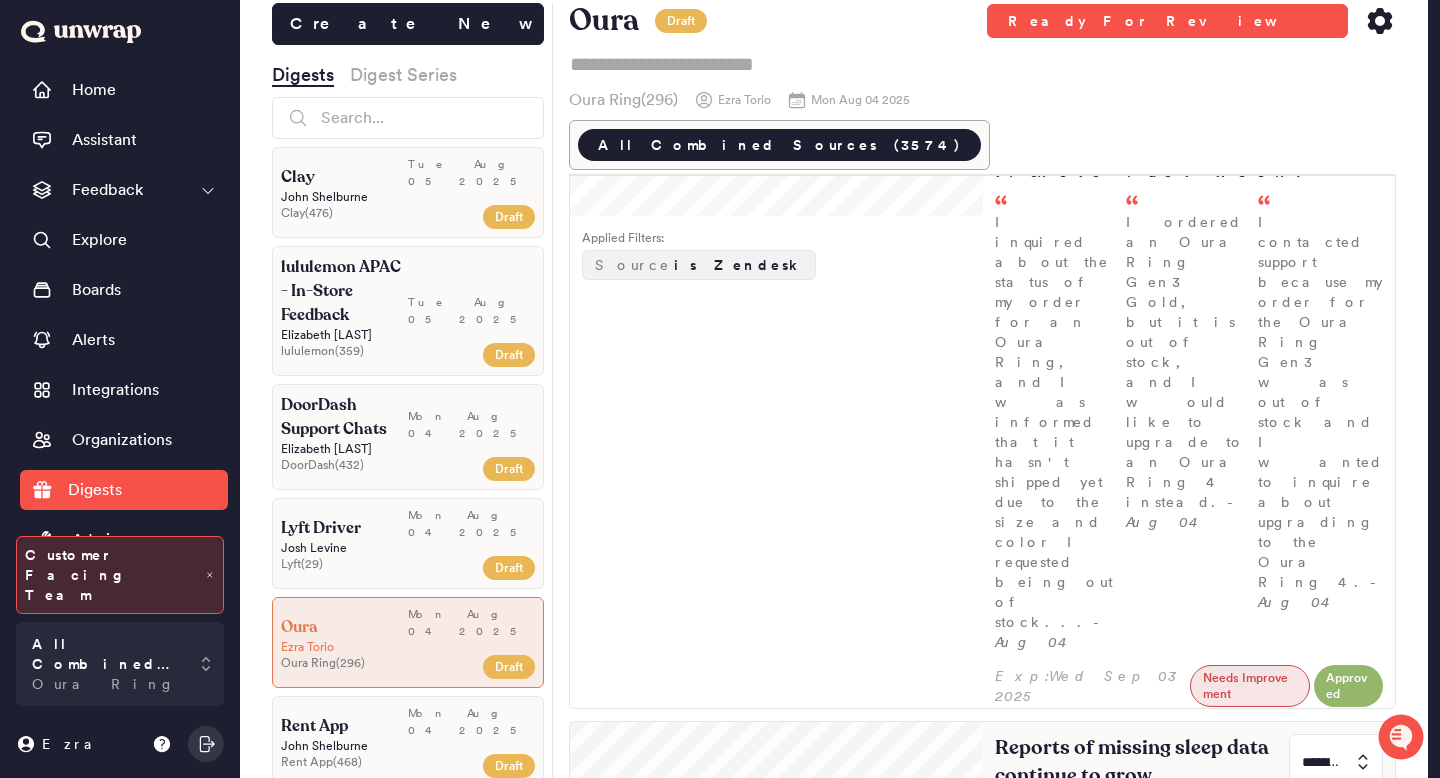 click on "1" at bounding box center (1332, 910) 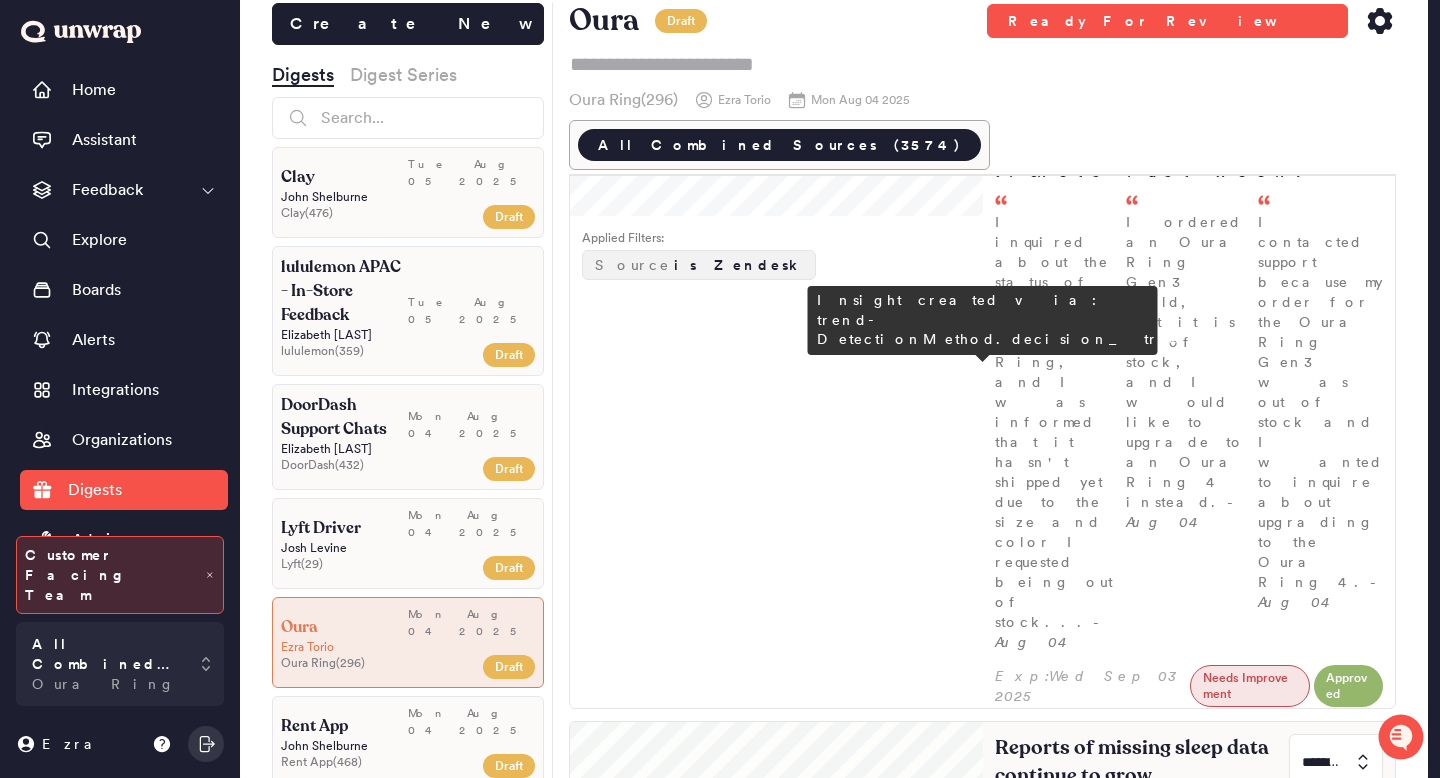 type on "*" 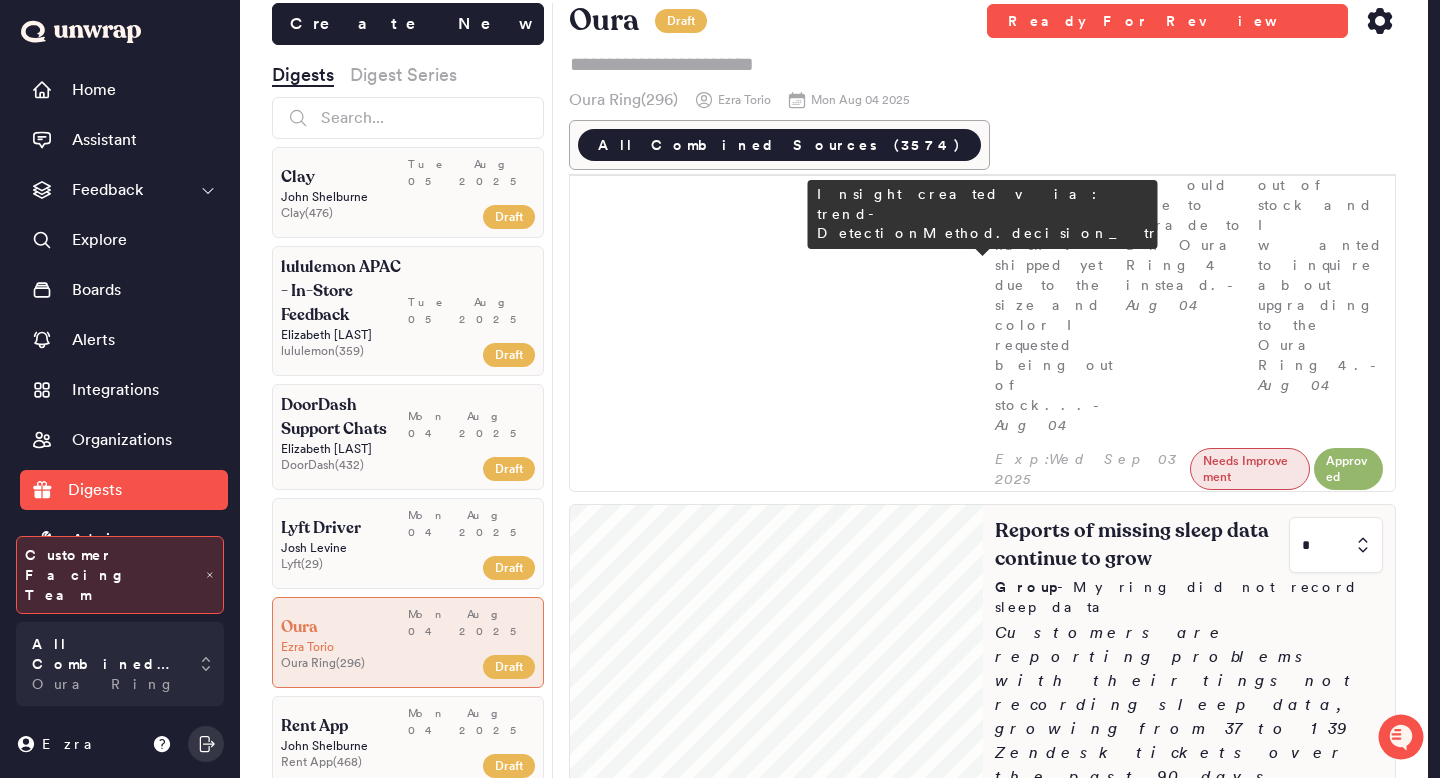 scroll, scrollTop: 753, scrollLeft: 0, axis: vertical 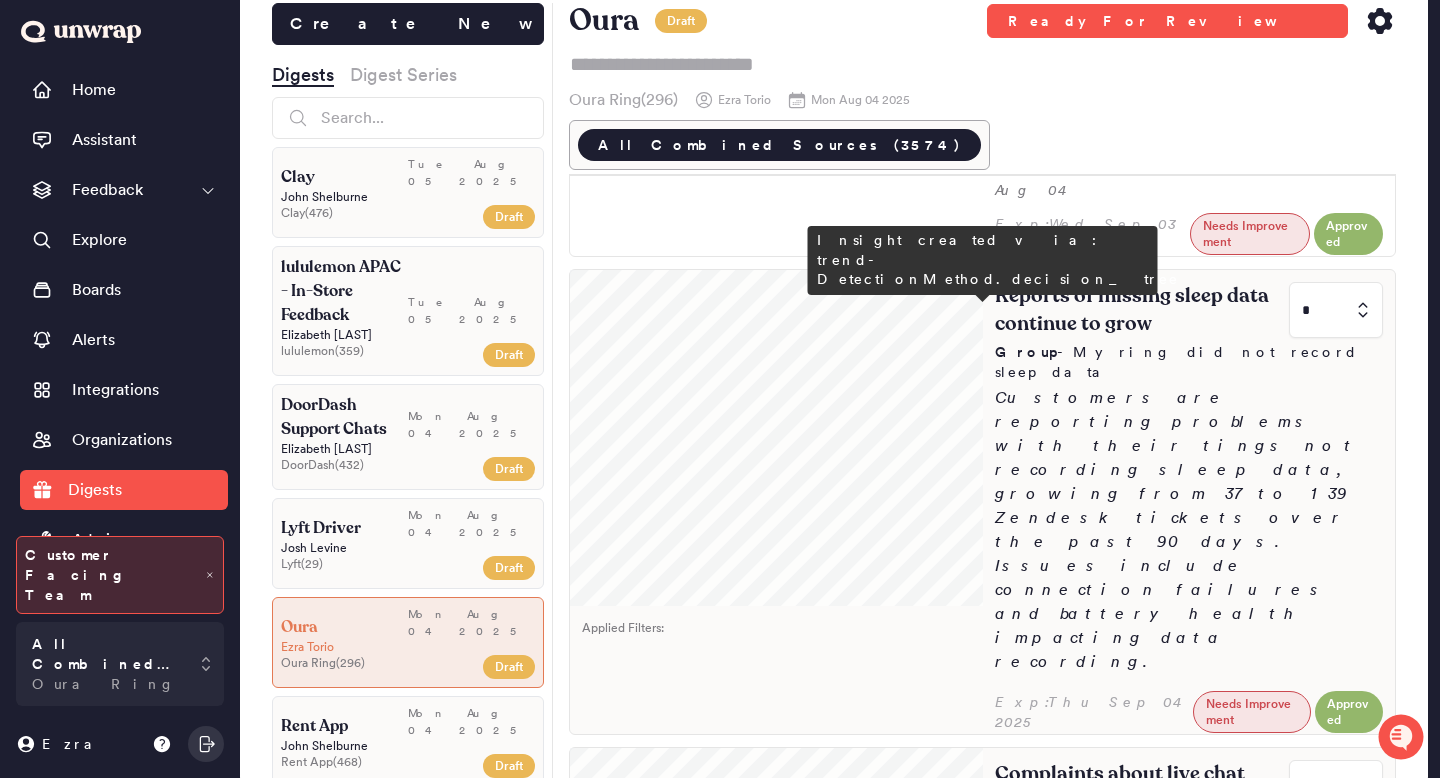 click at bounding box center (1336, 802) 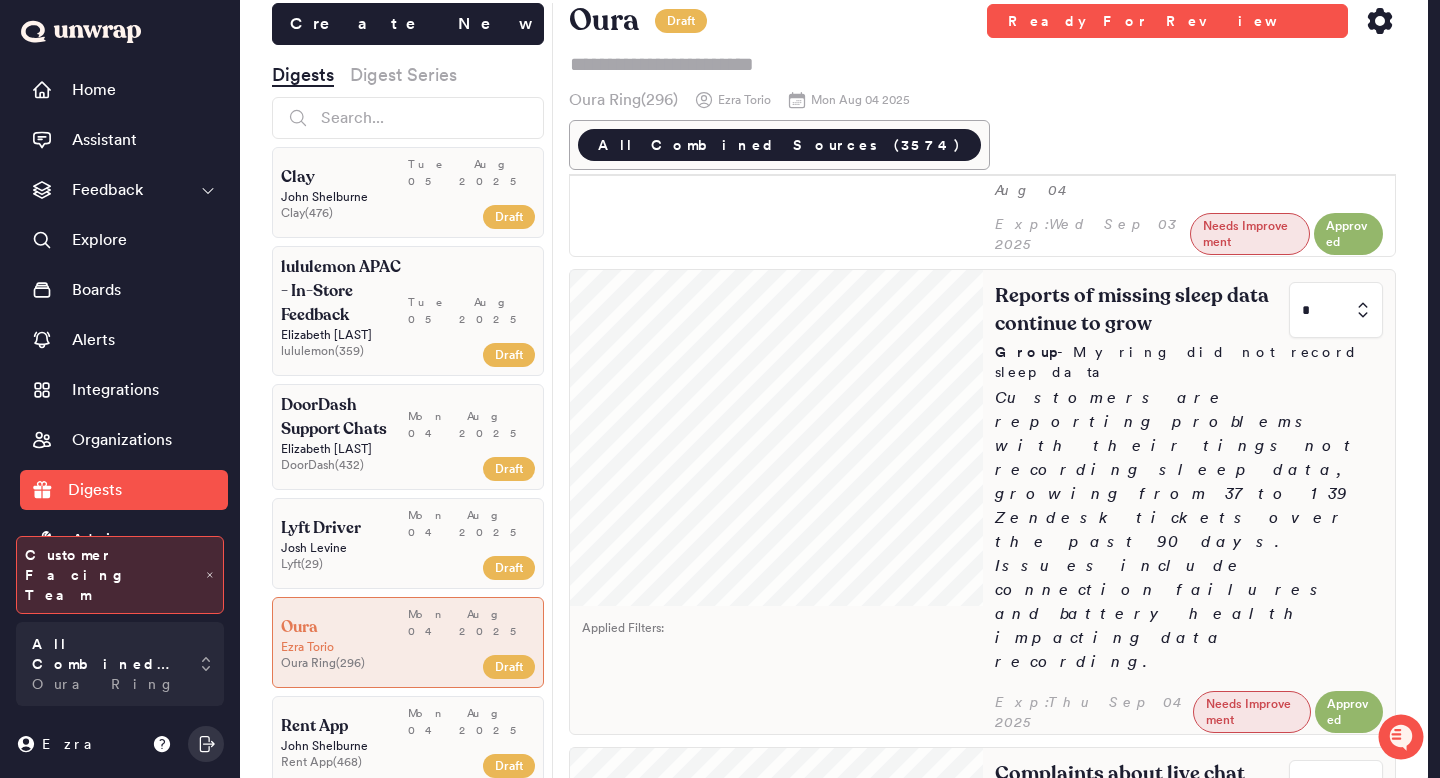 click at bounding box center [1336, 802] 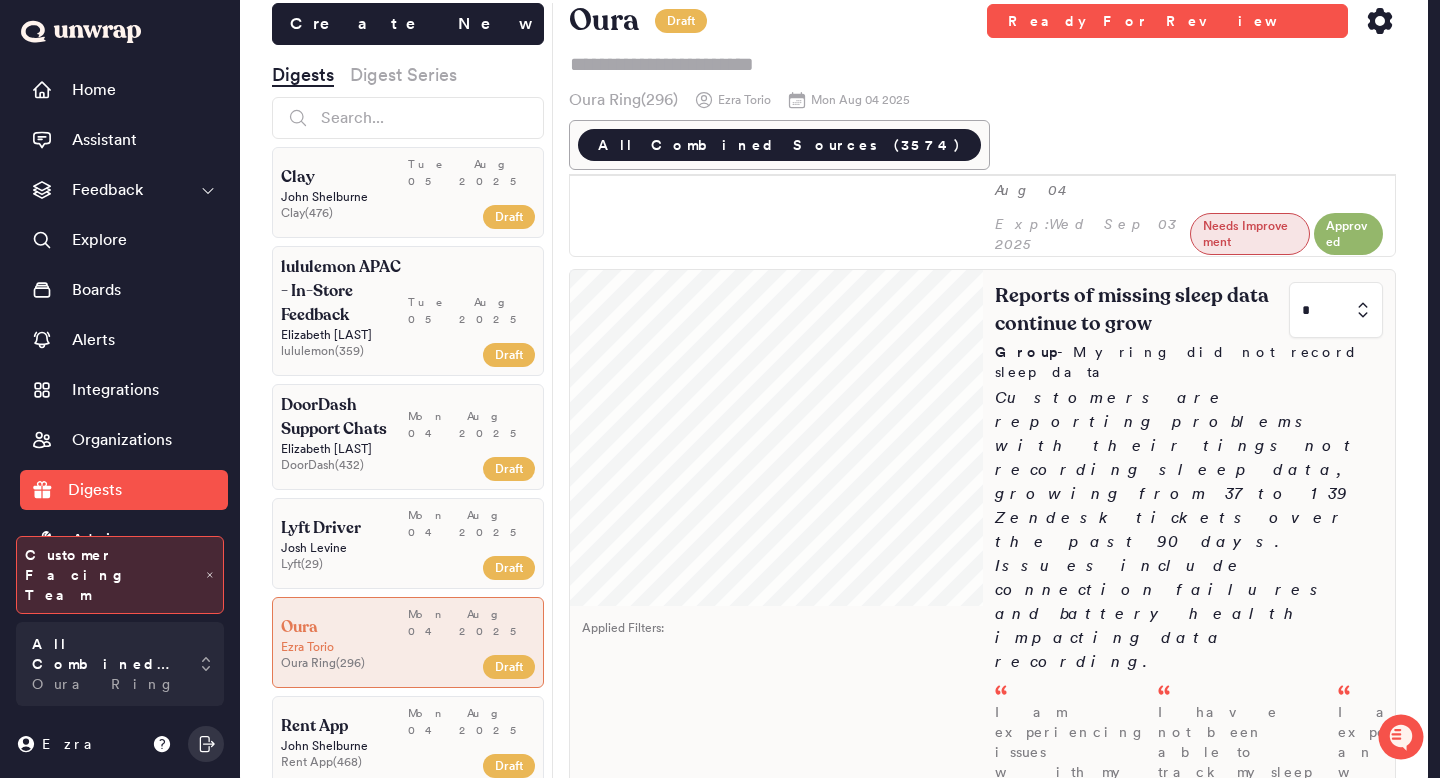 type on "*********" 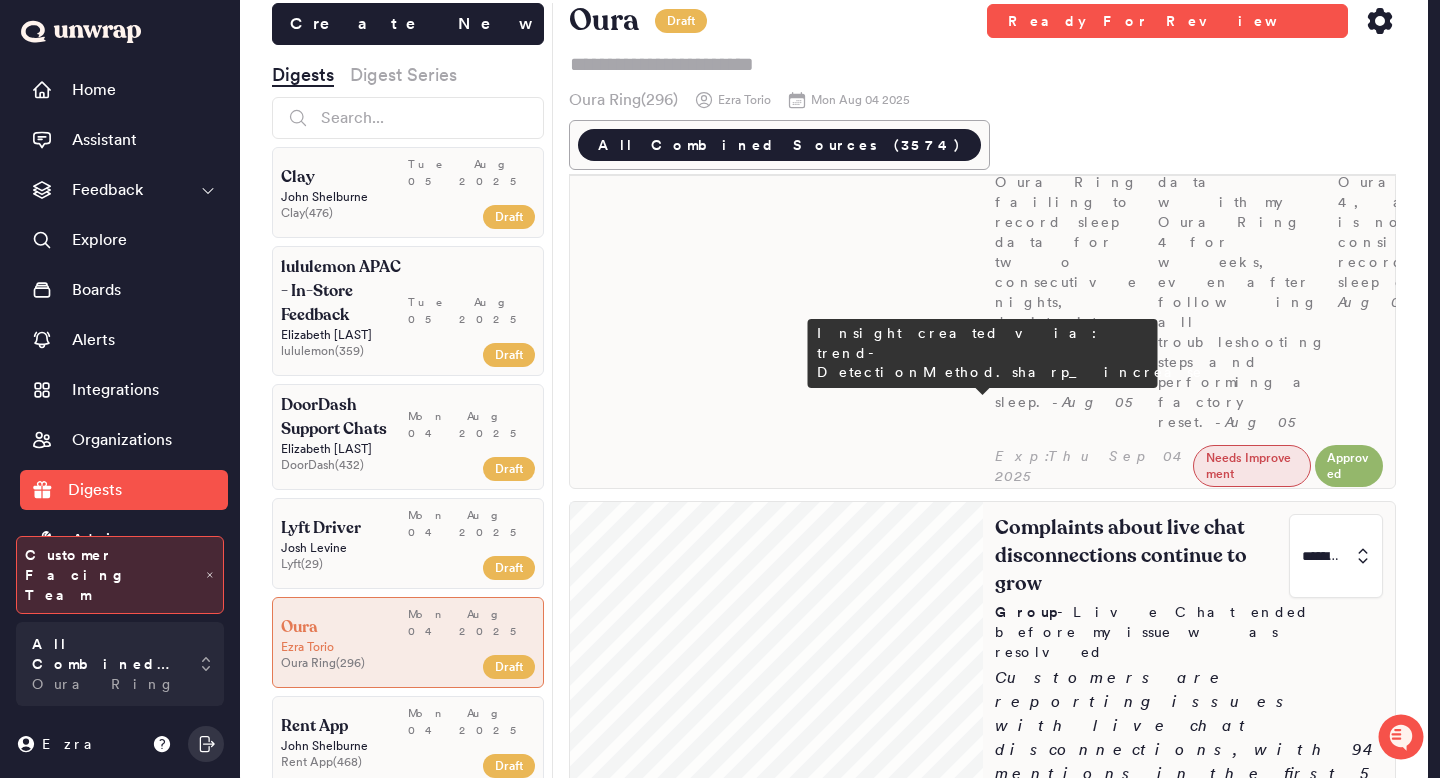 scroll, scrollTop: 1364, scrollLeft: 0, axis: vertical 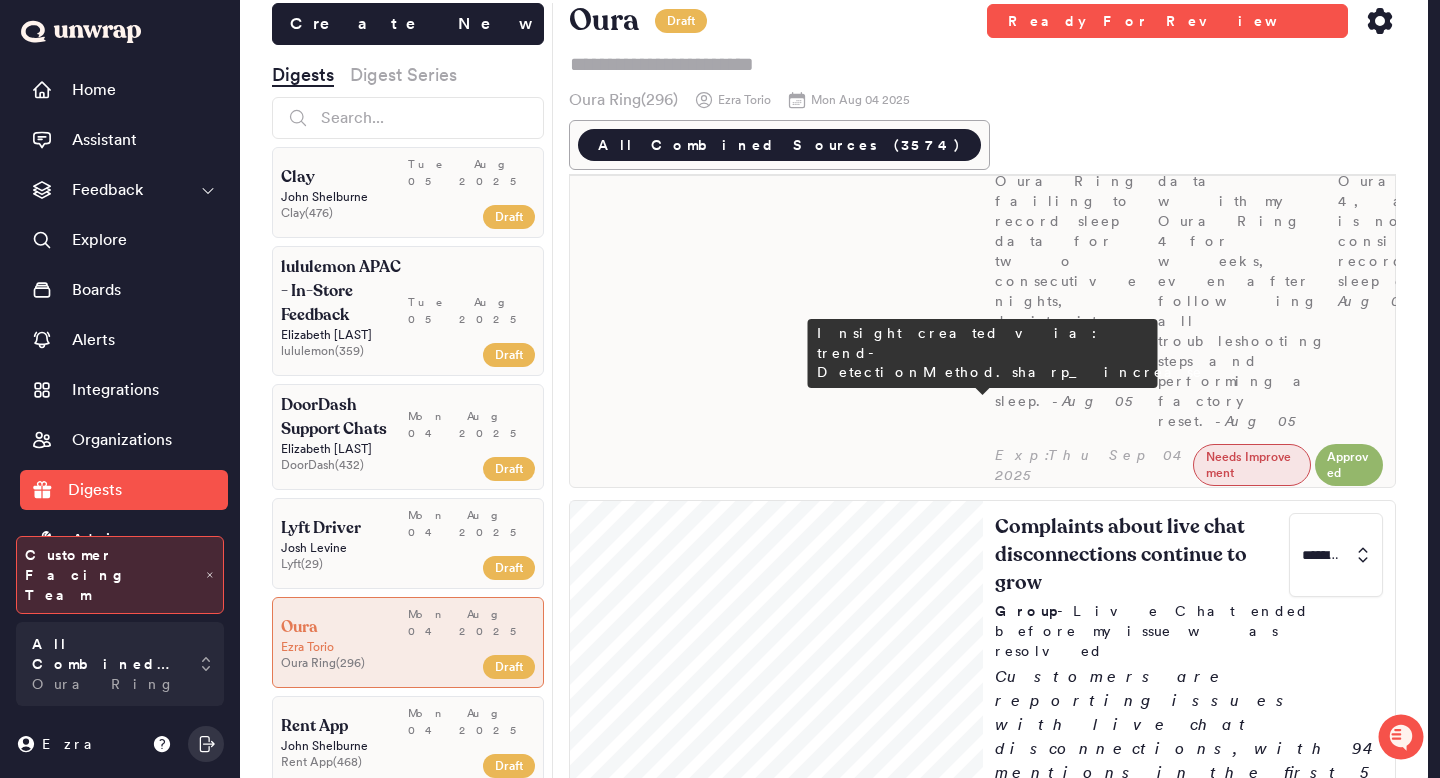 click at bounding box center (1336, 1515) 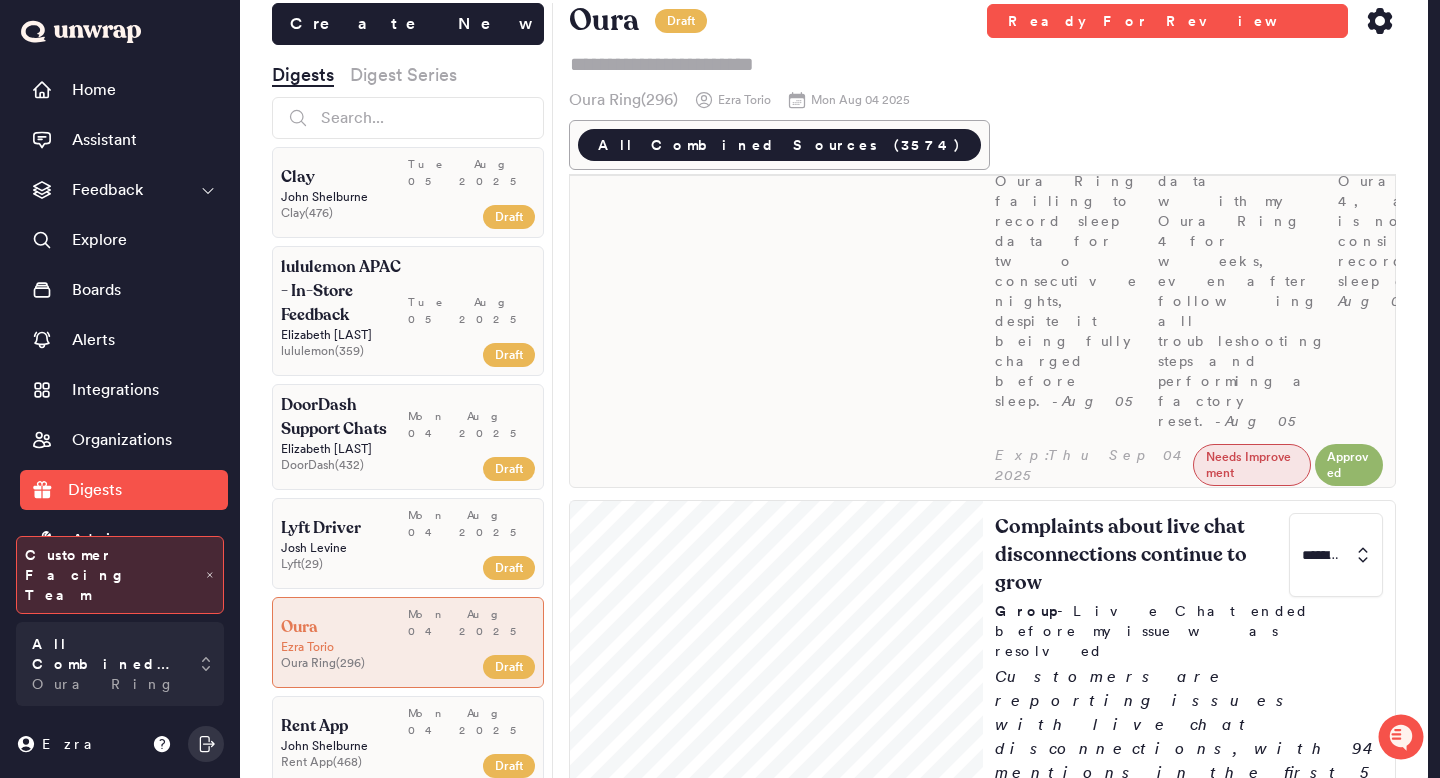 click on "3" at bounding box center [1332, 1737] 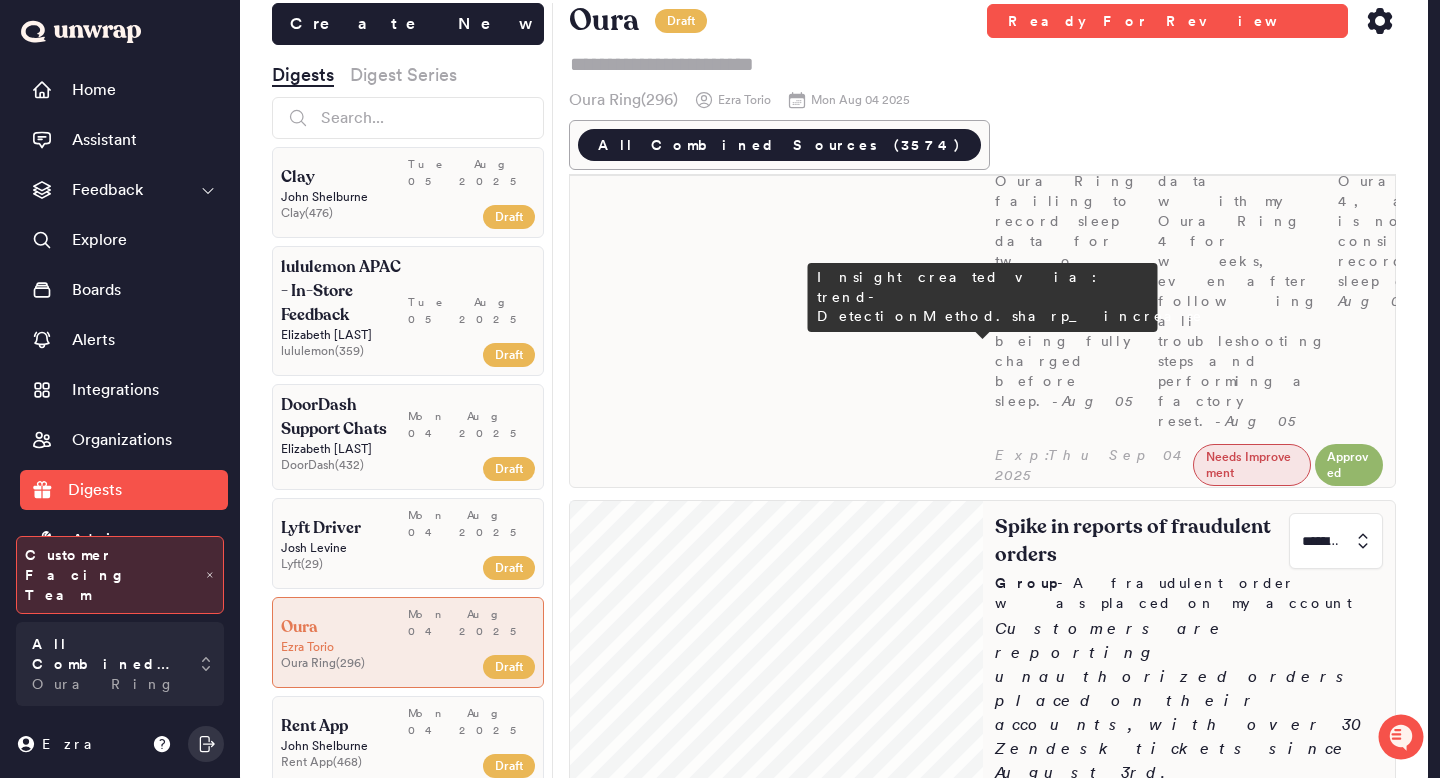 type on "*" 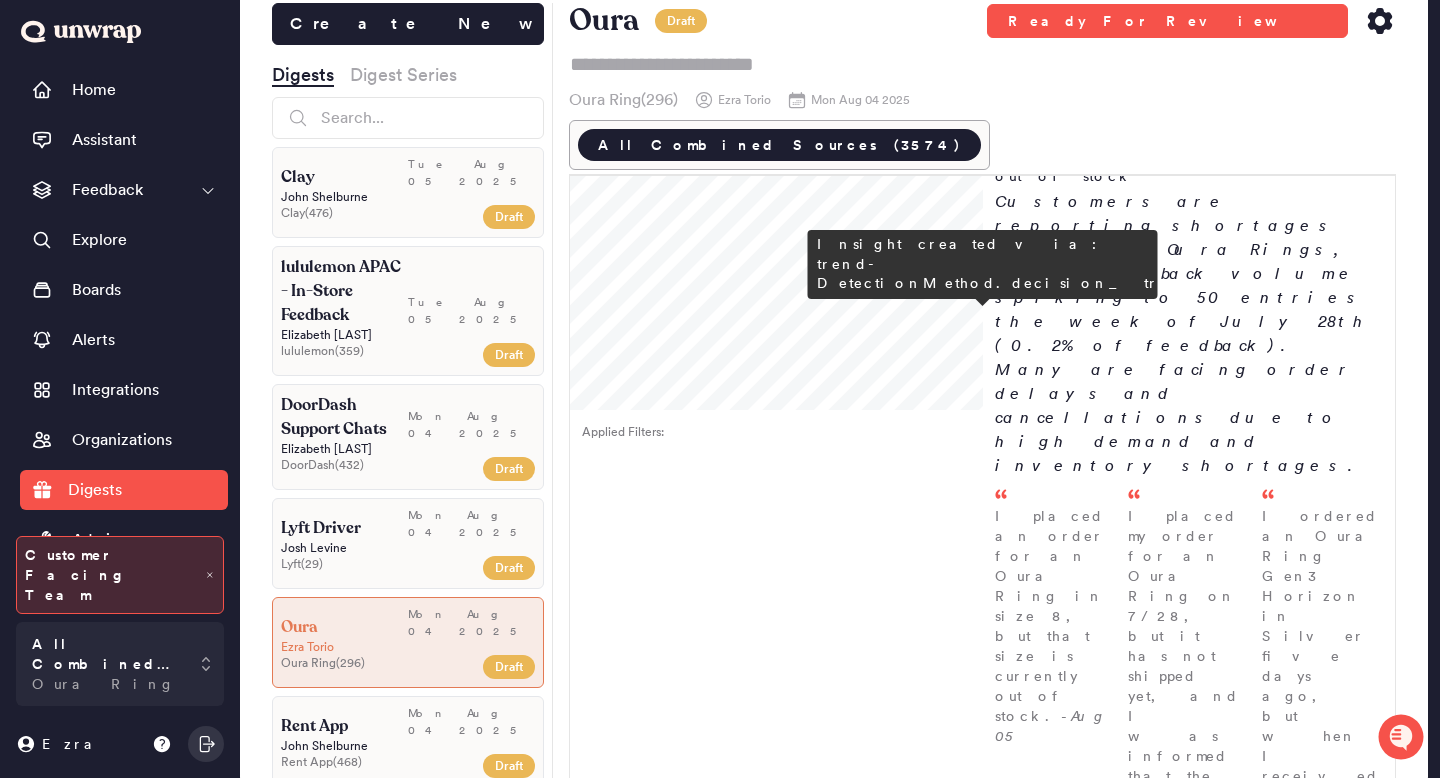 scroll, scrollTop: 23683, scrollLeft: 0, axis: vertical 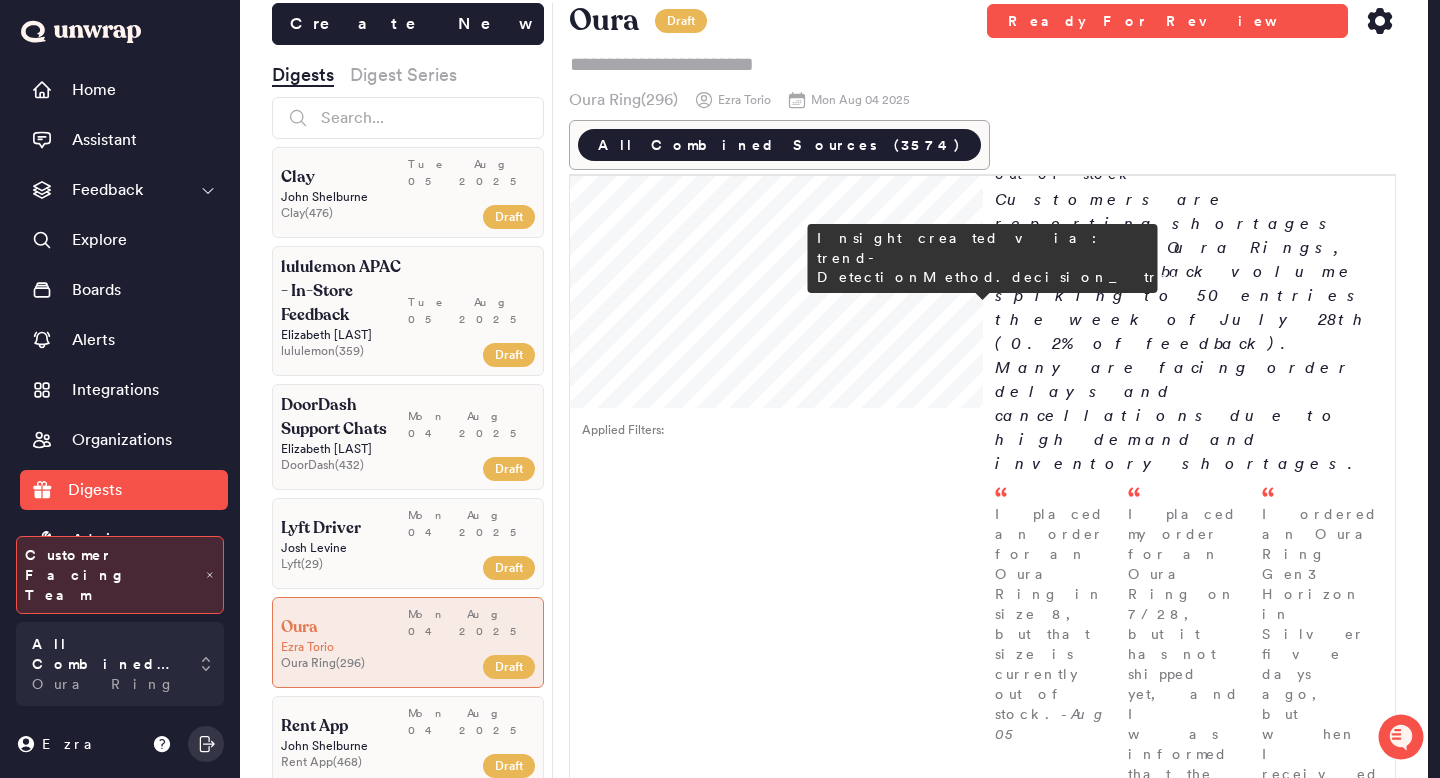 click on "Group  -  I cannot modify my order without cancellation" at bounding box center (1189, 18058) 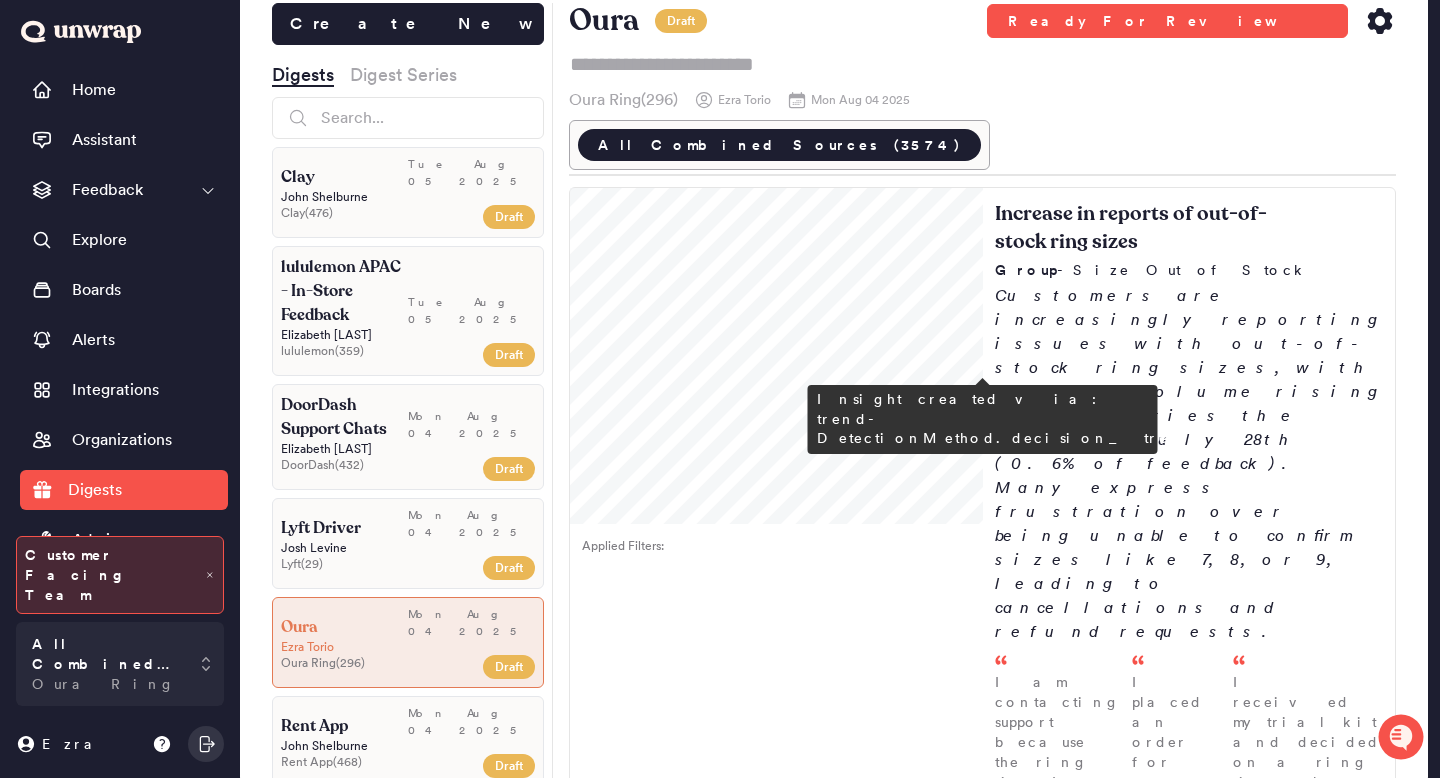 scroll, scrollTop: 24611, scrollLeft: 0, axis: vertical 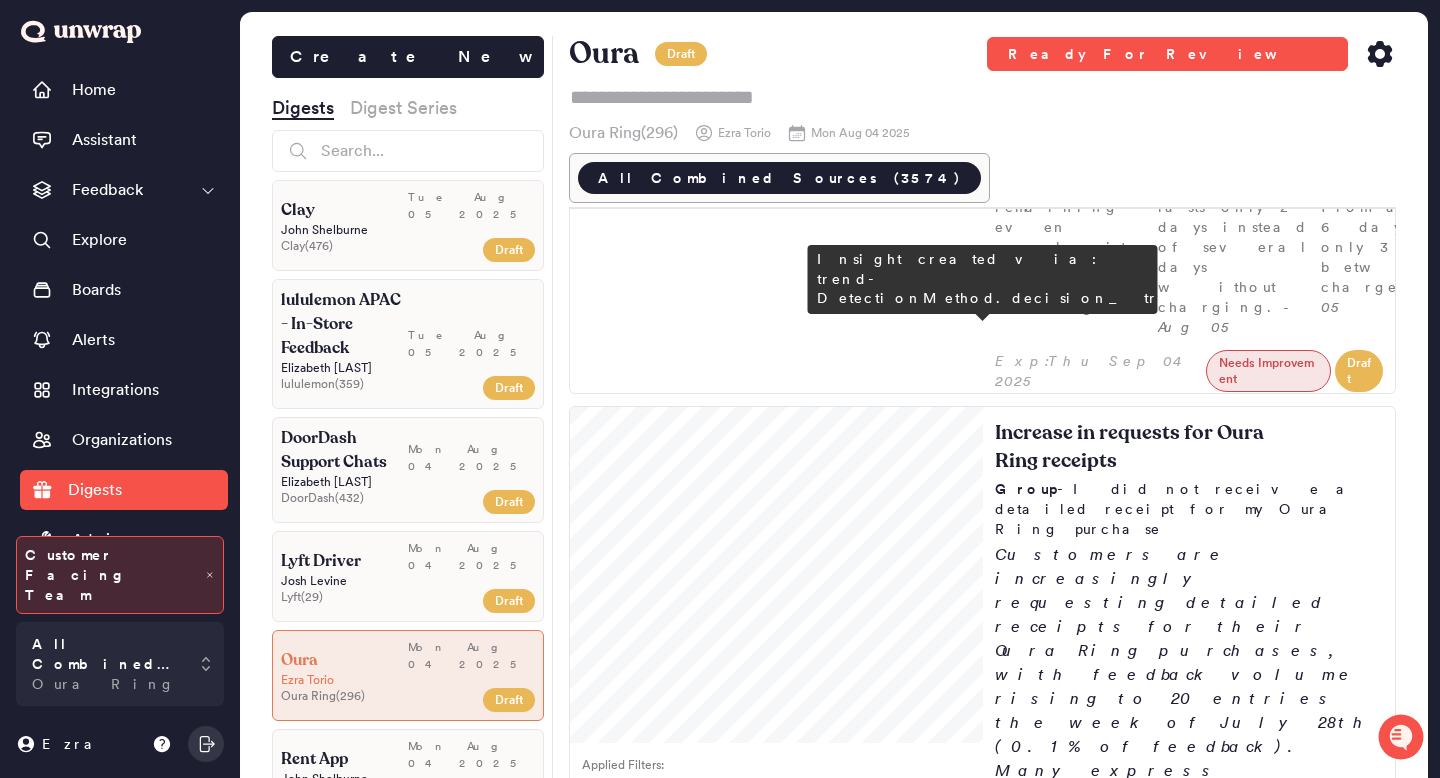 click on "Customers are reporting faulty devices, particularly Oura Rings, with feedback volume rising to 1039 entries the week of July 28th (3.1% of feedback). Common issues include rapid battery depletion and hardware defects, leading to requests for replacements and warranty service." at bounding box center [1189, 5685] 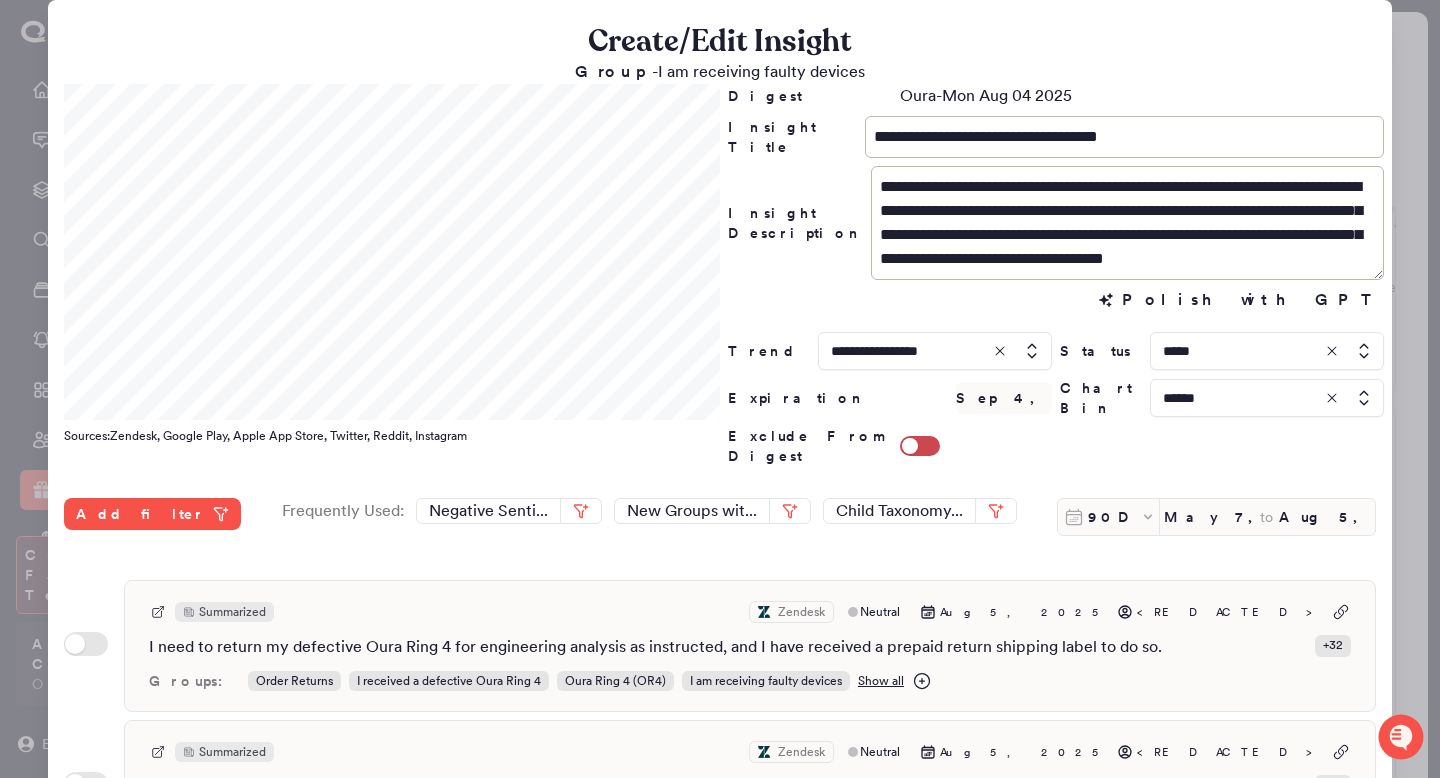 scroll, scrollTop: 550, scrollLeft: 0, axis: vertical 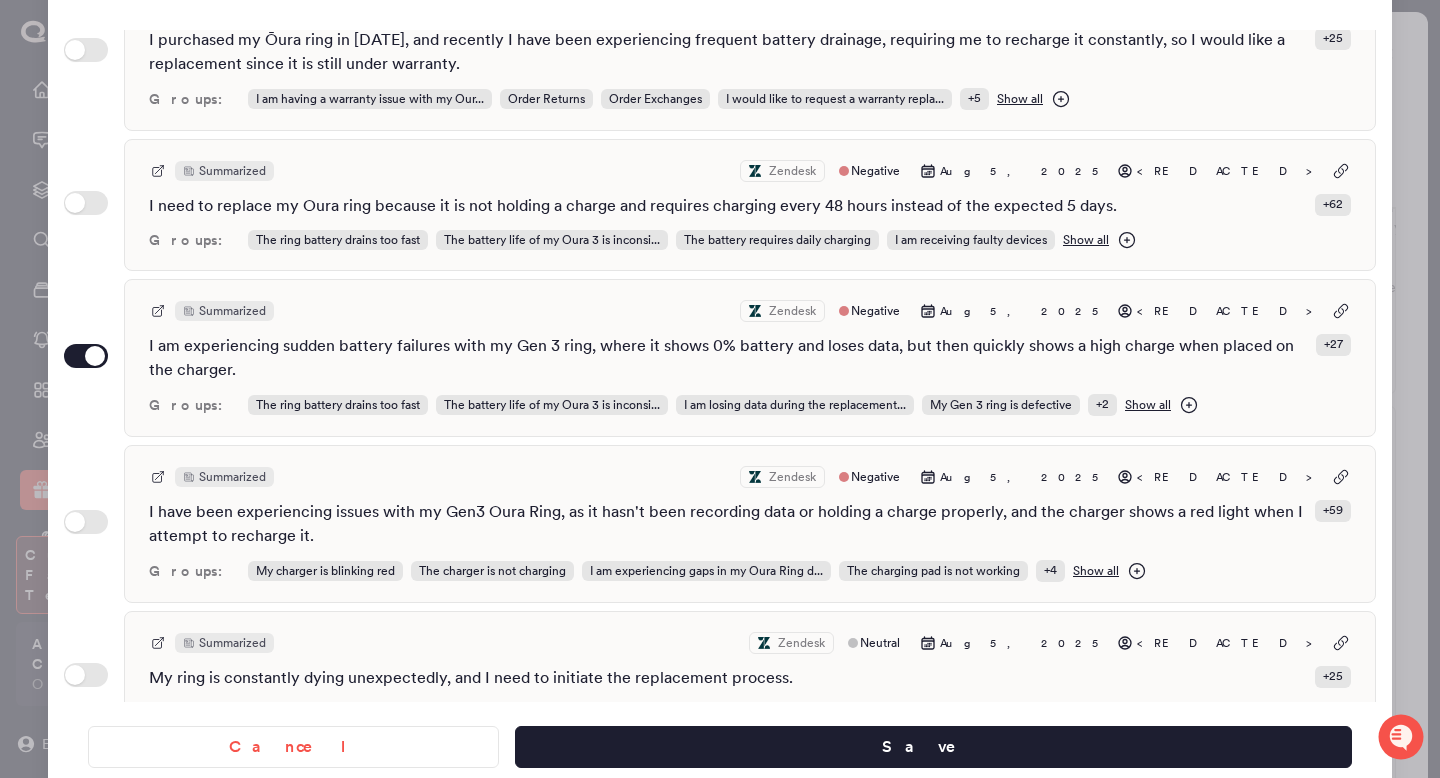 click at bounding box center (720, 389) 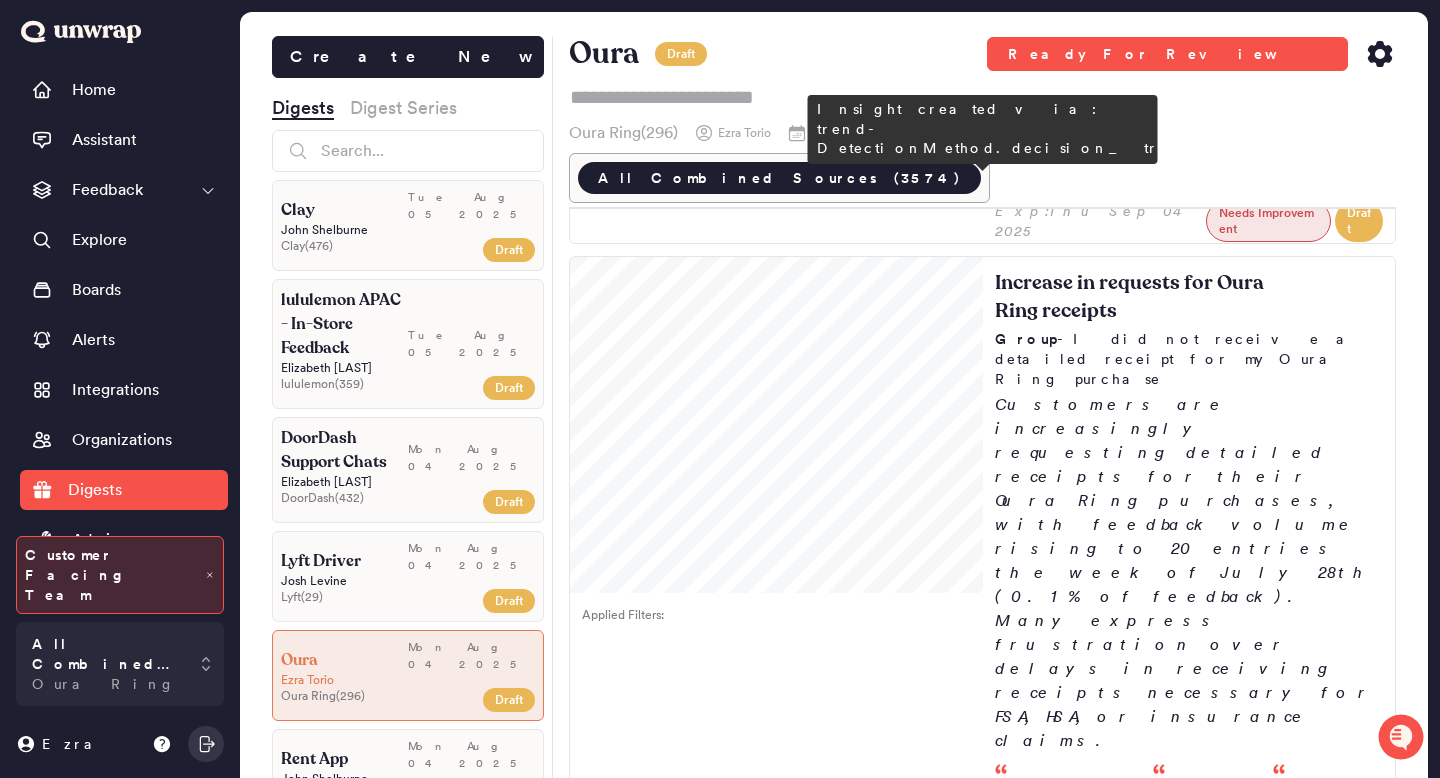 scroll, scrollTop: 6929, scrollLeft: 0, axis: vertical 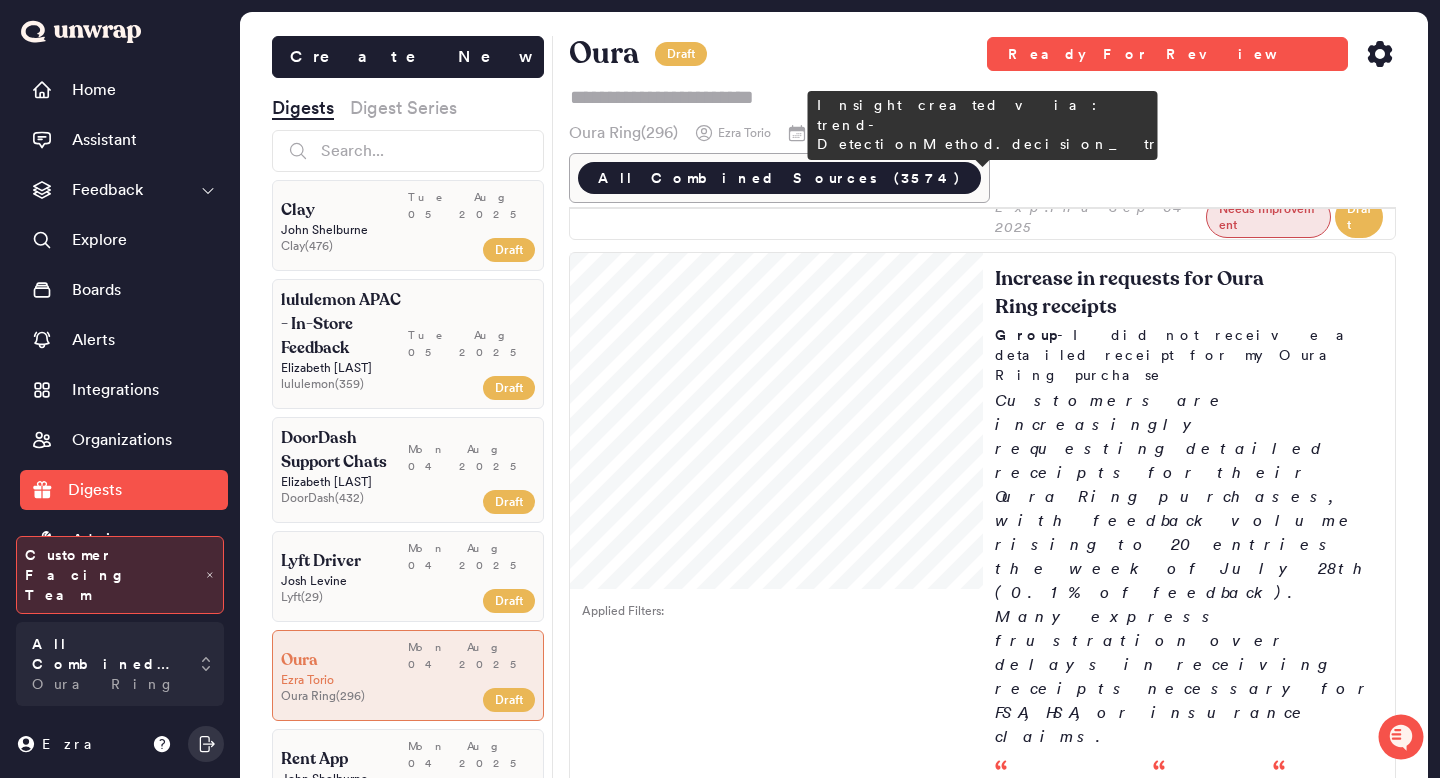 click on "Customers are reporting faulty devices, particularly Oura Rings, with feedback volume rising to 1039 entries the week of July 28th (3.1% of feedback). Common issues include rapid battery depletion and hardware defects, leading to requests for replacements and warranty service." at bounding box center (1189, 5531) 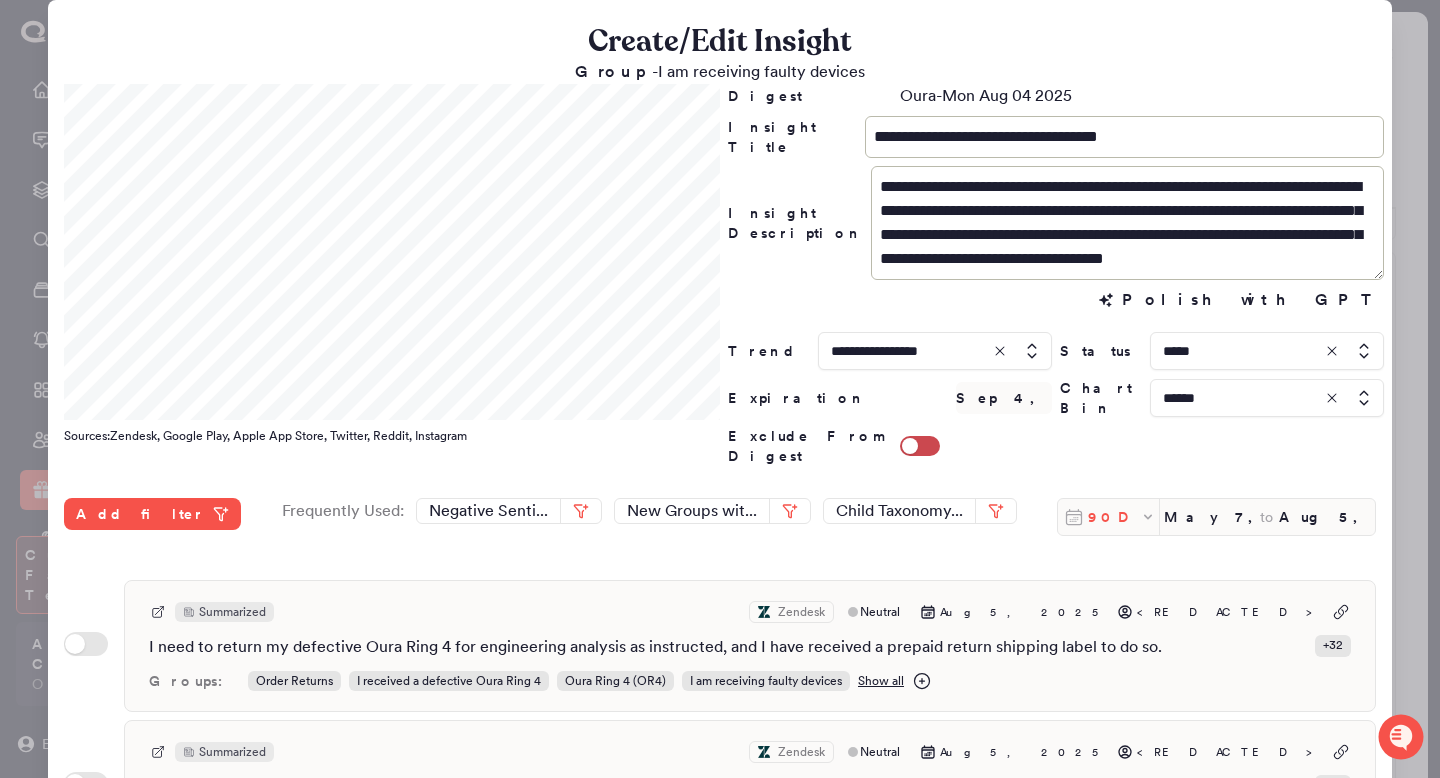 click on "90D" at bounding box center [1114, 517] 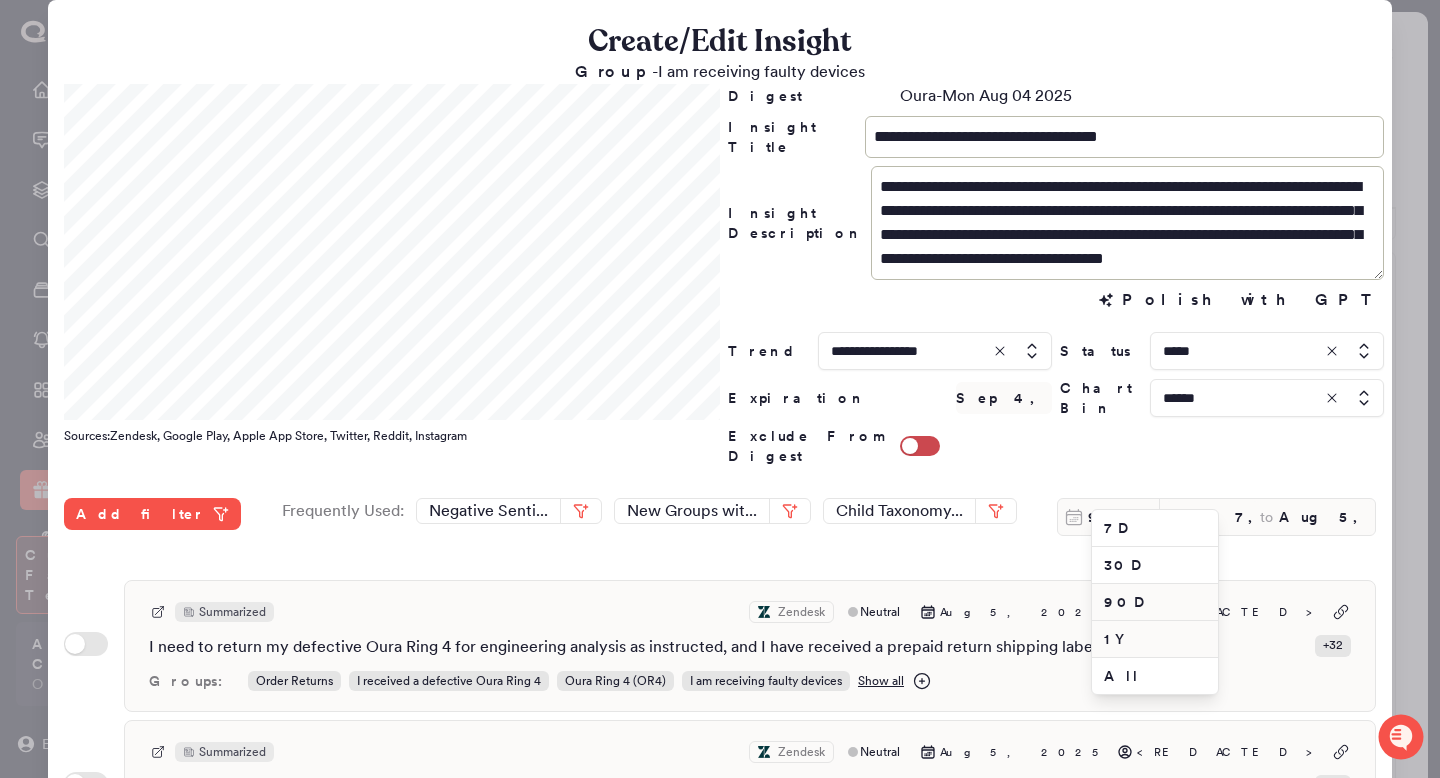 click on "1Y" at bounding box center (1155, 639) 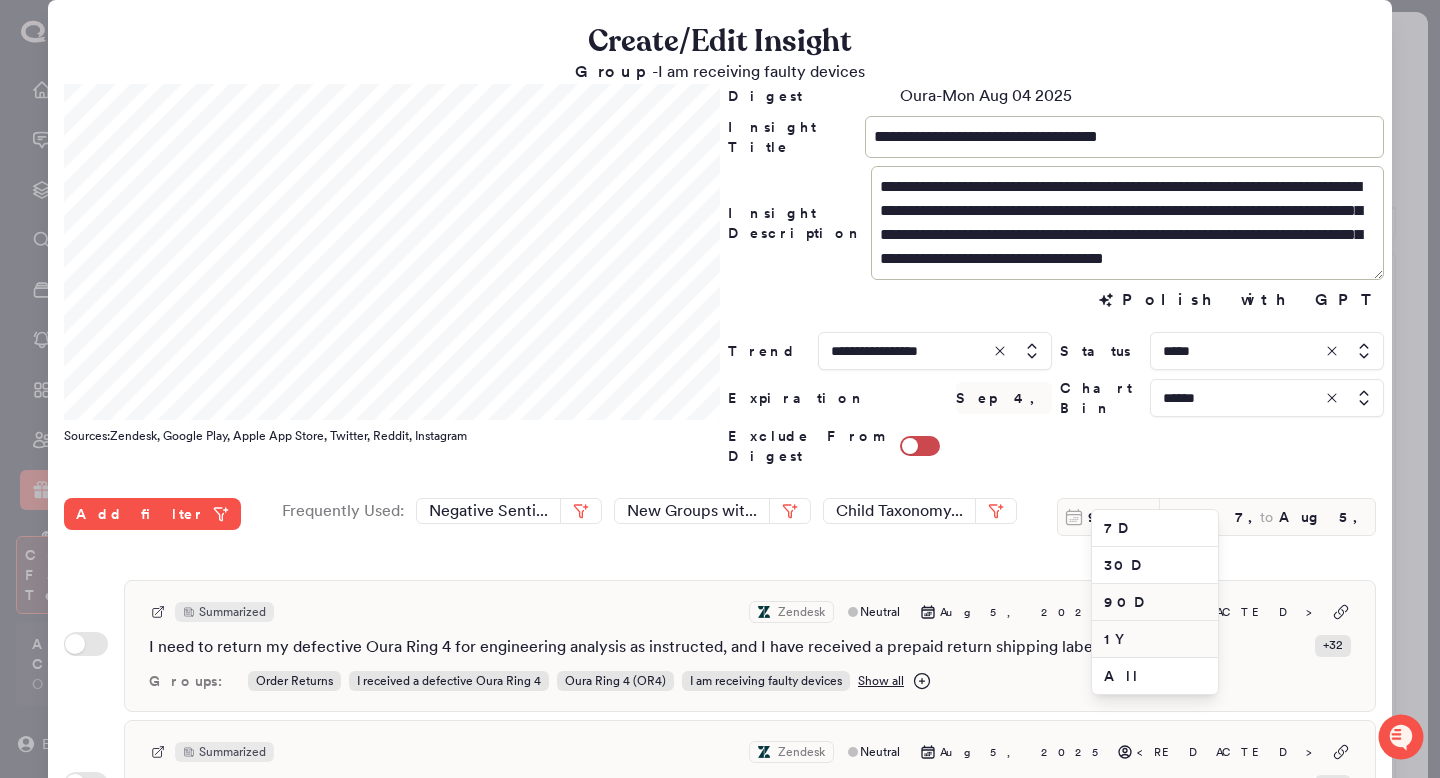 type on "Aug 5, 2024" 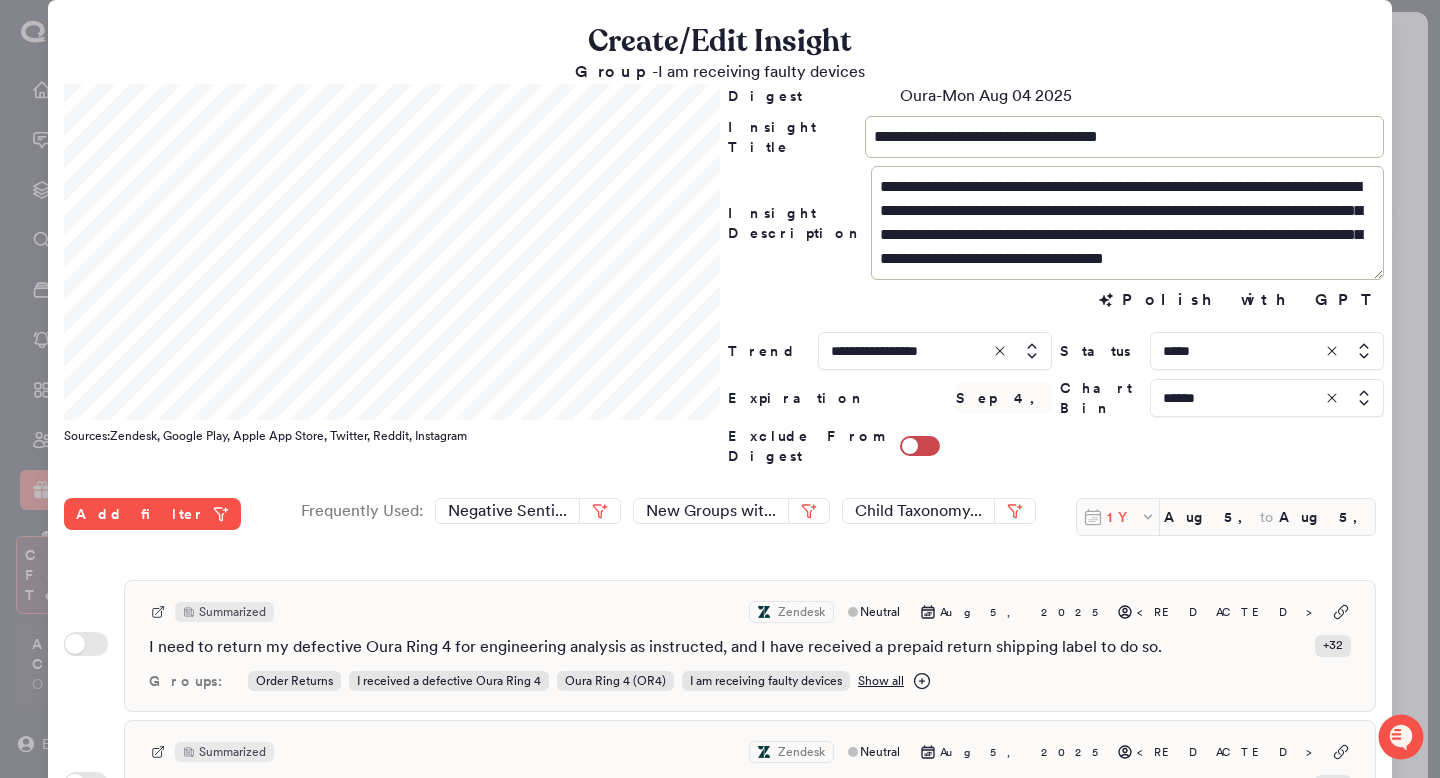 click on "1Y" at bounding box center (1123, 517) 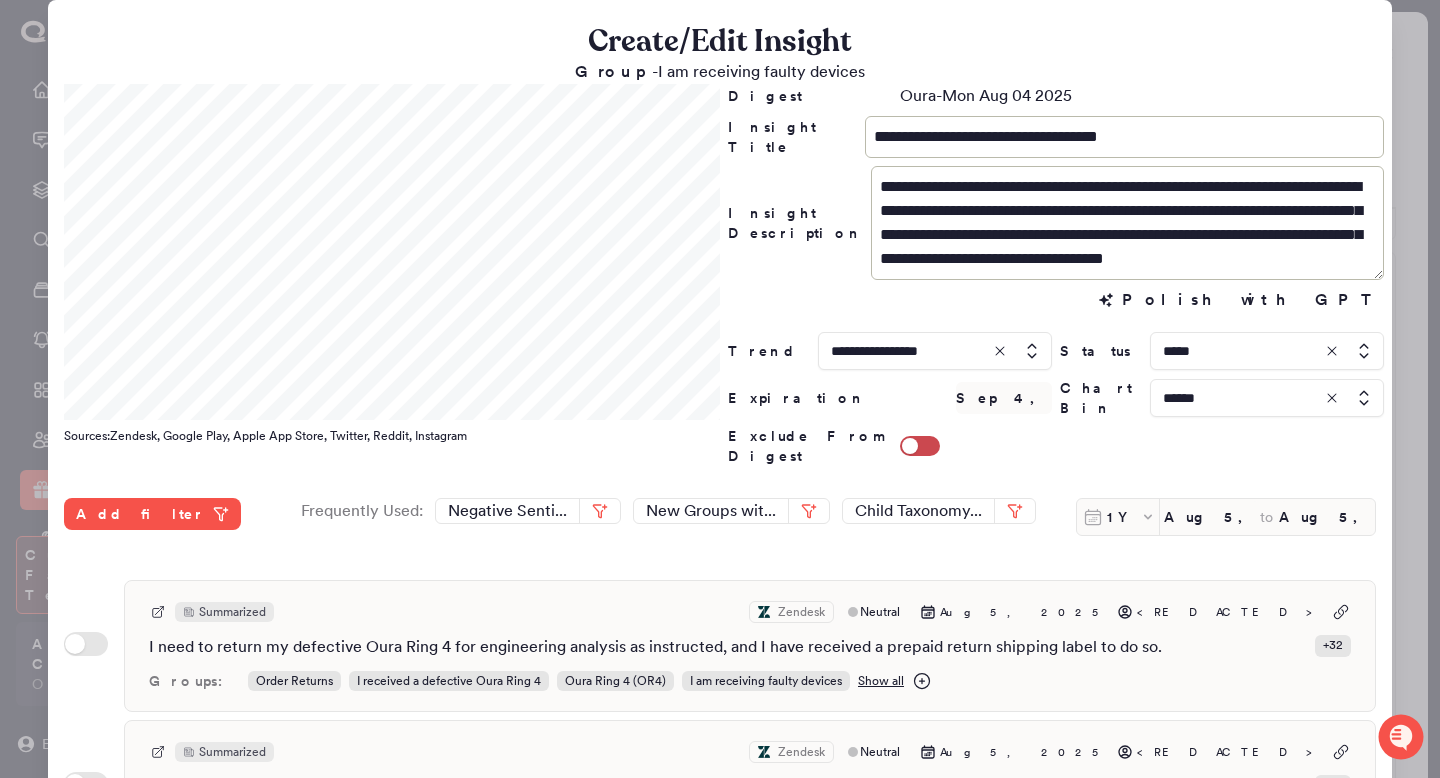 click at bounding box center [1267, 398] 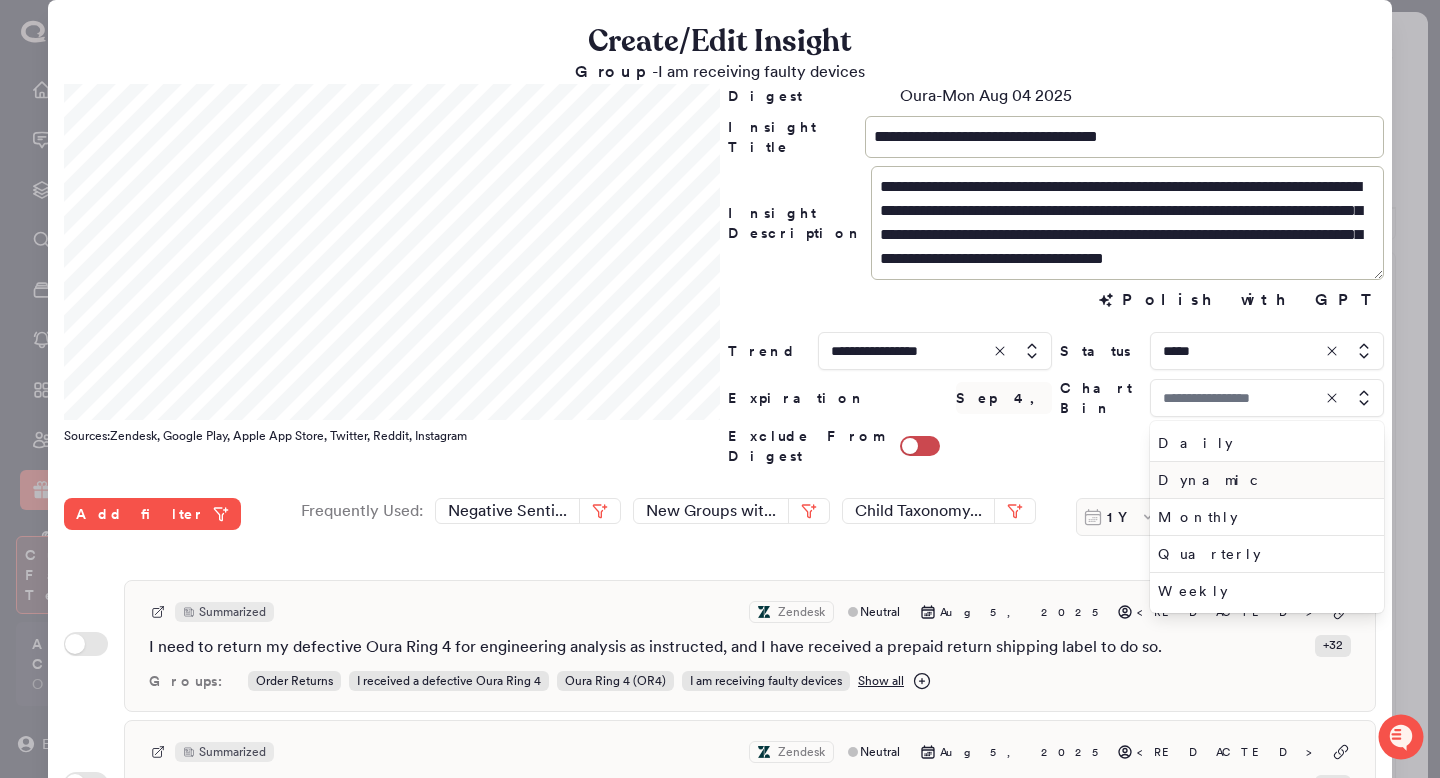 type on "******" 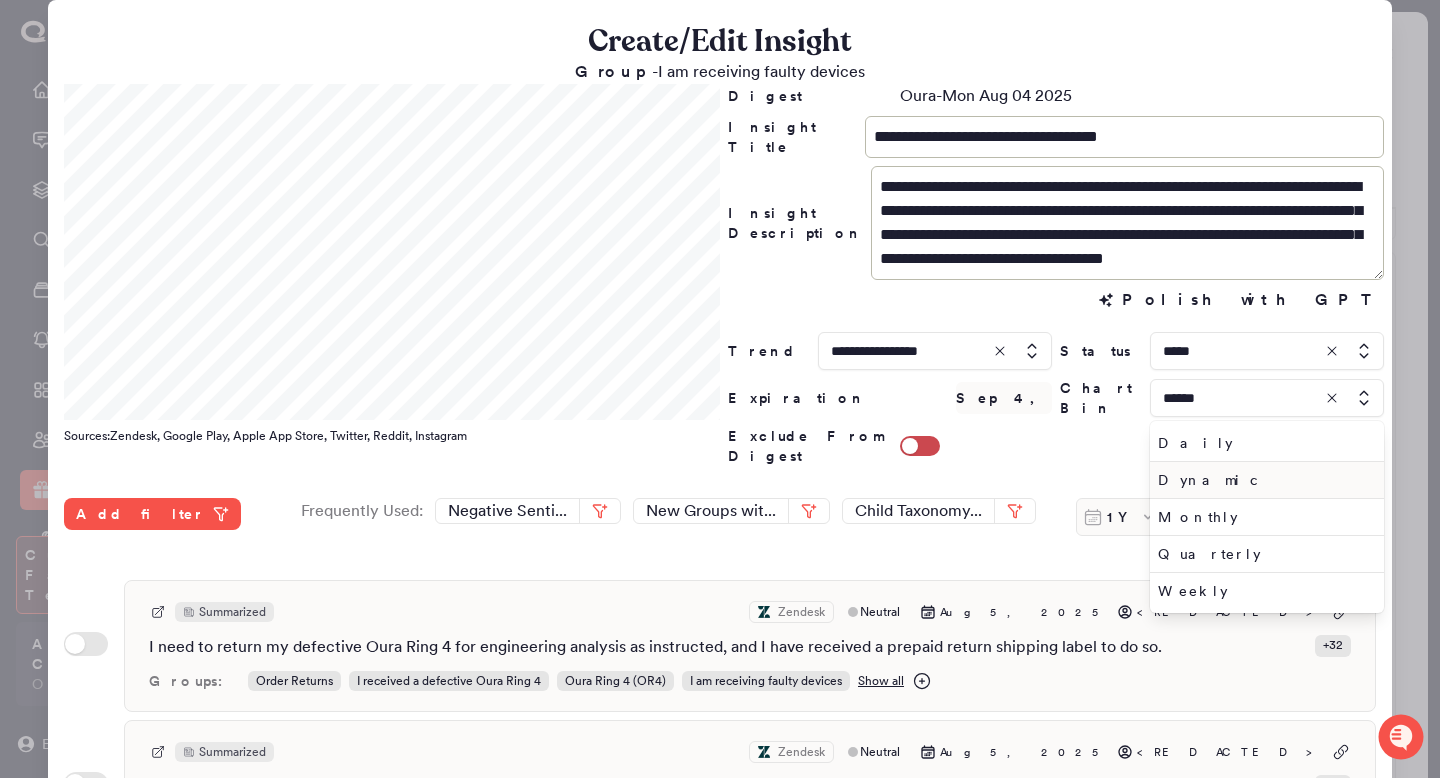 click on "Dynamic" at bounding box center [1263, 480] 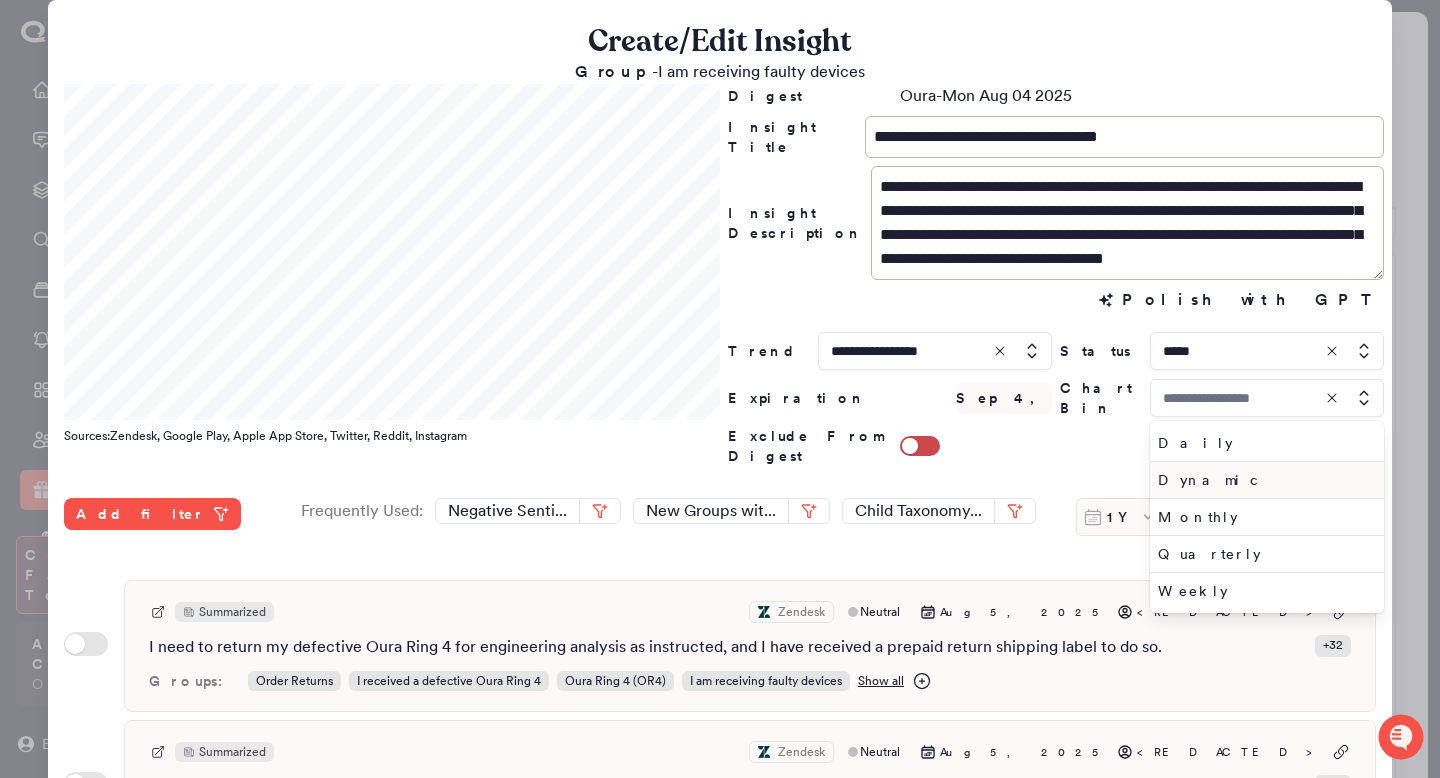 type on "*******" 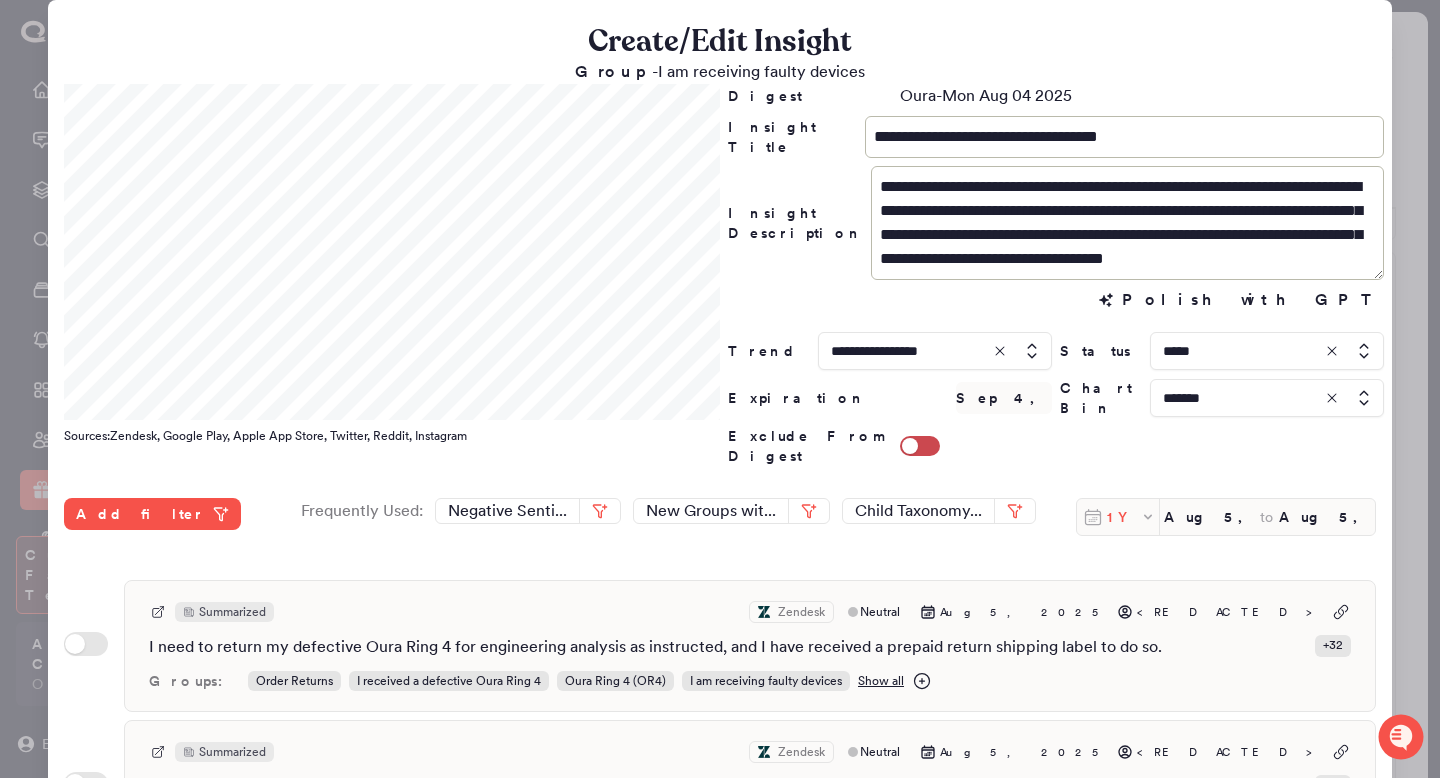 click on "1Y" at bounding box center (1123, 517) 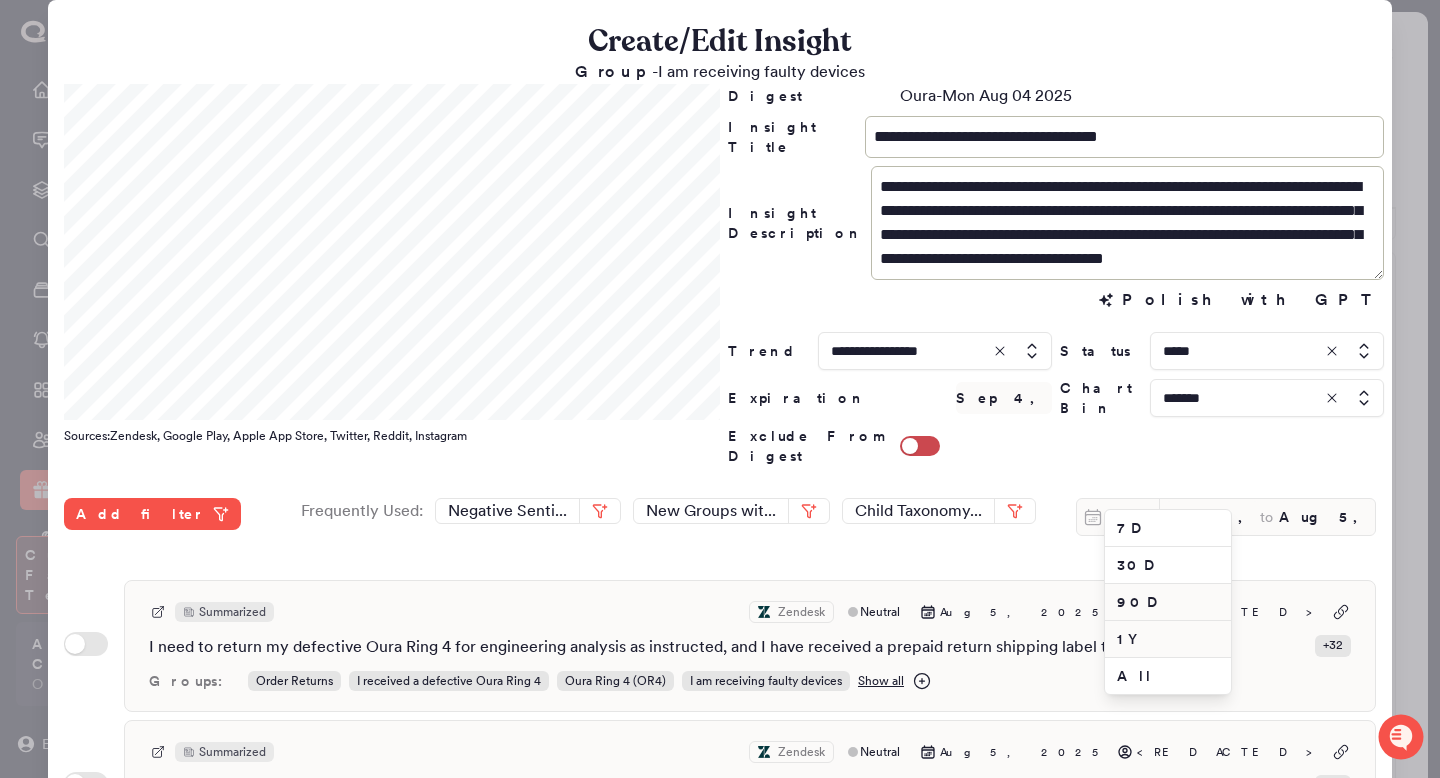 click on "90D" at bounding box center [1168, 602] 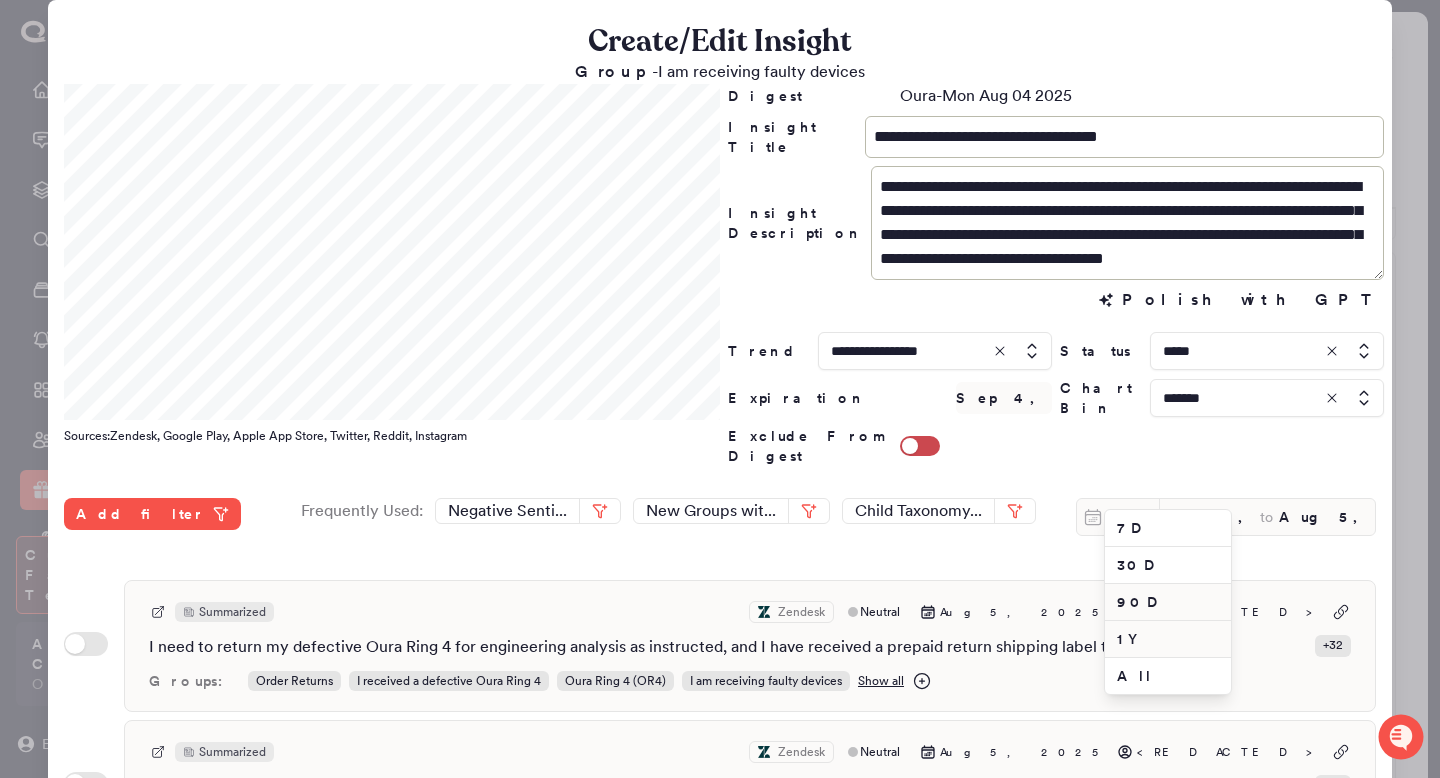type on "May 7, 2025" 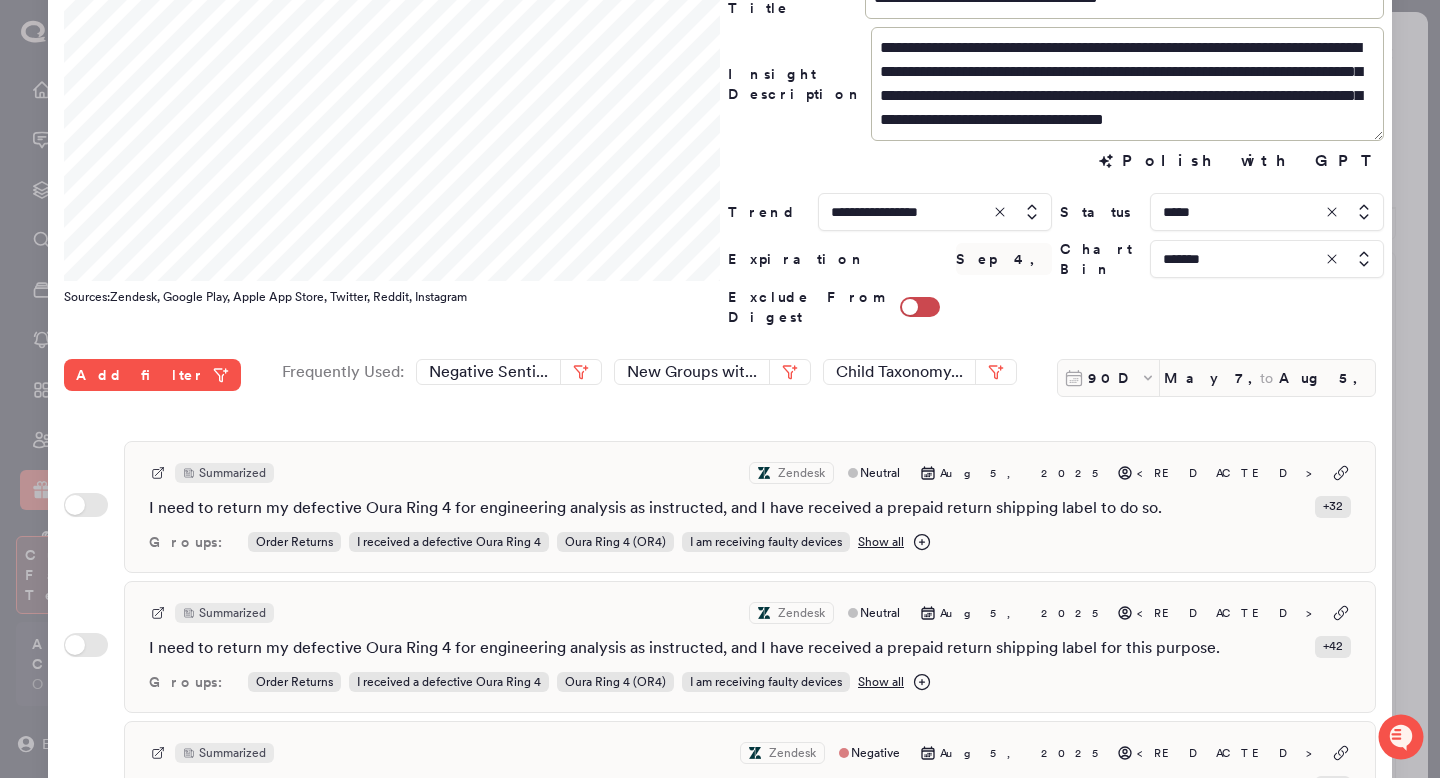 scroll, scrollTop: 152, scrollLeft: 0, axis: vertical 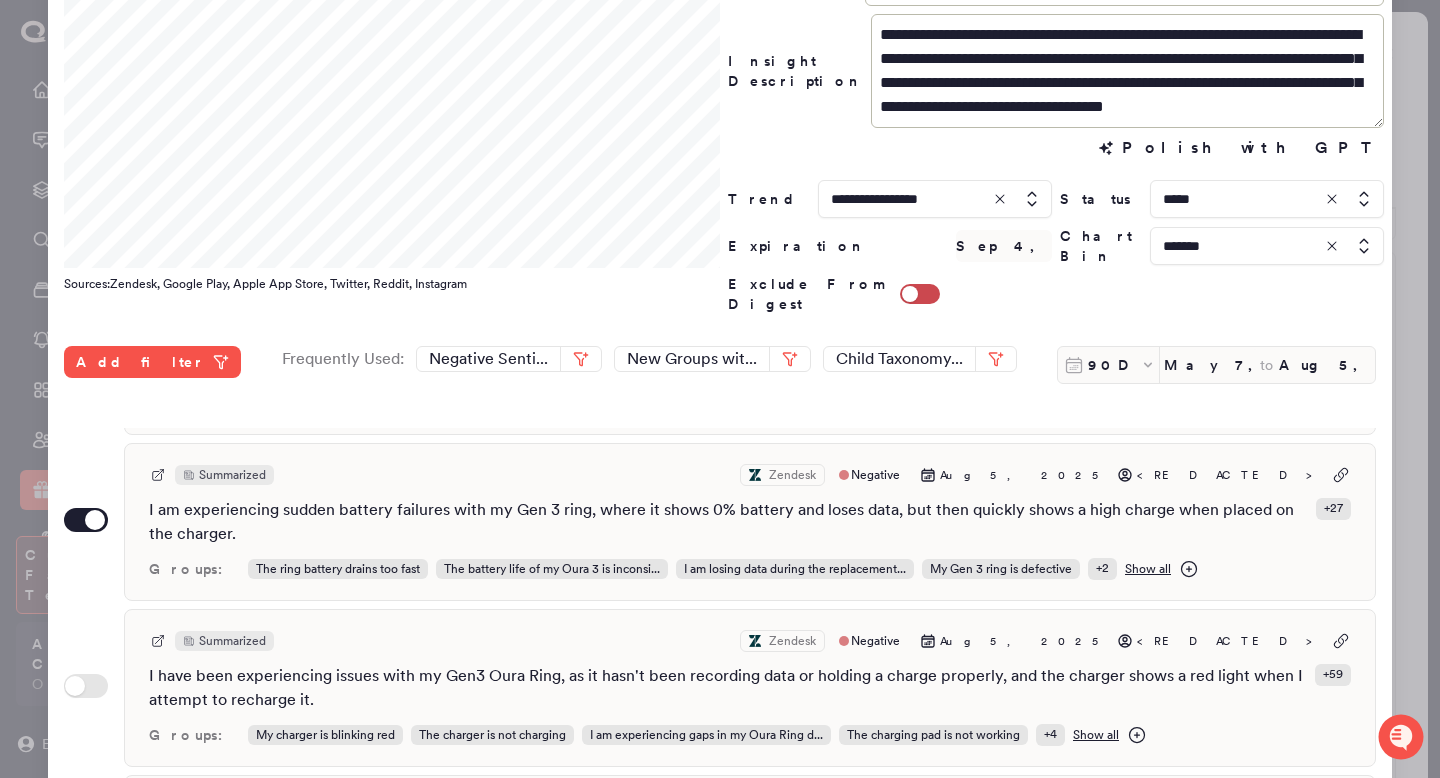 click at bounding box center [720, 389] 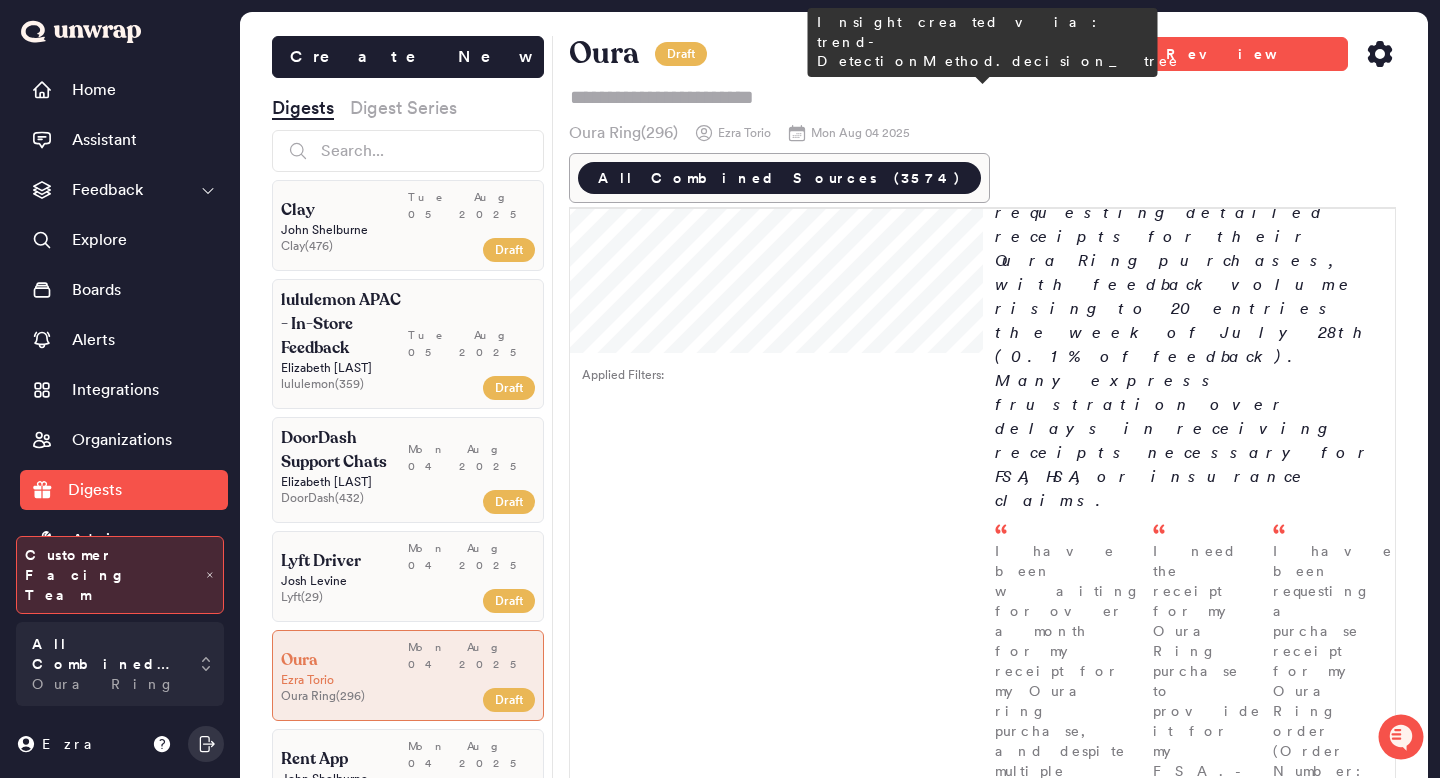 scroll, scrollTop: 7364, scrollLeft: 0, axis: vertical 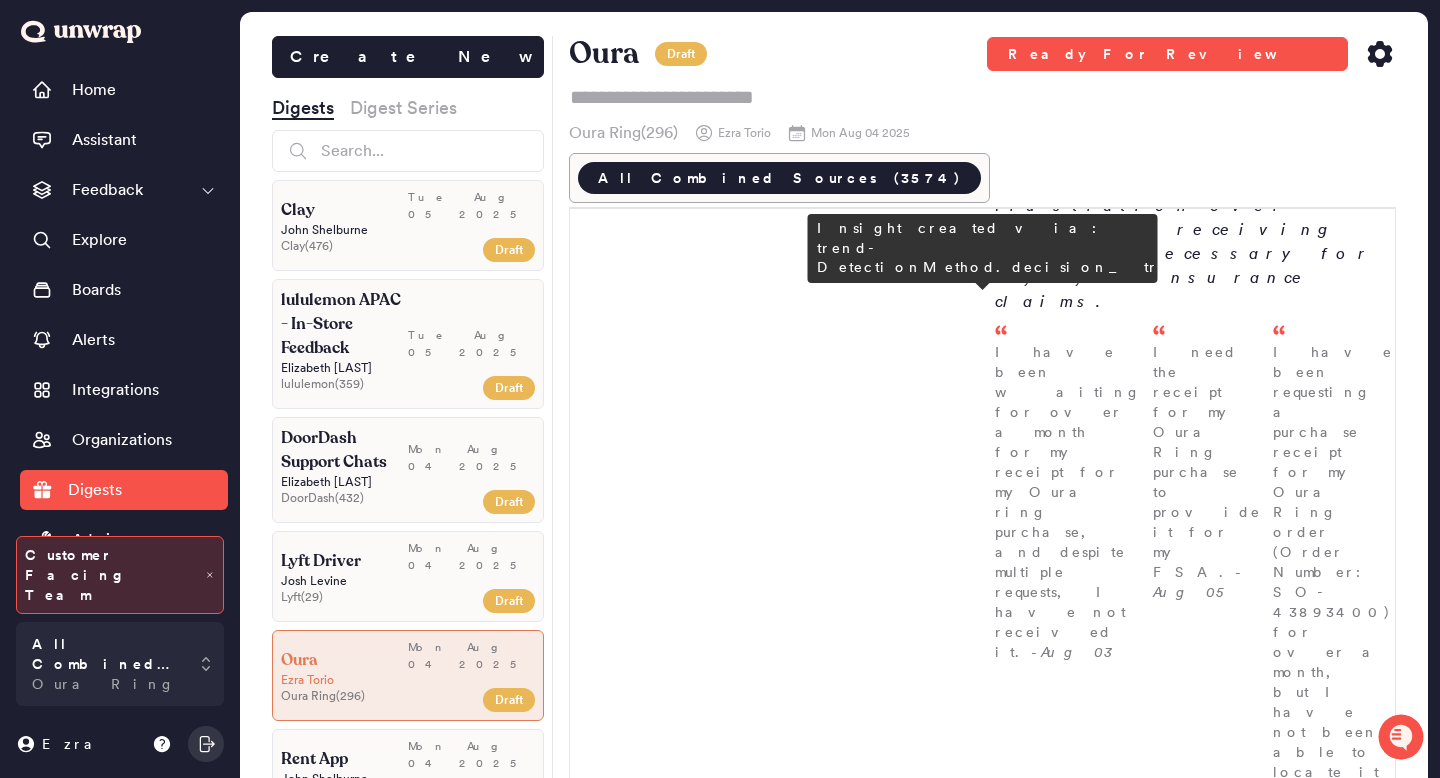 click on "Customers are reporting issues with replacement rings, particularly concerning damage and functionality, with feedback volume spiking to 111 entries the week of July 28th (0.3% of feedback). Many express dissatisfaction with scratches, poor condition, and hardware failures." at bounding box center (1189, 6082) 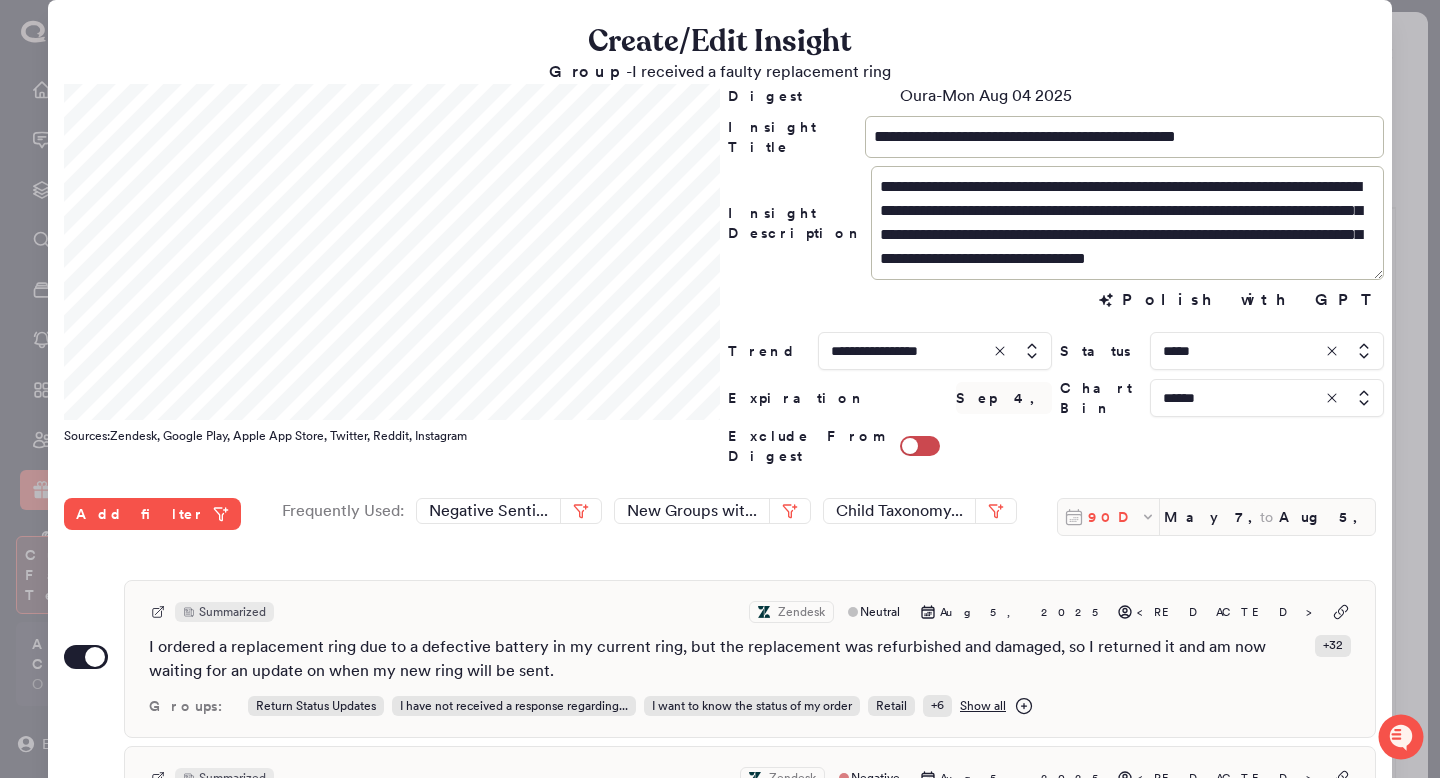 click on "90D" at bounding box center (1114, 517) 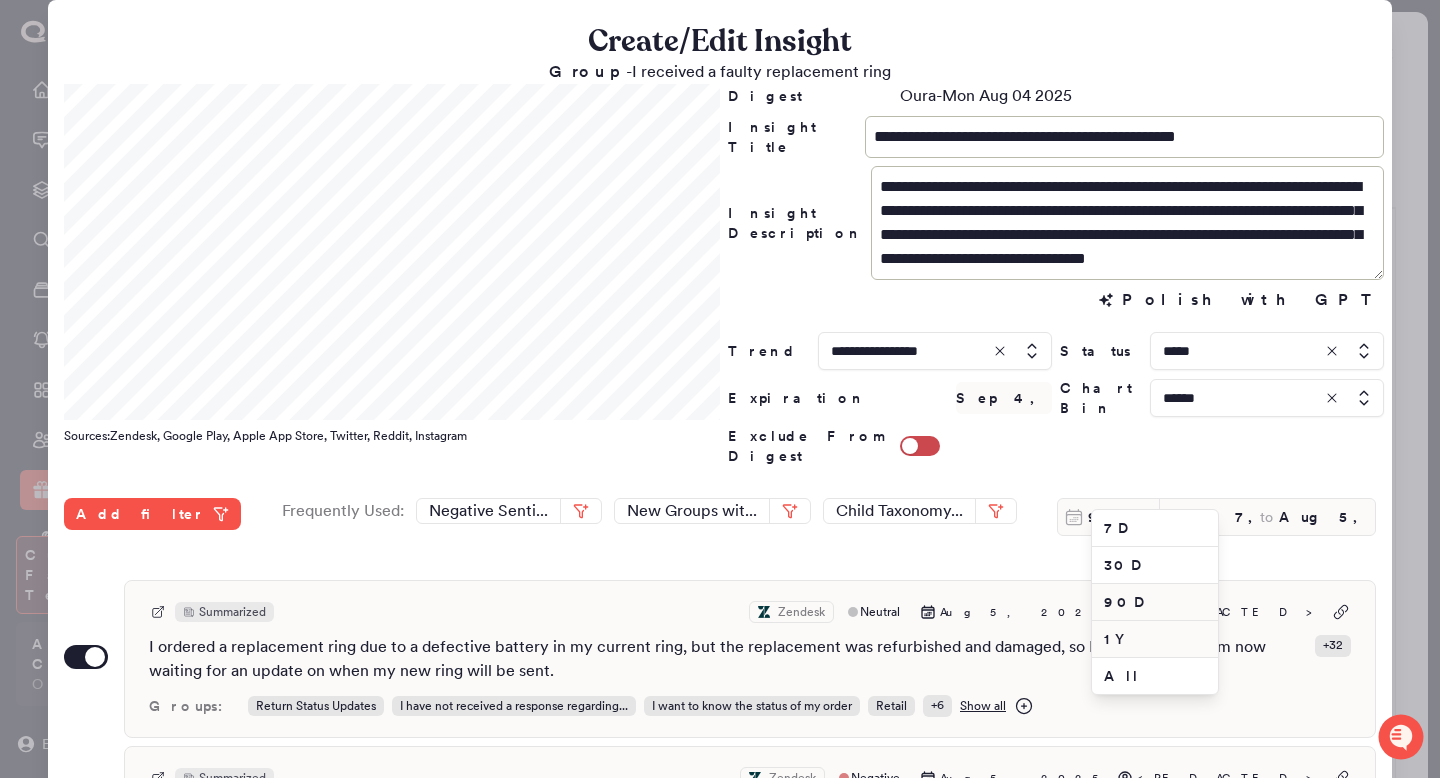 click on "1Y" at bounding box center [1155, 639] 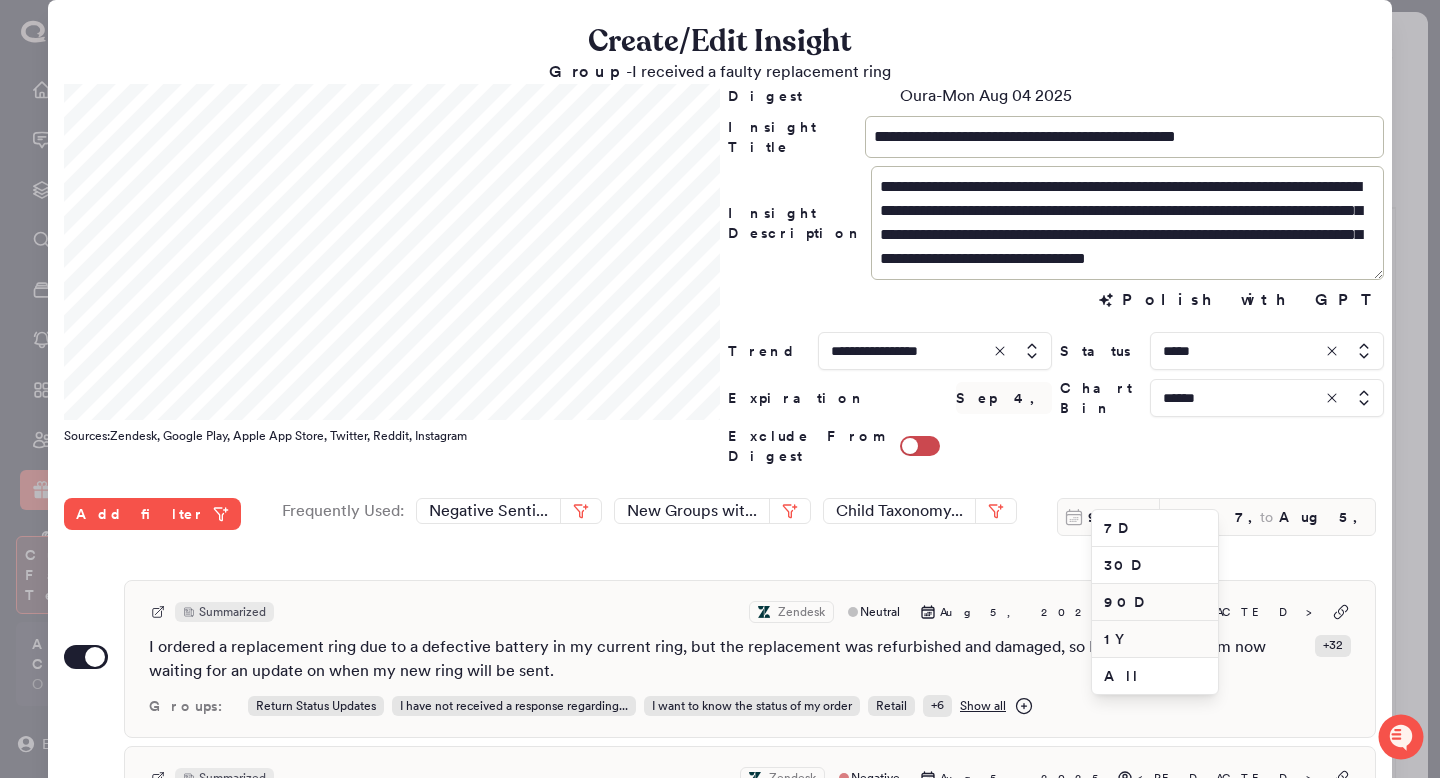 type on "Aug 5, 2024" 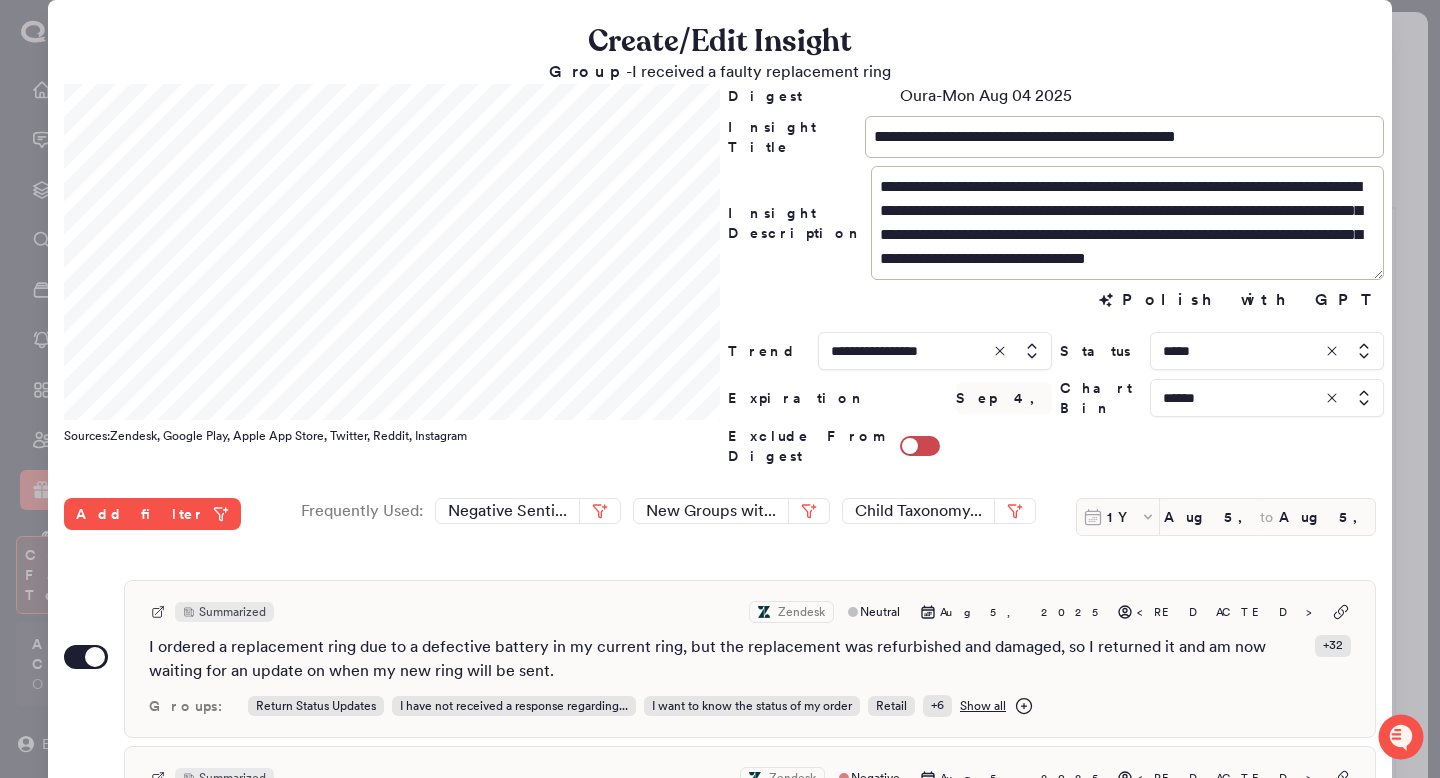 click at bounding box center (1267, 398) 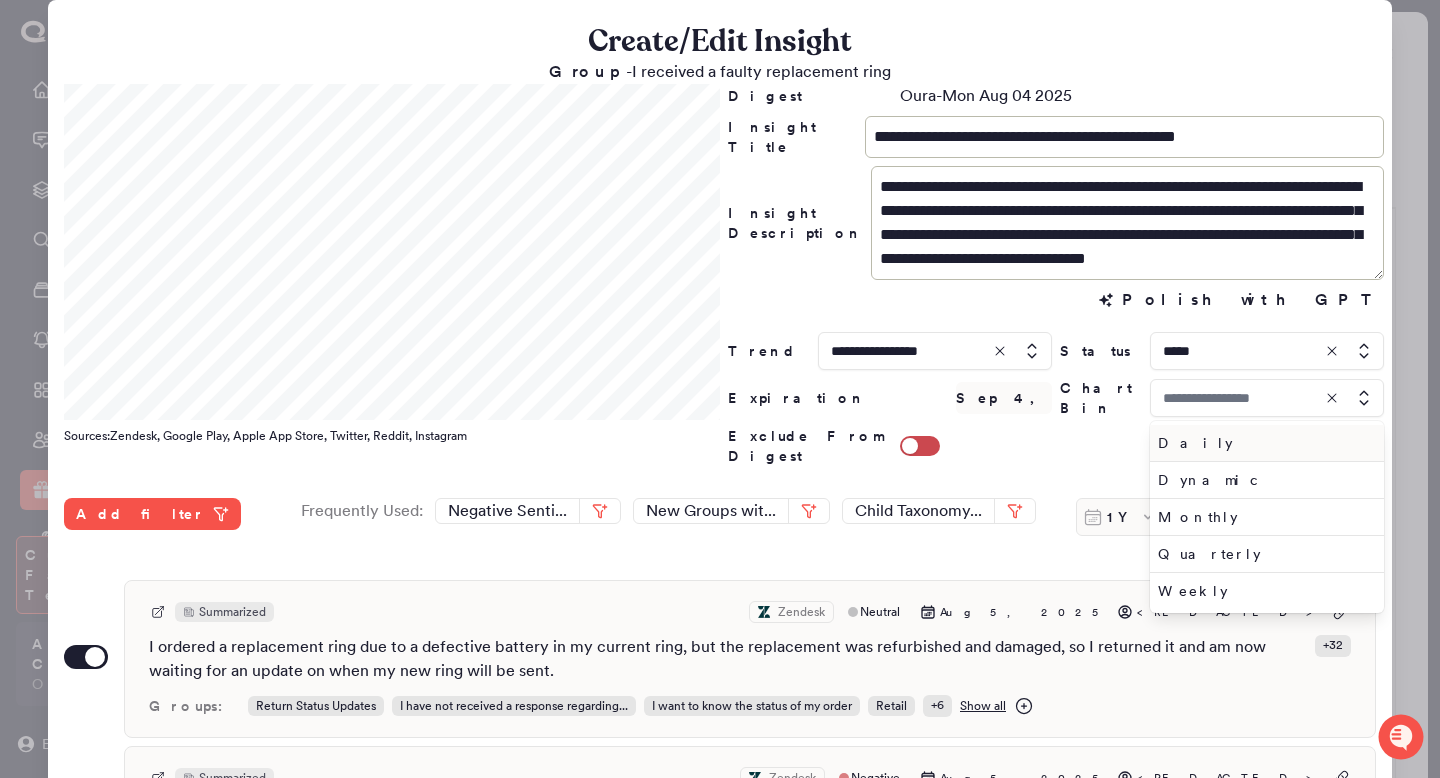 type on "******" 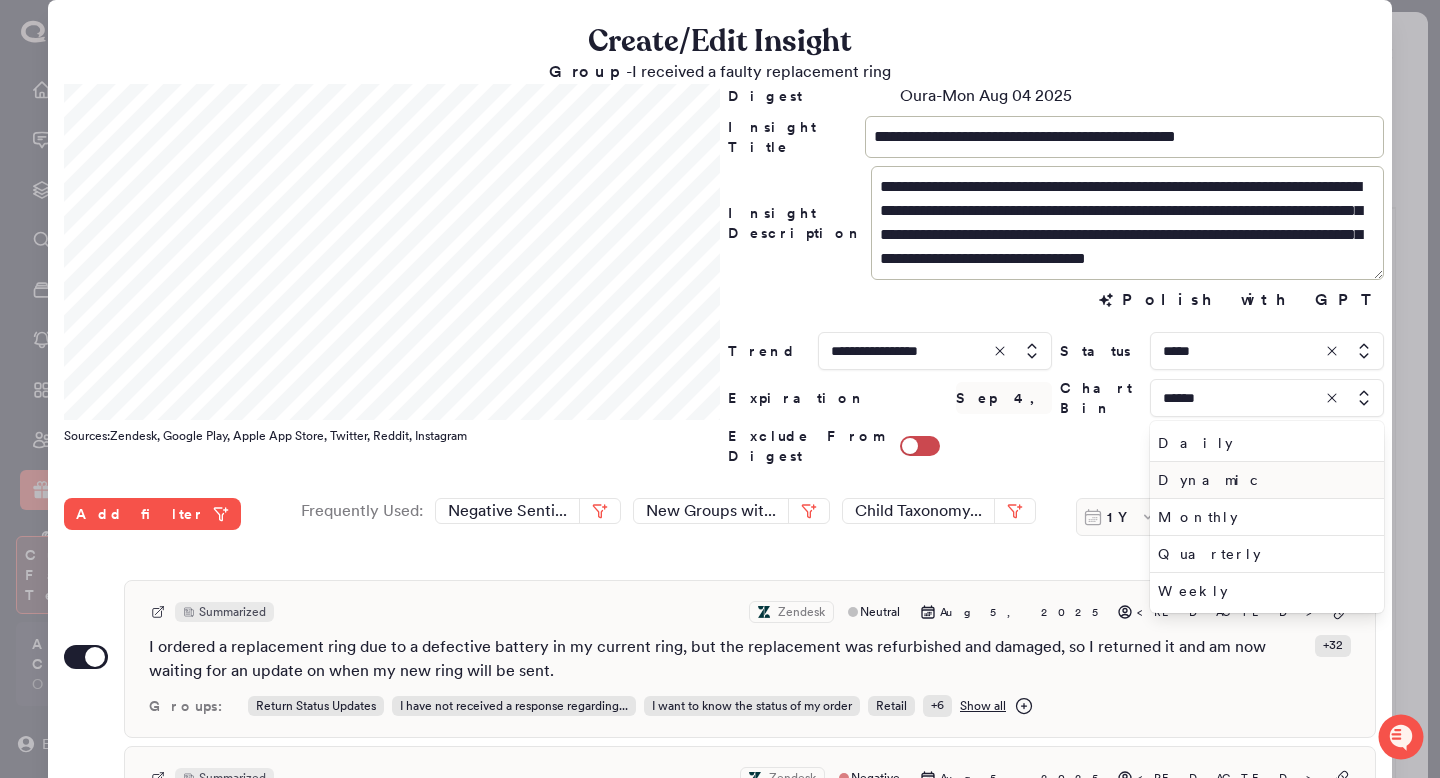 click on "Dynamic" at bounding box center (1263, 480) 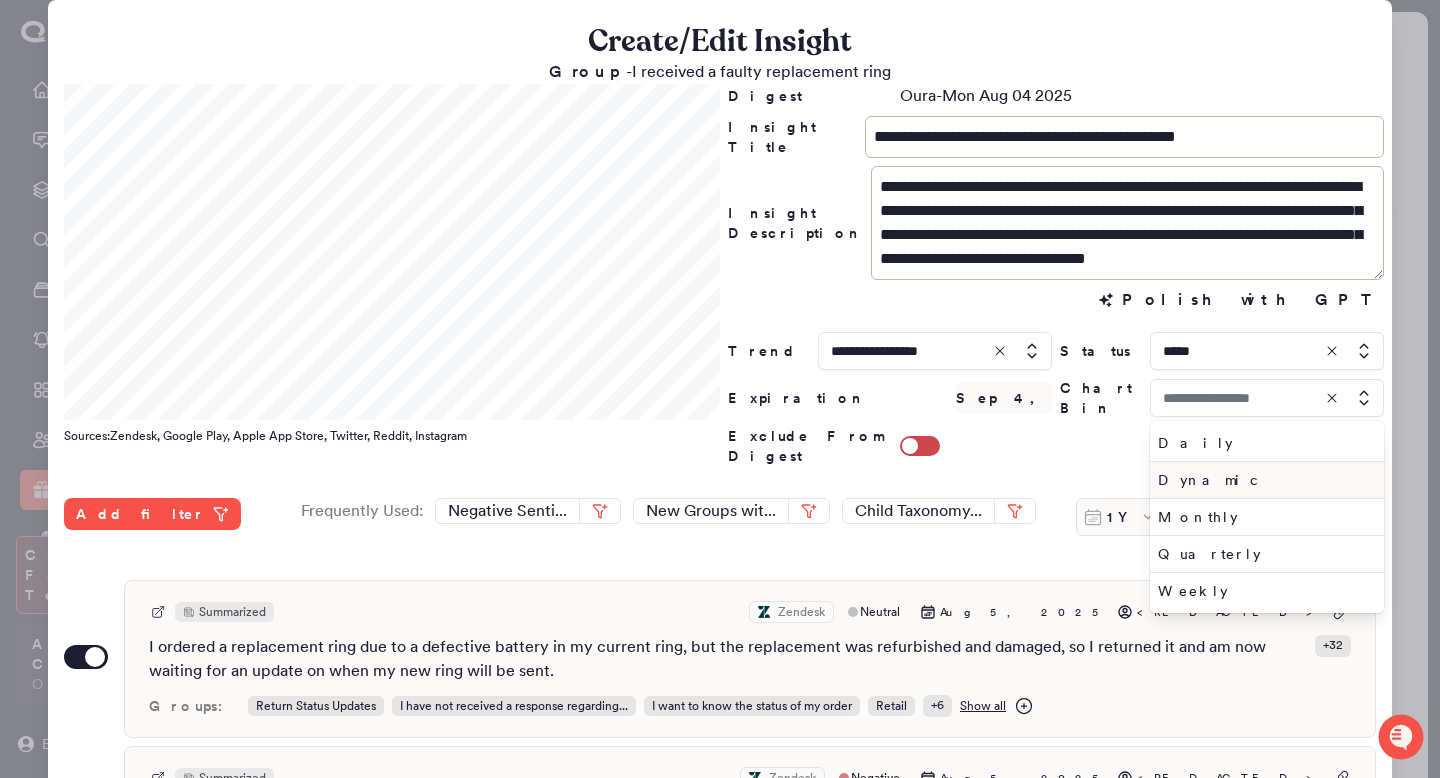 type on "*******" 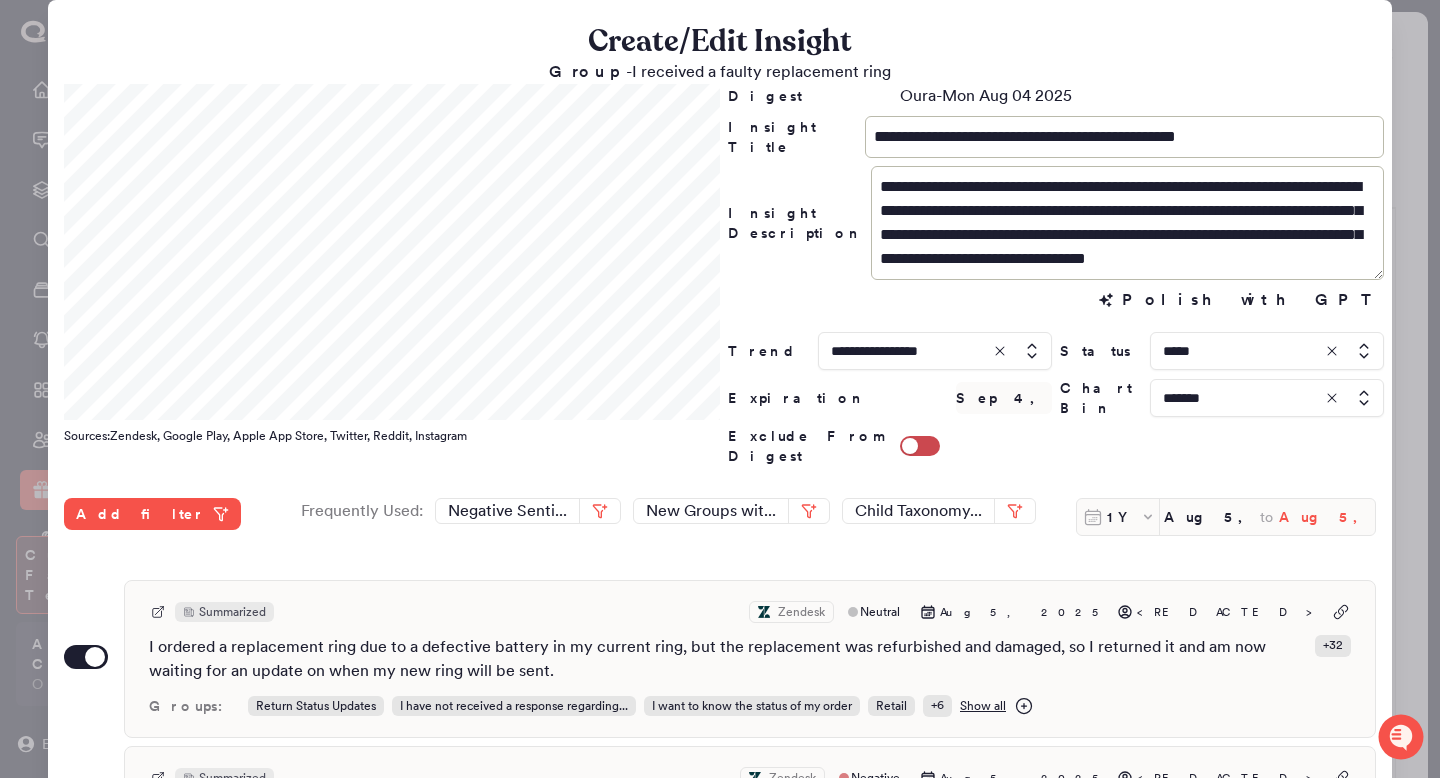 click on "Aug 5, 2025" at bounding box center (1327, 517) 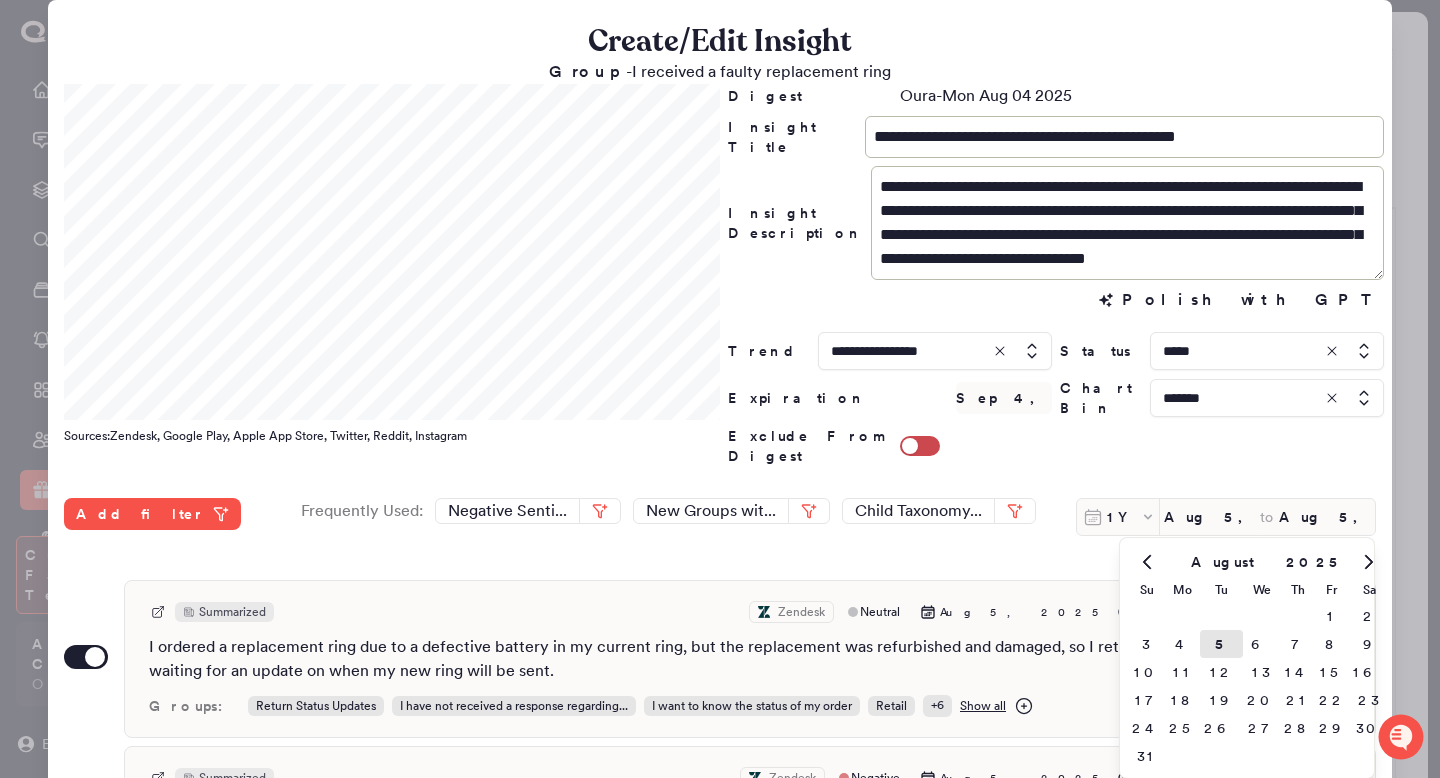click 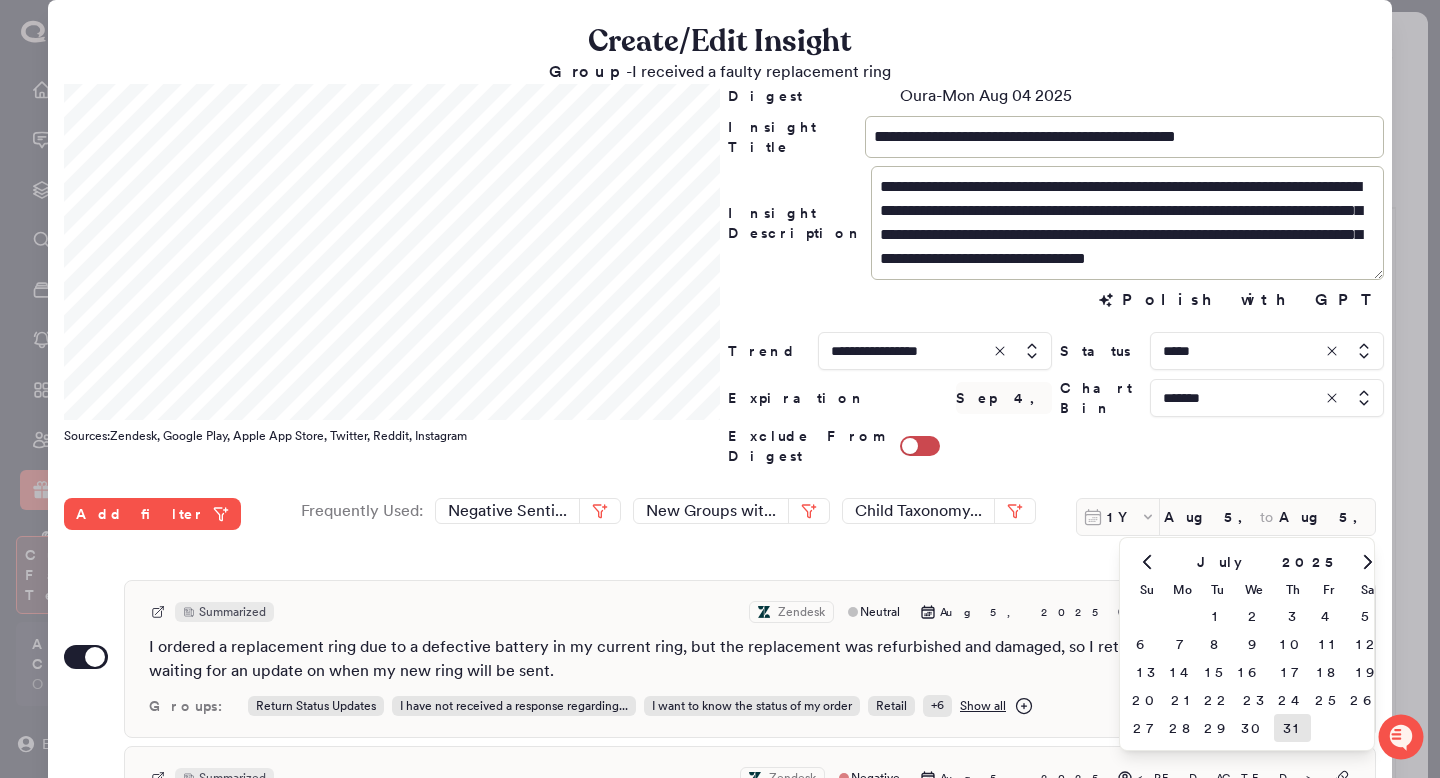 click on "31" at bounding box center (1292, 728) 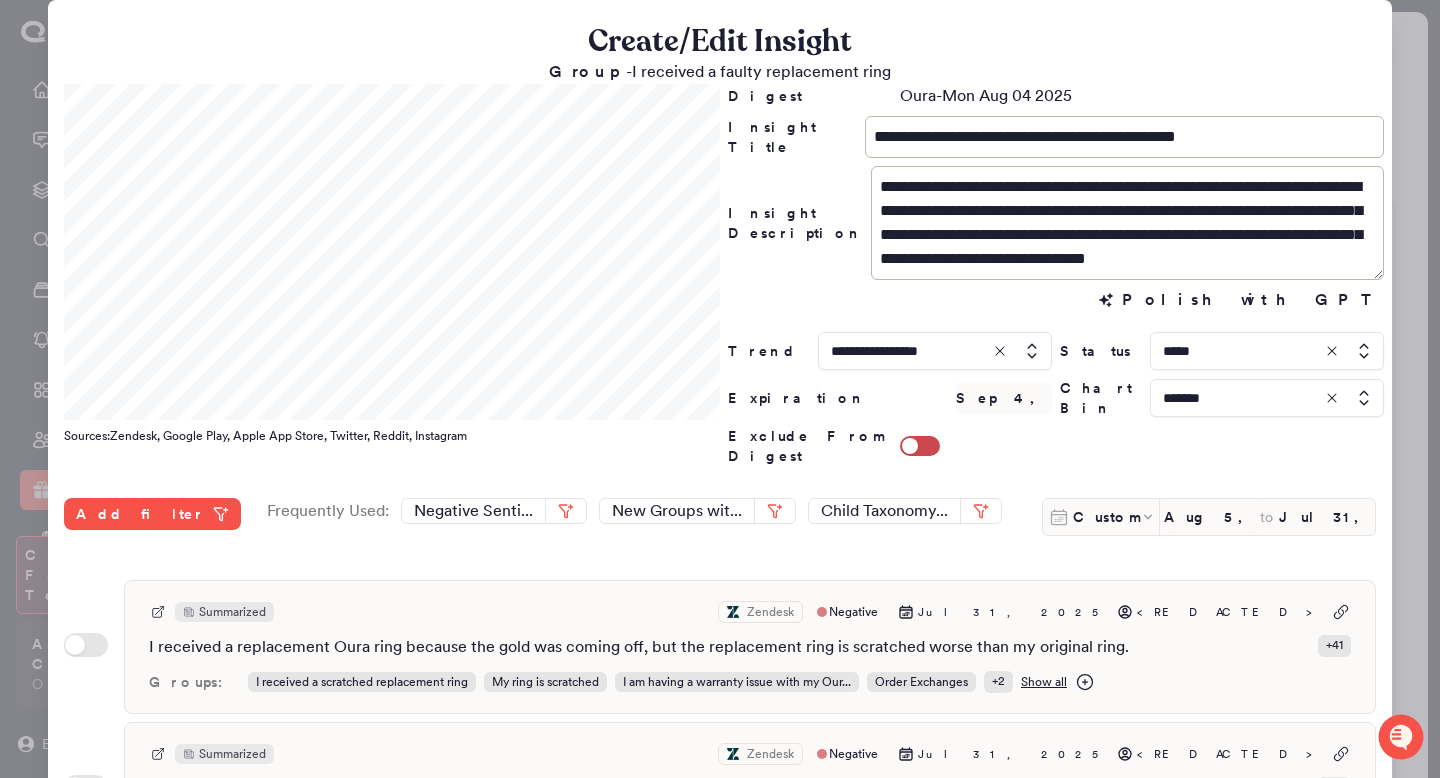 click at bounding box center (1267, 351) 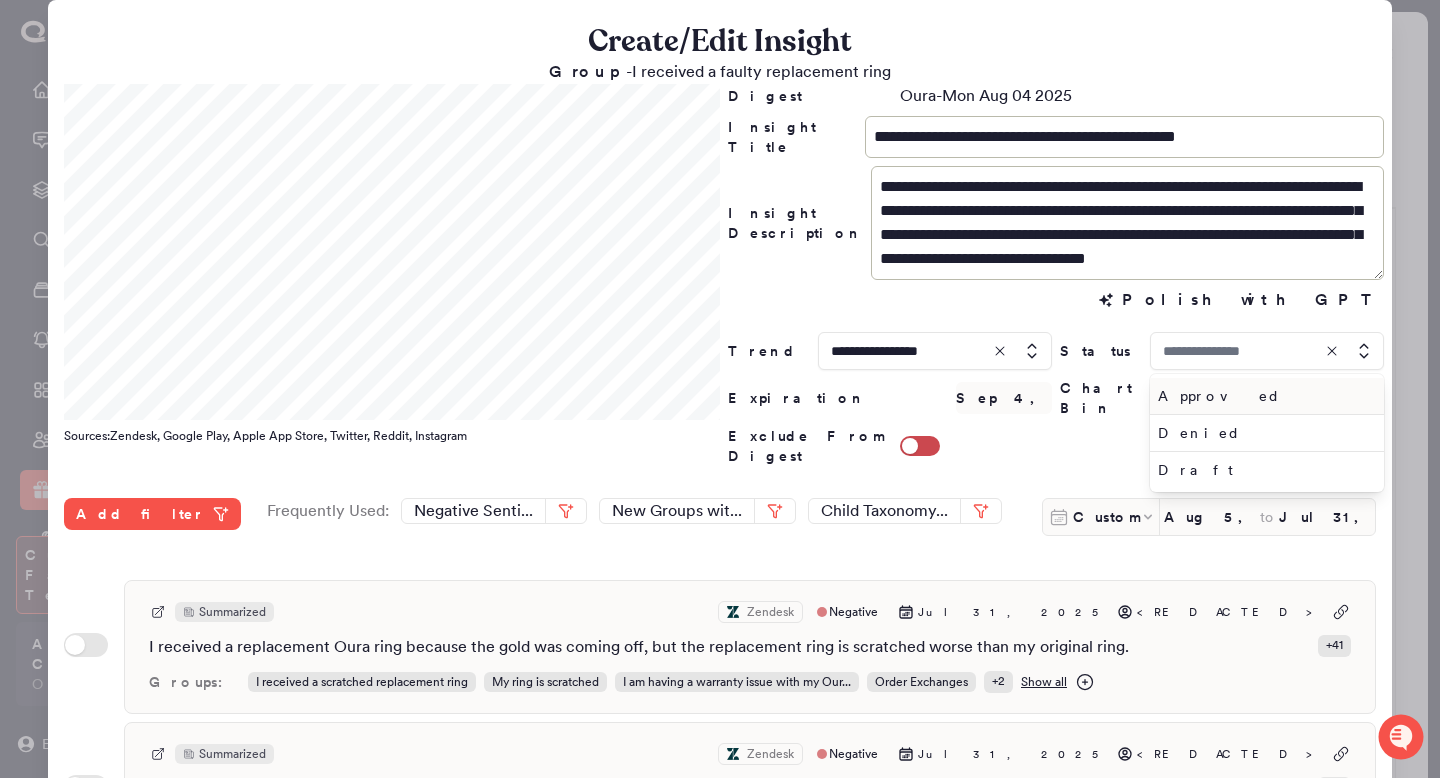 type on "*****" 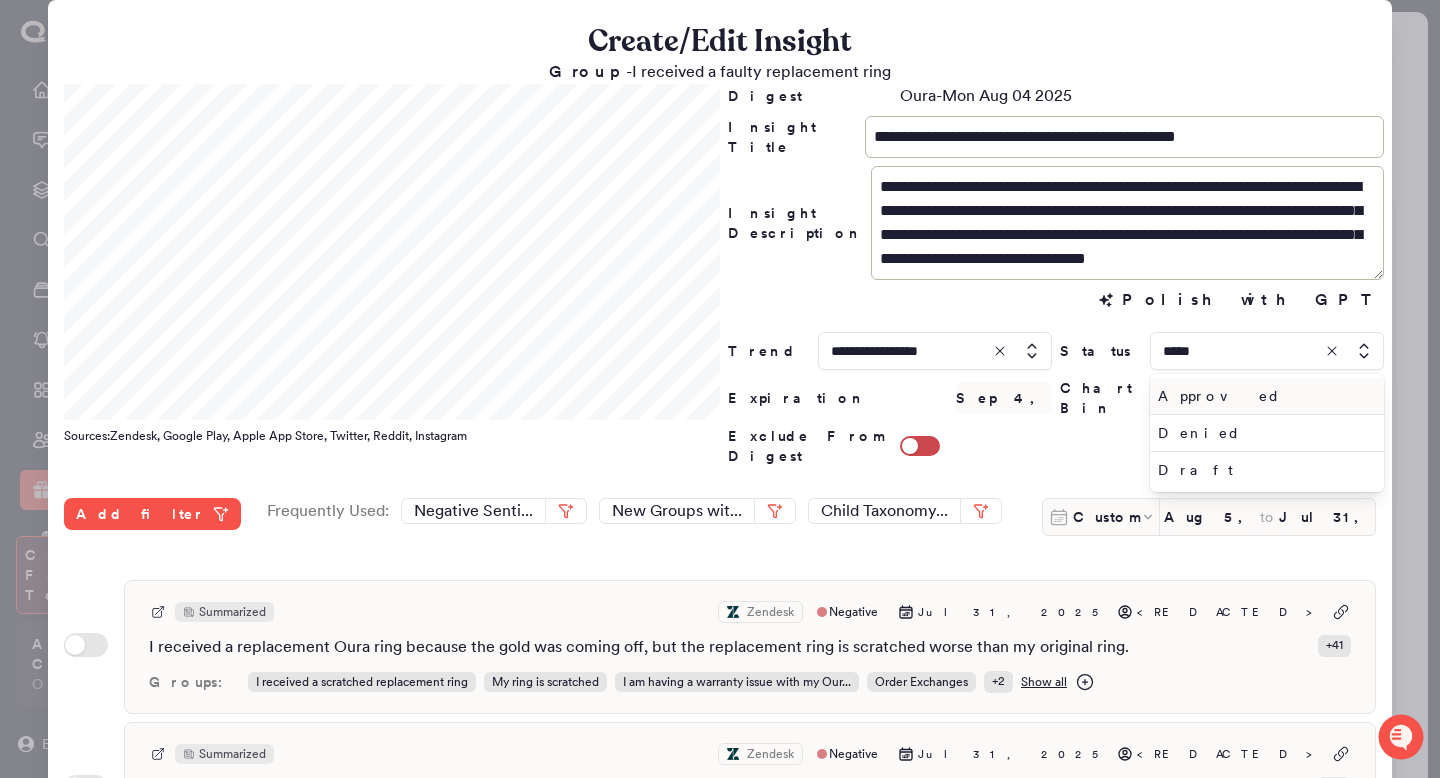 click on "Approved" at bounding box center (1263, 396) 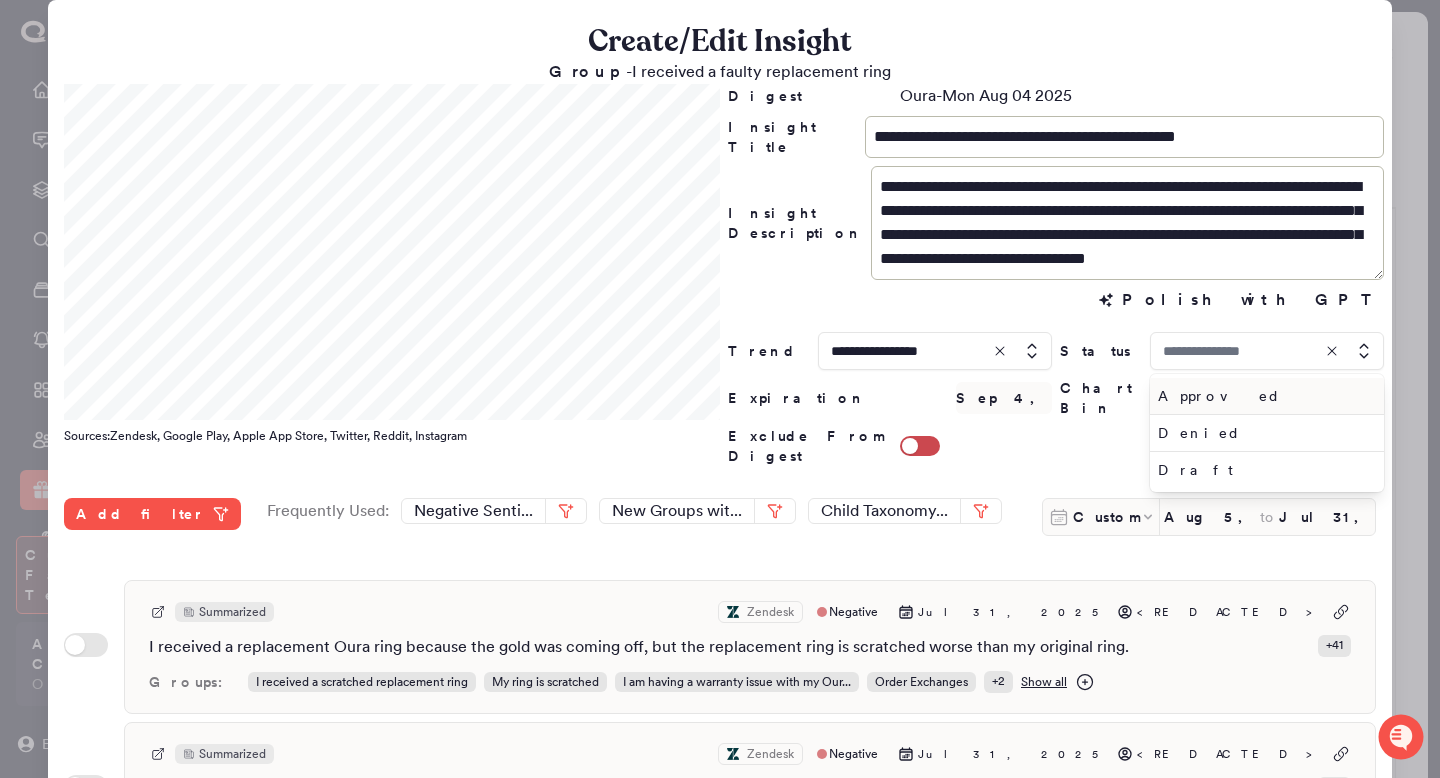 type on "********" 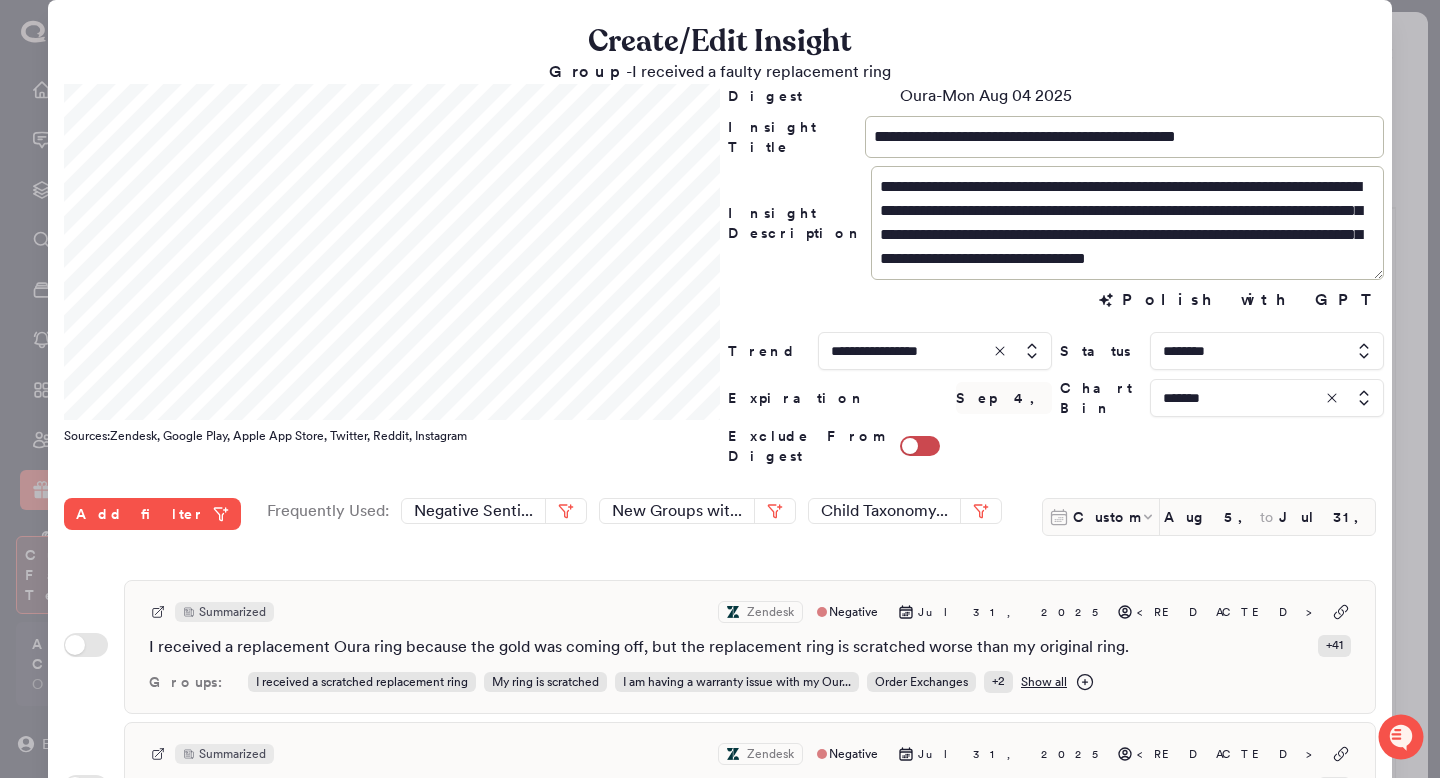 click on "Create/Edit Insight" at bounding box center [720, 42] 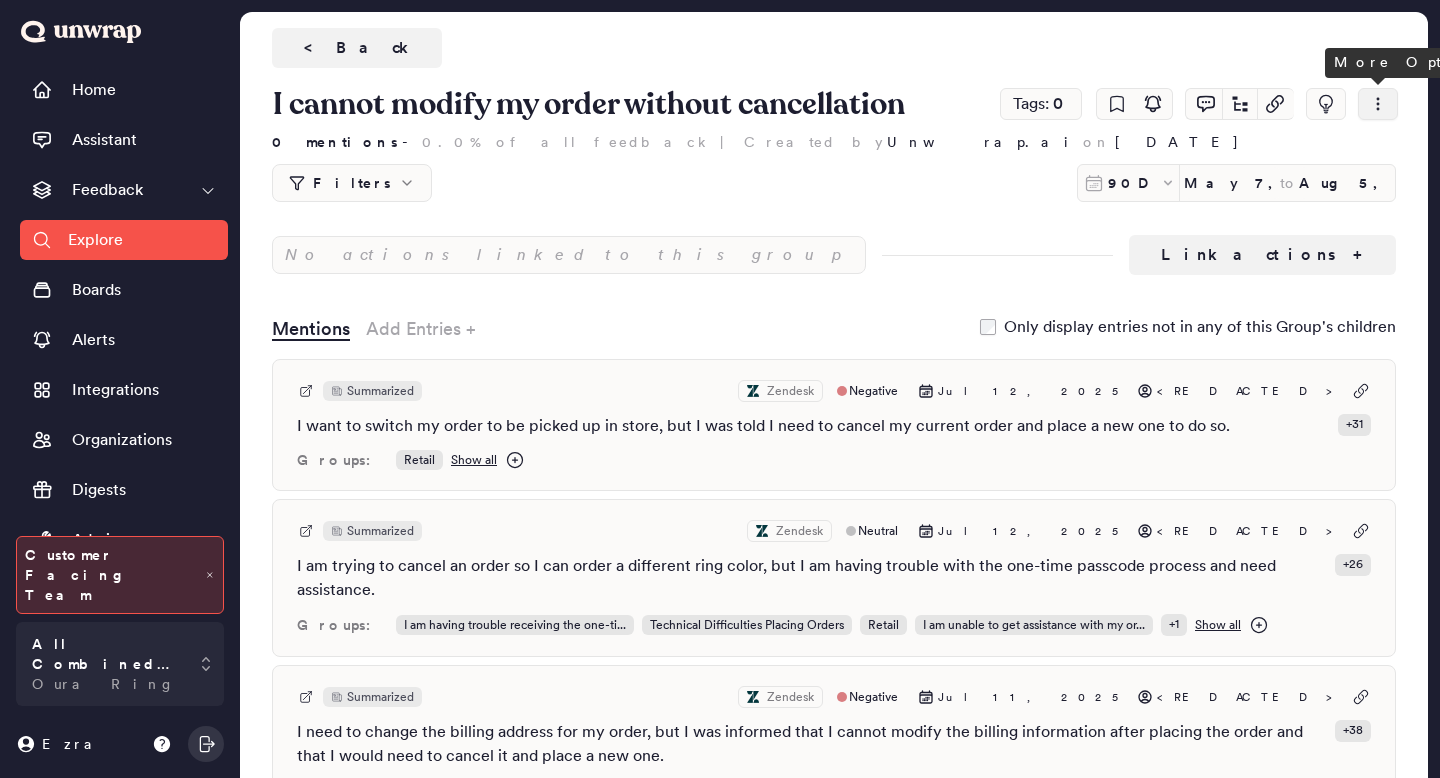scroll, scrollTop: 0, scrollLeft: 0, axis: both 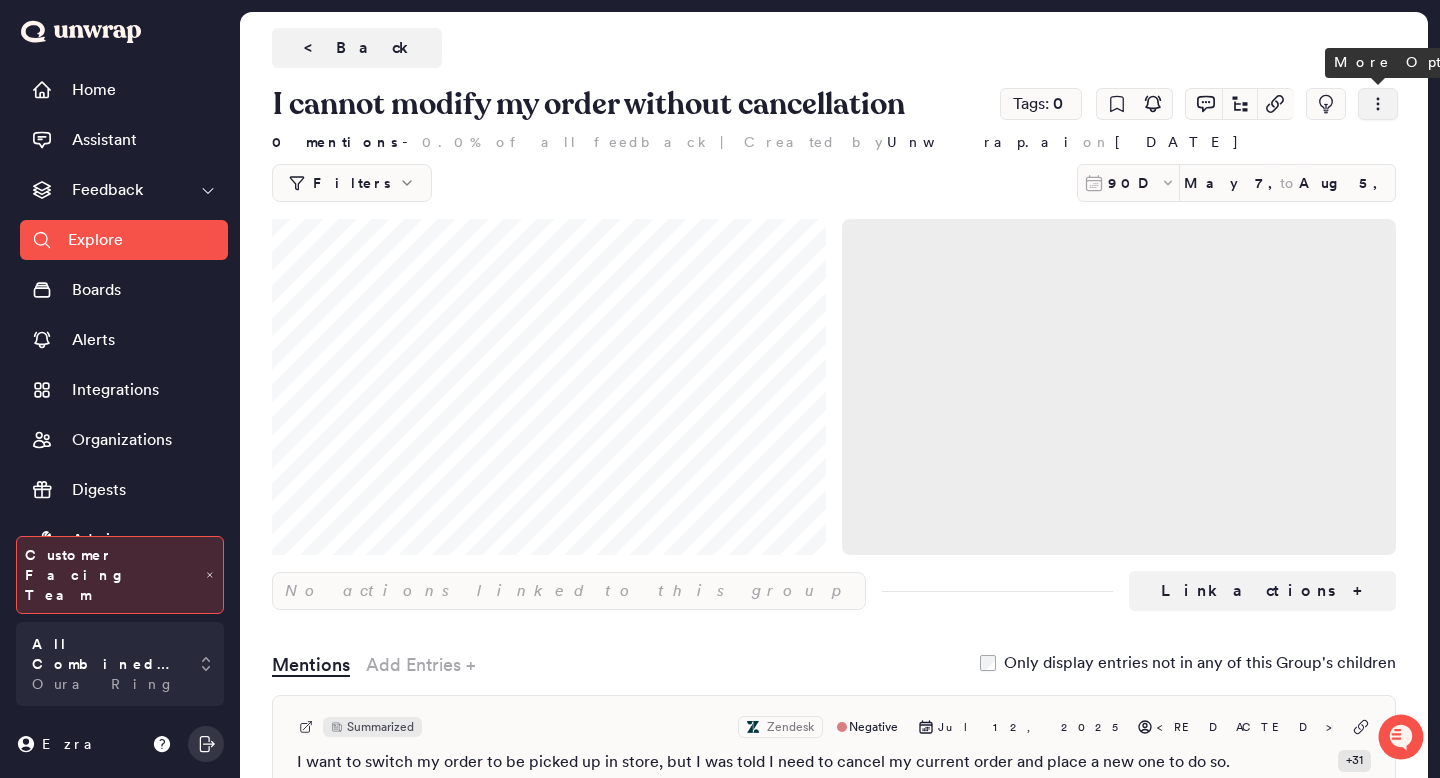 click 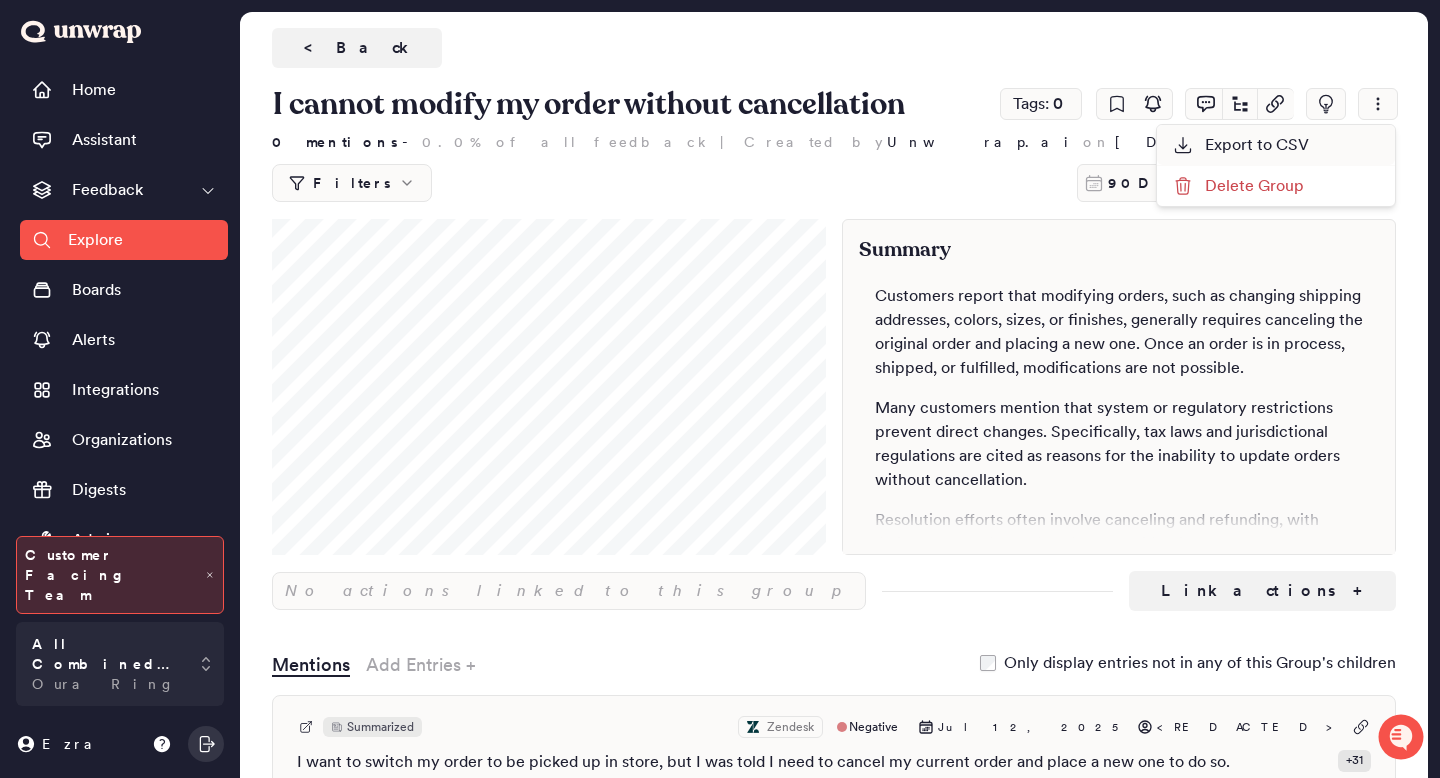 click on "Export to CSV" at bounding box center (1276, 145) 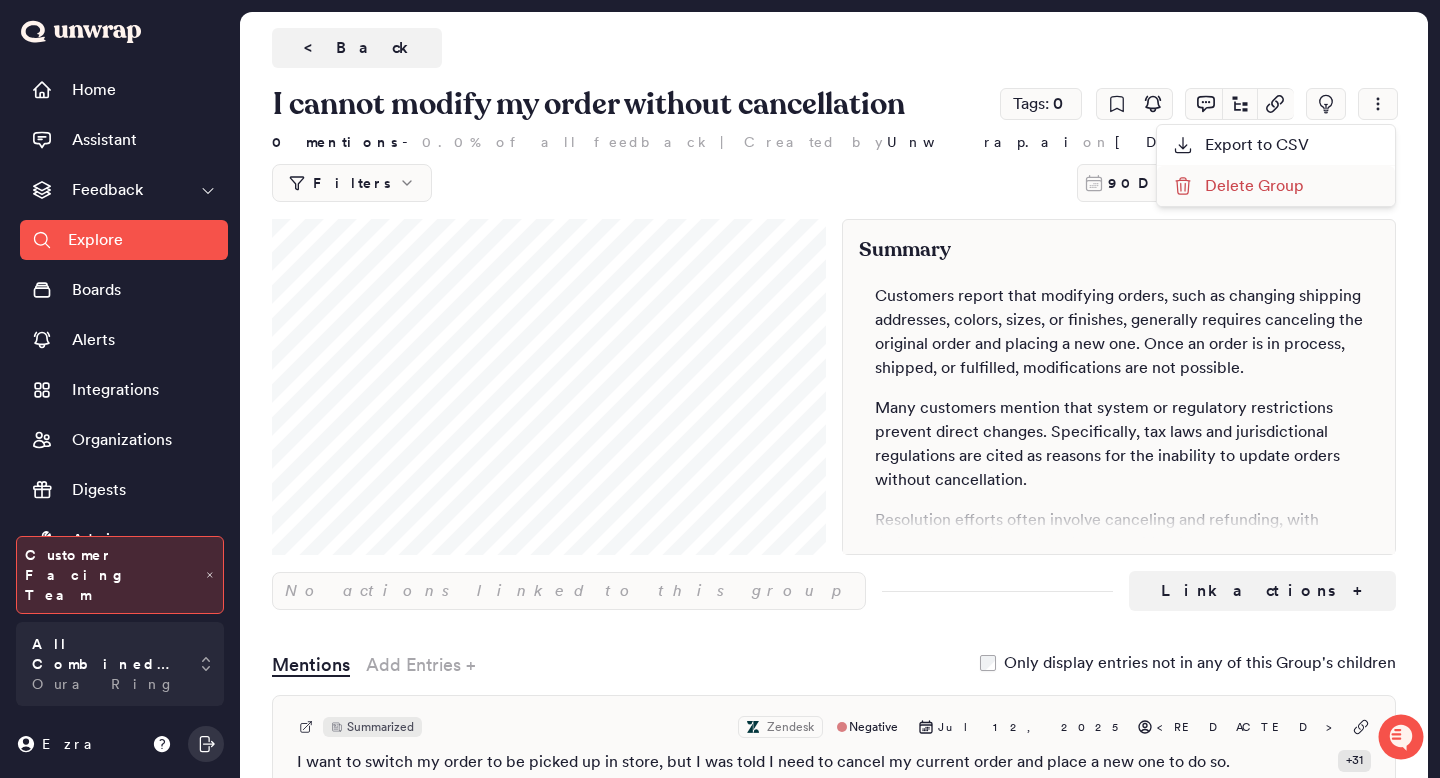 click on "Delete Group" at bounding box center (1276, 186) 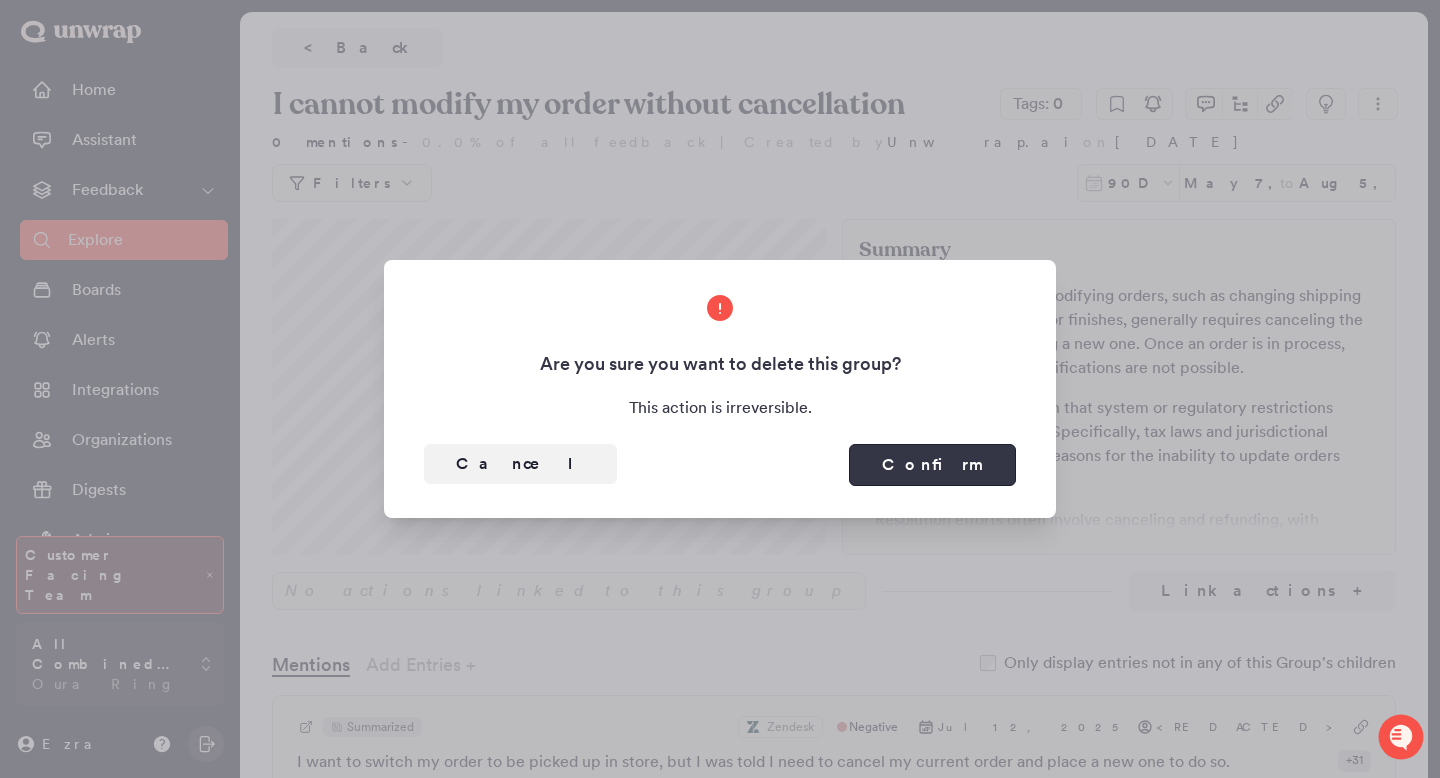 click on "Confirm" at bounding box center (932, 465) 